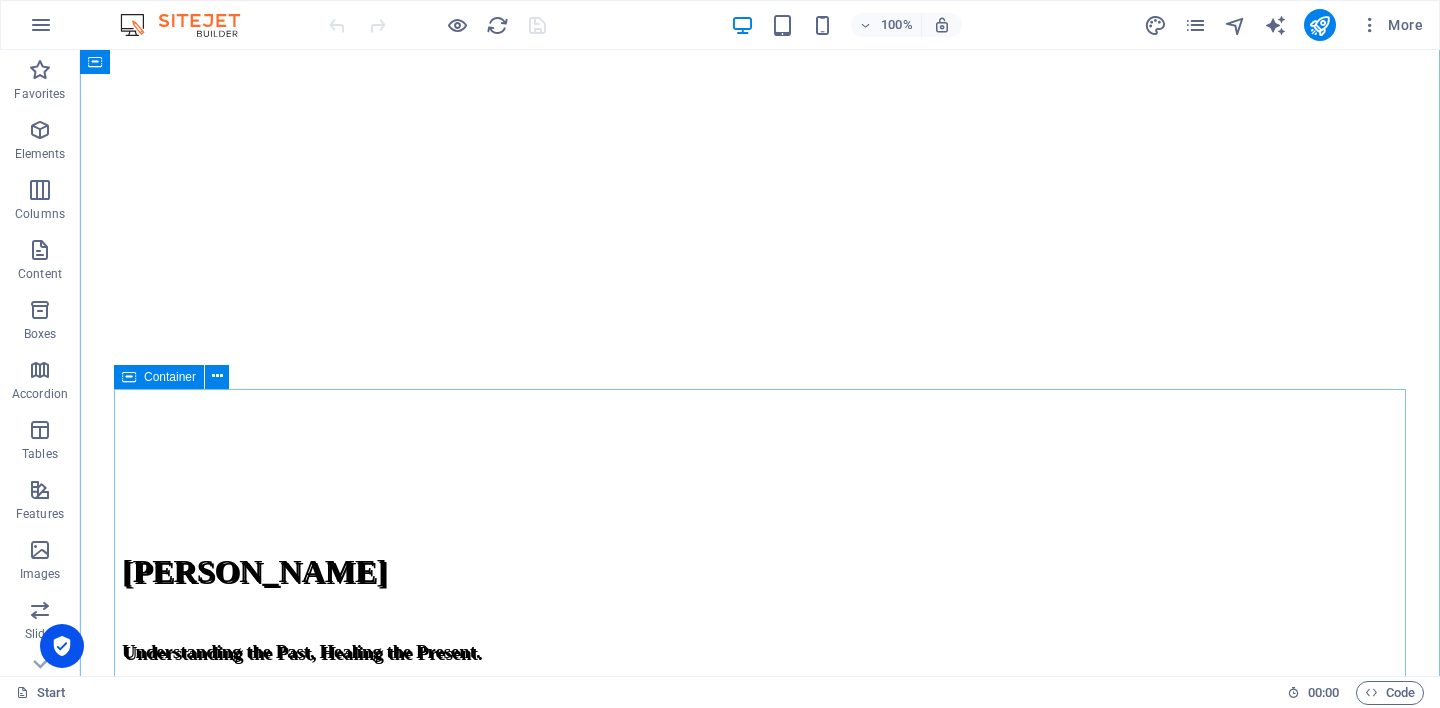 scroll, scrollTop: 486, scrollLeft: 0, axis: vertical 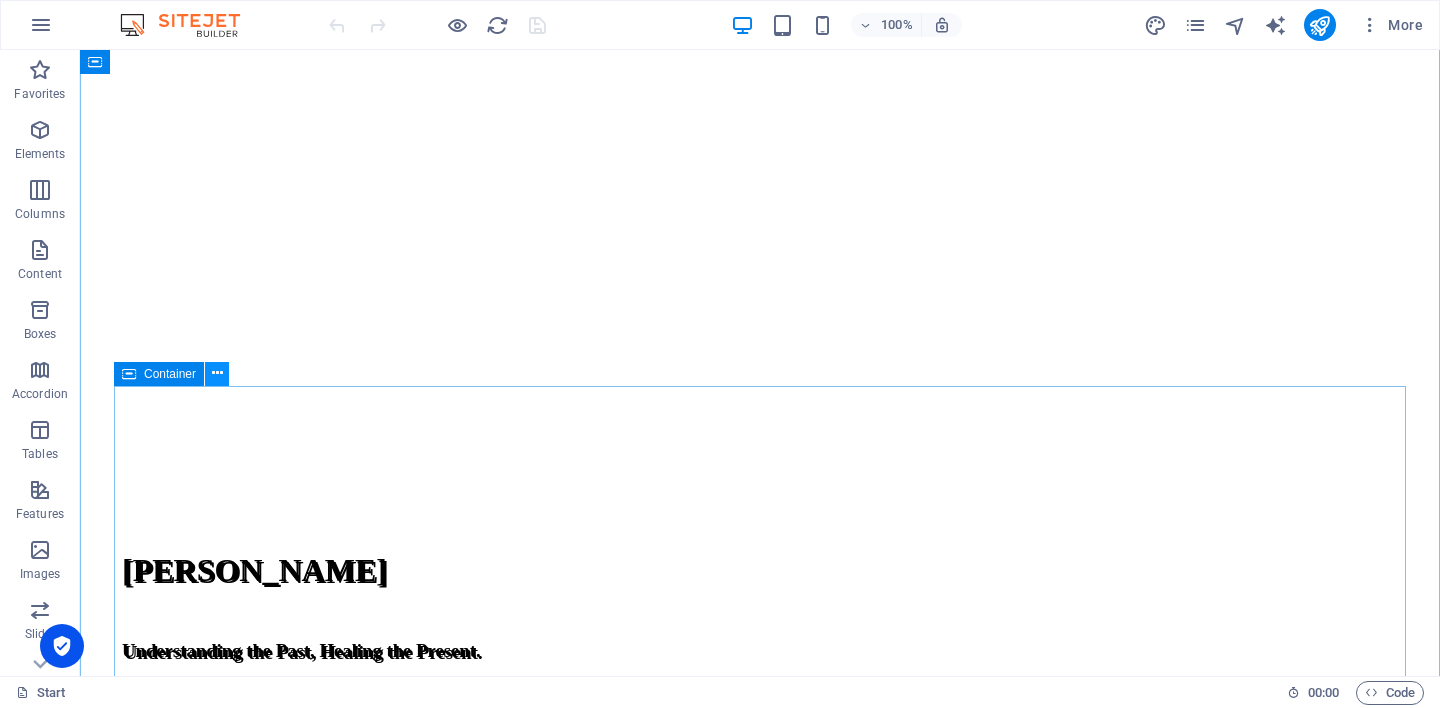 click at bounding box center (217, 373) 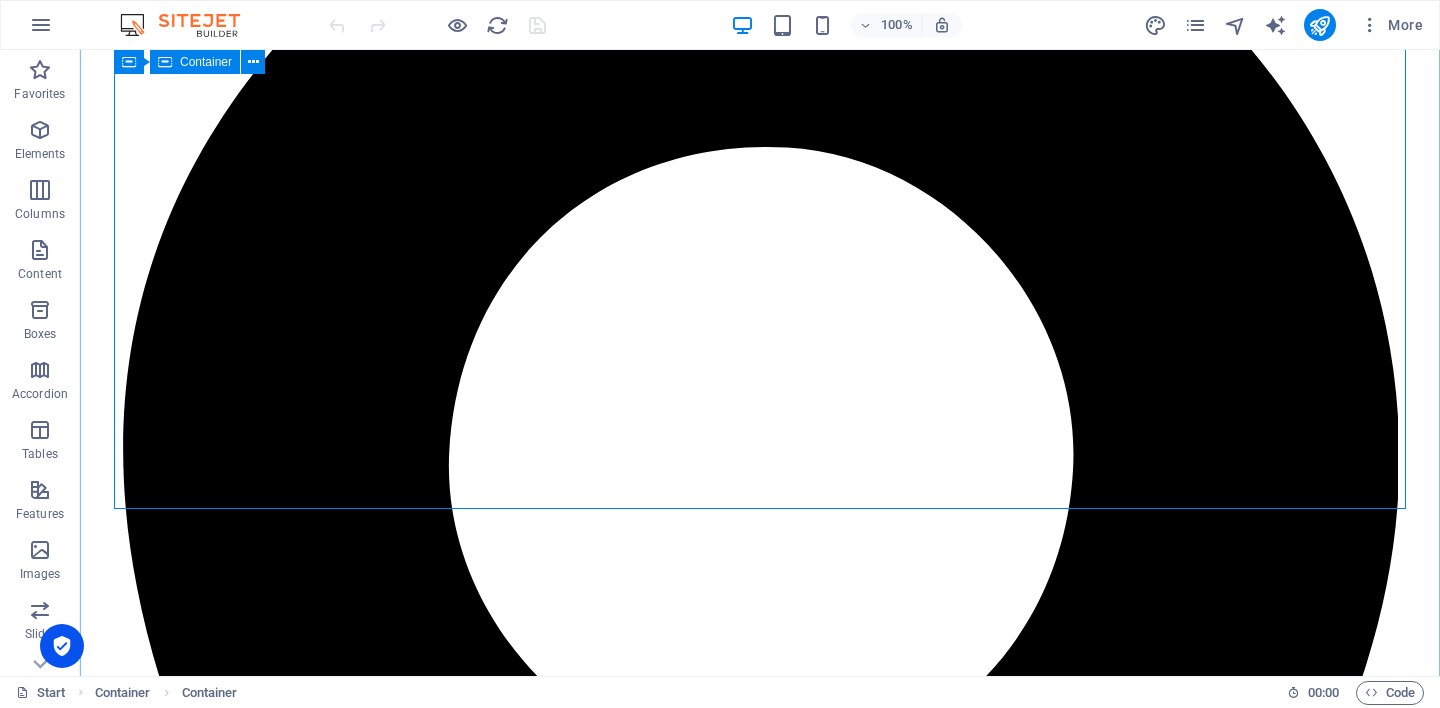 scroll, scrollTop: 1343, scrollLeft: 0, axis: vertical 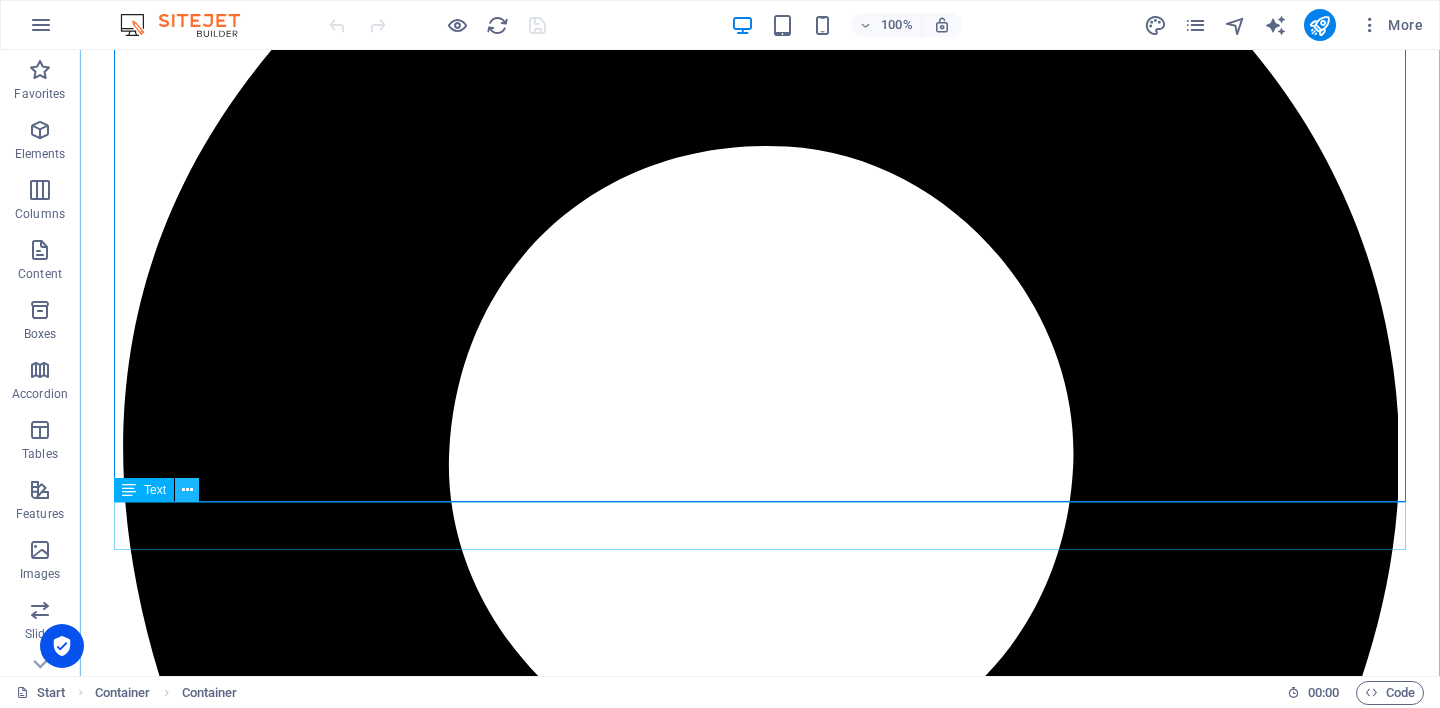 click at bounding box center [187, 490] 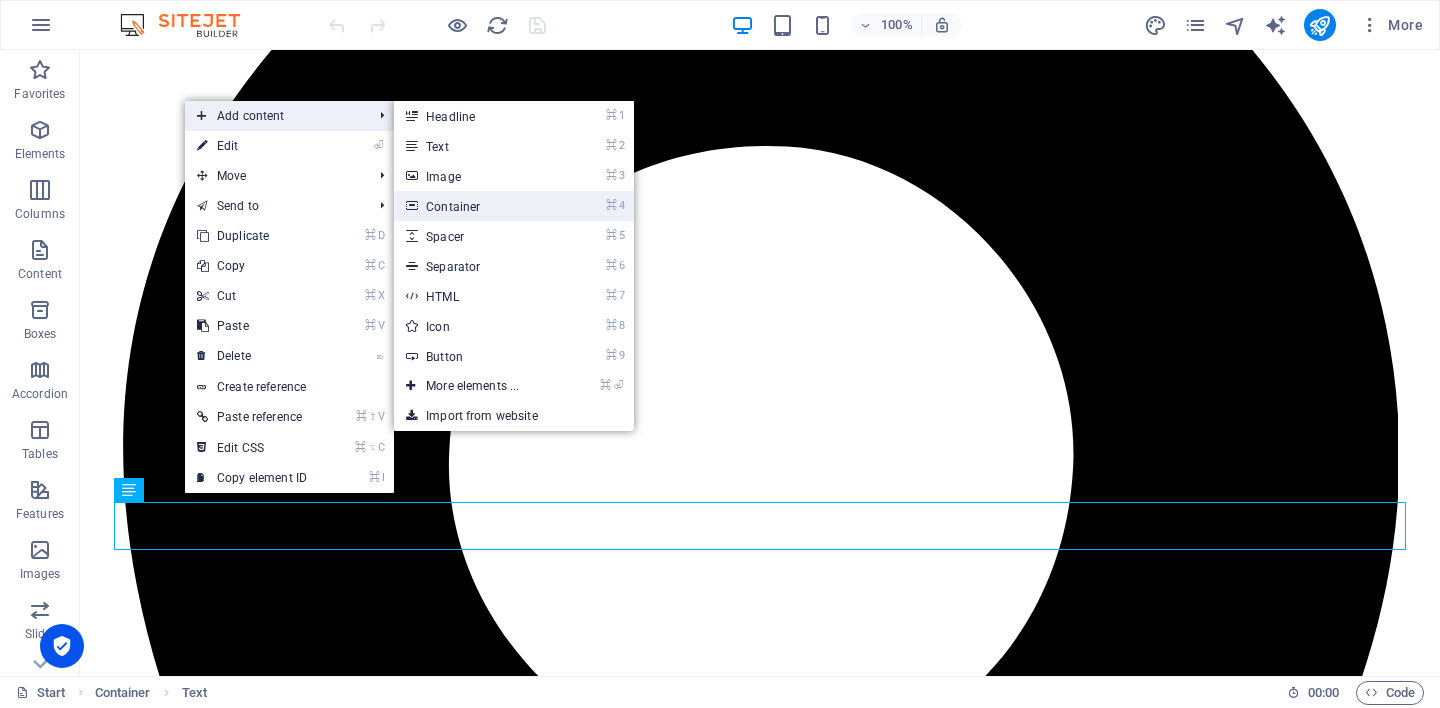 click on "⌘ 4  Container" at bounding box center (476, 206) 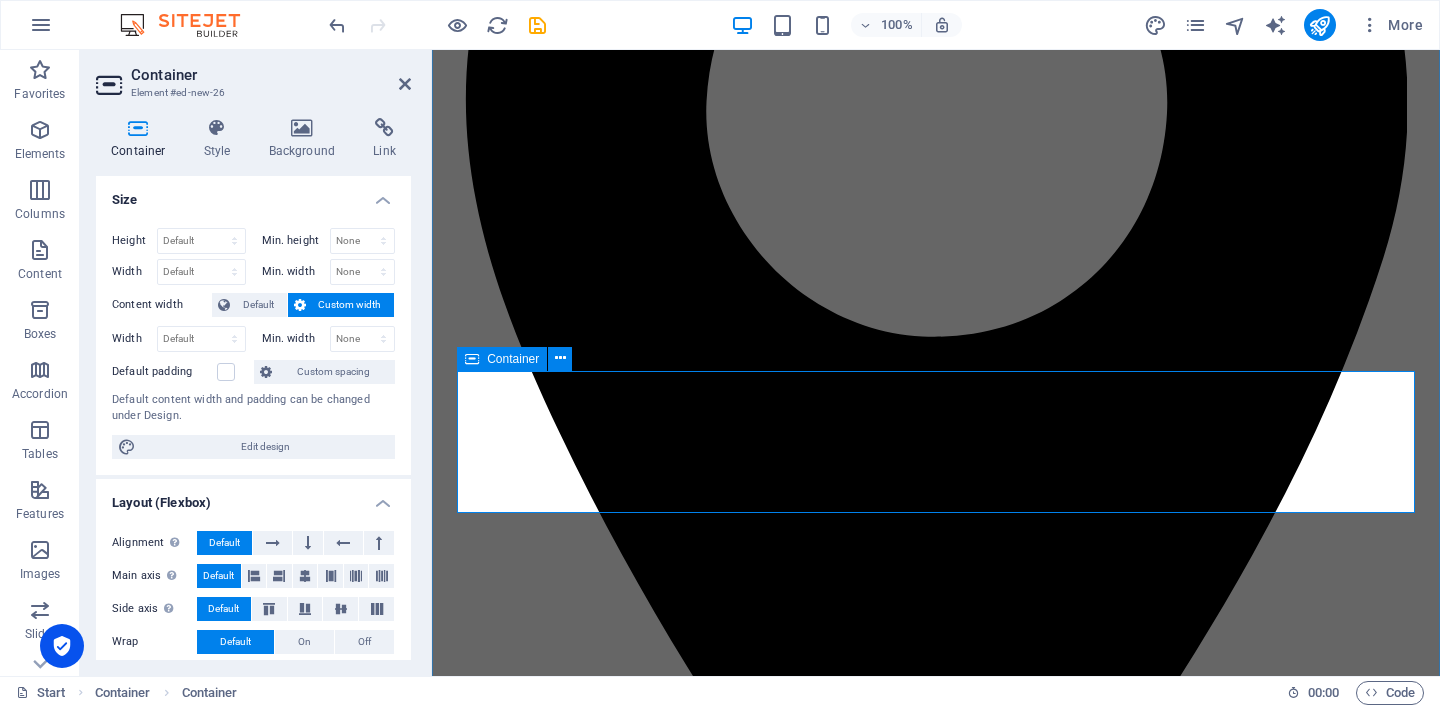 scroll, scrollTop: 1529, scrollLeft: 0, axis: vertical 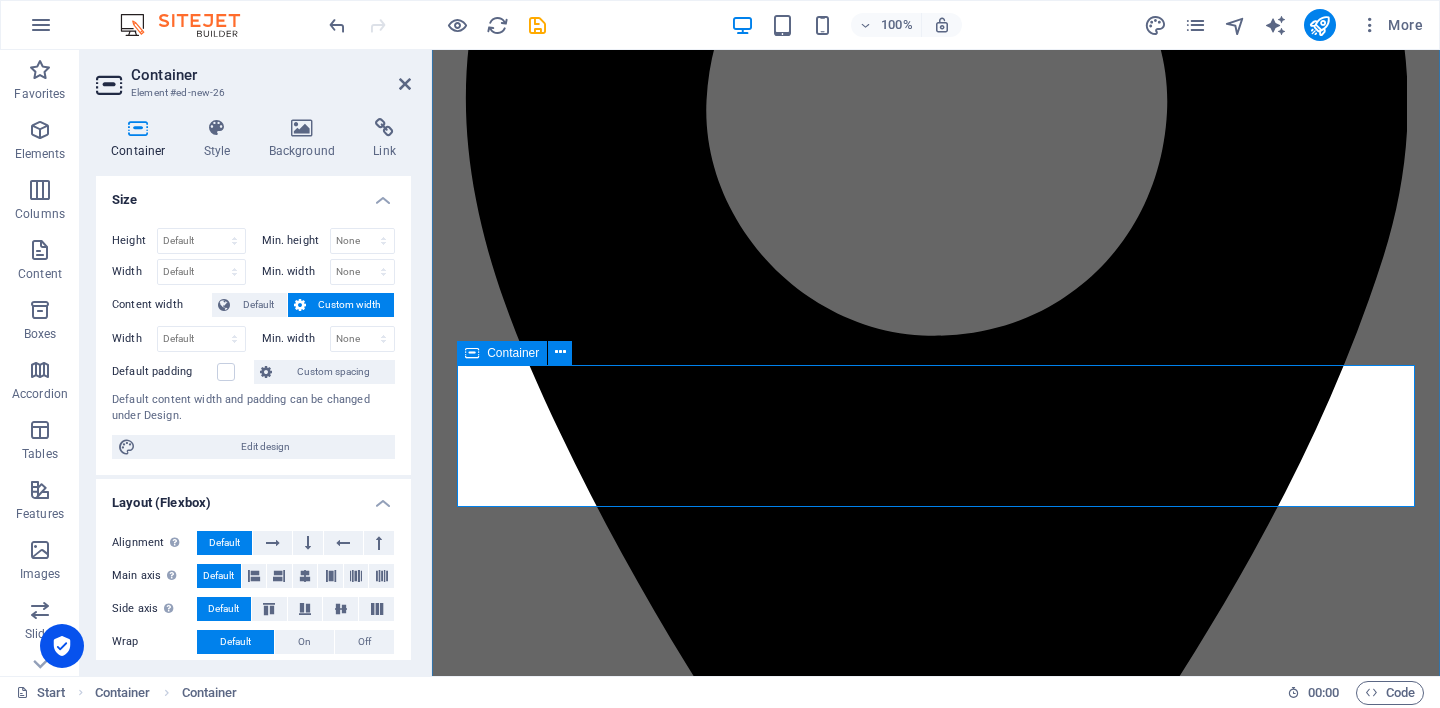 click on "Add elements" at bounding box center (877, 6011) 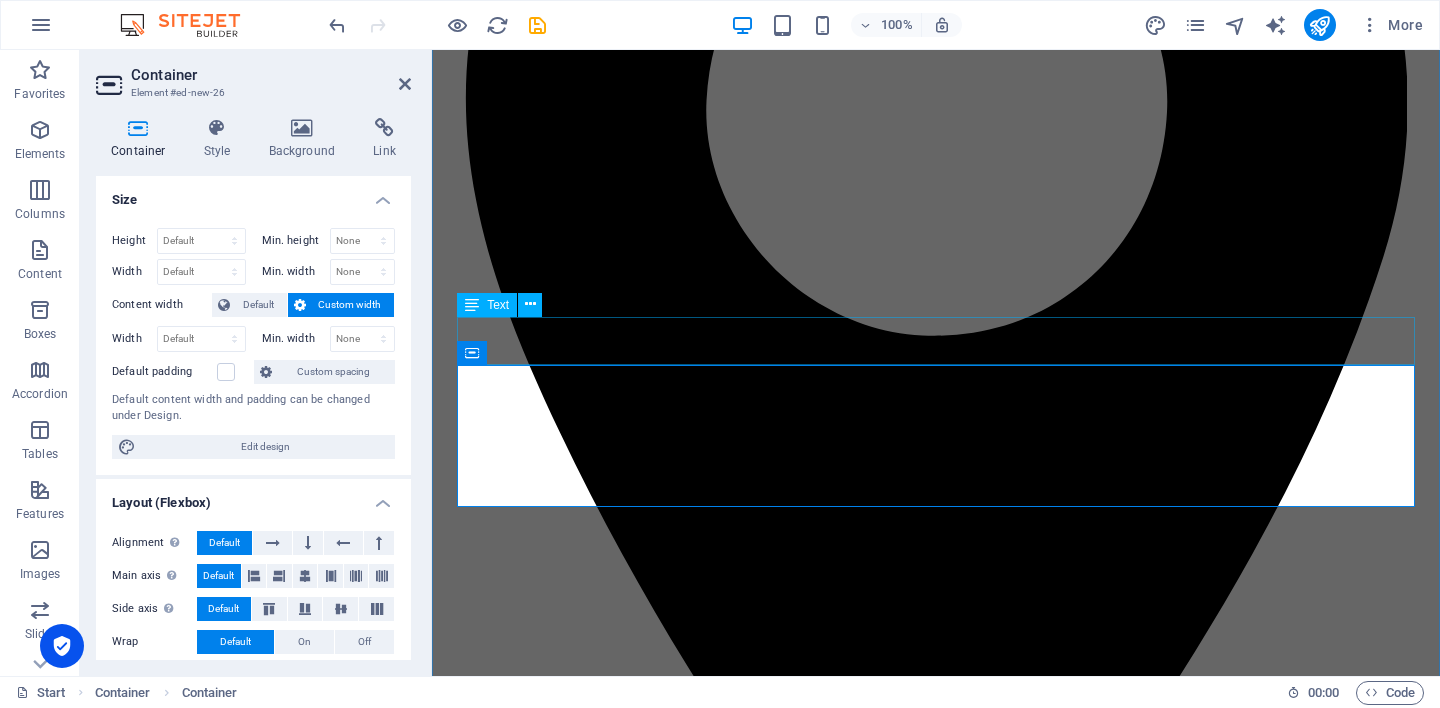 click on "🌿  Not sure where to begin? Let’s start with a free 15-minute chat — no pressure, no expectations. Just time to connect and see if this feels right for you." at bounding box center (936, 5875) 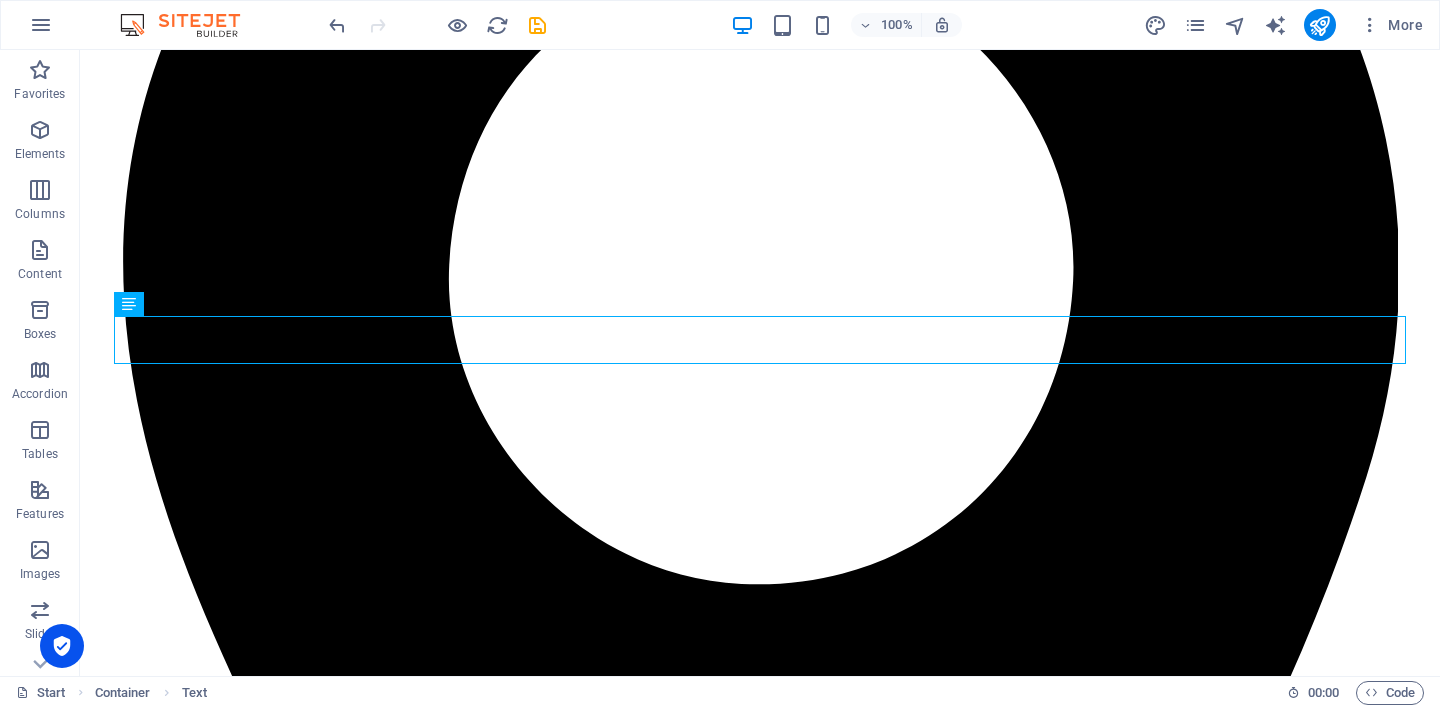 drag, startPoint x: 415, startPoint y: 341, endPoint x: 751, endPoint y: 413, distance: 343.62772 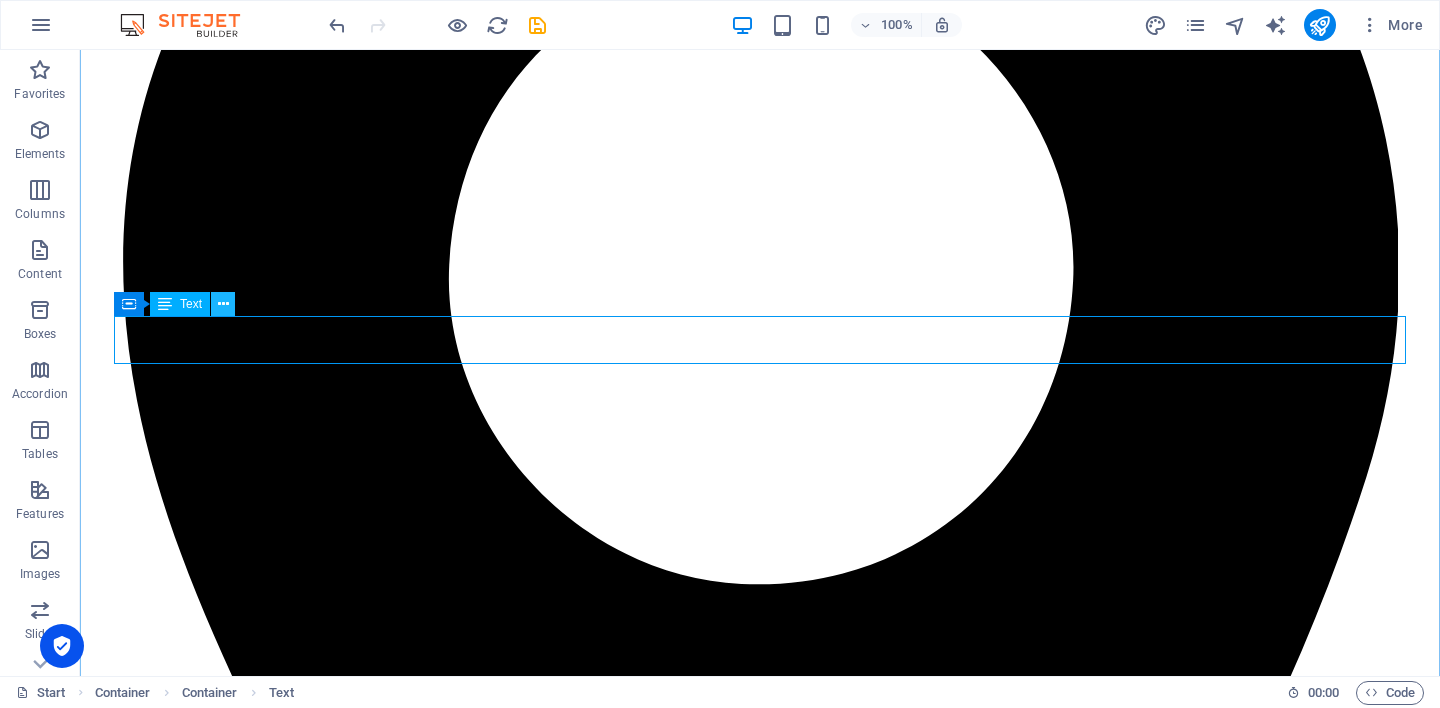 click at bounding box center [223, 304] 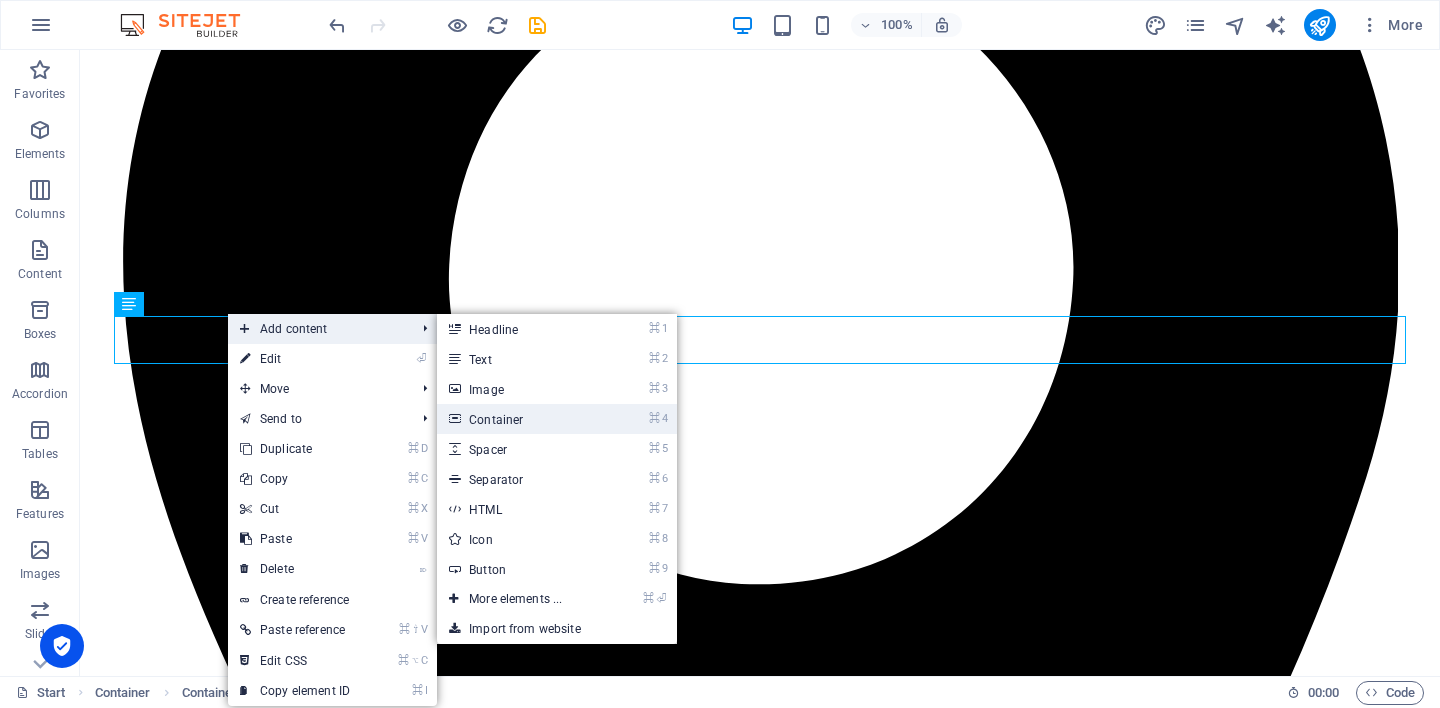 click on "⌘ 4  Container" at bounding box center [519, 419] 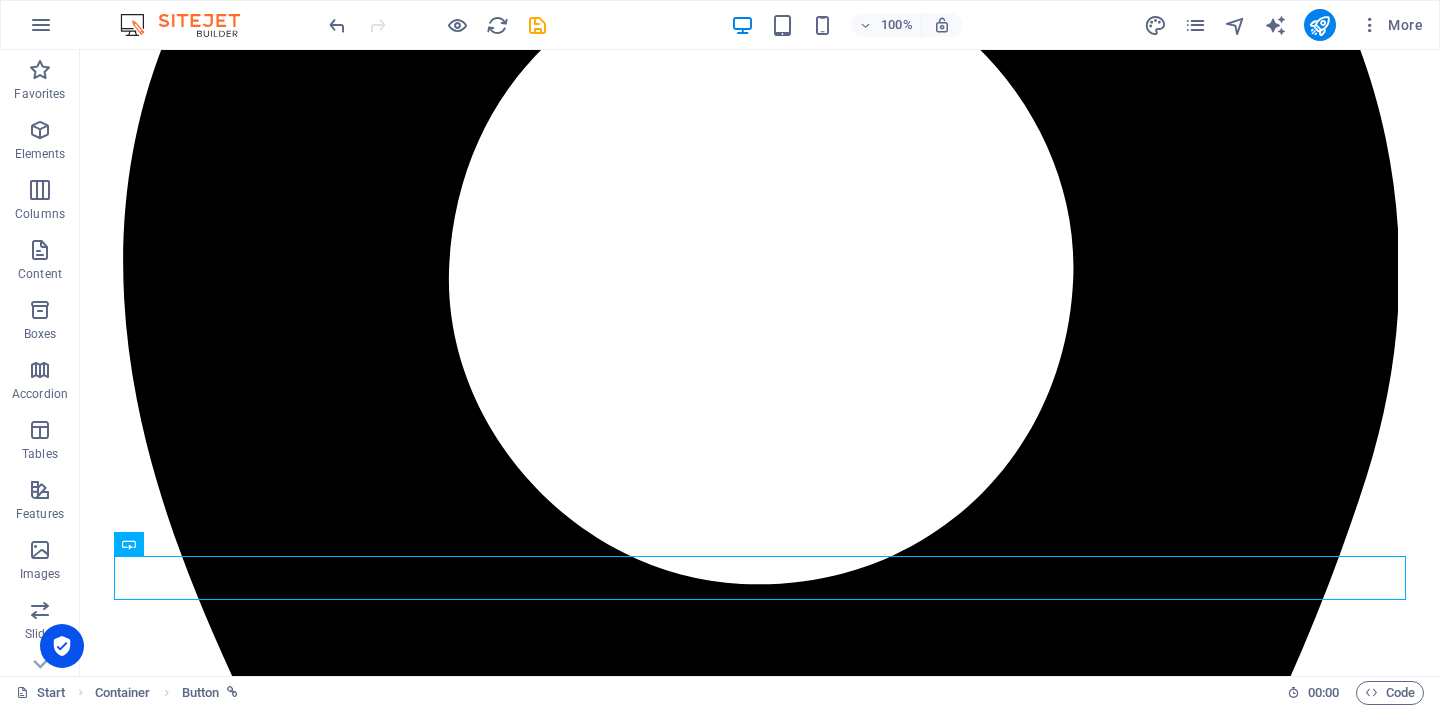drag, startPoint x: 338, startPoint y: 577, endPoint x: 702, endPoint y: 457, distance: 383.27014 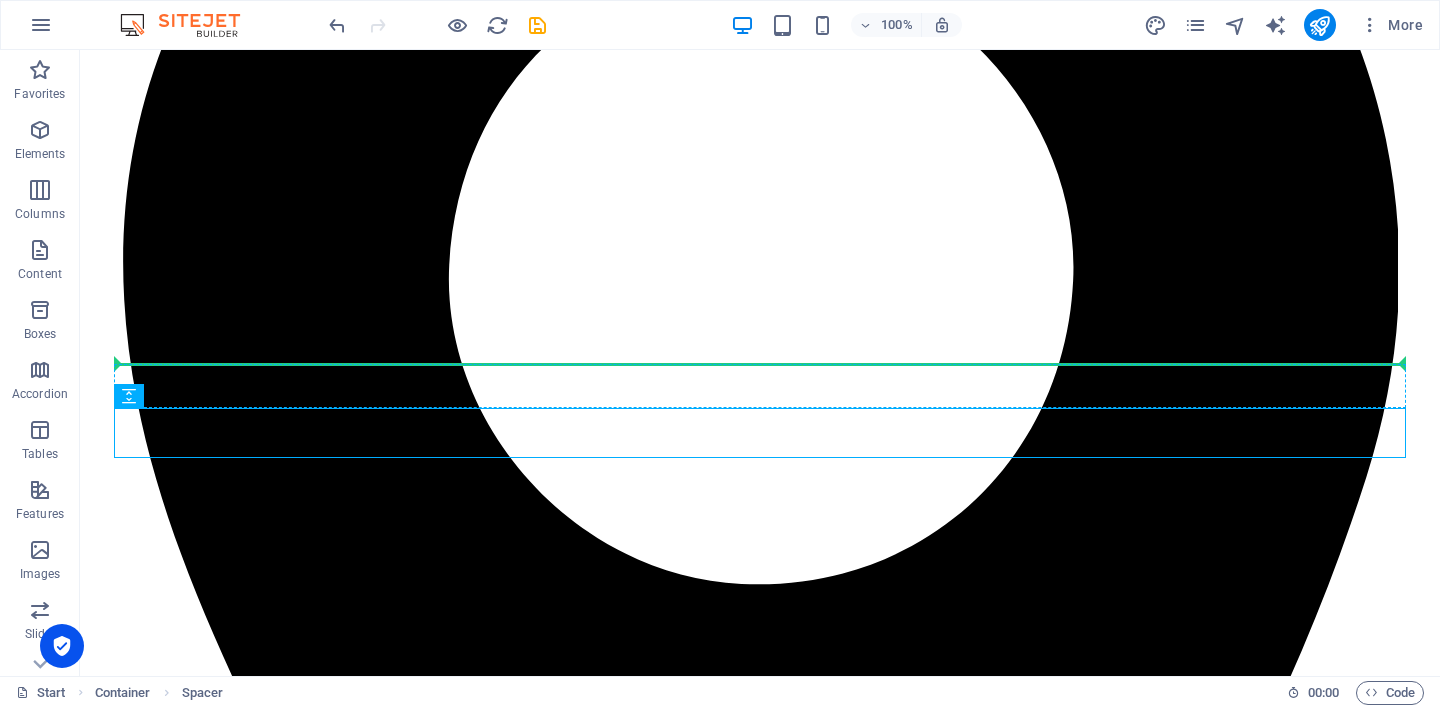 drag, startPoint x: 587, startPoint y: 439, endPoint x: 590, endPoint y: 381, distance: 58.077534 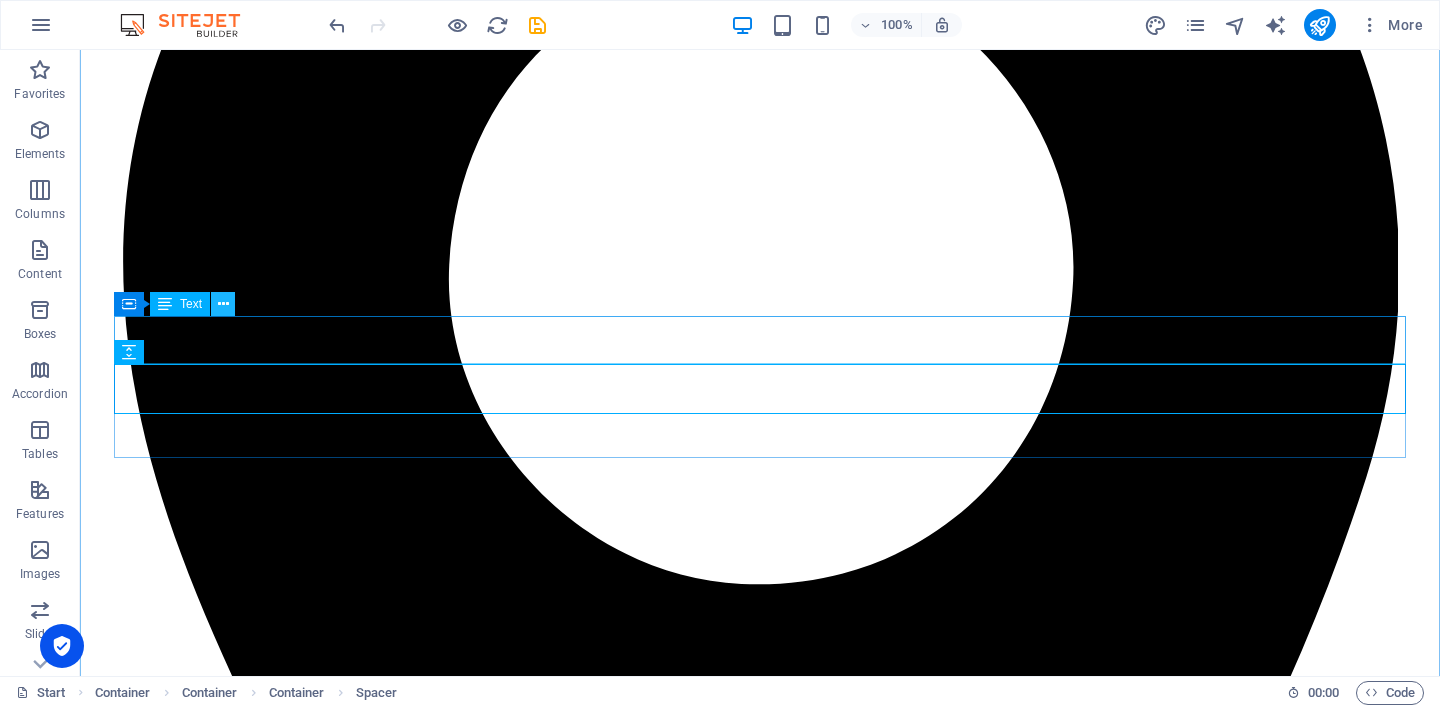 click at bounding box center [223, 304] 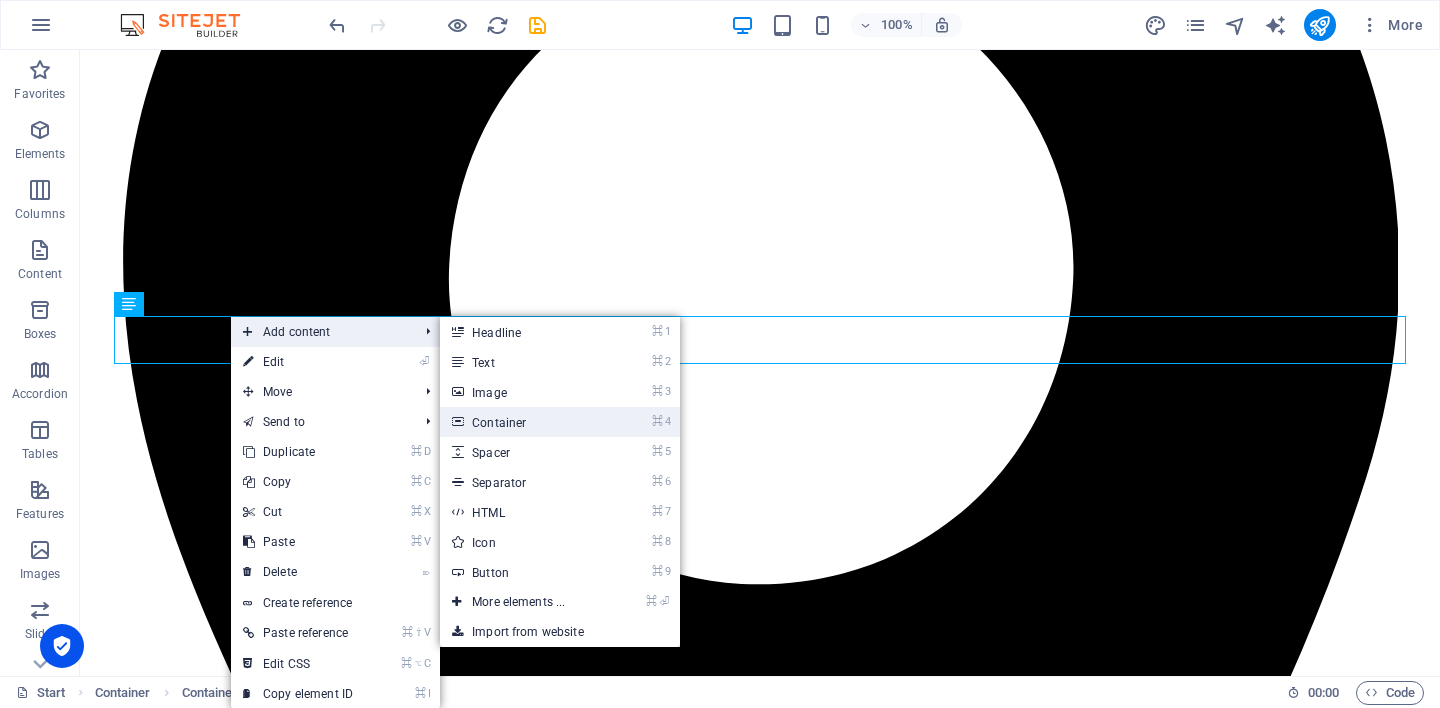 click on "⌘ 4  Container" at bounding box center [522, 422] 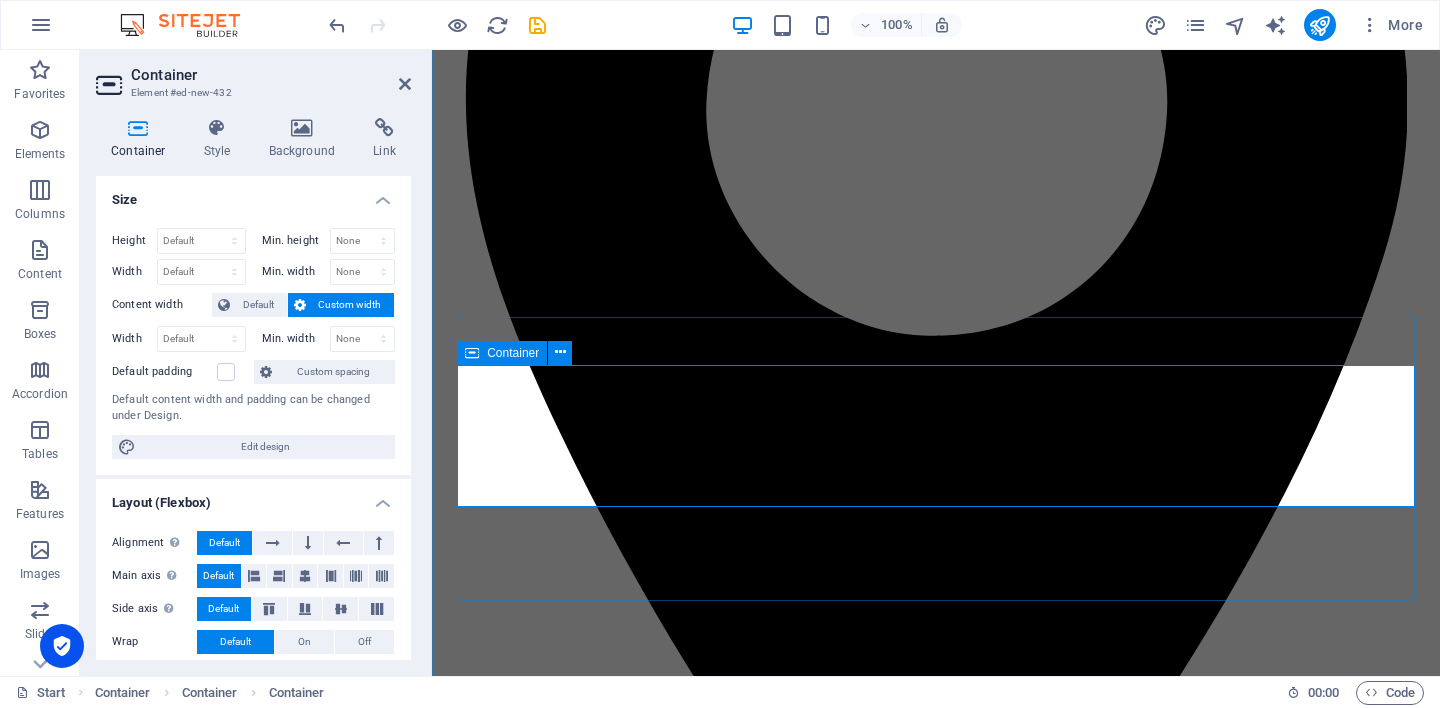 click on "Add elements" at bounding box center (877, 6011) 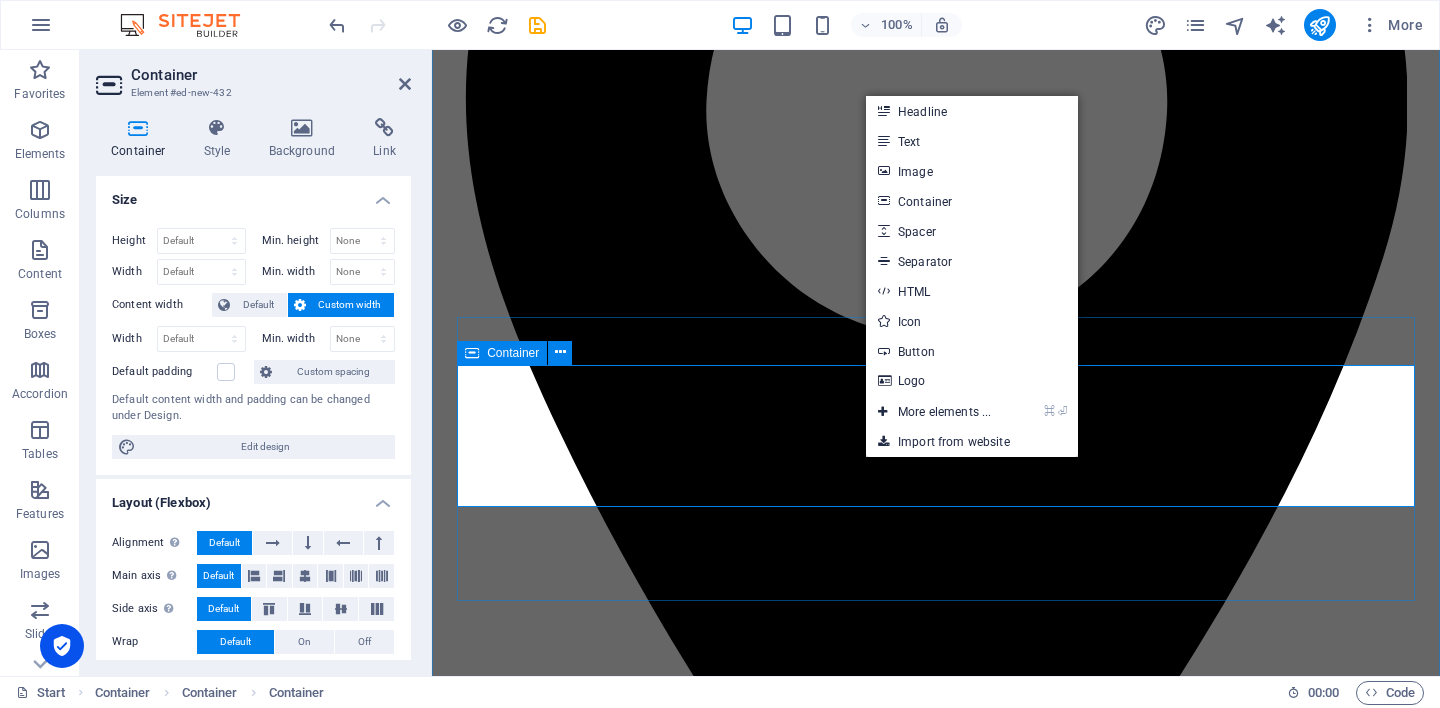 click on "Drop content here or  Add elements  Paste clipboard" at bounding box center (936, 5981) 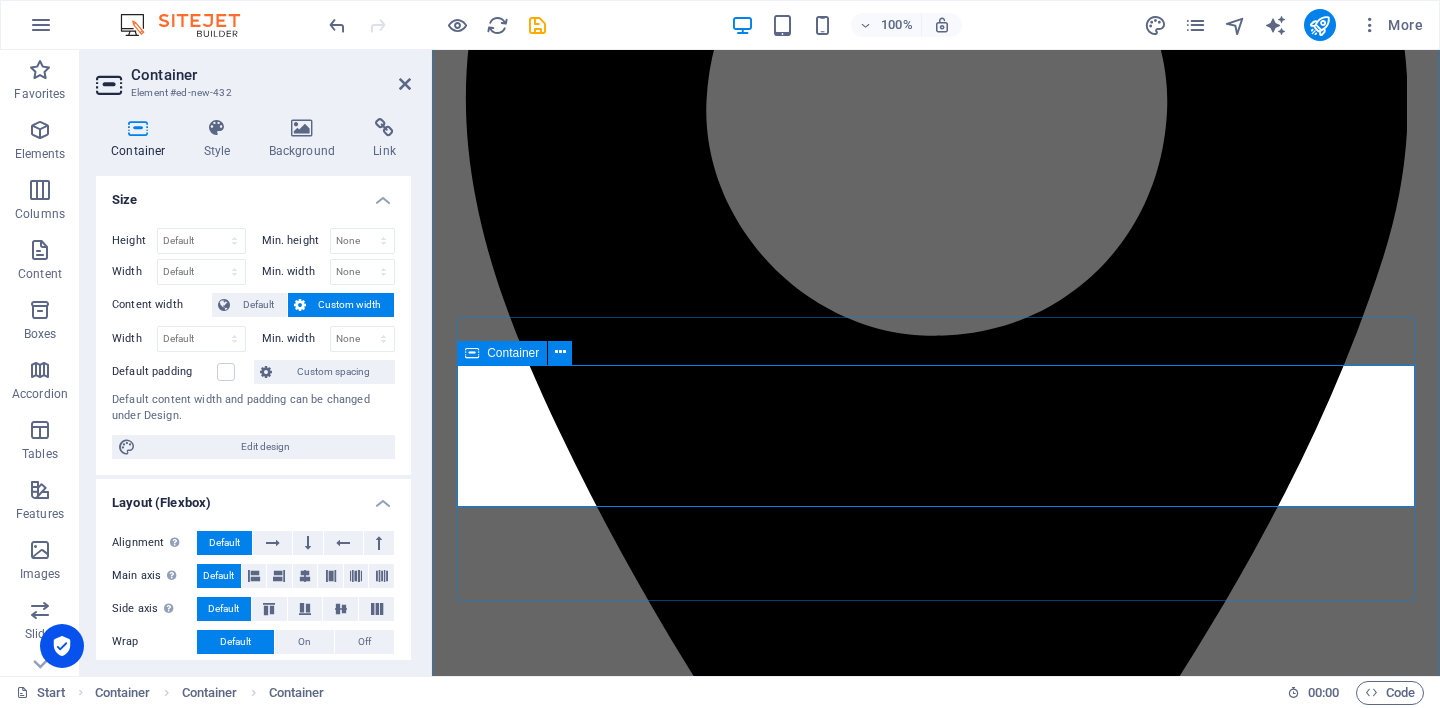 click on "Paste clipboard" at bounding box center (990, 6011) 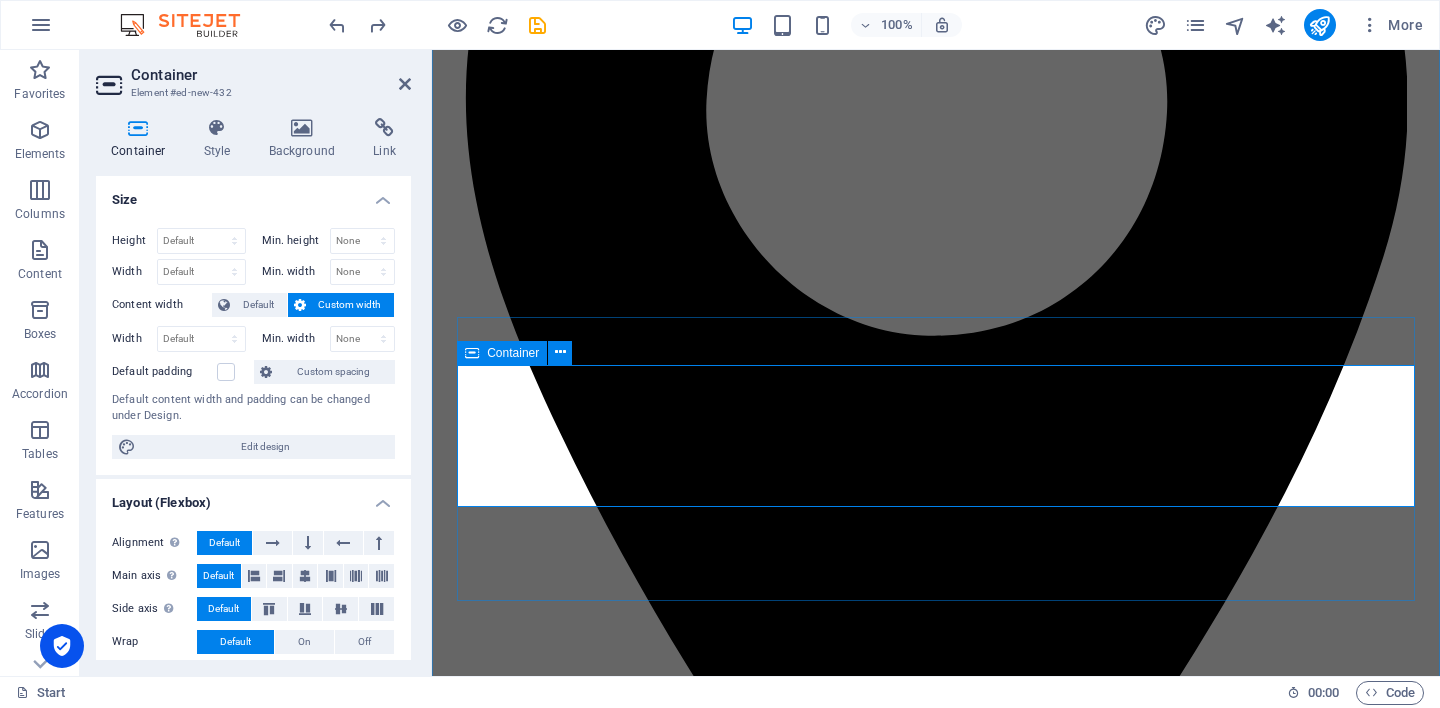 click on "Add elements" at bounding box center [877, 6011] 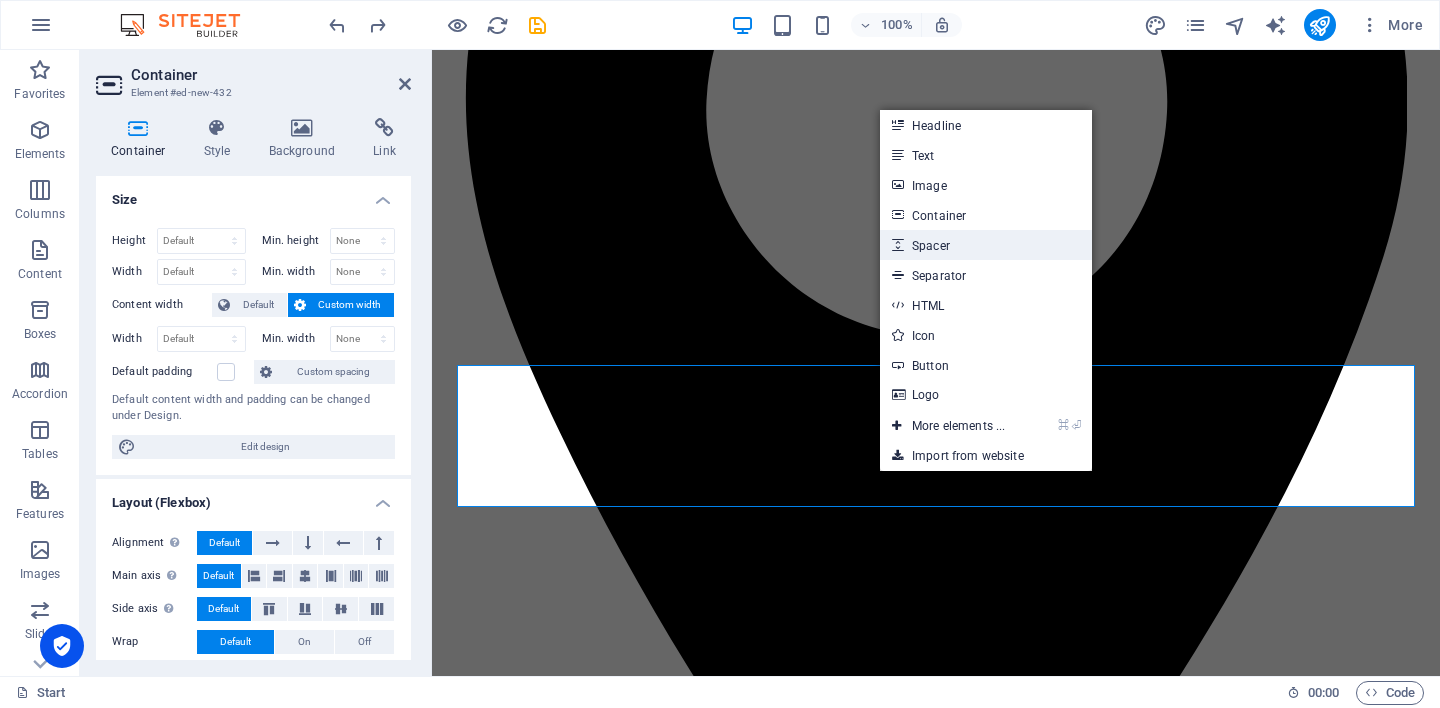 click on "Spacer" at bounding box center (986, 245) 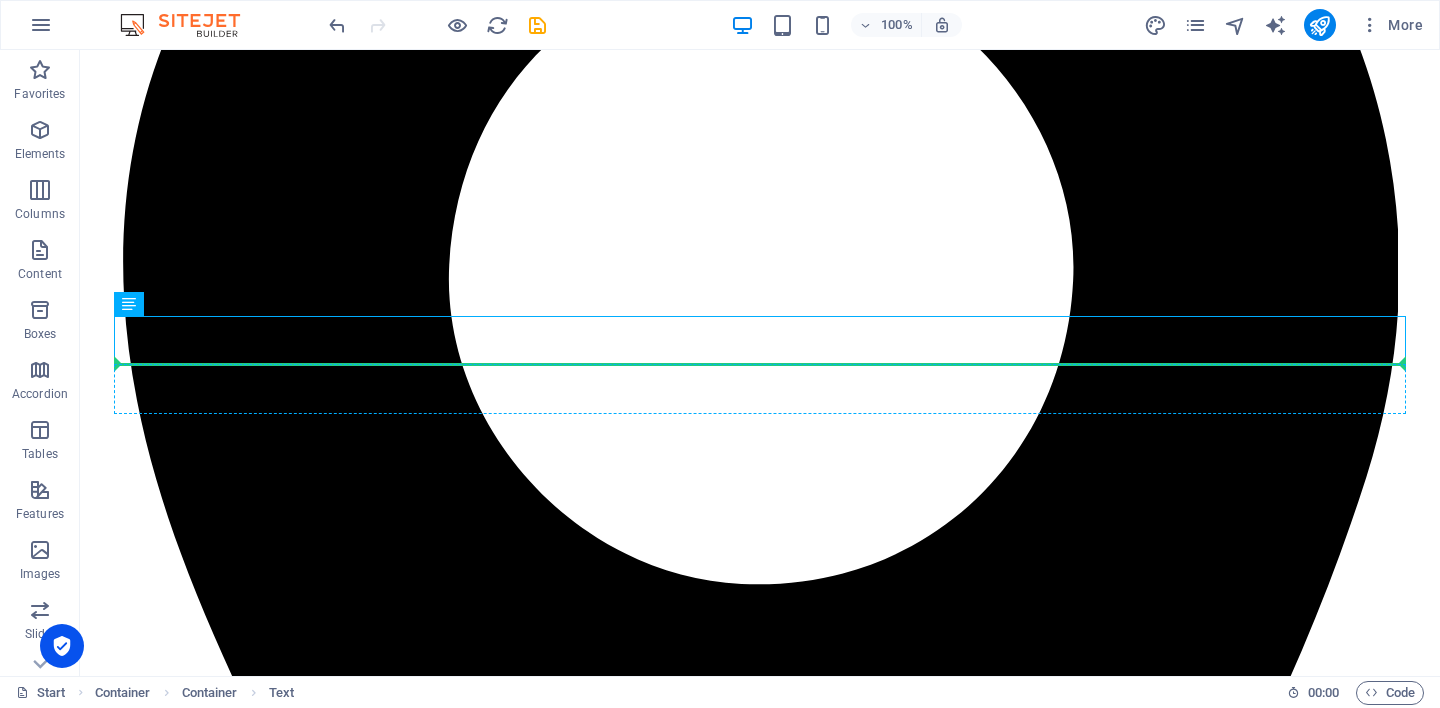 drag, startPoint x: 349, startPoint y: 344, endPoint x: 699, endPoint y: 374, distance: 351.28336 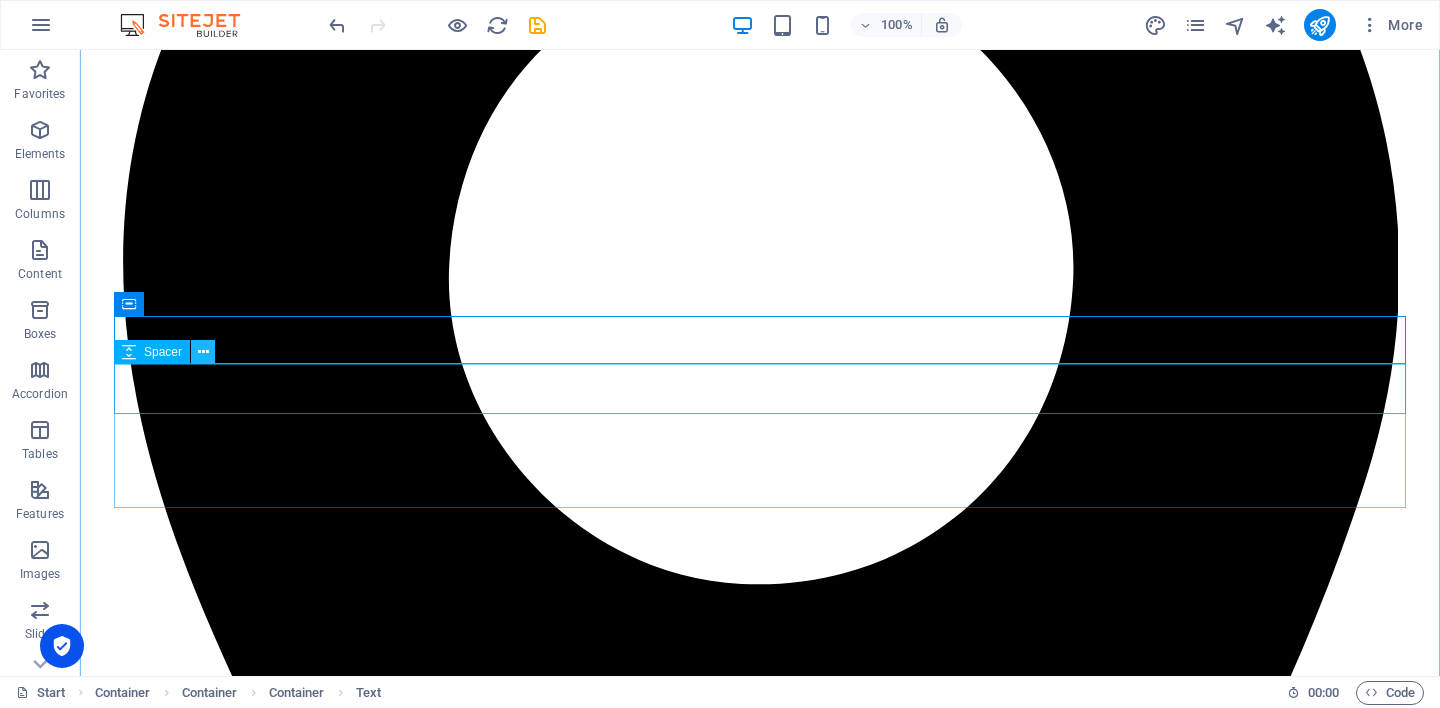 click at bounding box center [203, 352] 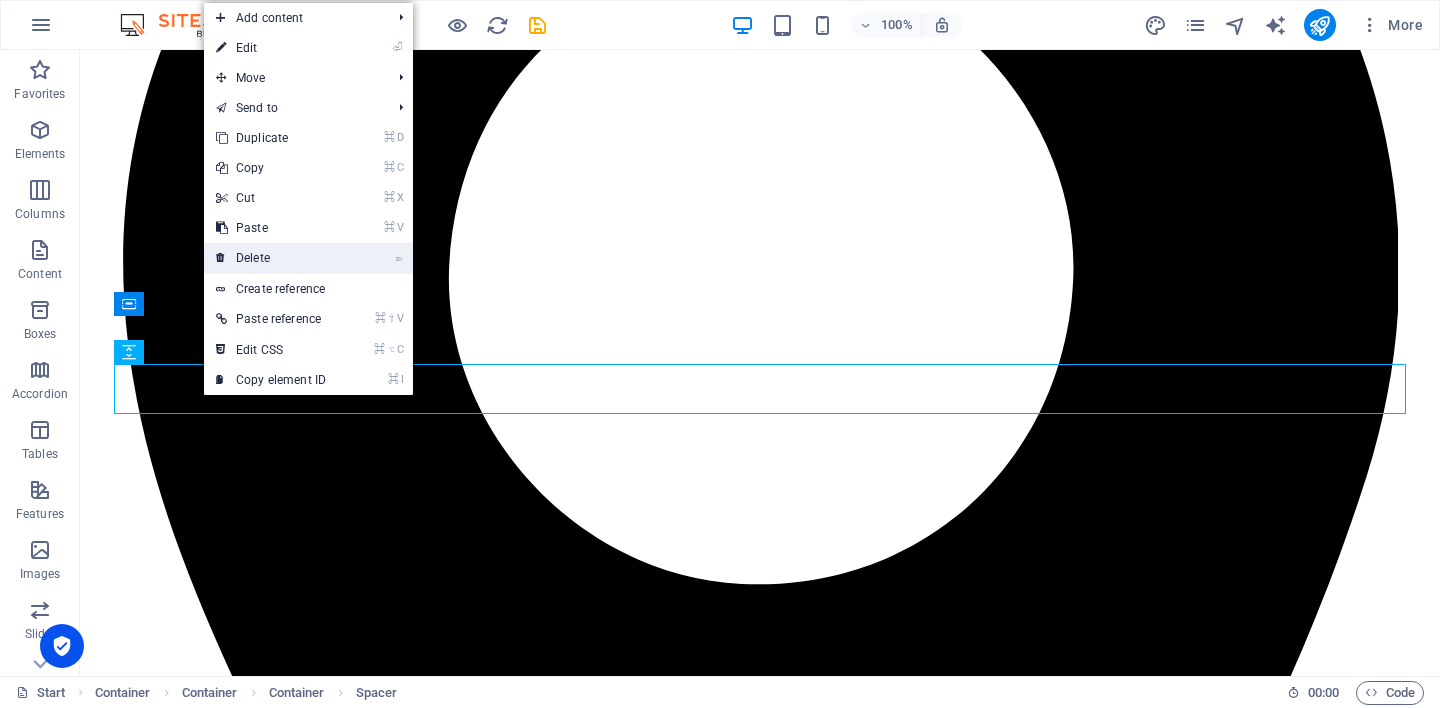 click on "⌦  Delete" at bounding box center [271, 258] 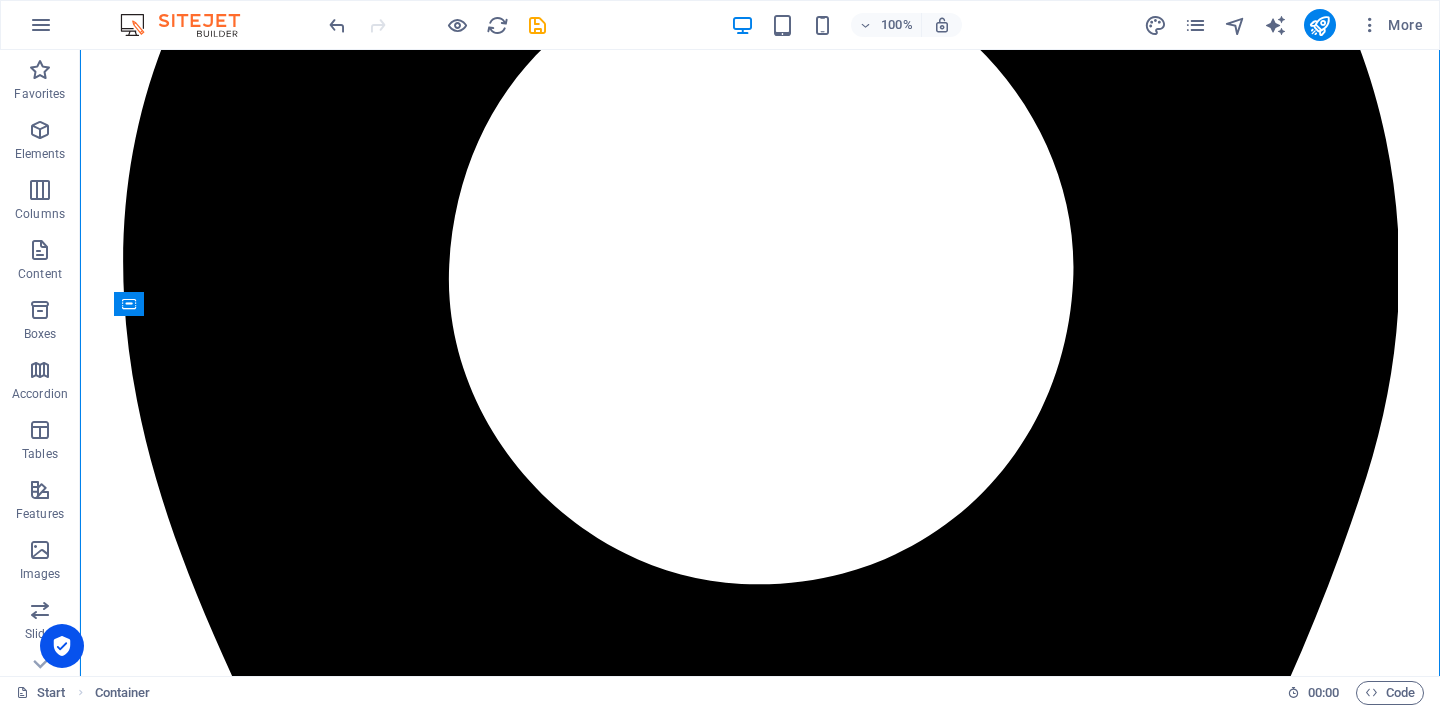 drag, startPoint x: 191, startPoint y: 449, endPoint x: 214, endPoint y: 367, distance: 85.16454 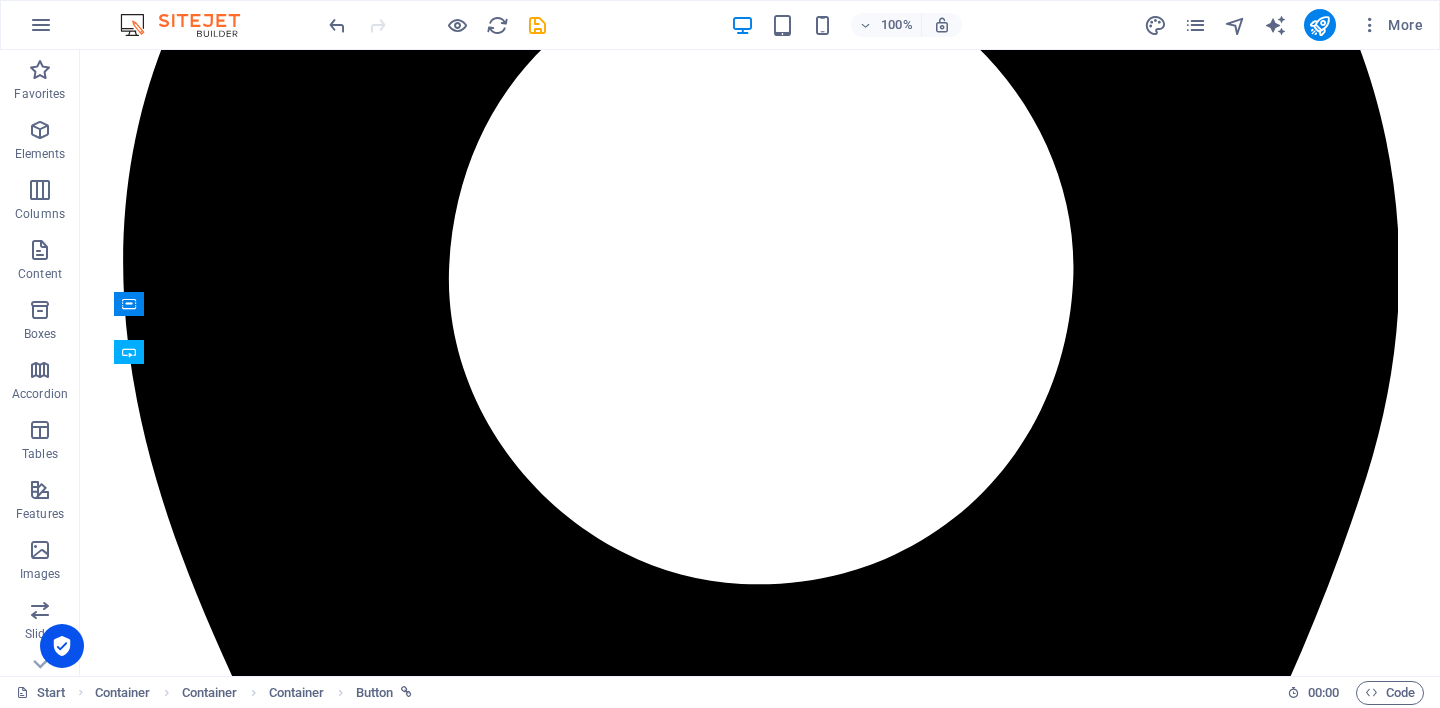 drag, startPoint x: 205, startPoint y: 439, endPoint x: 236, endPoint y: 375, distance: 71.11259 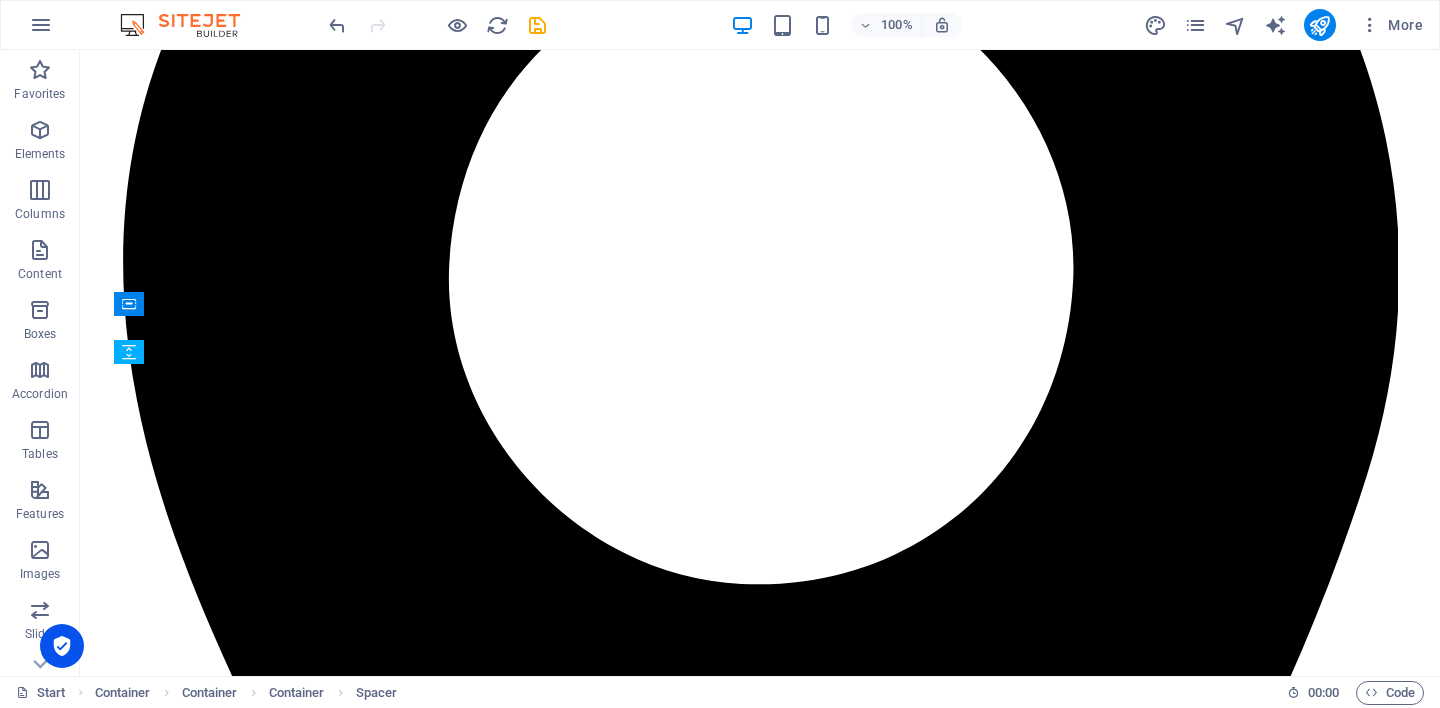 drag, startPoint x: 225, startPoint y: 427, endPoint x: 225, endPoint y: 389, distance: 38 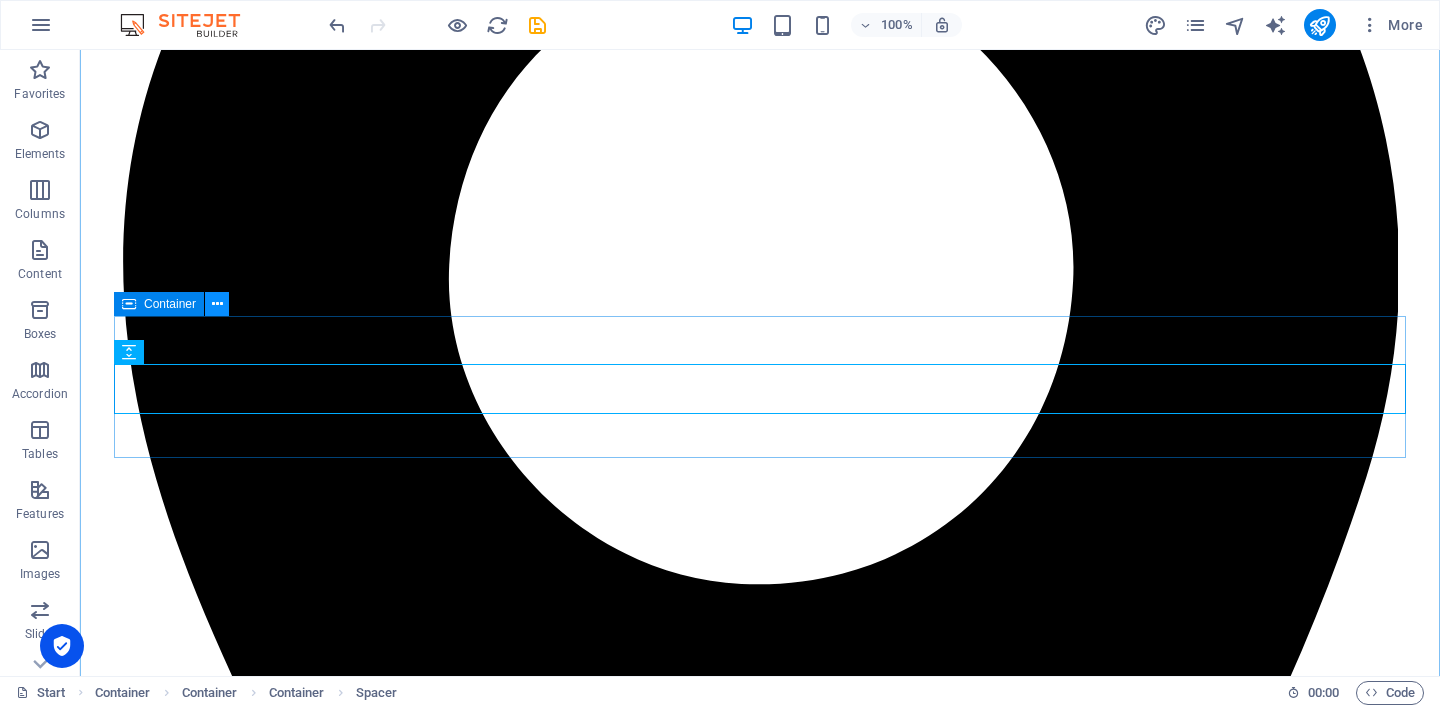 click at bounding box center [217, 304] 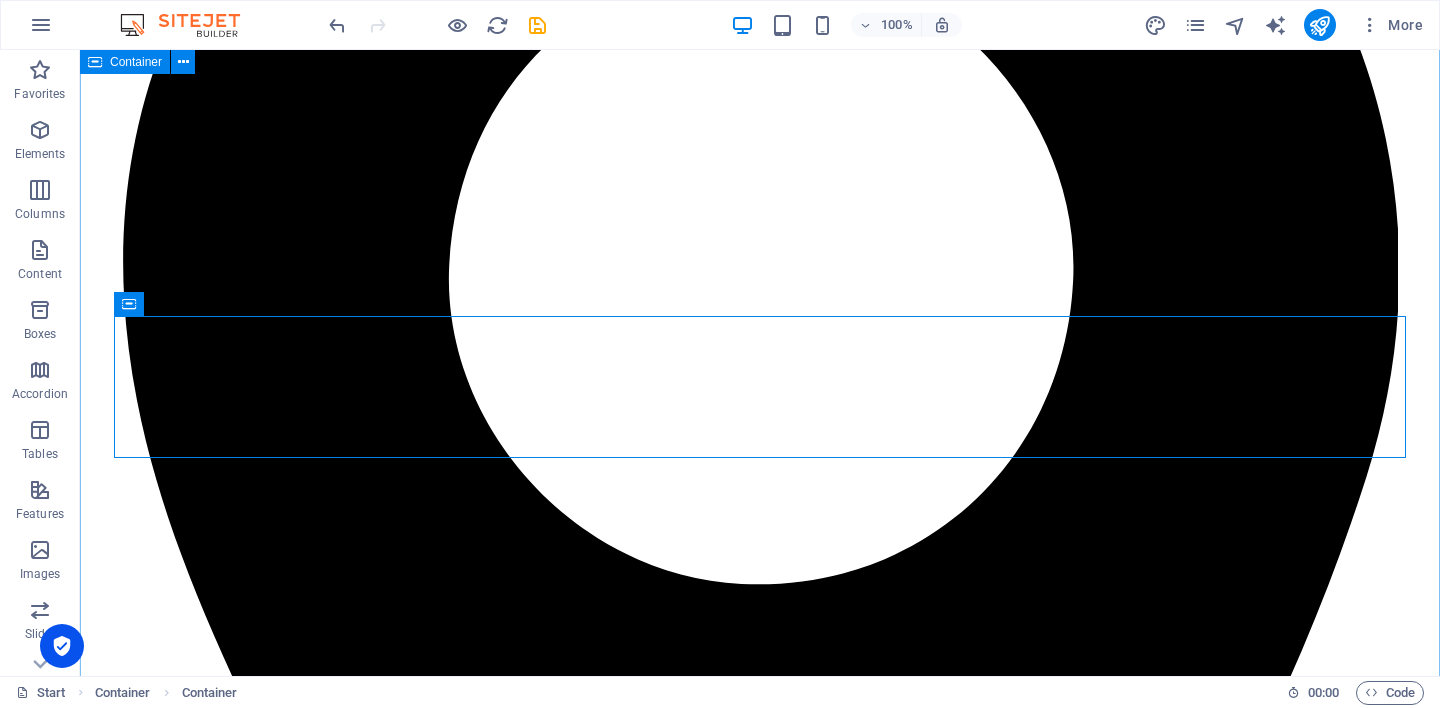 click on "Home Services Welcome Contact Book a Session Bohdi Sky Understanding the Past, Healing the Present. Learn more 11/8-18 Whitehall Street ,  Footscray, VIC   3011 0432 032 097 therapy@bohdisky.com.au Our services Individual Counselling 50 minutes – $60 A quiet, supportive space to explore what matters to you. Together, we can gently explore your thoughts, feelings, and life experiences — at your pace and without judgement. 👉 [Read more] Couples Counselling 75 minutes – $90 A space to reconnect, rebuild trust, and communicate more openly. Whether you're navigating conflict, parenting pressures, or emotional distance — you do not need to face it alone. 👉 [Read more] Group Therapy 90 minutes – $45 per person Share, listen, and grow in a supportive group environment. Themes may include grief, identity, belonging, or emotional resilience. There is strength in being heard — and hearing others. 👉 [Read more] 🌿  Not sure where to begin? 👉 [Book now] 👤 Welcome to My Page Hi, I am Bohdi. Fee" at bounding box center [760, 9959] 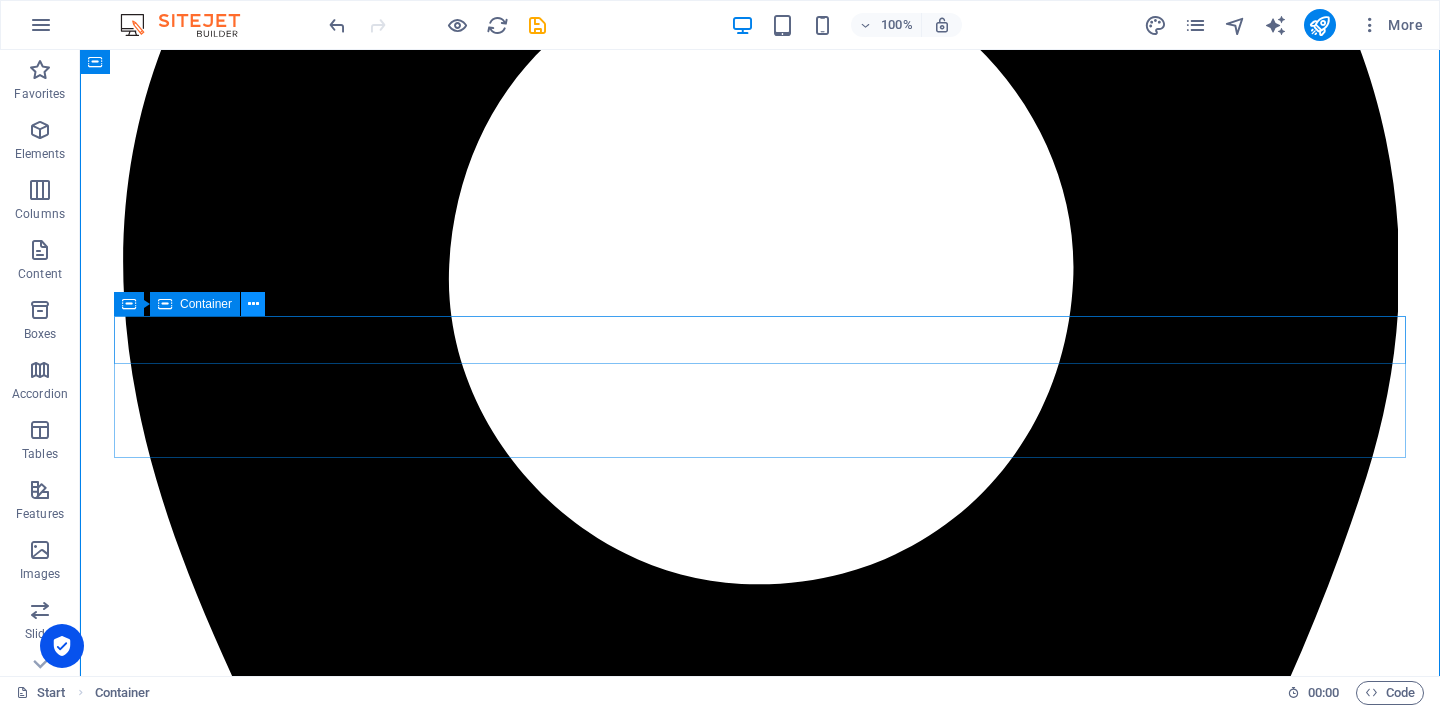 click at bounding box center [253, 304] 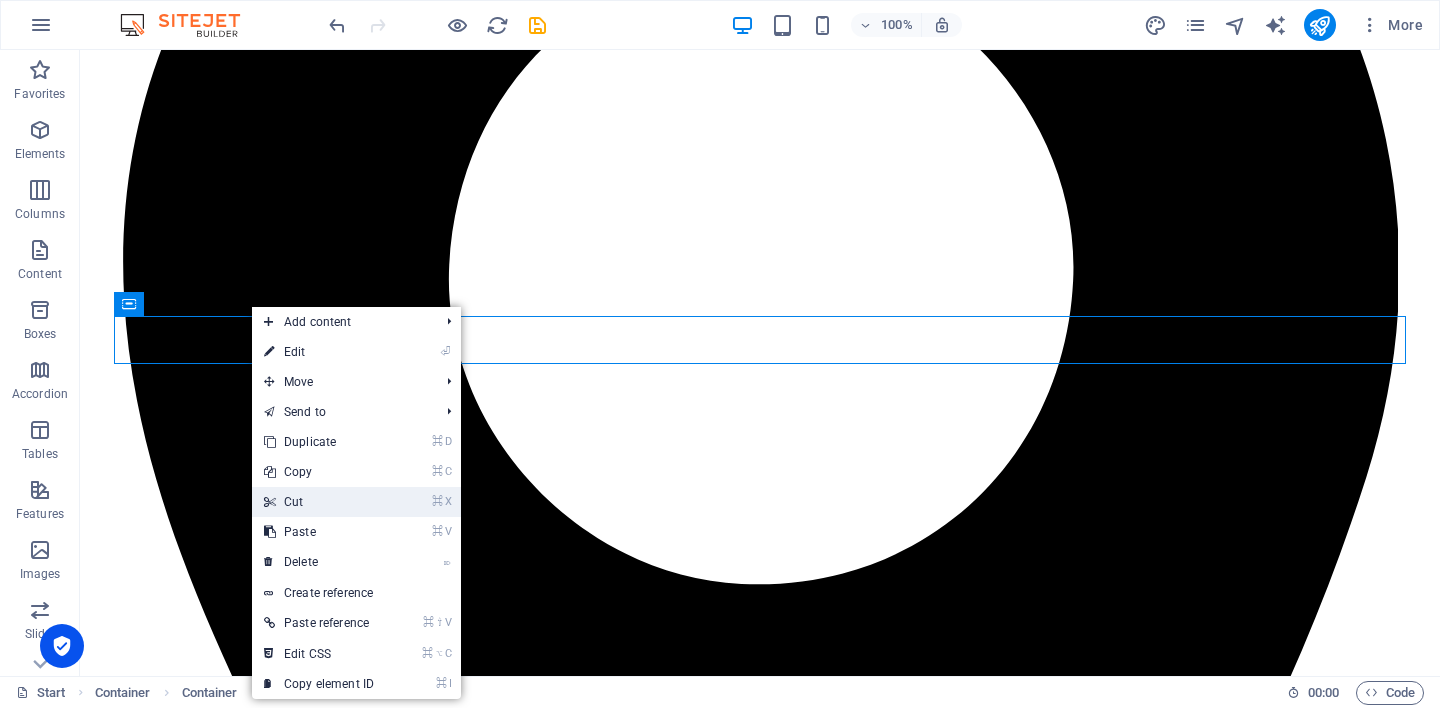 click on "⌘ X  Cut" at bounding box center [319, 502] 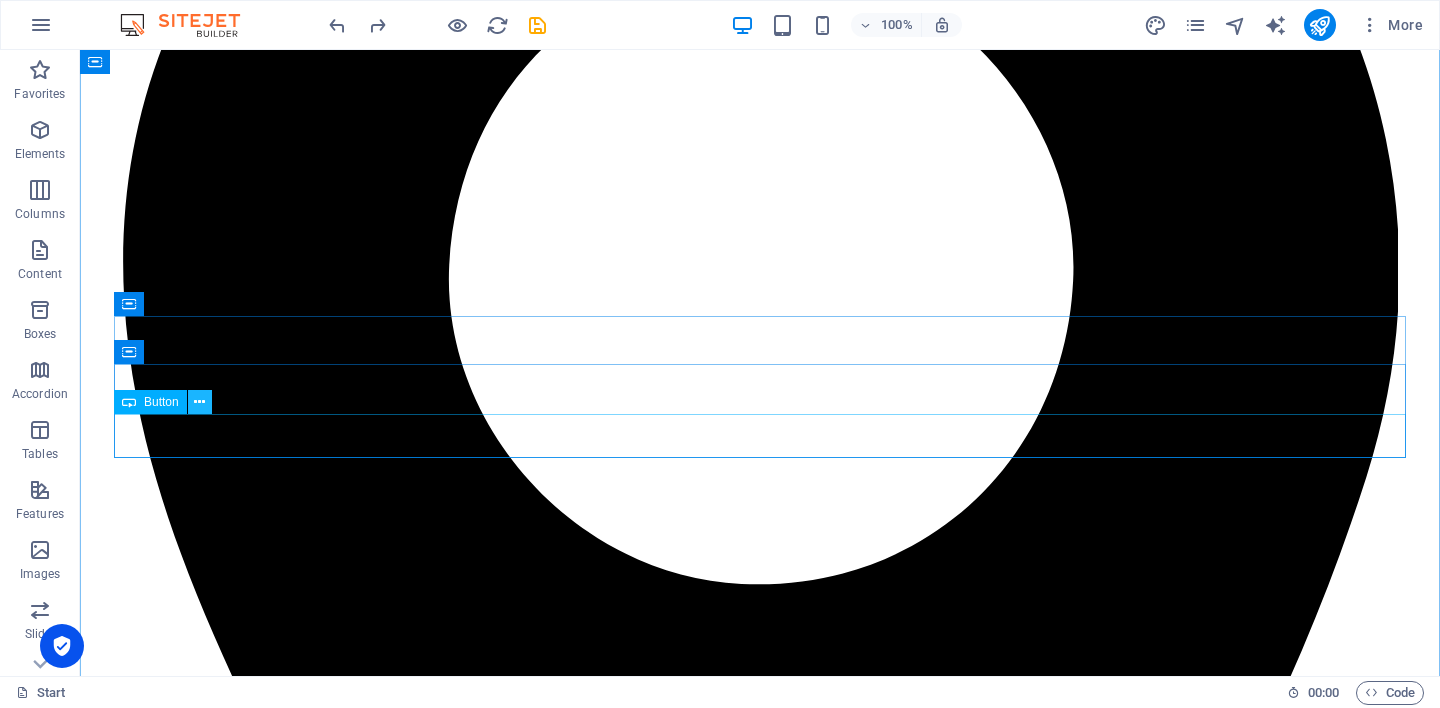 click at bounding box center (199, 402) 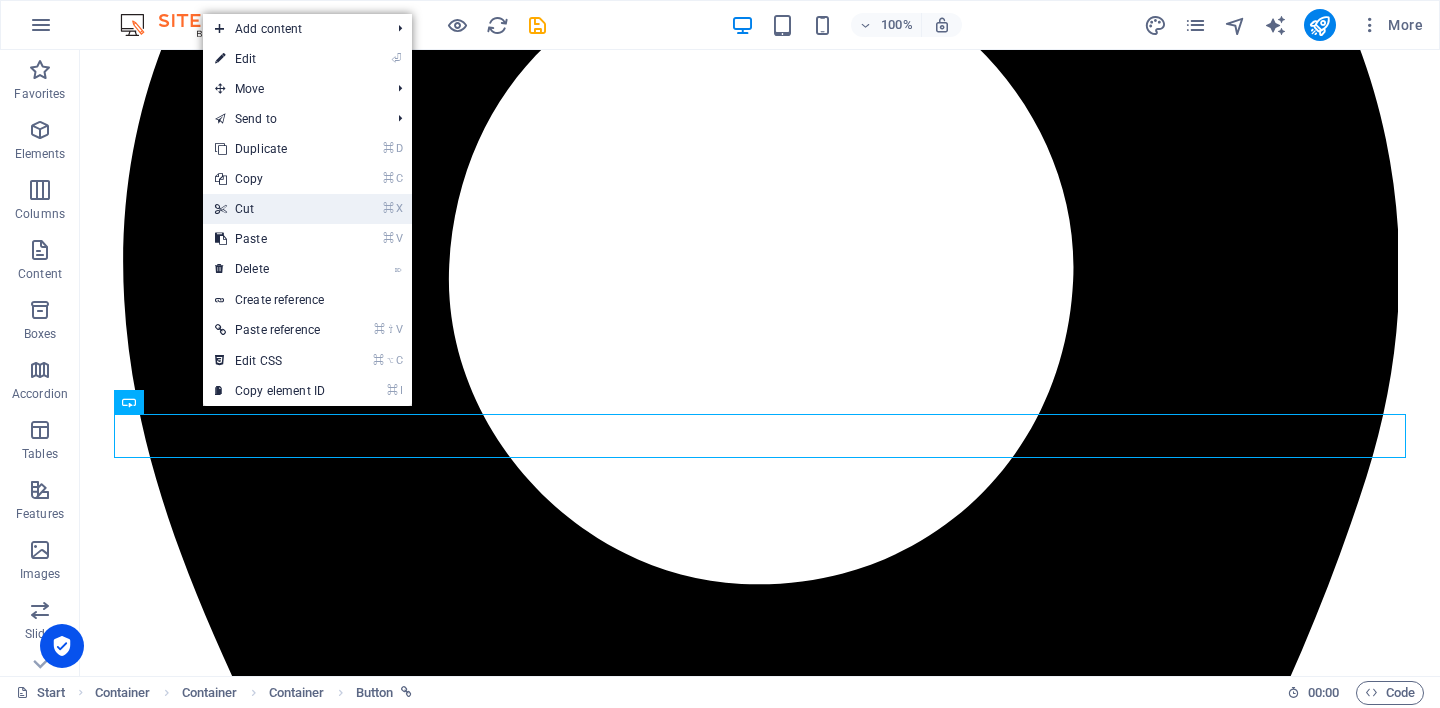 click on "⌘ X  Cut" at bounding box center [270, 209] 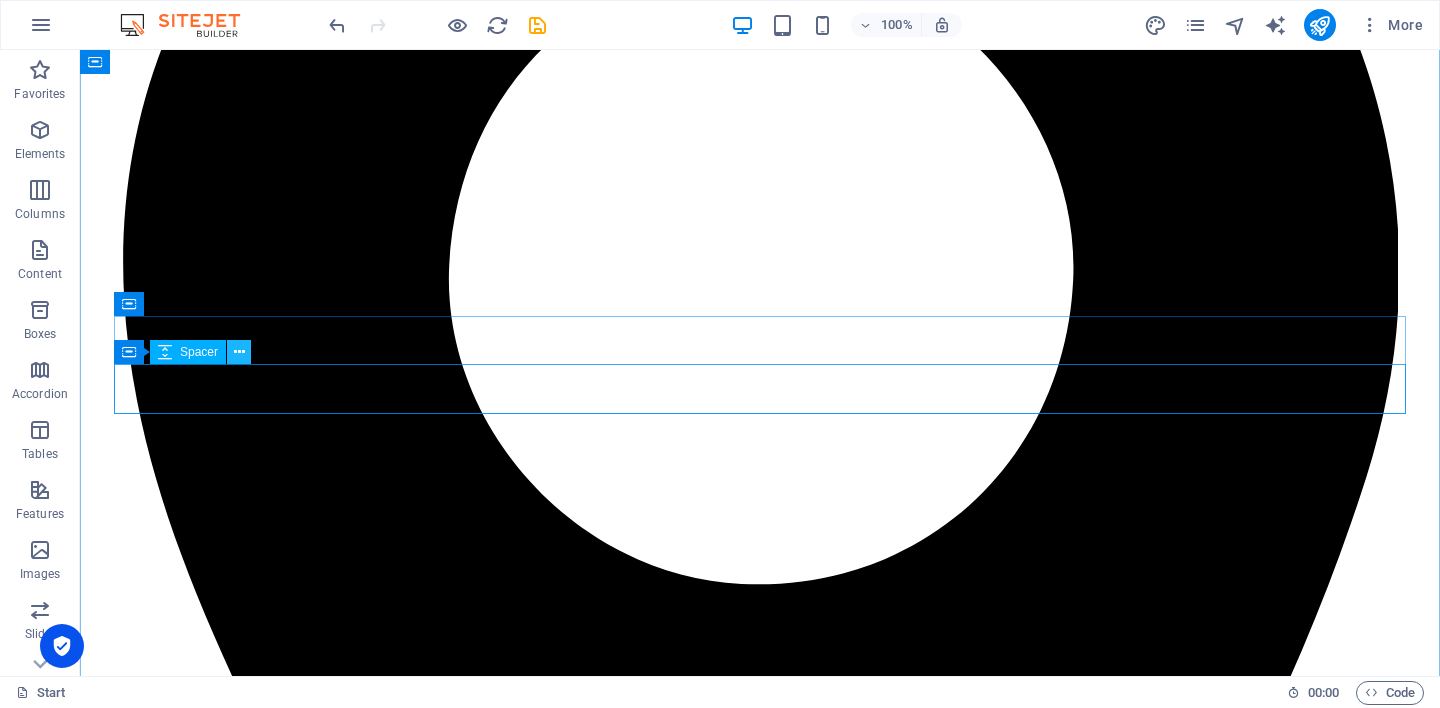 click at bounding box center [239, 352] 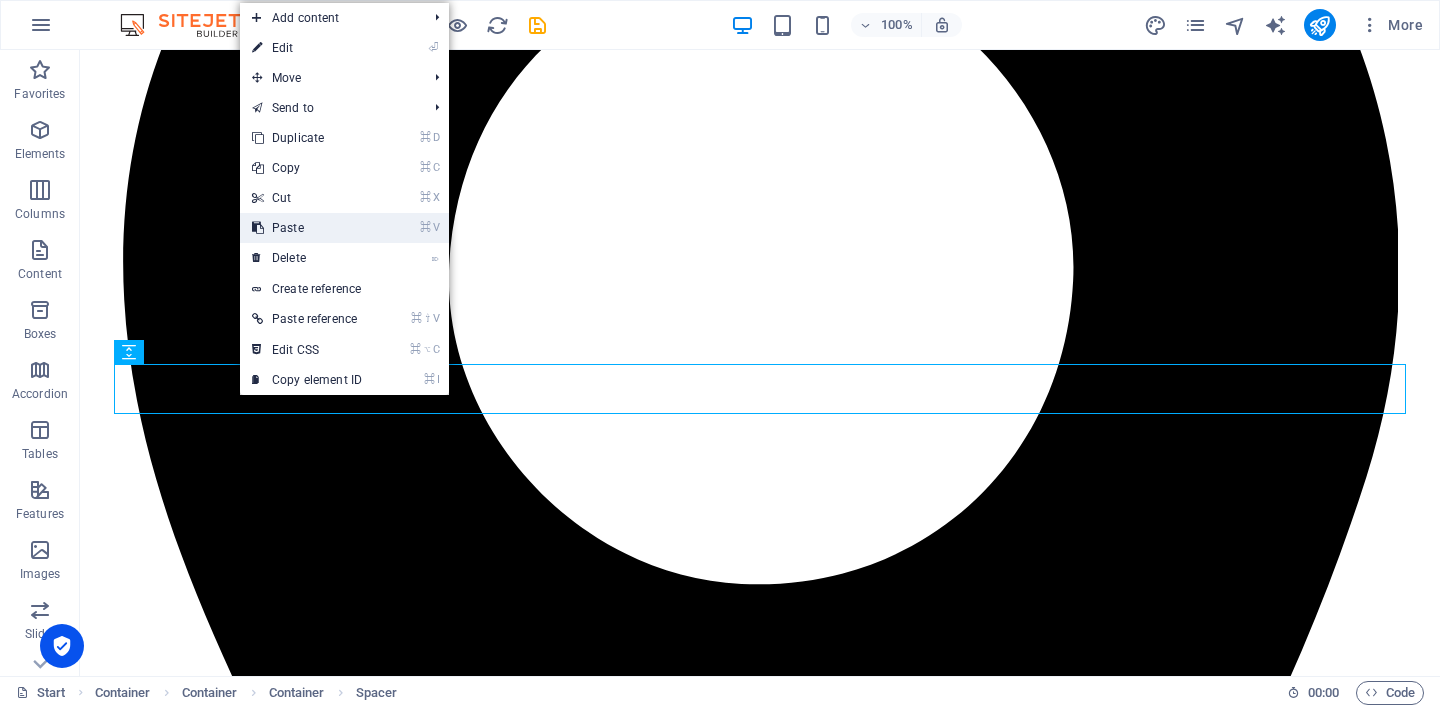 click on "⌘ V  Paste" at bounding box center (307, 228) 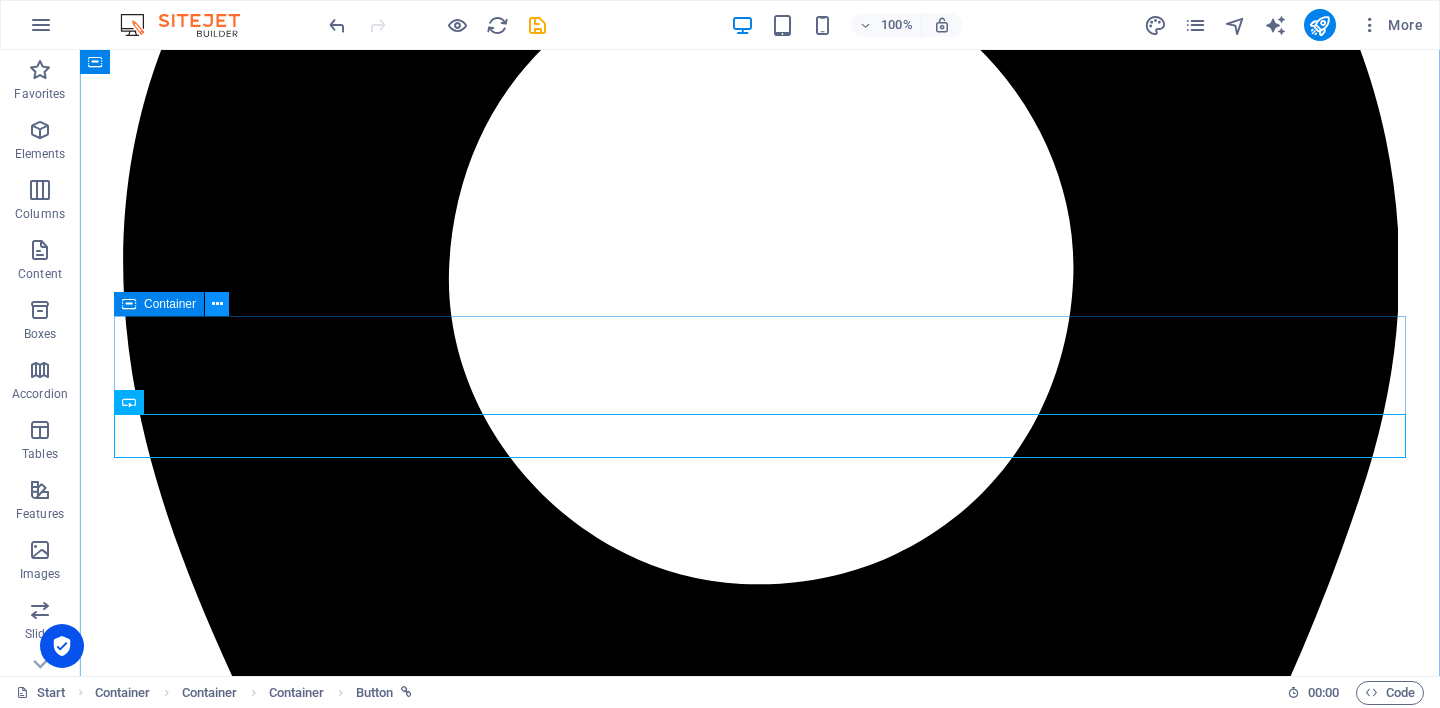 click at bounding box center [217, 304] 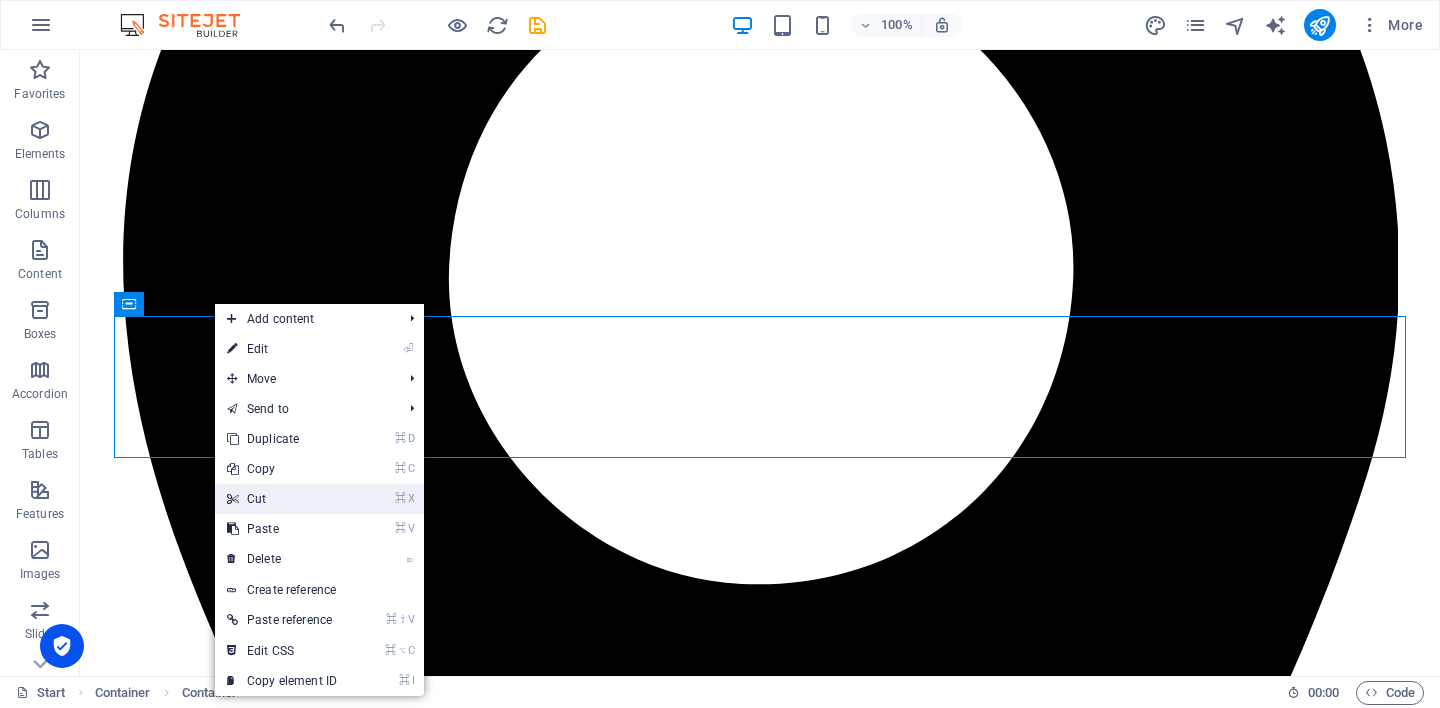 click on "⌘ X  Cut" at bounding box center [282, 499] 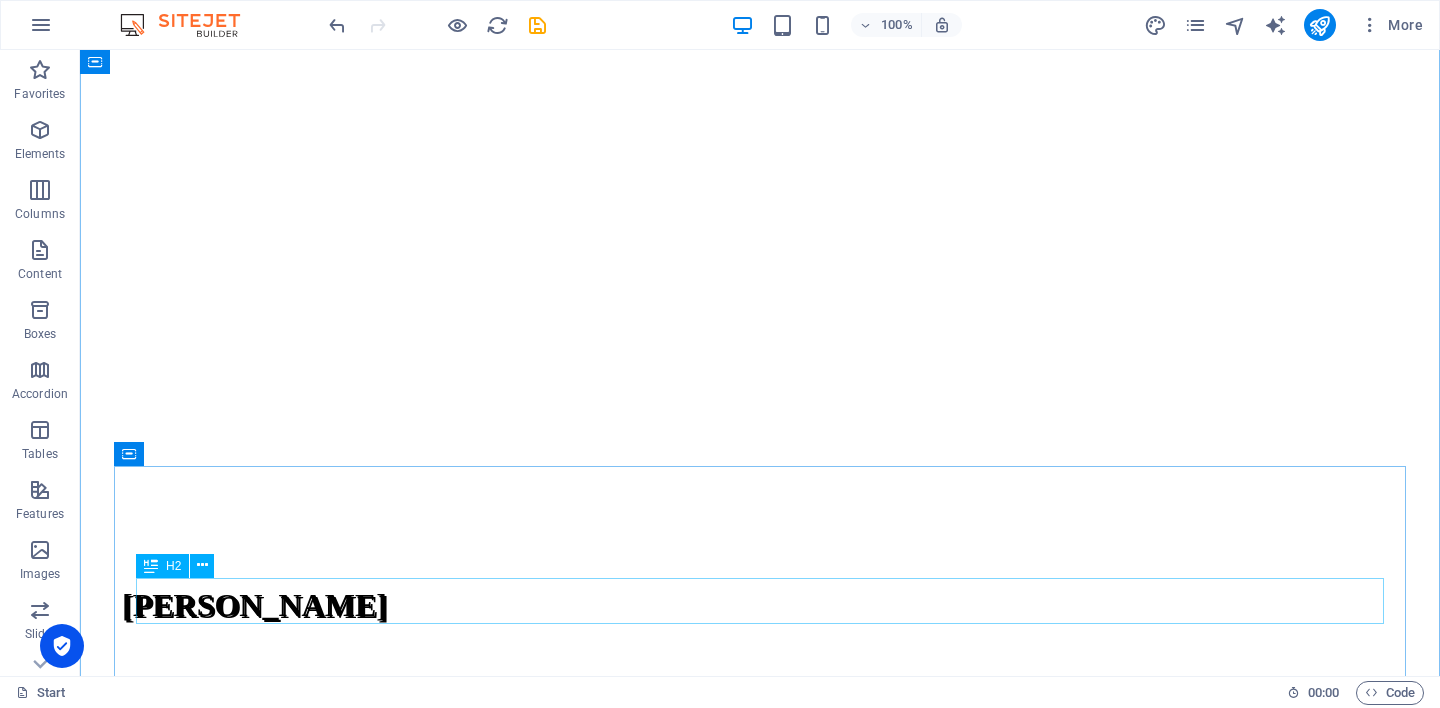 scroll, scrollTop: 411, scrollLeft: 0, axis: vertical 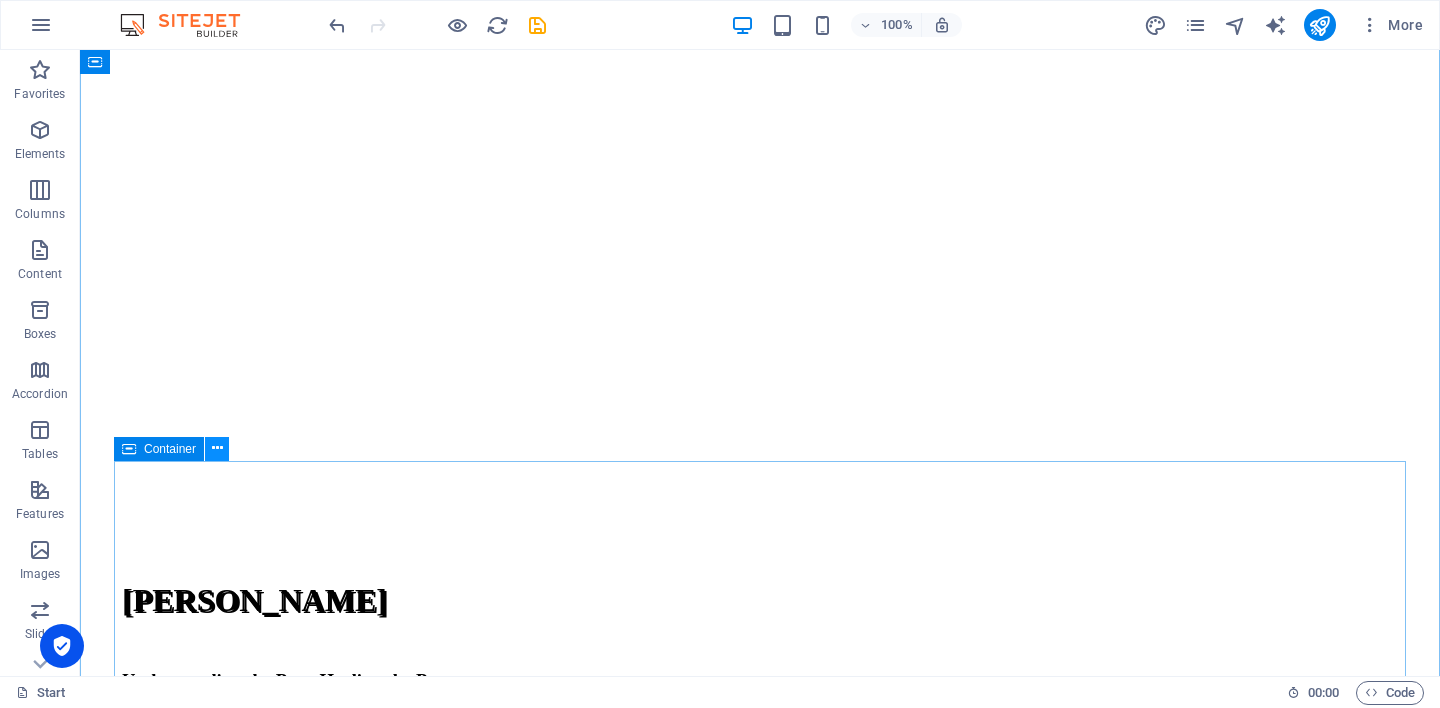 click at bounding box center (217, 448) 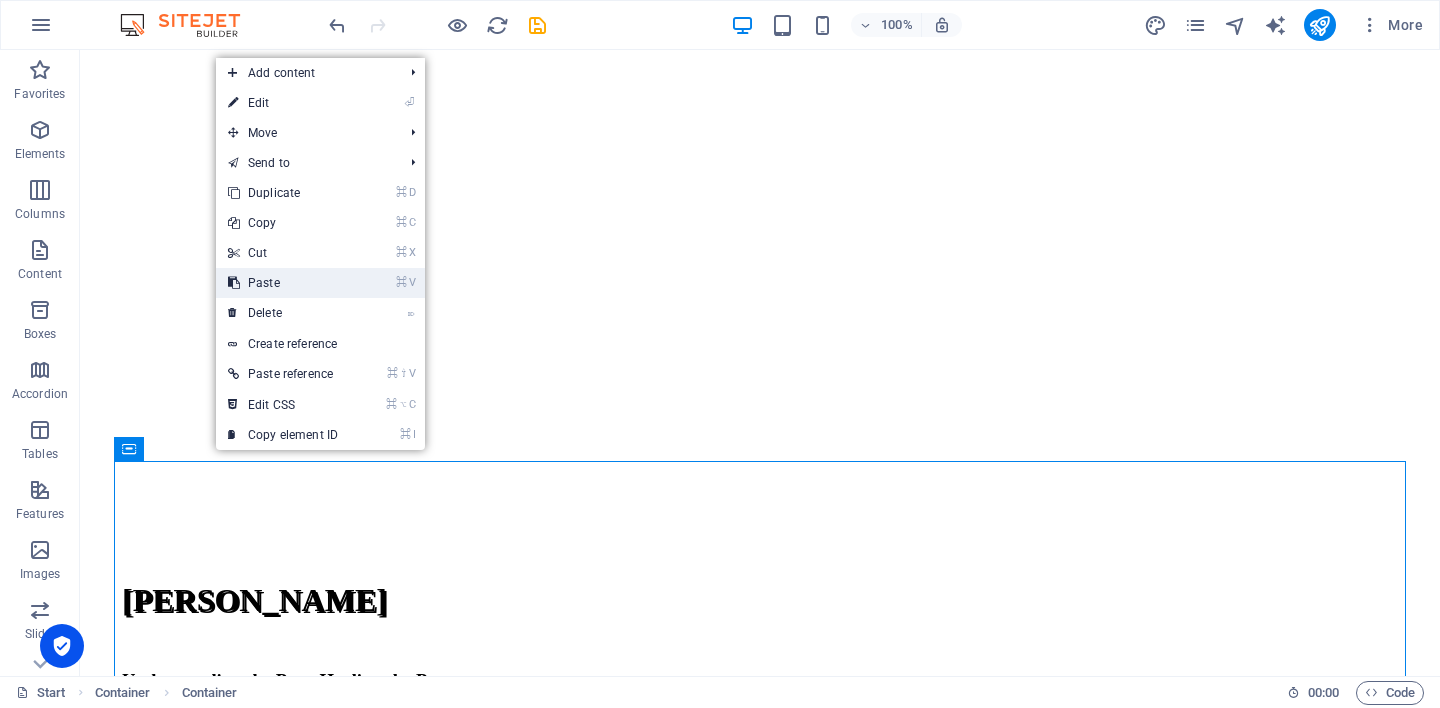 click on "⌘ V  Paste" at bounding box center [283, 283] 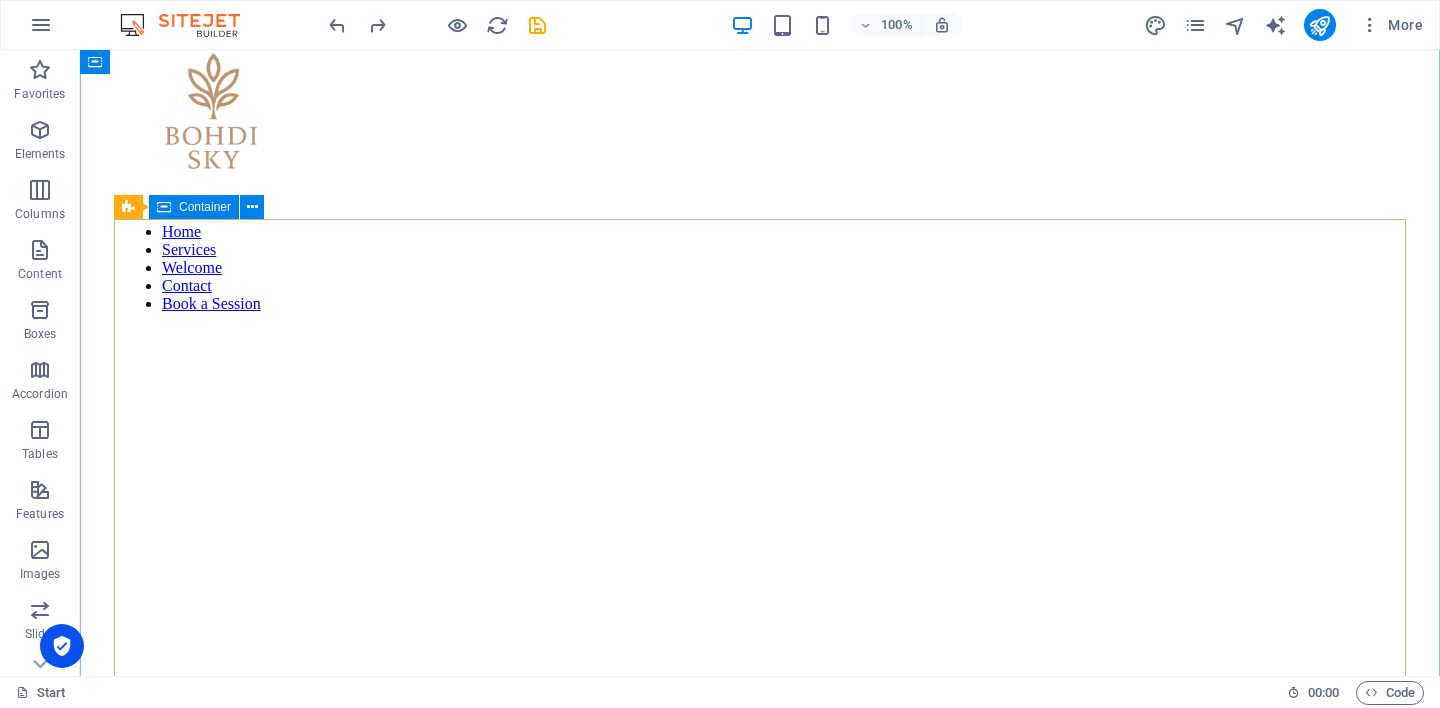 scroll, scrollTop: 53, scrollLeft: 0, axis: vertical 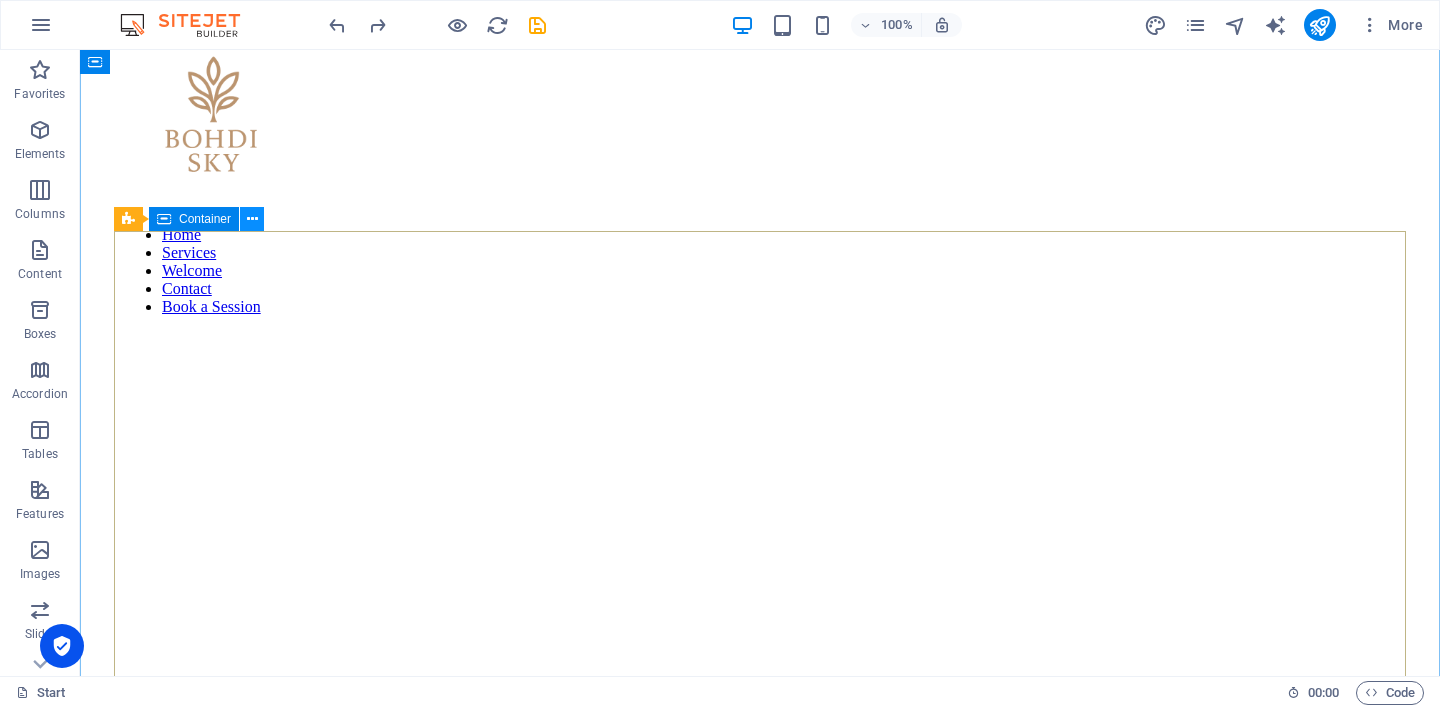 click at bounding box center [252, 219] 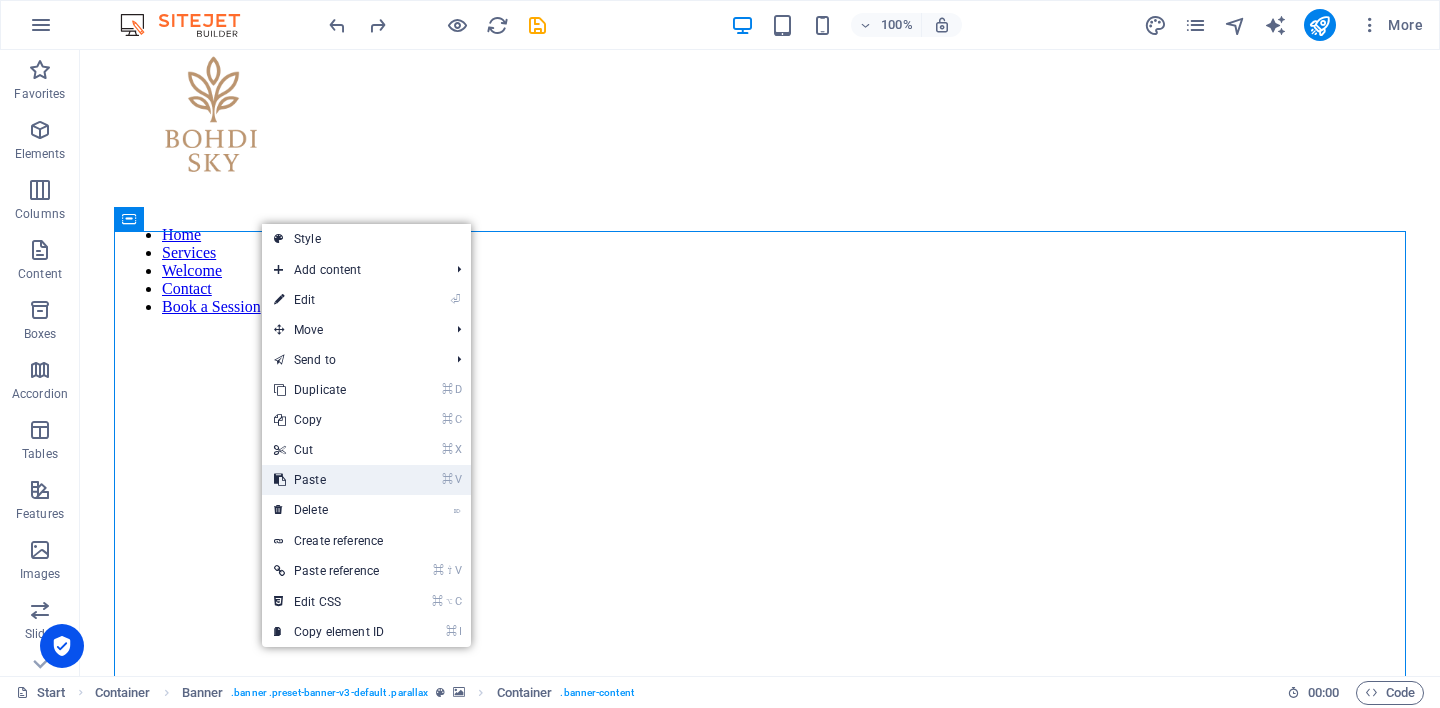click on "⌘ V  Paste" at bounding box center [329, 480] 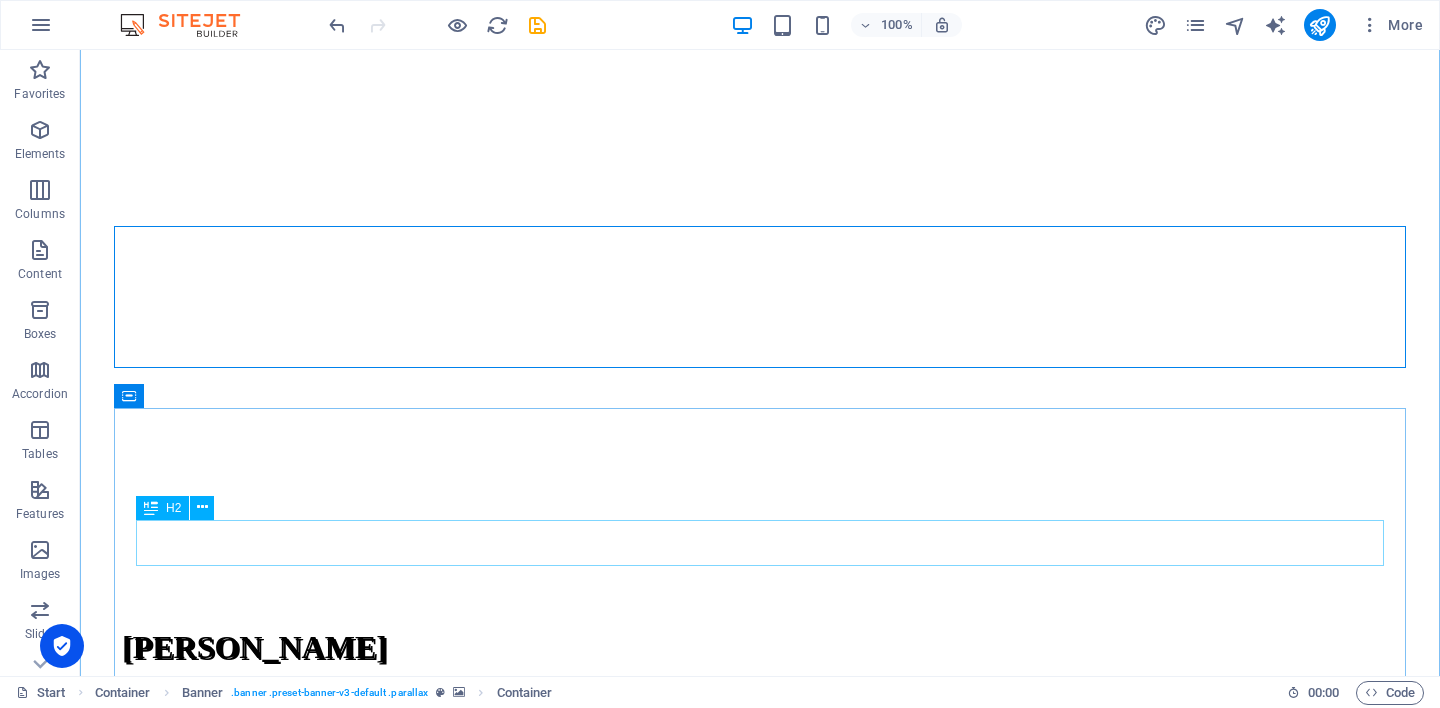 scroll, scrollTop: 486, scrollLeft: 0, axis: vertical 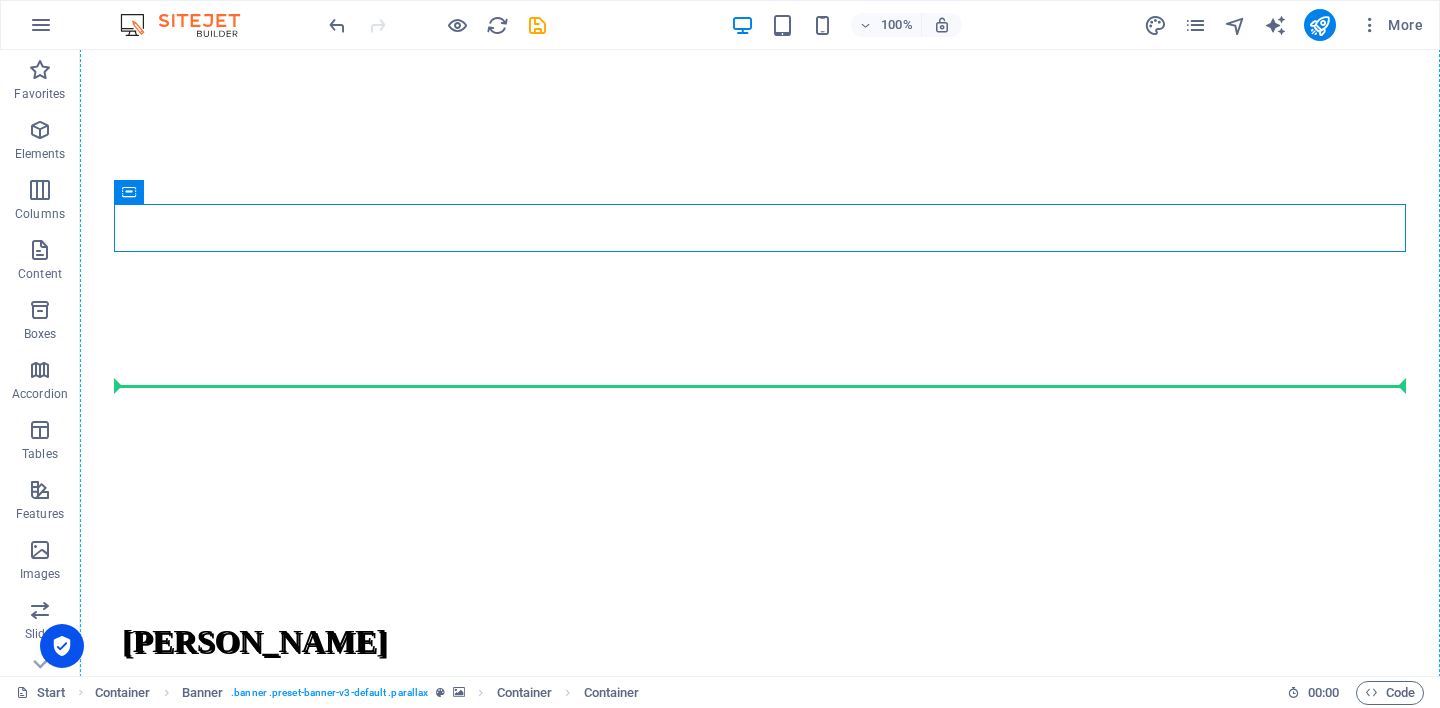drag, startPoint x: 263, startPoint y: 246, endPoint x: 169, endPoint y: 388, distance: 170.29387 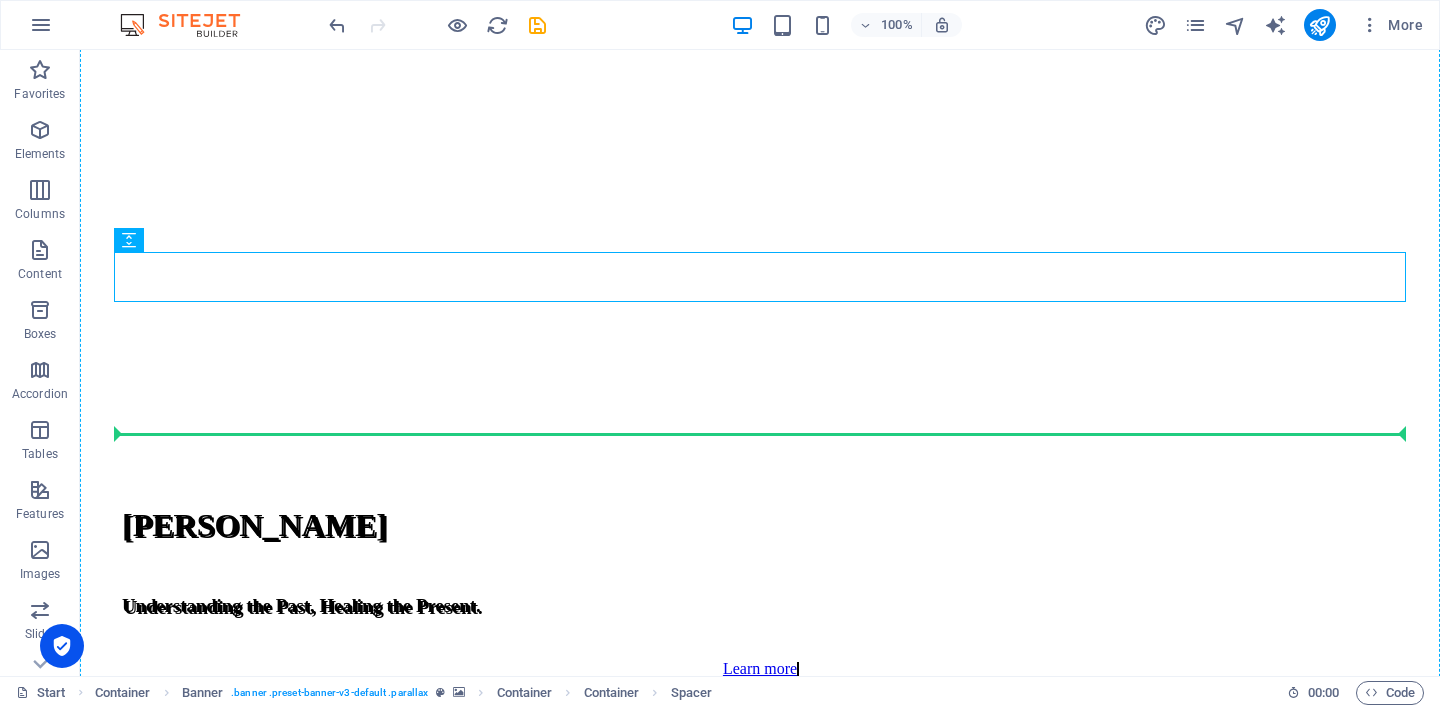 drag, startPoint x: 323, startPoint y: 291, endPoint x: 224, endPoint y: 481, distance: 214.2452 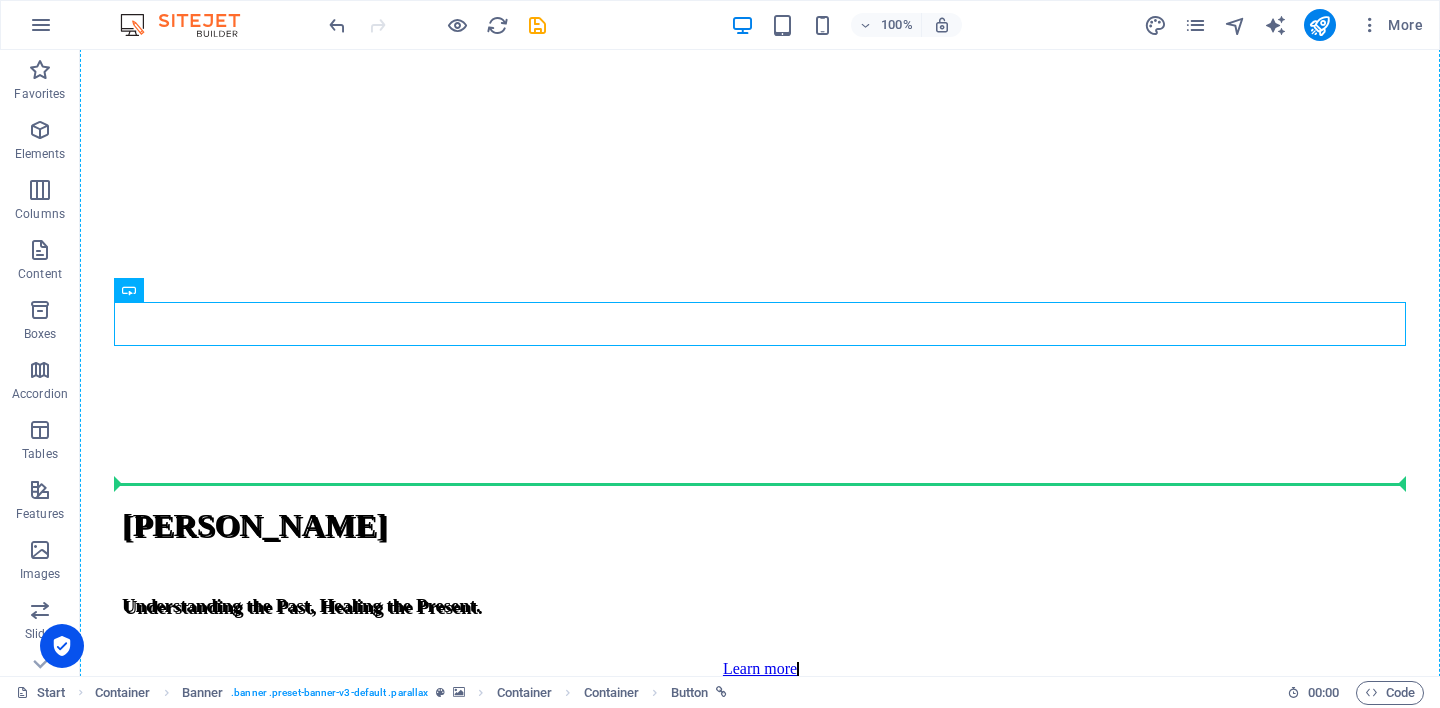 drag, startPoint x: 319, startPoint y: 343, endPoint x: 202, endPoint y: 477, distance: 177.89041 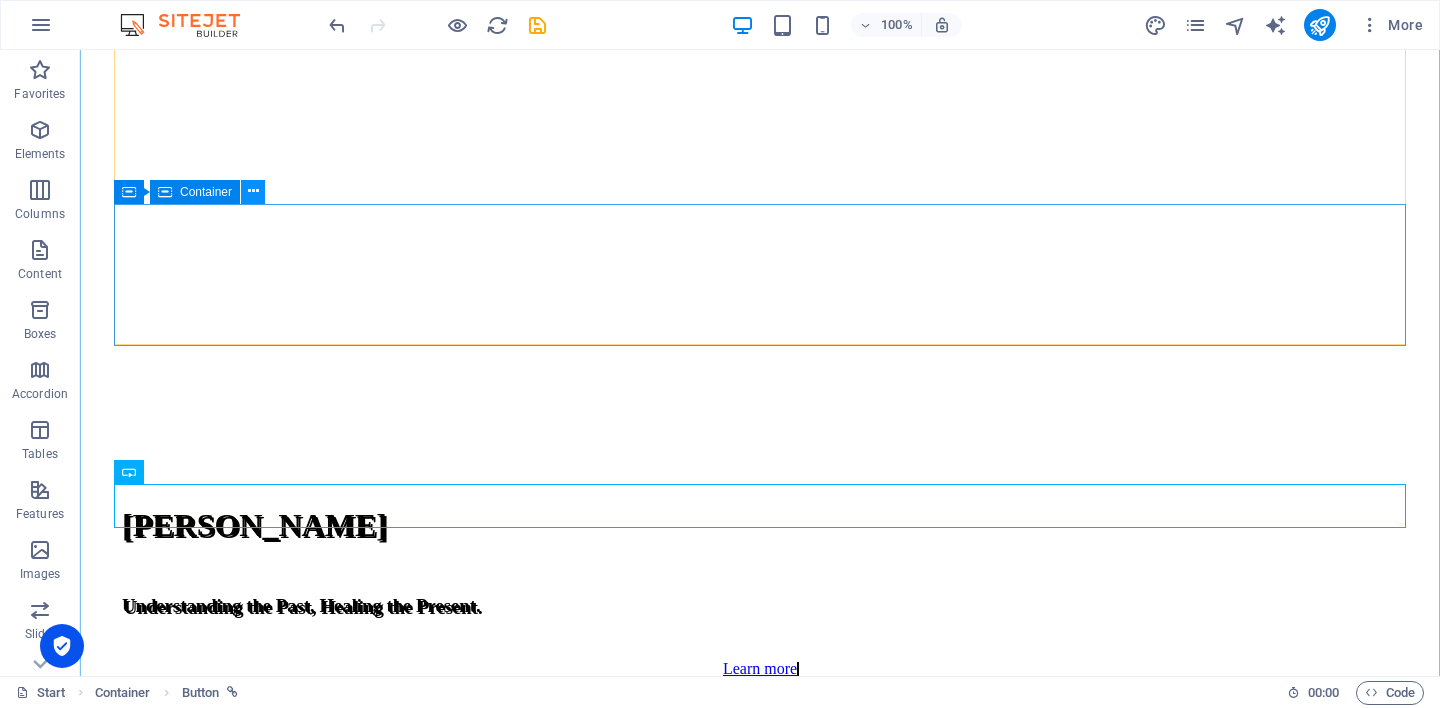 click at bounding box center [253, 191] 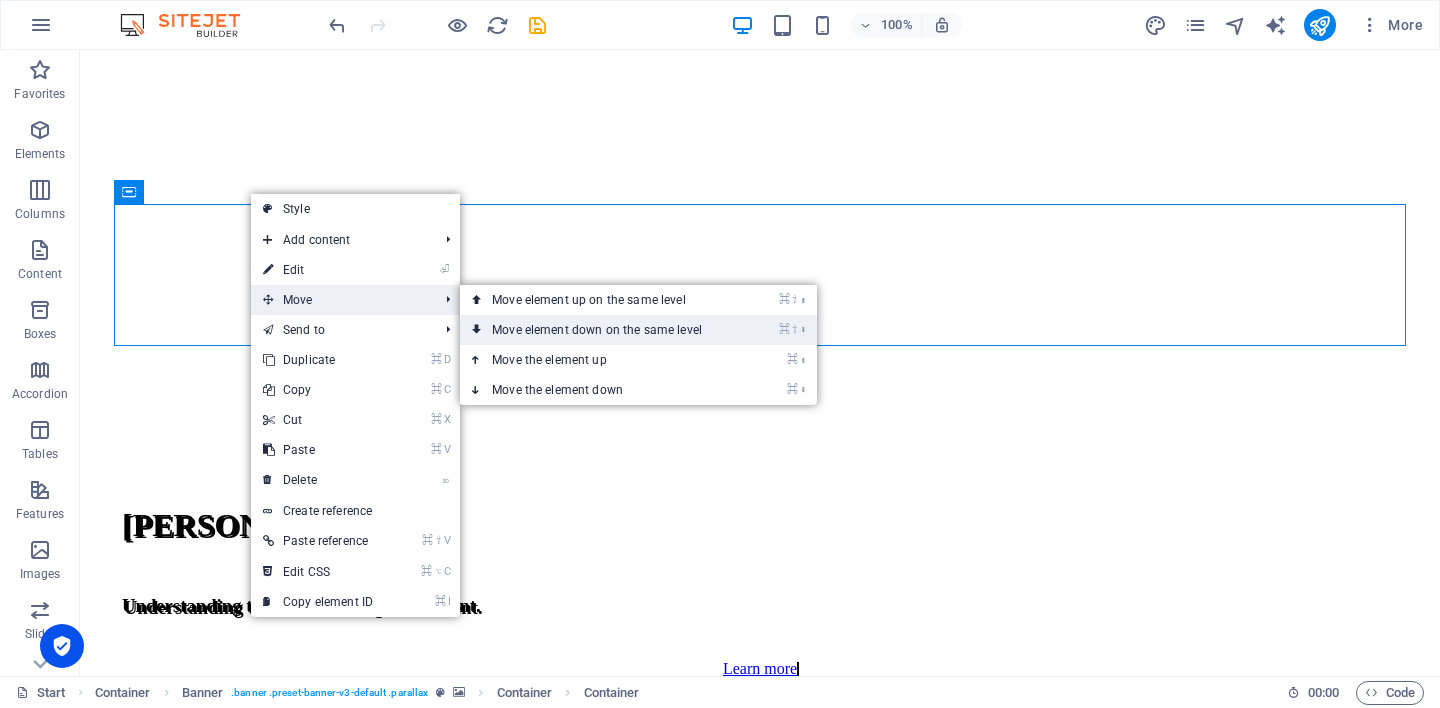 click on "⌘ ⇧ ⬇  Move element down on the same level" at bounding box center (601, 330) 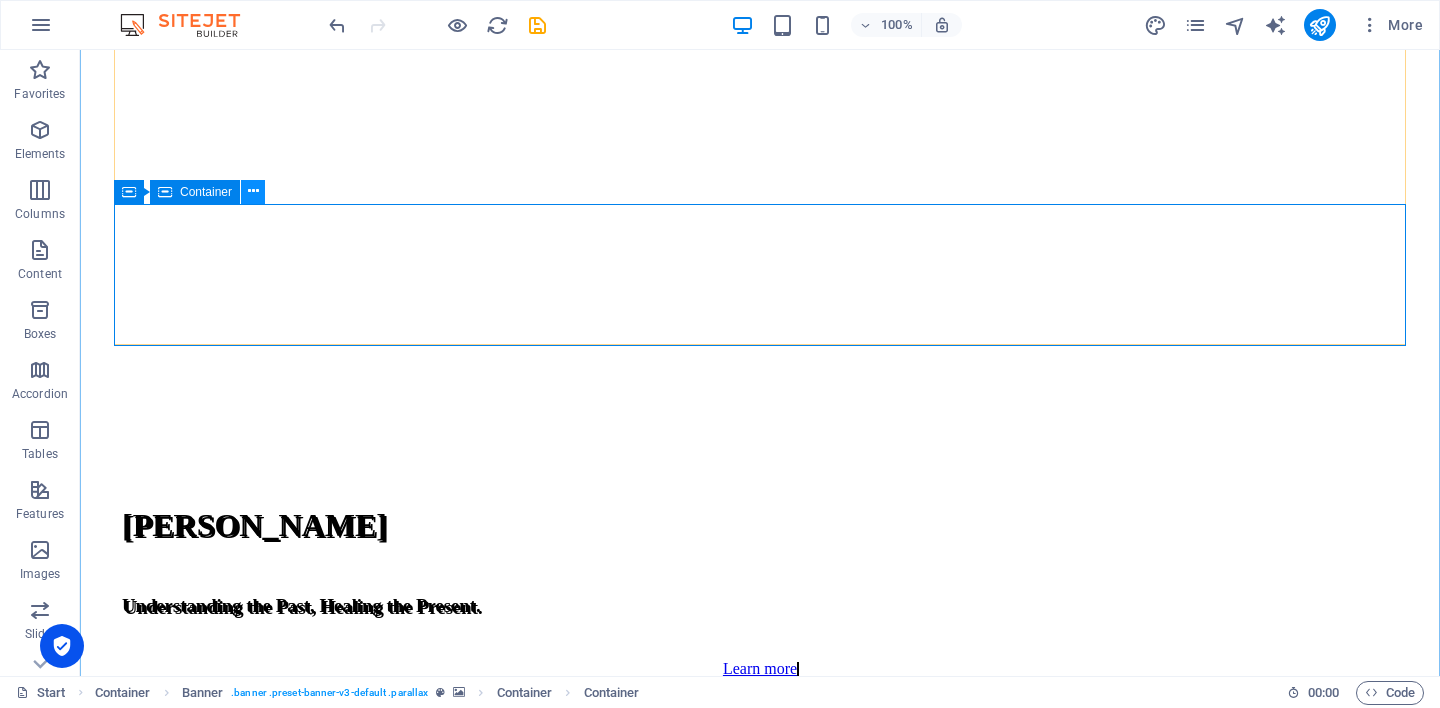 click at bounding box center [253, 192] 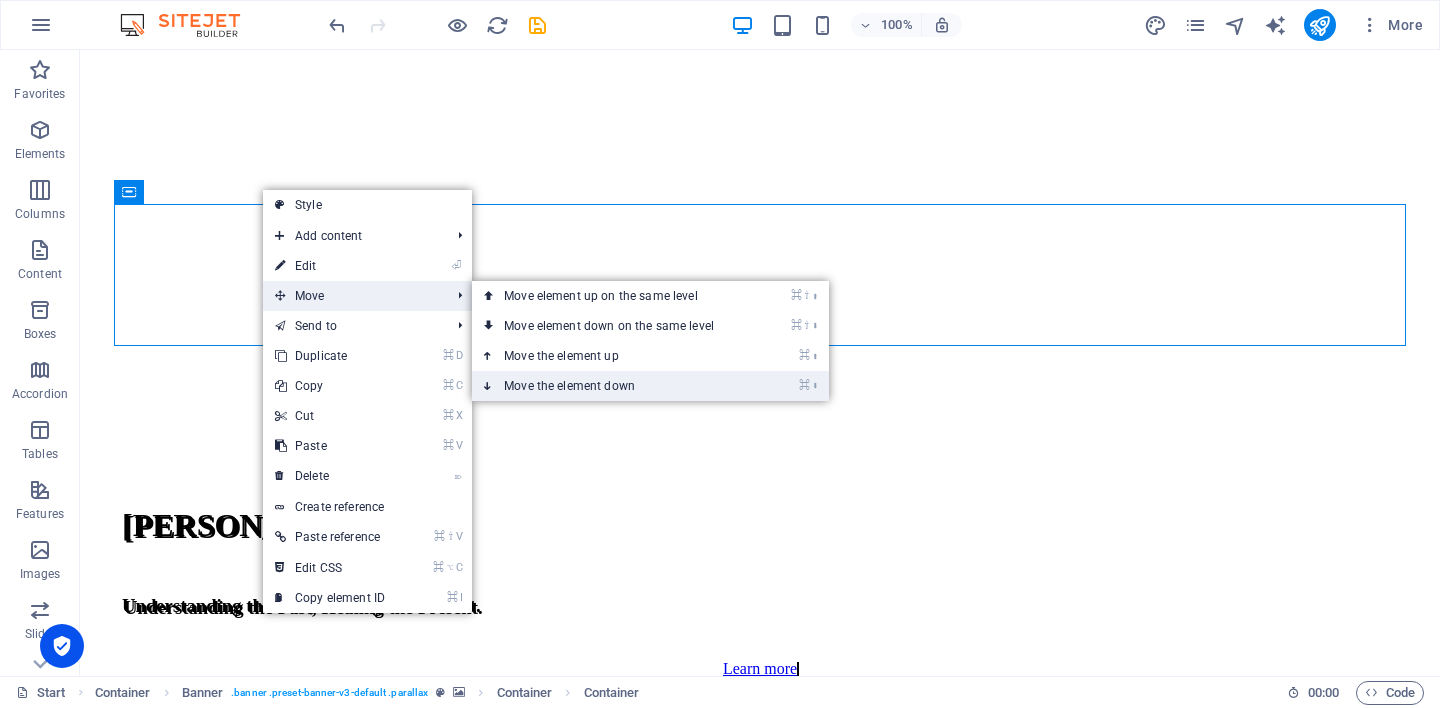click on "⌘ ⬇  Move the element down" at bounding box center [613, 386] 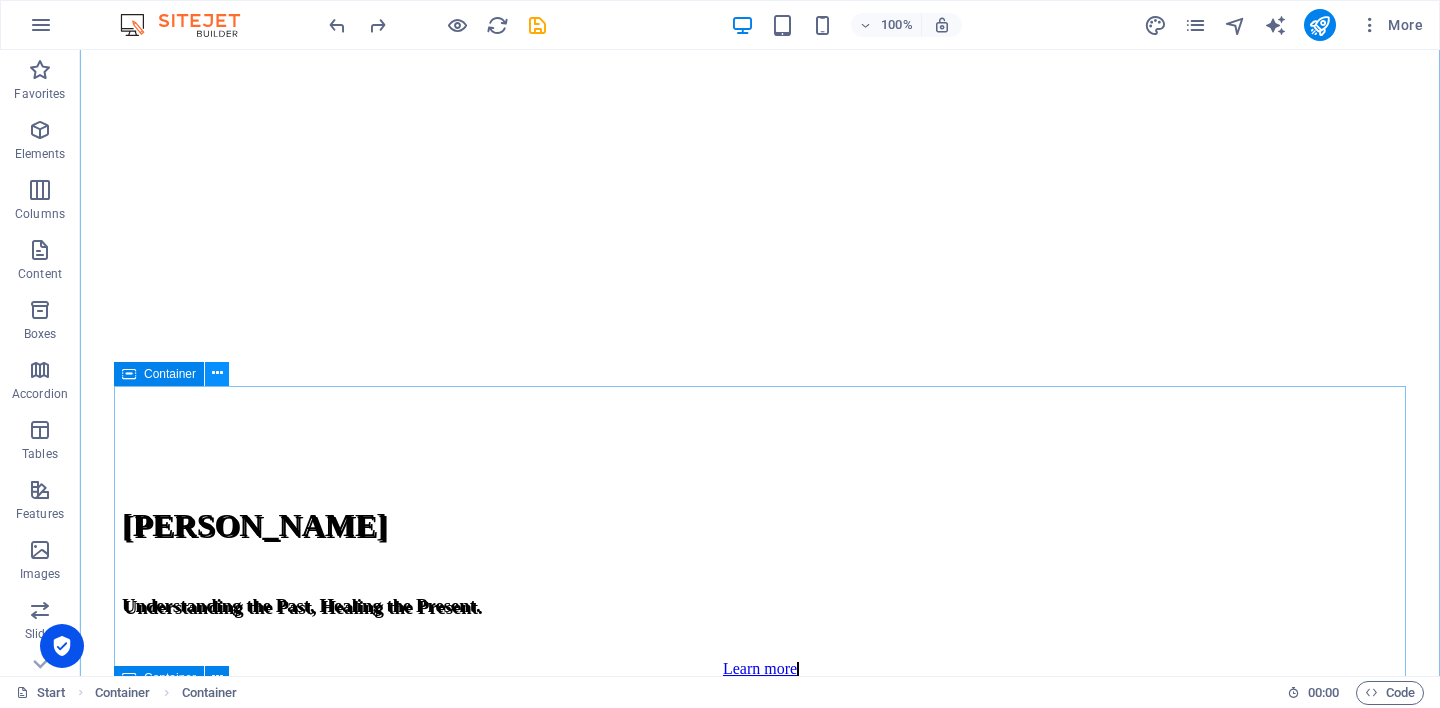 click at bounding box center (217, 373) 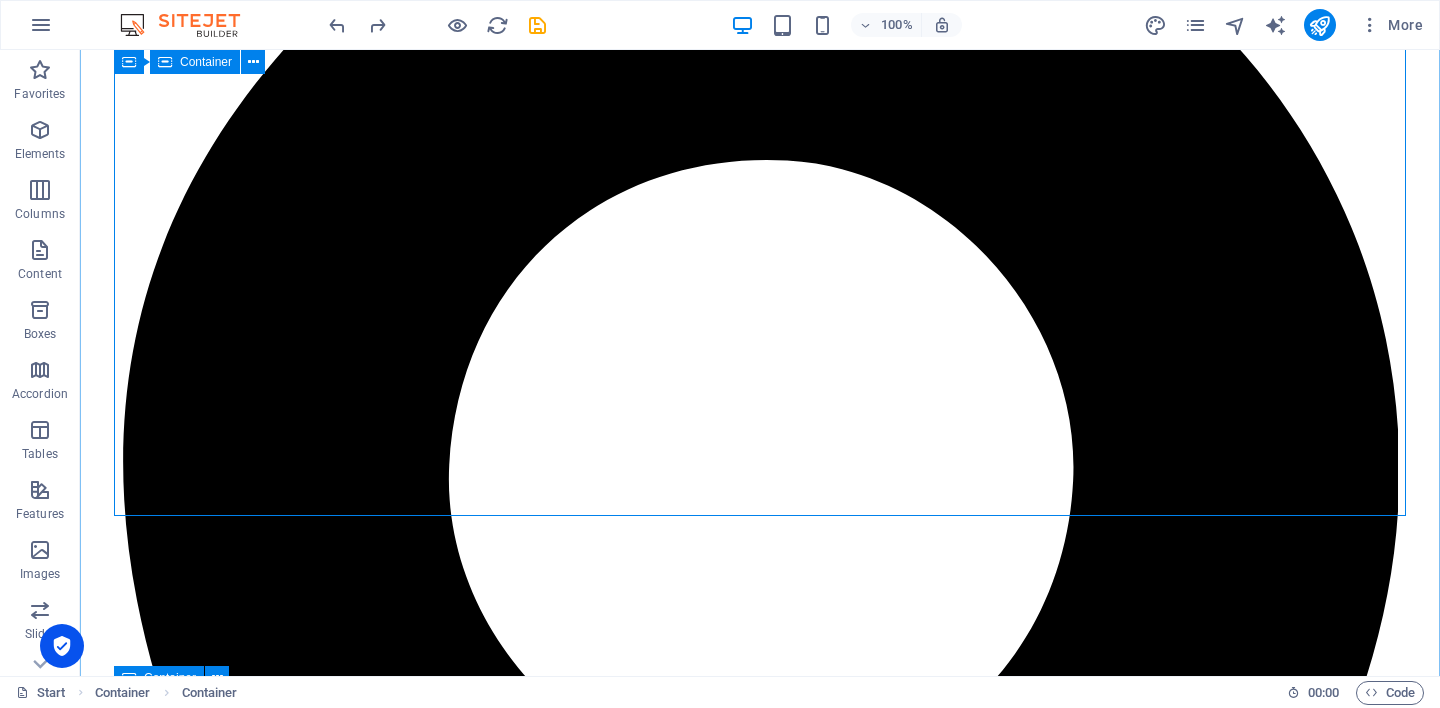scroll, scrollTop: 1330, scrollLeft: 0, axis: vertical 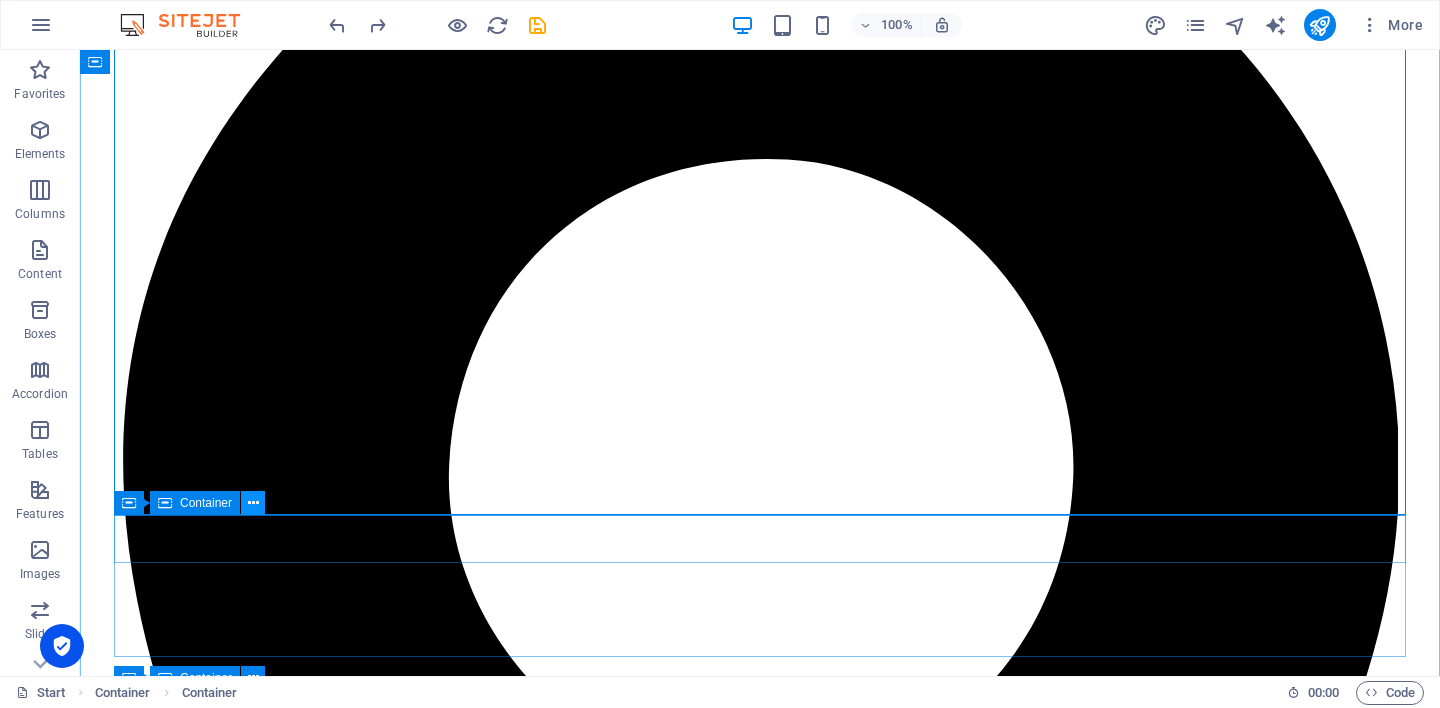 click at bounding box center (253, 503) 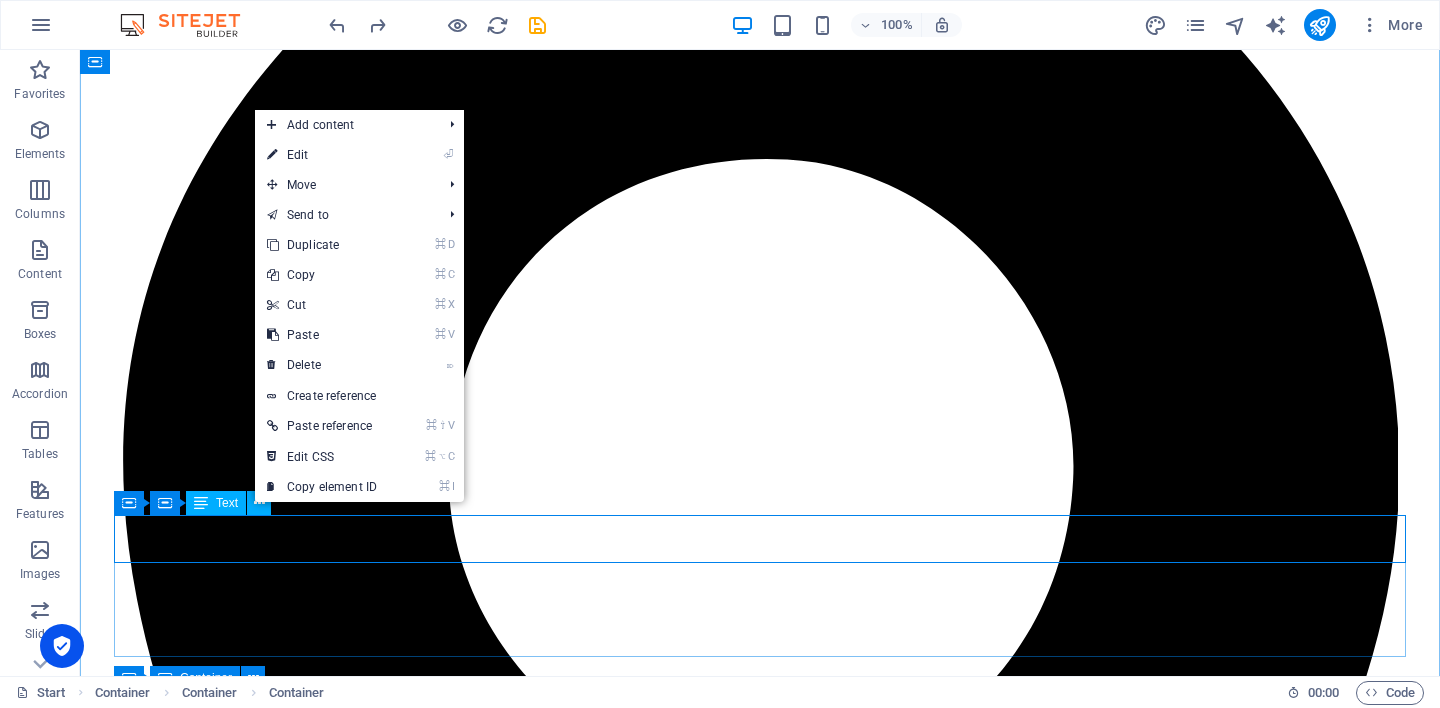 click on "🌿  Not sure where to begin? Let’s start with a free 15-minute chat — no pressure, no expectations. Just time to connect and see if this feels right for you." at bounding box center (760, 7846) 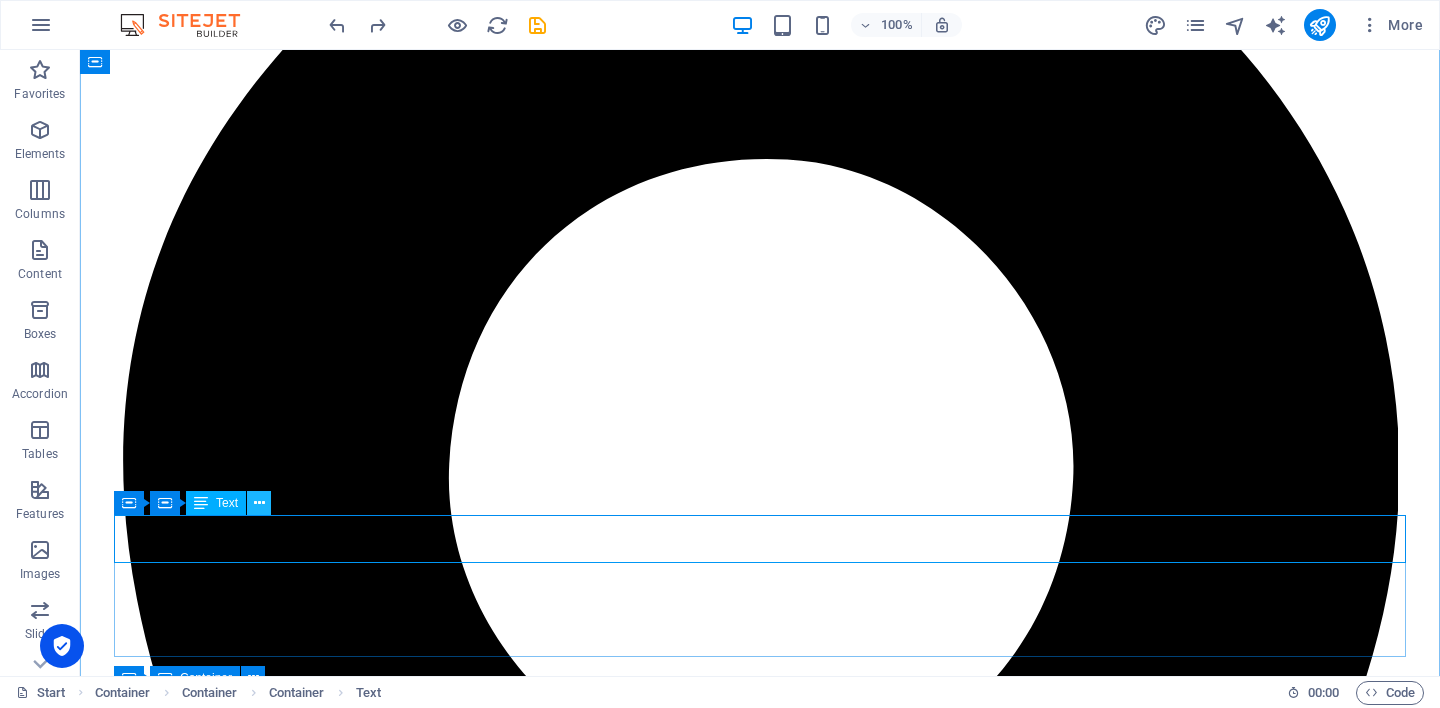 click at bounding box center [259, 503] 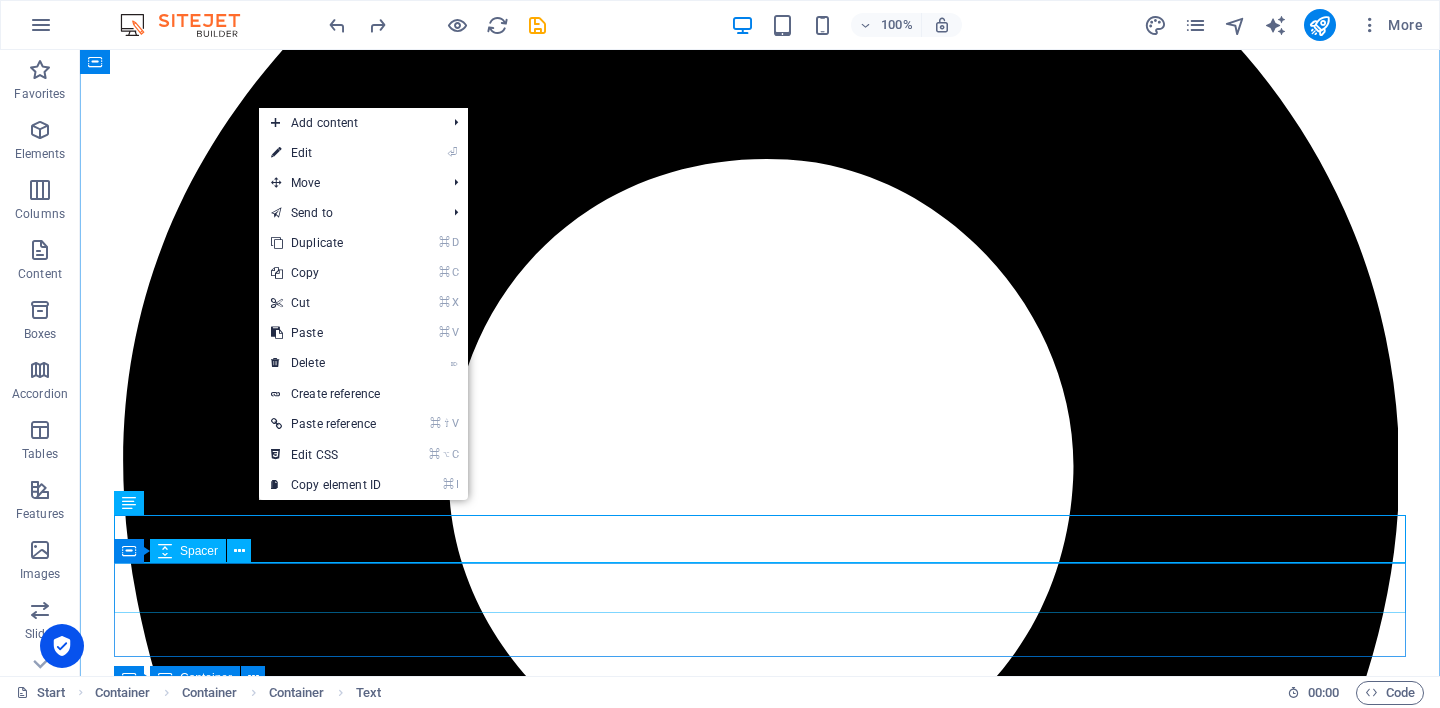 click at bounding box center (760, 7906) 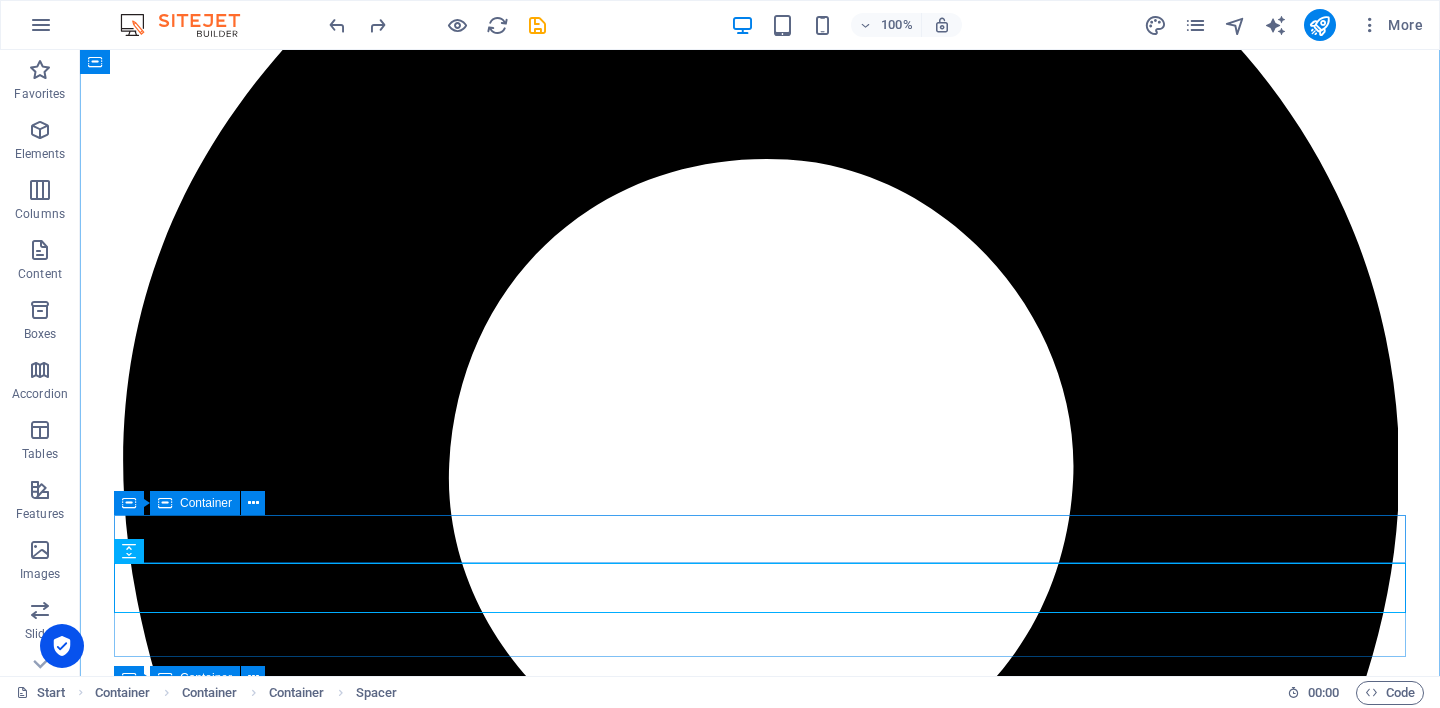 click on "Container" at bounding box center (206, 503) 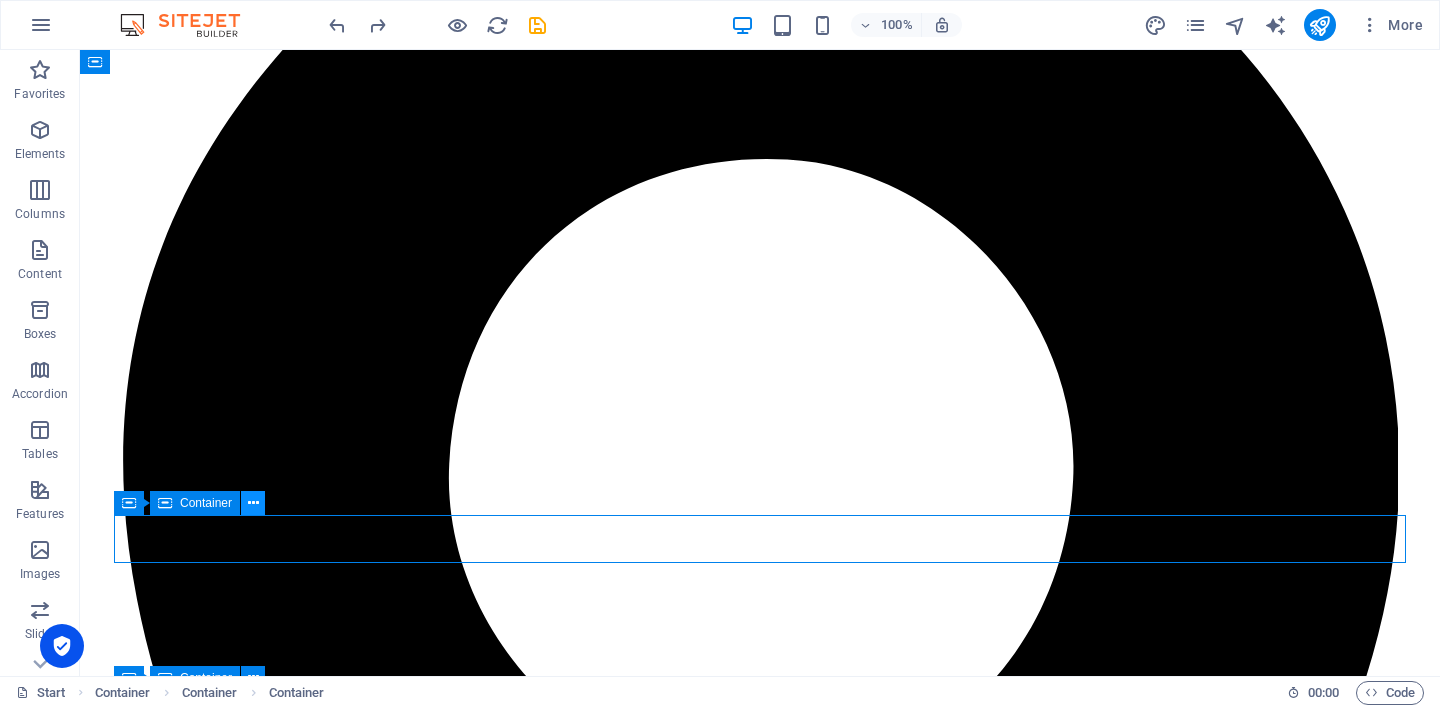 click at bounding box center (253, 503) 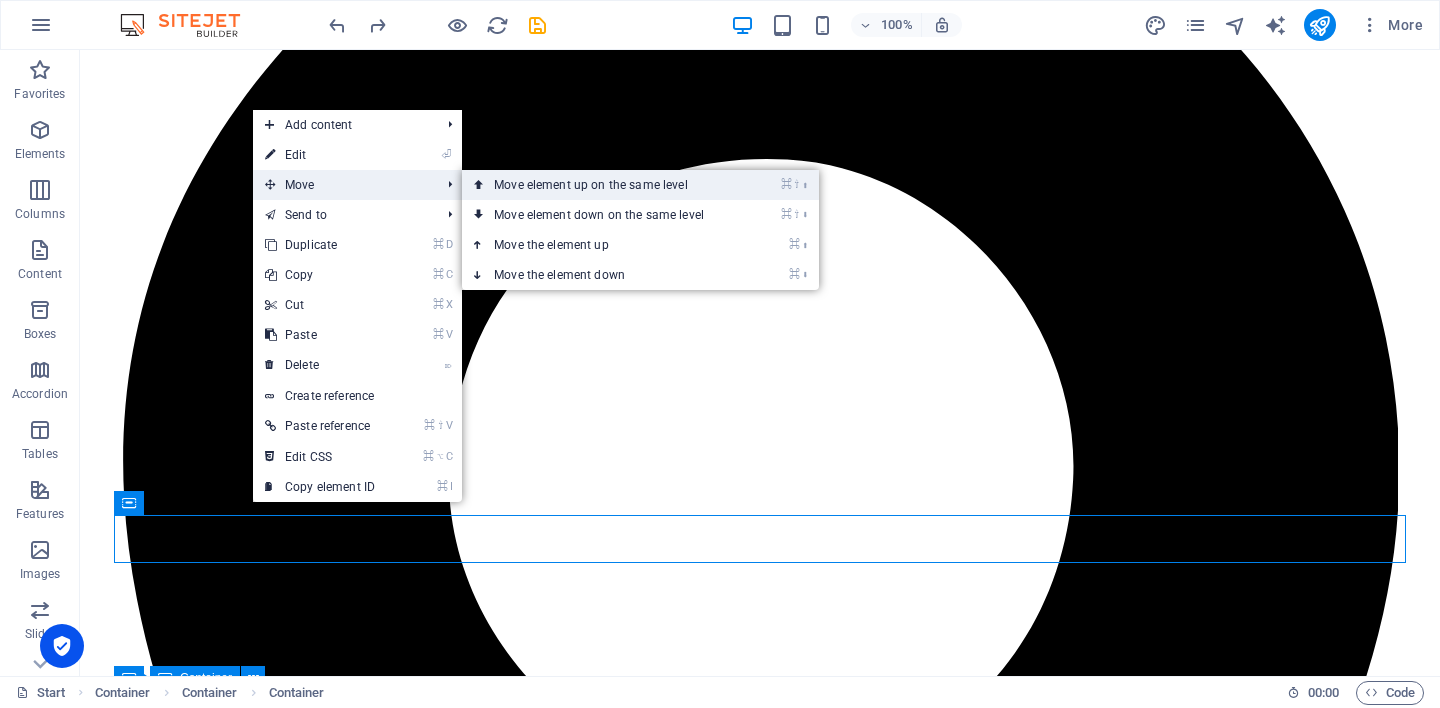 click on "⌘ ⇧ ⬆  Move element up on the same level" at bounding box center [603, 185] 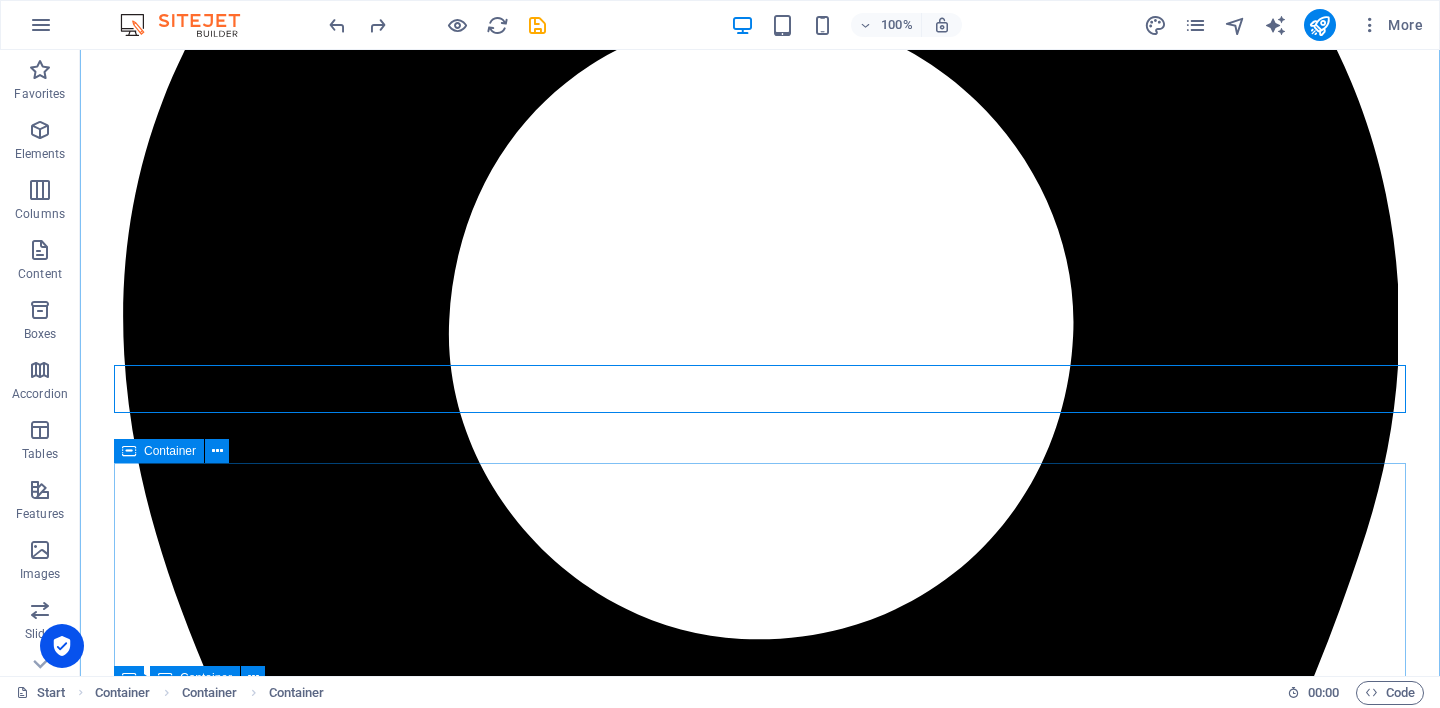 scroll, scrollTop: 1481, scrollLeft: 0, axis: vertical 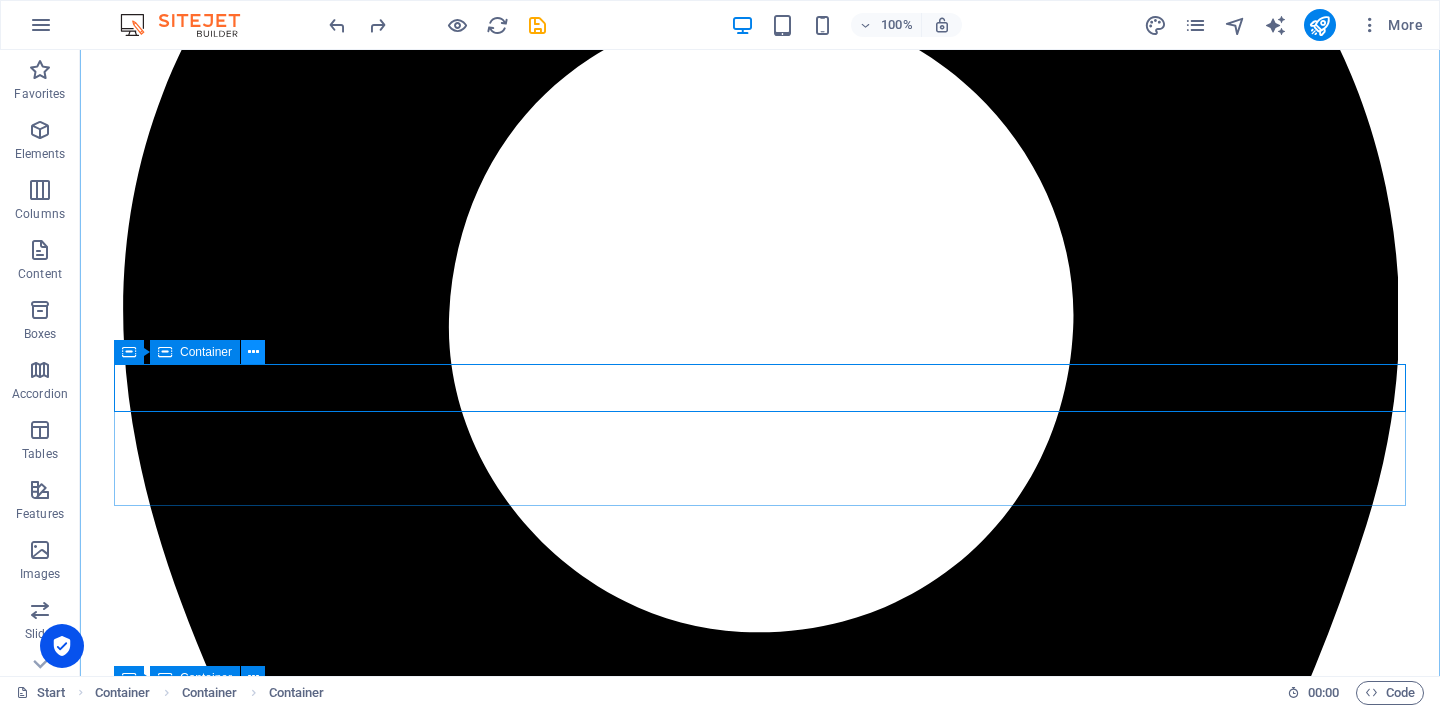 click at bounding box center [253, 352] 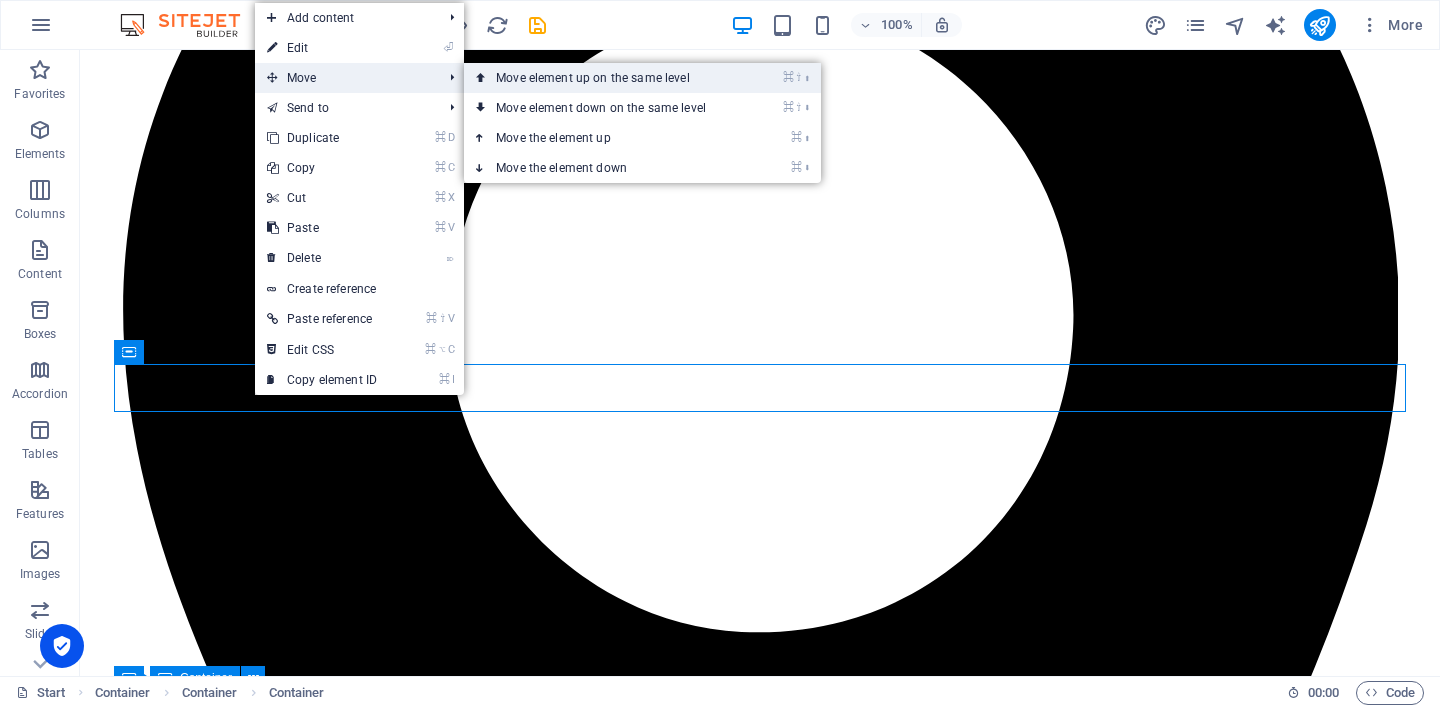 click on "⌘ ⇧ ⬆  Move element up on the same level" at bounding box center [605, 78] 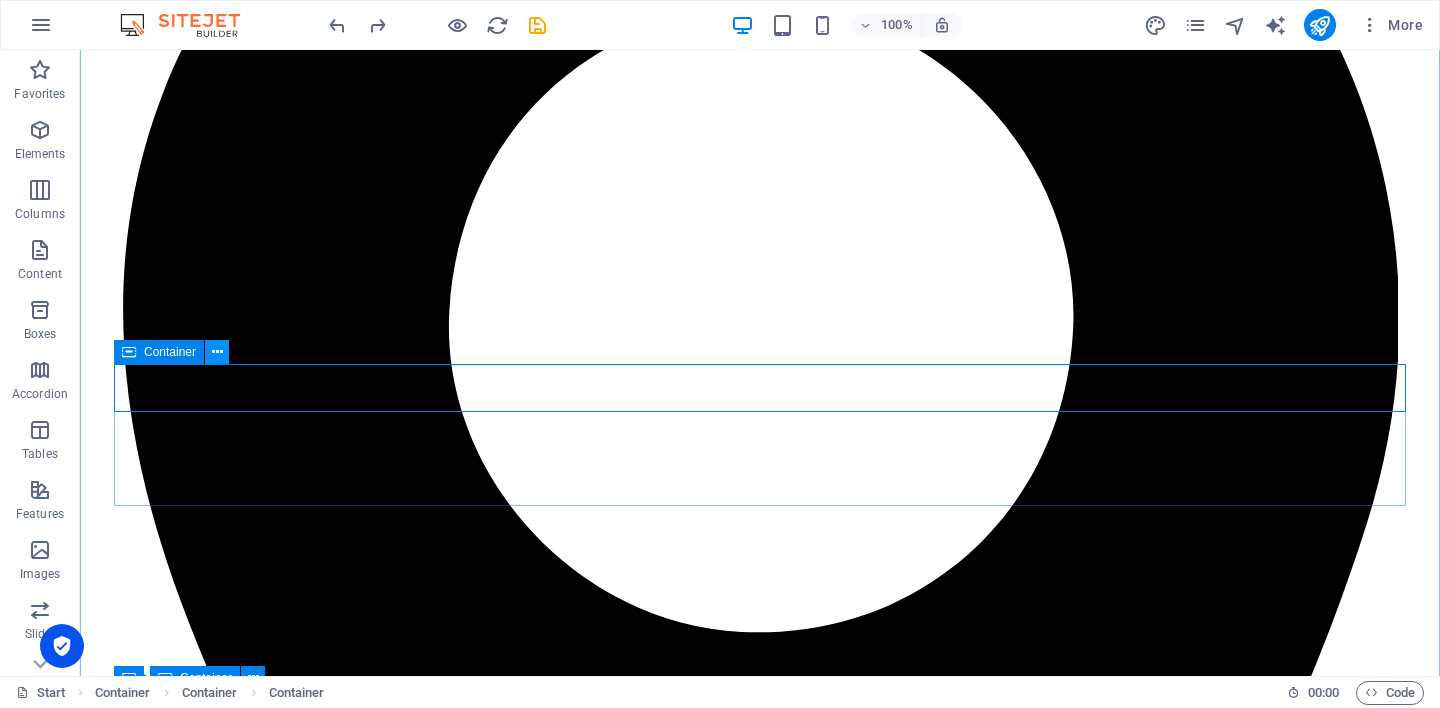 click at bounding box center [217, 352] 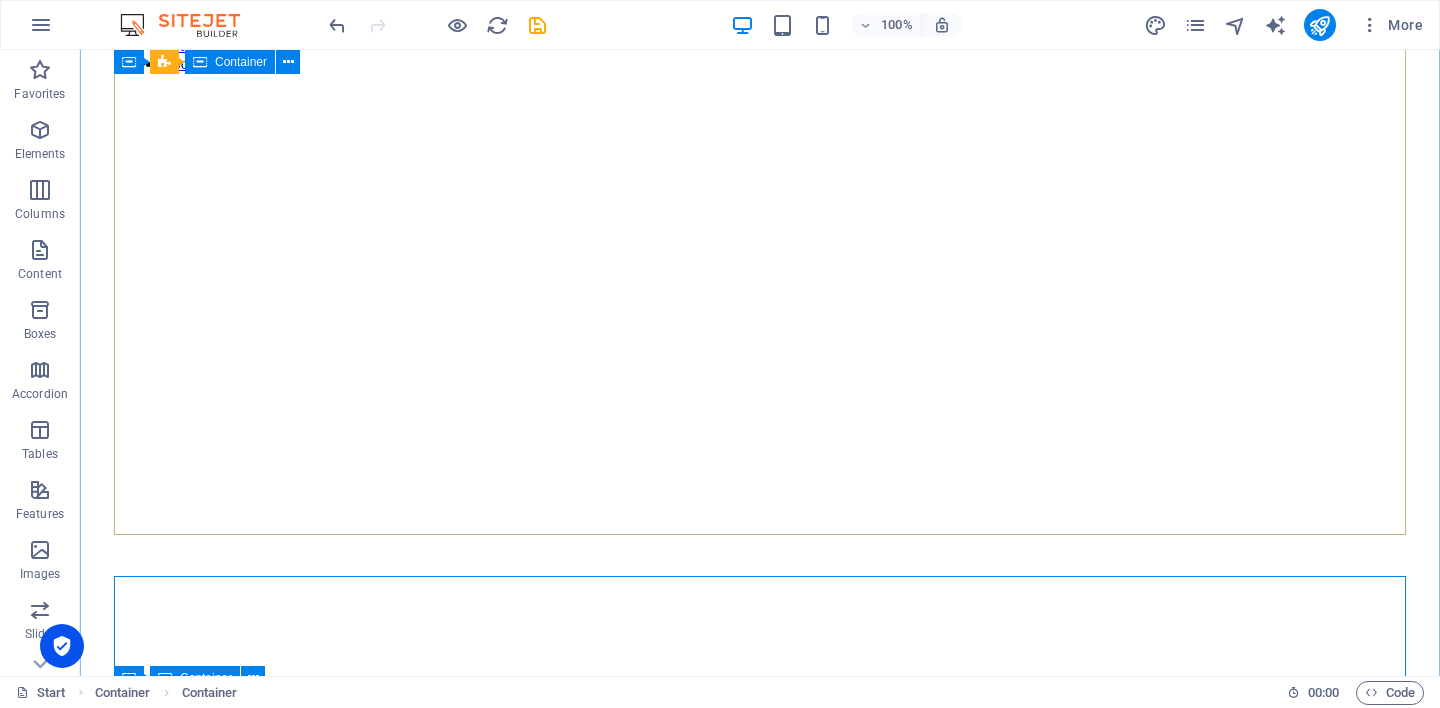 scroll, scrollTop: 304, scrollLeft: 0, axis: vertical 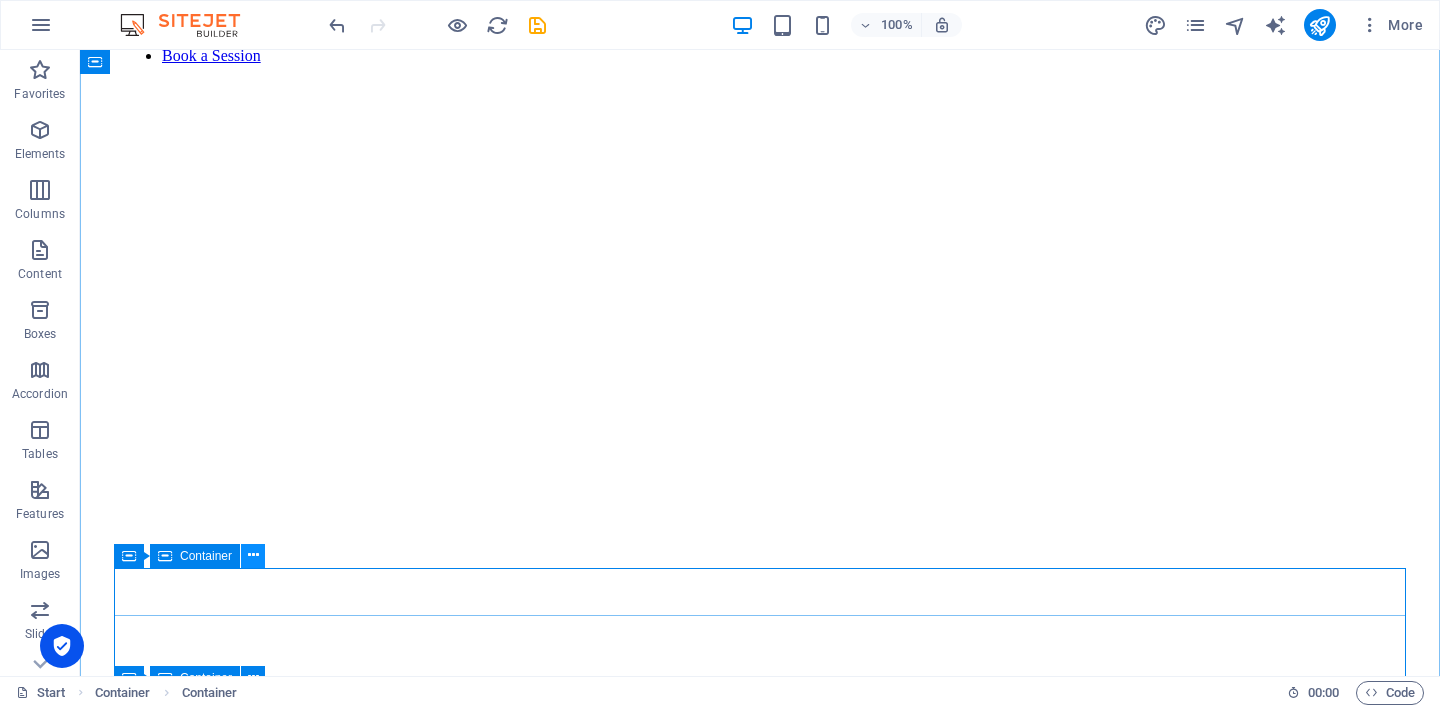 click at bounding box center (253, 555) 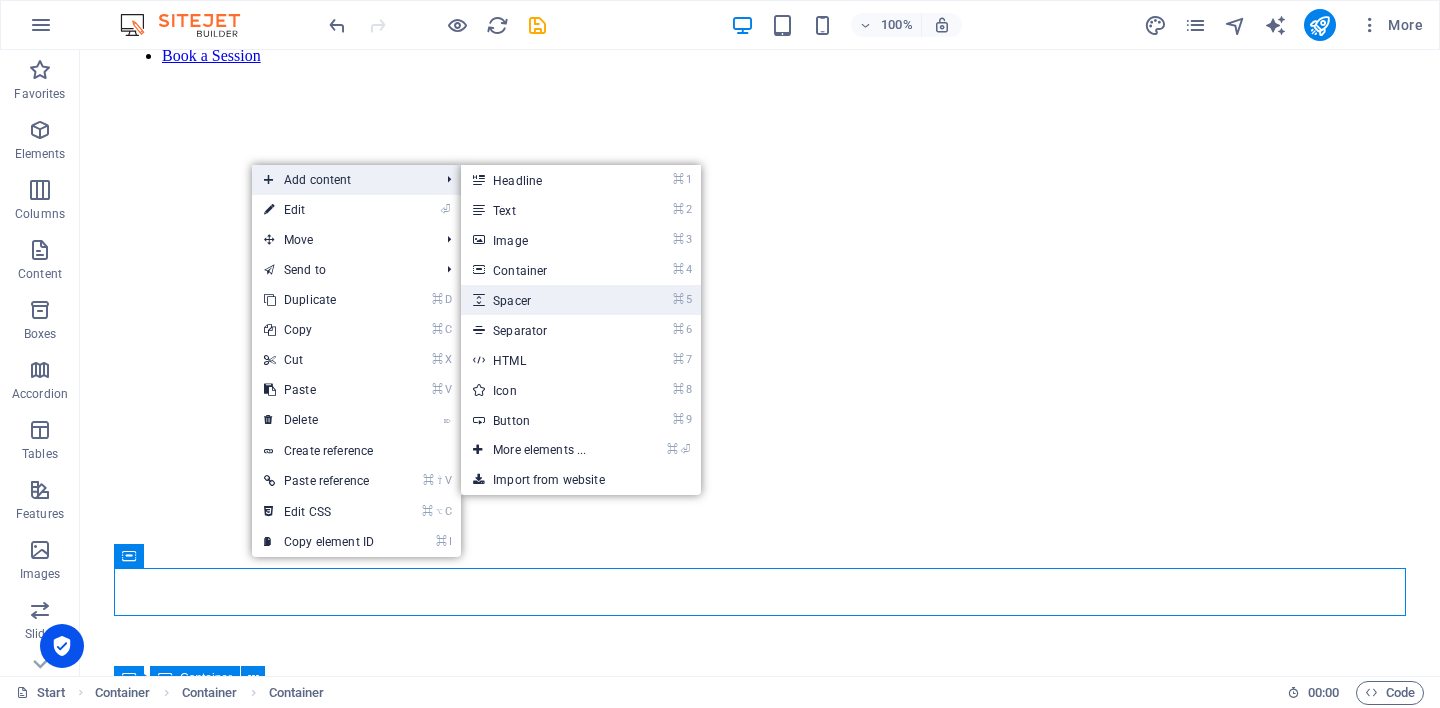 click on "⌘ 5  Spacer" at bounding box center (543, 300) 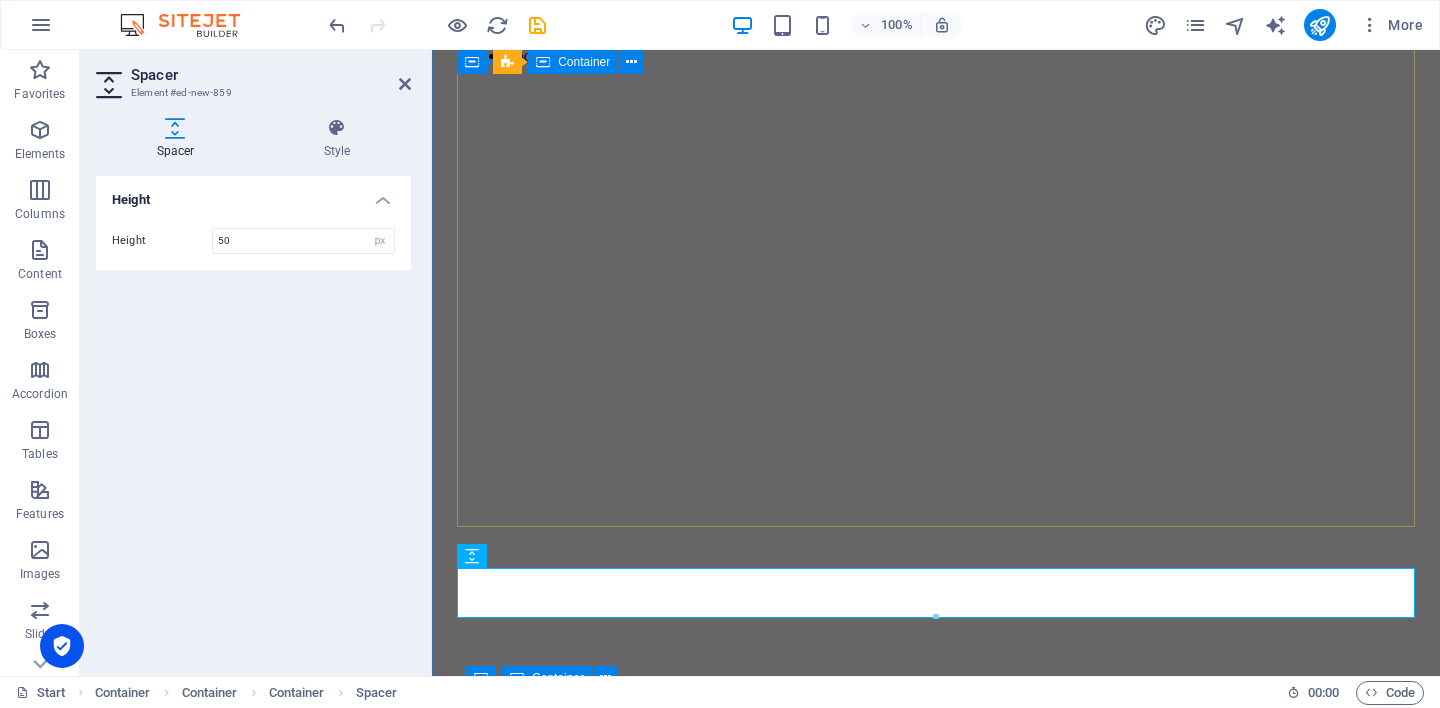 click on "Bohdi Sky Understanding the Past, Healing the Present. Learn more" at bounding box center (936, 764) 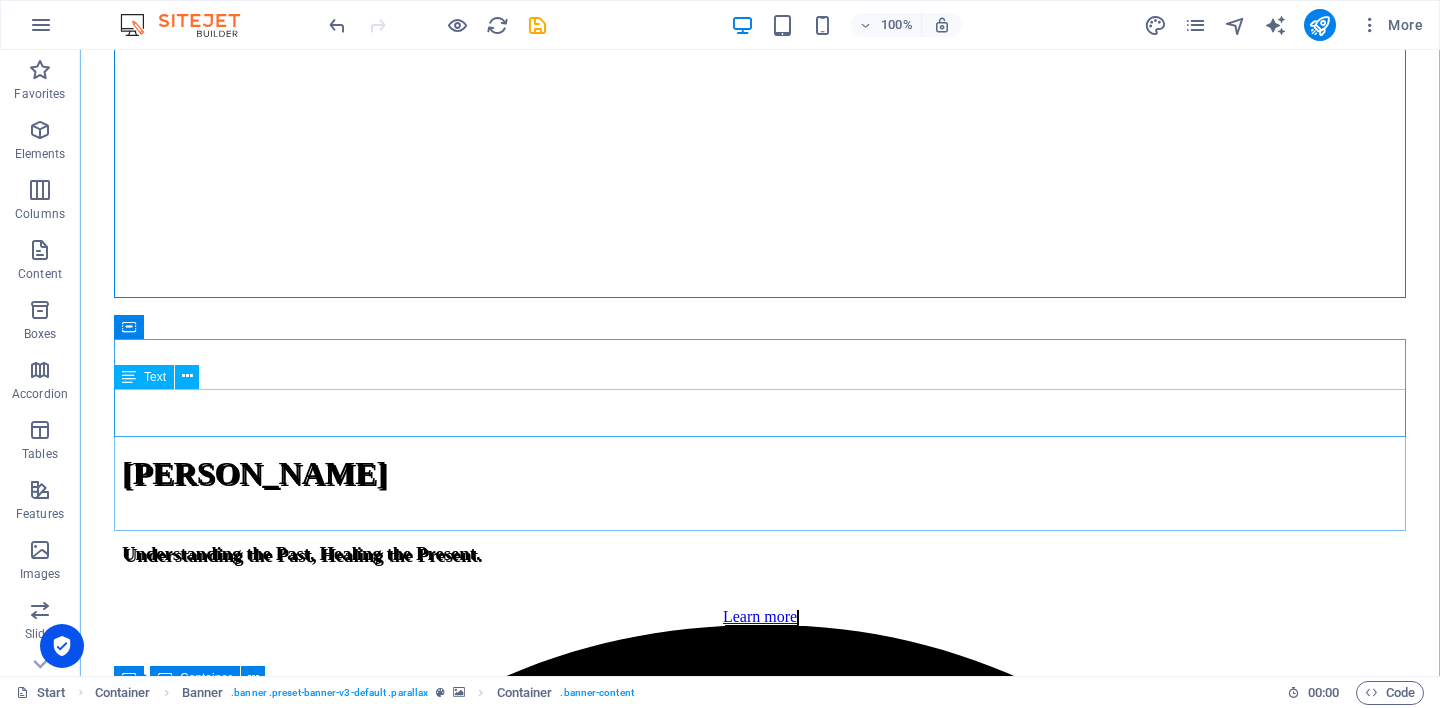 scroll, scrollTop: 541, scrollLeft: 0, axis: vertical 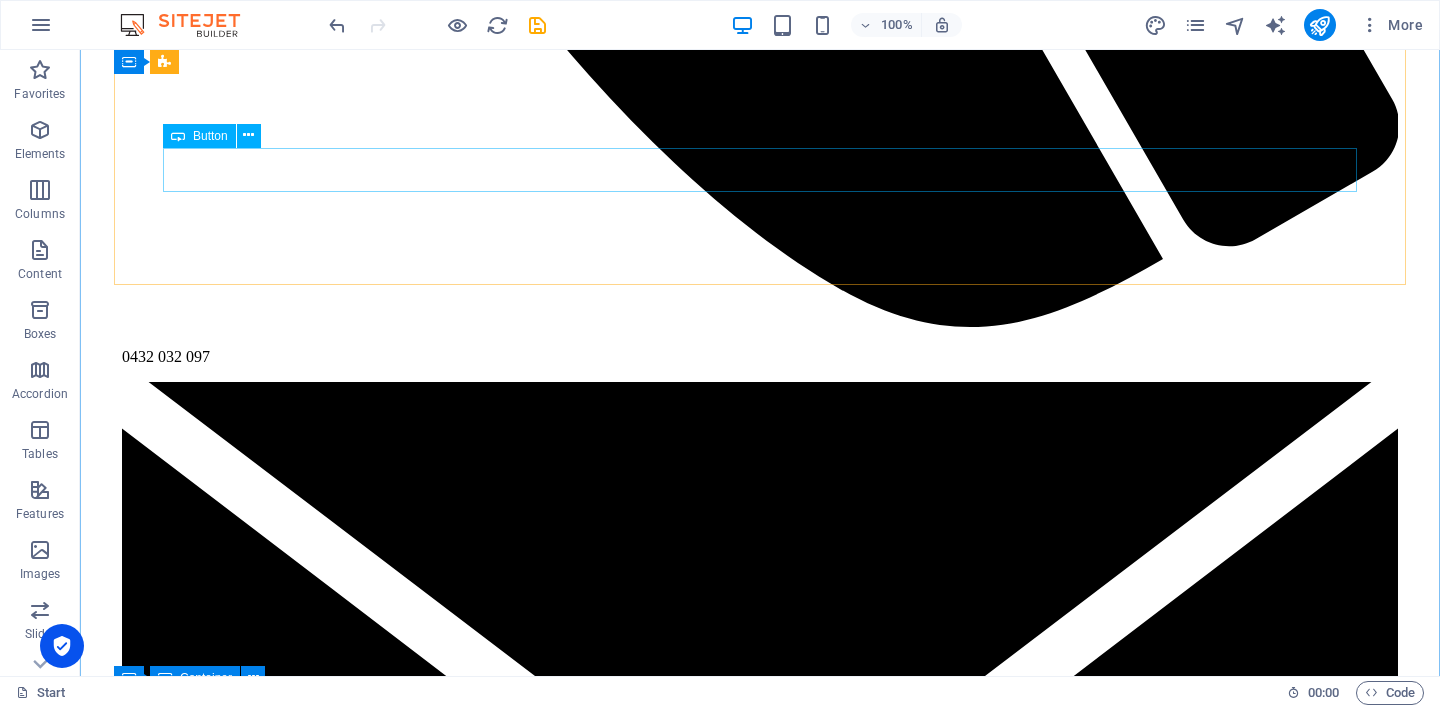 click on "👉 [Book a free 15-minute chat]" at bounding box center [760, 11327] 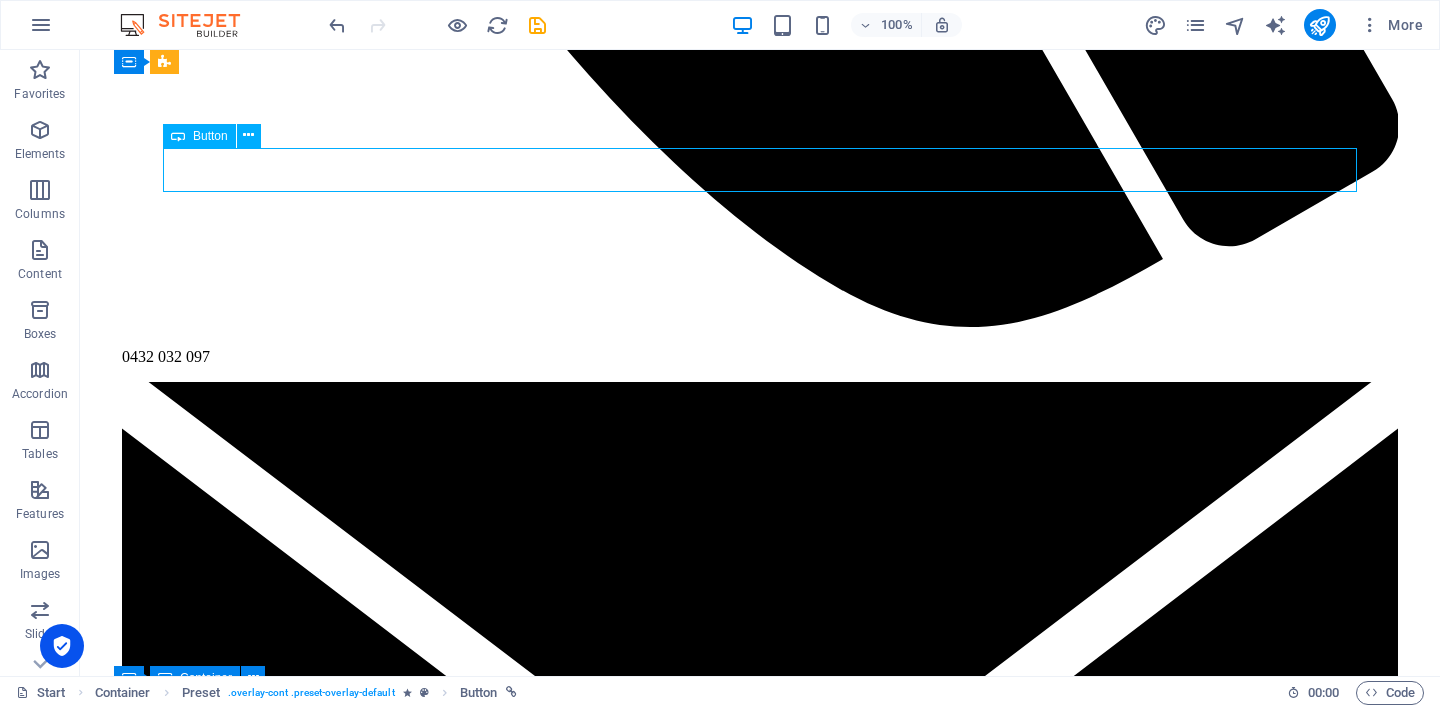 click on "👉 [Book a free 15-minute chat]" at bounding box center (760, 11327) 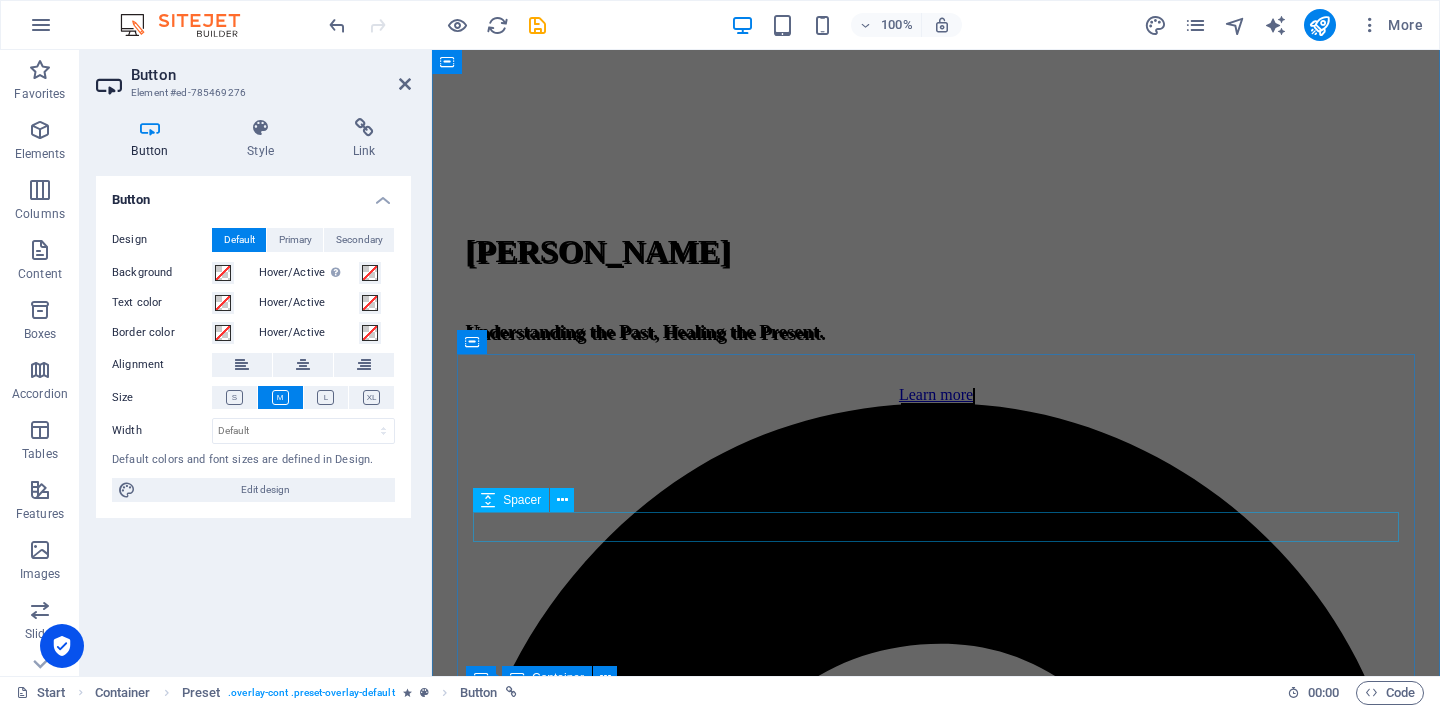 scroll, scrollTop: 775, scrollLeft: 0, axis: vertical 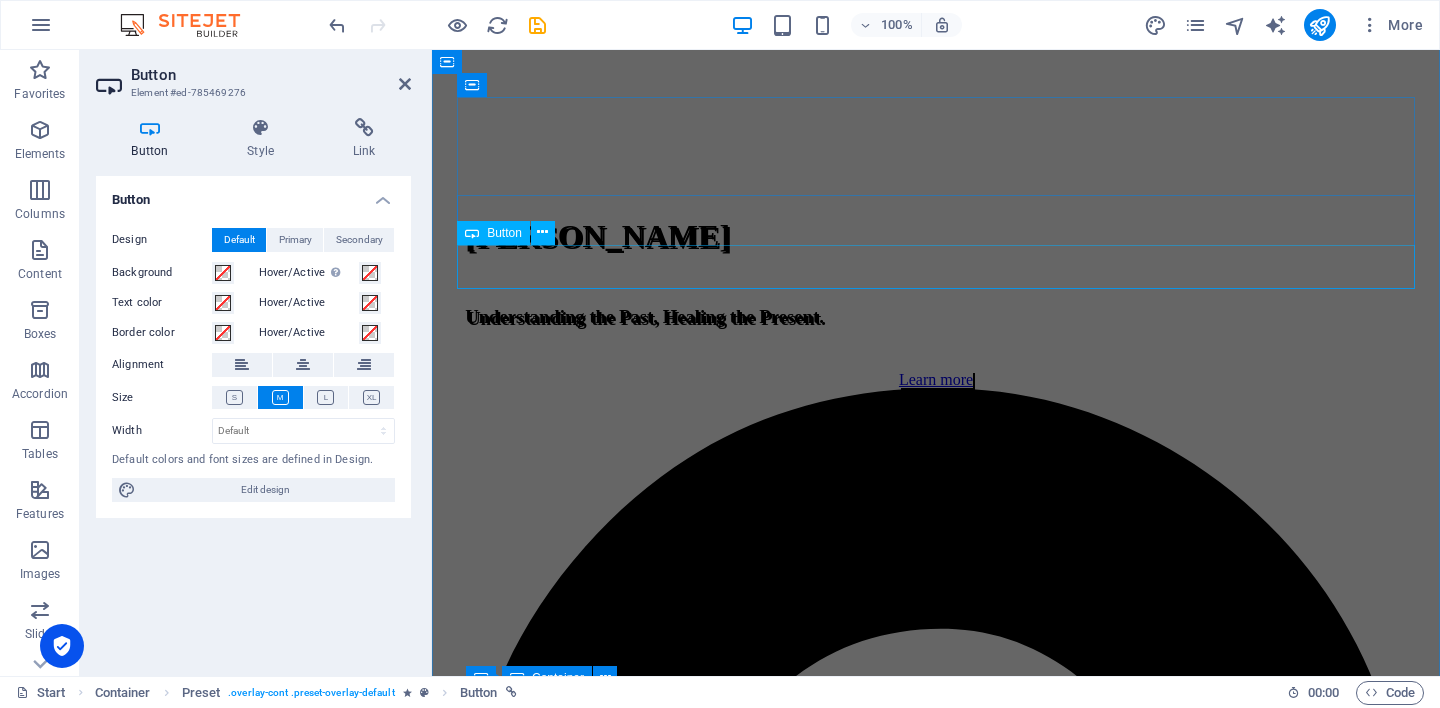click on "👉 [Book now]" at bounding box center (936, 3992) 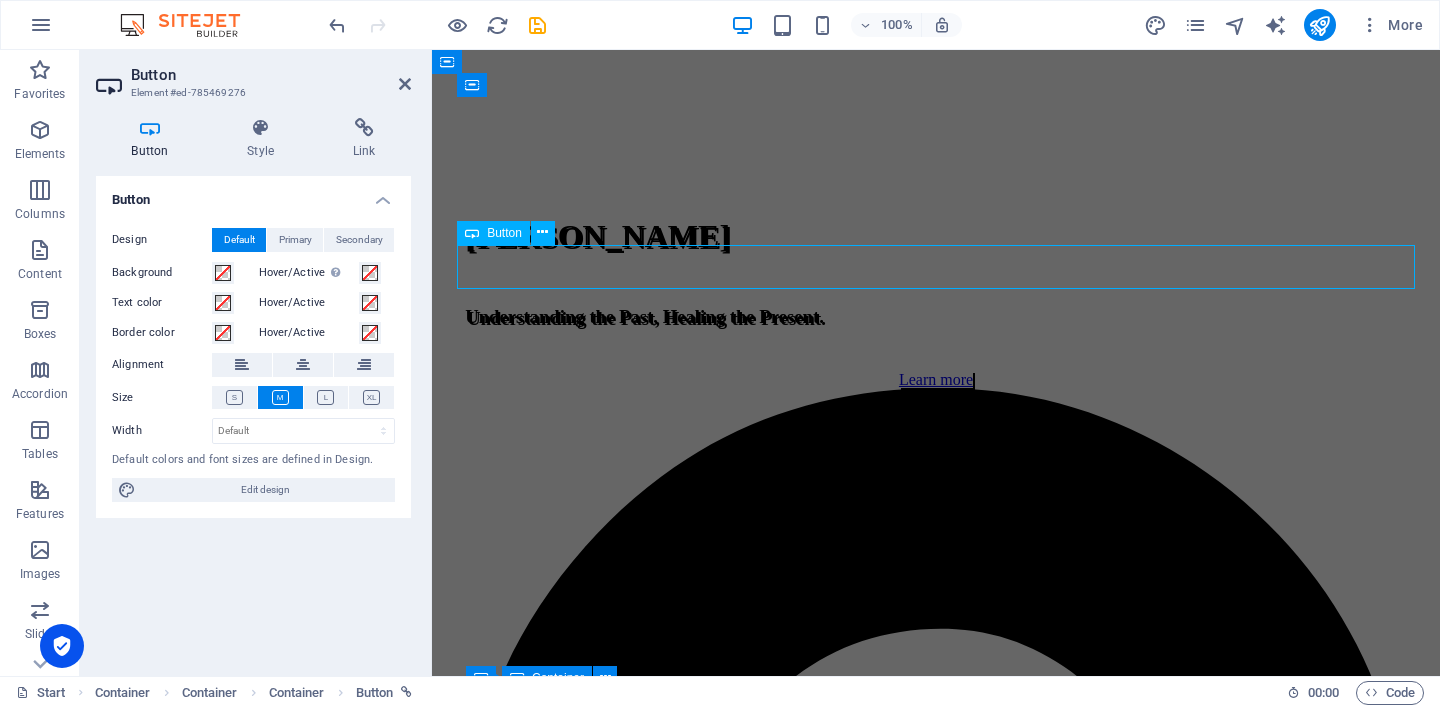 click on "👉 [Book now]" at bounding box center [936, 3992] 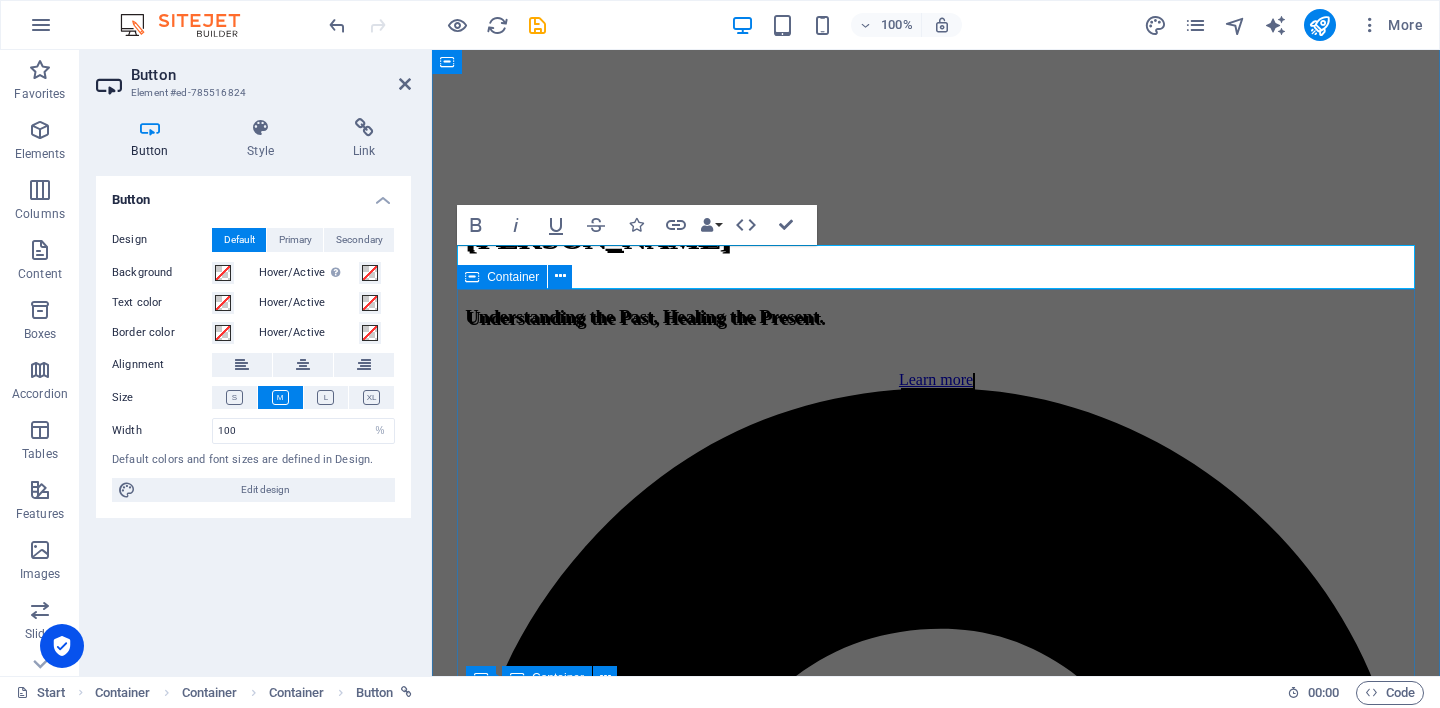 click on "Our services Individual Counselling 50 minutes – $60 A quiet, supportive space to explore what matters to you. Together, we can gently explore your thoughts, feelings, and life experiences — at your pace and without judgement. 👉 [Read more] Couples Counselling 75 minutes – $90 A space to reconnect, rebuild trust, and communicate more openly. Whether you're navigating conflict, parenting pressures, or emotional distance — you do not need to face it alone. 👉 [Read more] Group Therapy 90 minutes – $45 per person Share, listen, and grow in a supportive group environment. Themes may include grief, identity, belonging, or emotional resilience. There is strength in being heard — and hearing others. 👉 [Read more]" at bounding box center [936, 5402] 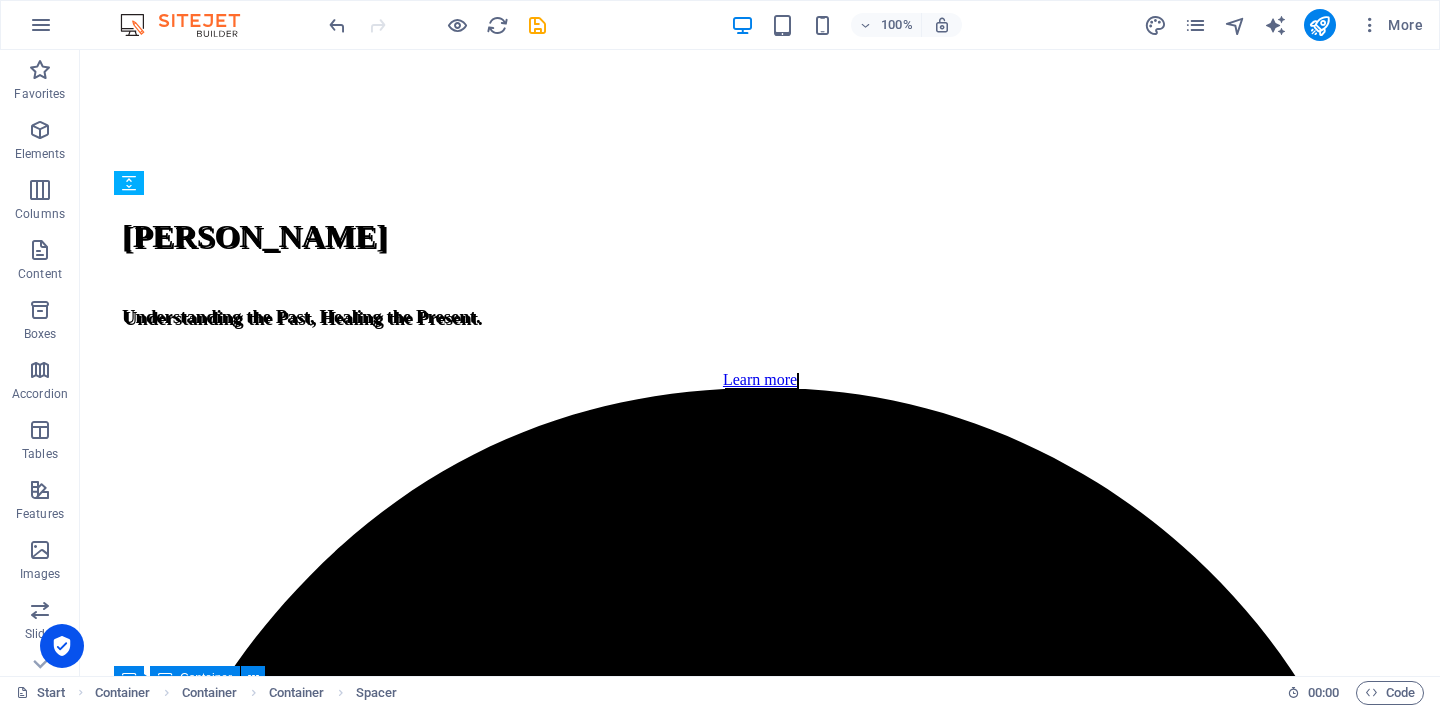 drag, startPoint x: 389, startPoint y: 212, endPoint x: 384, endPoint y: 265, distance: 53.235325 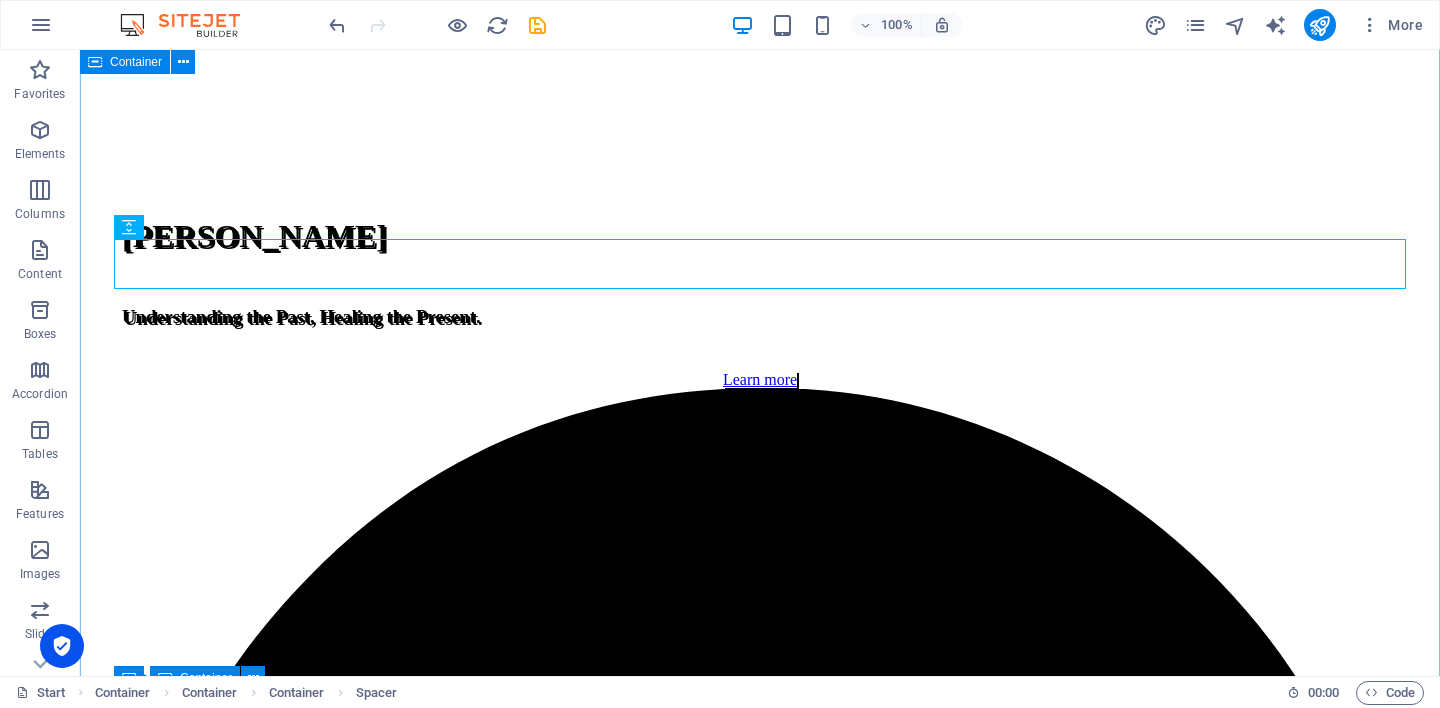 click on "Home Services Welcome Contact Book a Session Bohdi Sky Understanding the Past, Healing the Present. Learn more 11/8-18 Whitehall Street ,  Footscray, VIC   3011 0432 032 097 therapy@bohdisky.com.au 🌿  Not sure where to begin? Let’s start with a free 15-minute chat — no pressure, no expectations. Just time to connect and see if this feels right for you. 👉 [Book a free 15-minute chat] Our services Individual Counselling 50 minutes – $60 A quiet, supportive space to explore what matters to you. Together, we can gently explore your thoughts, feelings, and life experiences — at your pace and without judgement. 👉 [Read more] Couples Counselling 75 minutes – $90 A space to reconnect, rebuild trust, and communicate more openly. Whether you're navigating conflict, parenting pressures, or emotional distance — you do not need to face it alone. 👉 [Read more] Group Therapy 90 minutes – $45 per person 👉 [Read more] 👤 Welcome to My Page Hi, I am Bohdi. Thursday 08:00 AM - 6:30 PM Friday 🕒" at bounding box center [760, 10738] 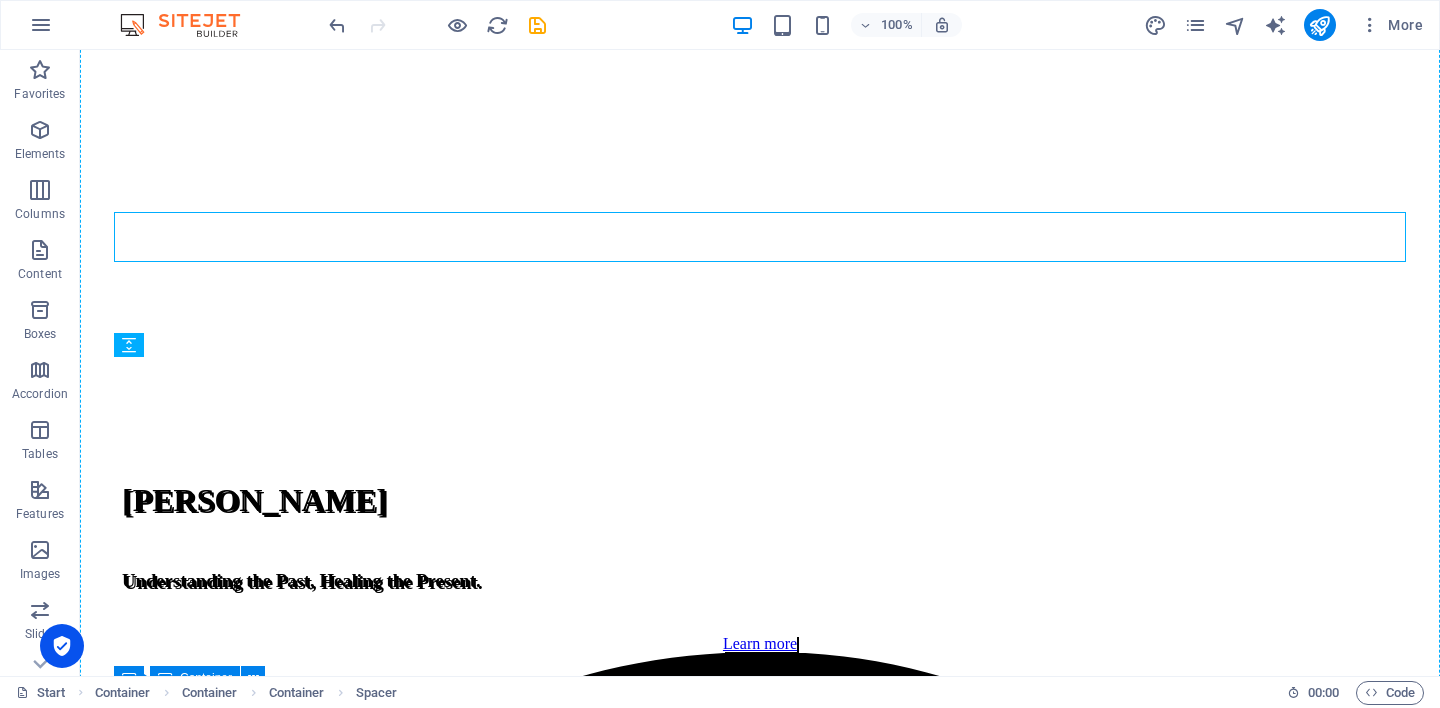 scroll, scrollTop: 494, scrollLeft: 0, axis: vertical 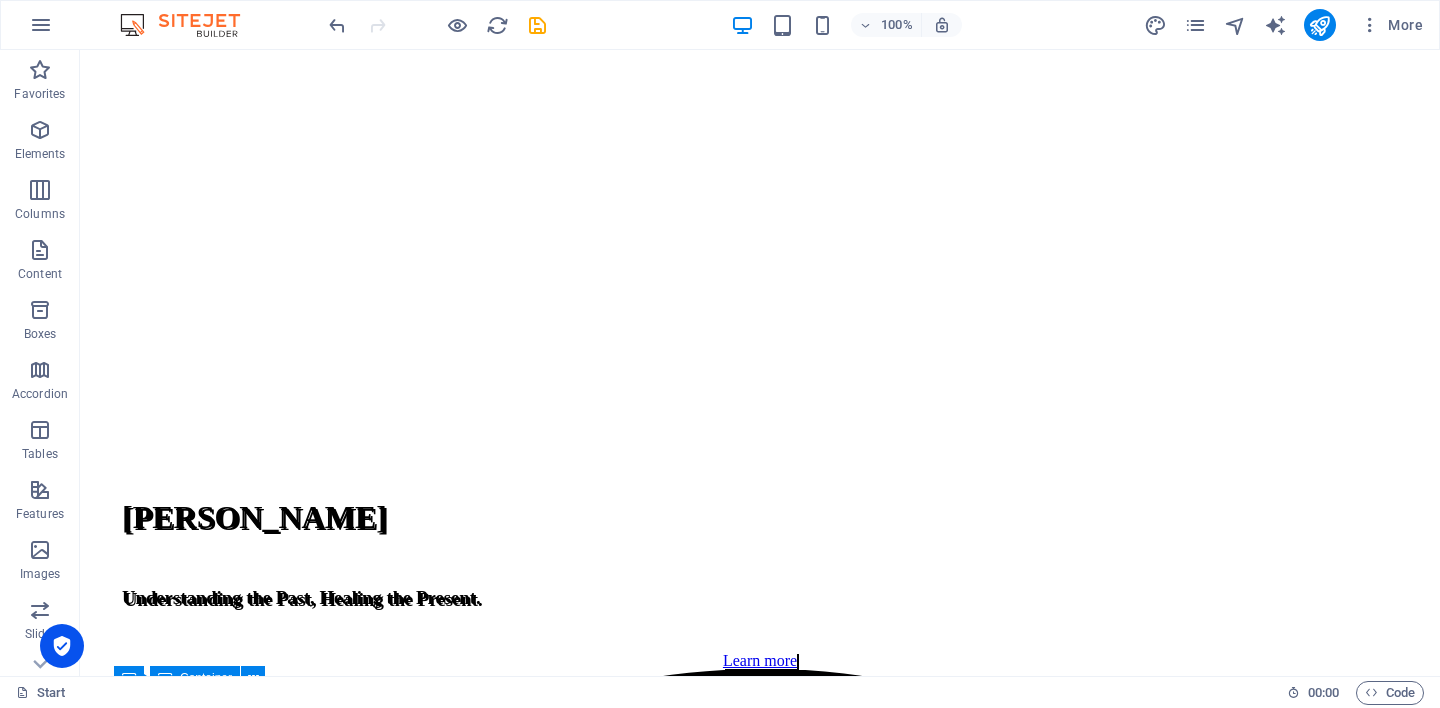 drag, startPoint x: 330, startPoint y: 135, endPoint x: 307, endPoint y: 311, distance: 177.49648 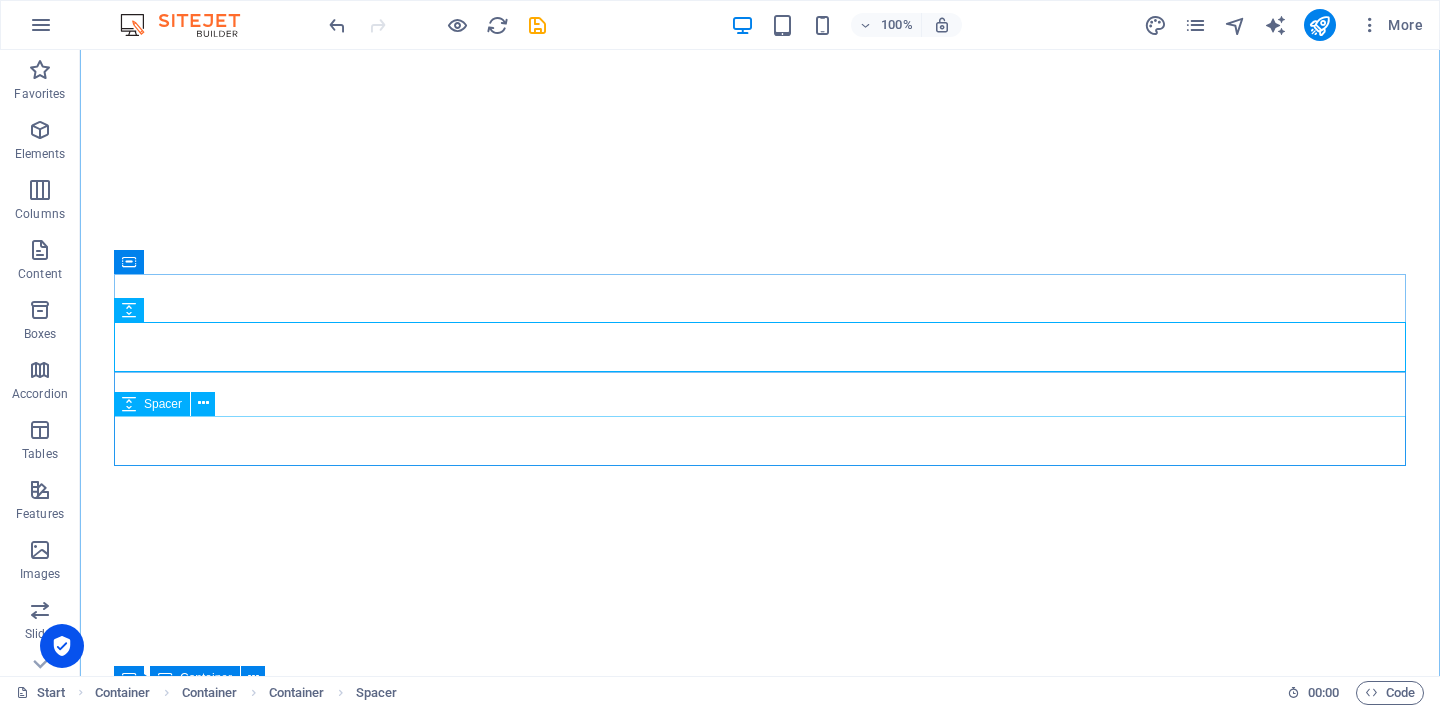 scroll, scrollTop: 335, scrollLeft: 0, axis: vertical 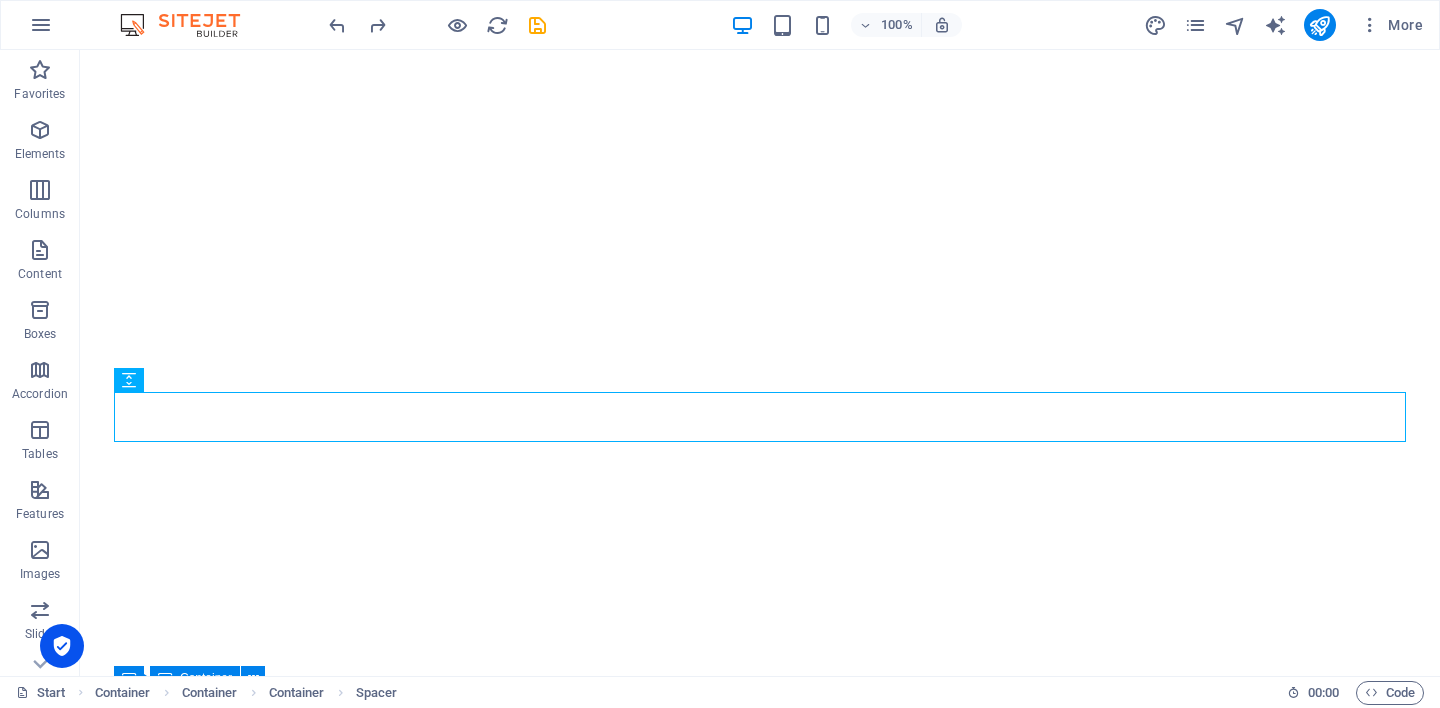 drag, startPoint x: 437, startPoint y: 410, endPoint x: 683, endPoint y: 399, distance: 246.24582 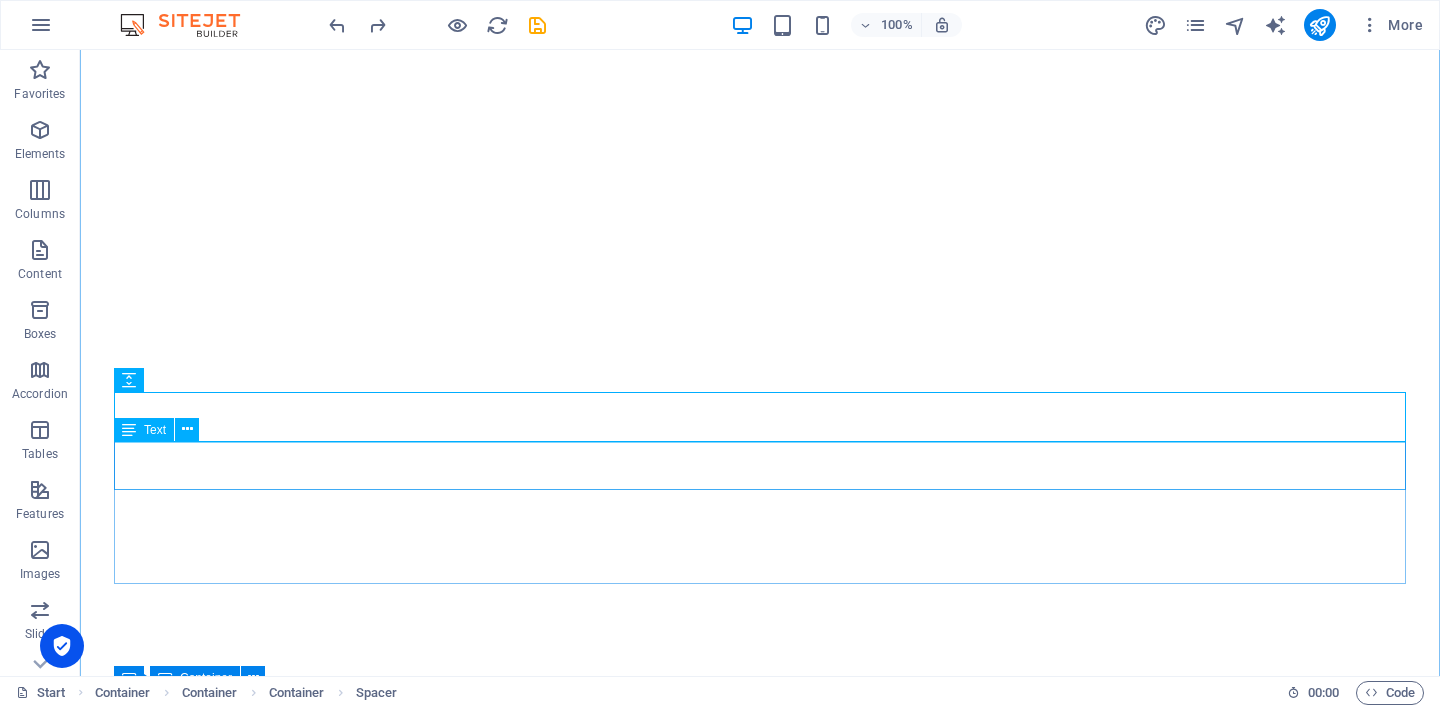 click on "🌿  Not sure where to begin? Let’s start with a free 15-minute chat — no pressure, no expectations. Just time to connect and see if this feels right for you." at bounding box center (760, 5542) 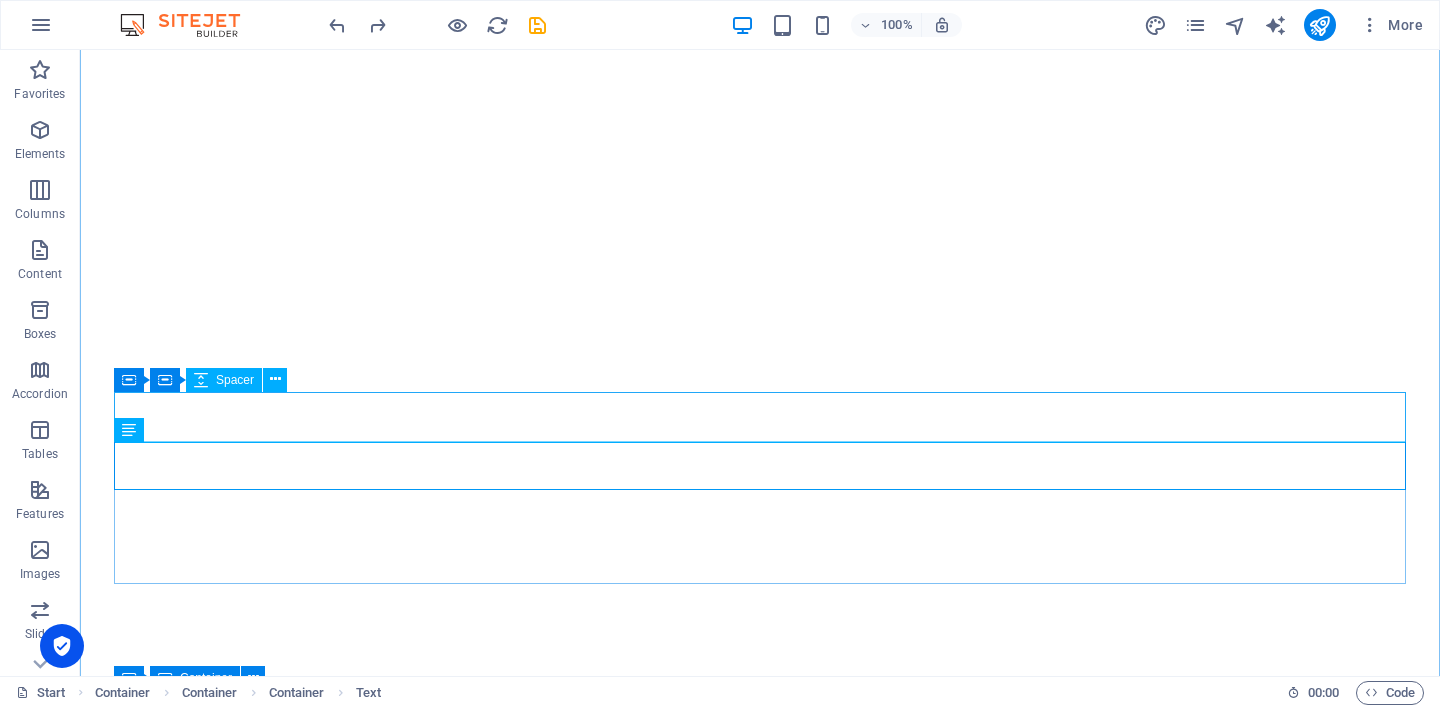 click at bounding box center (760, 5483) 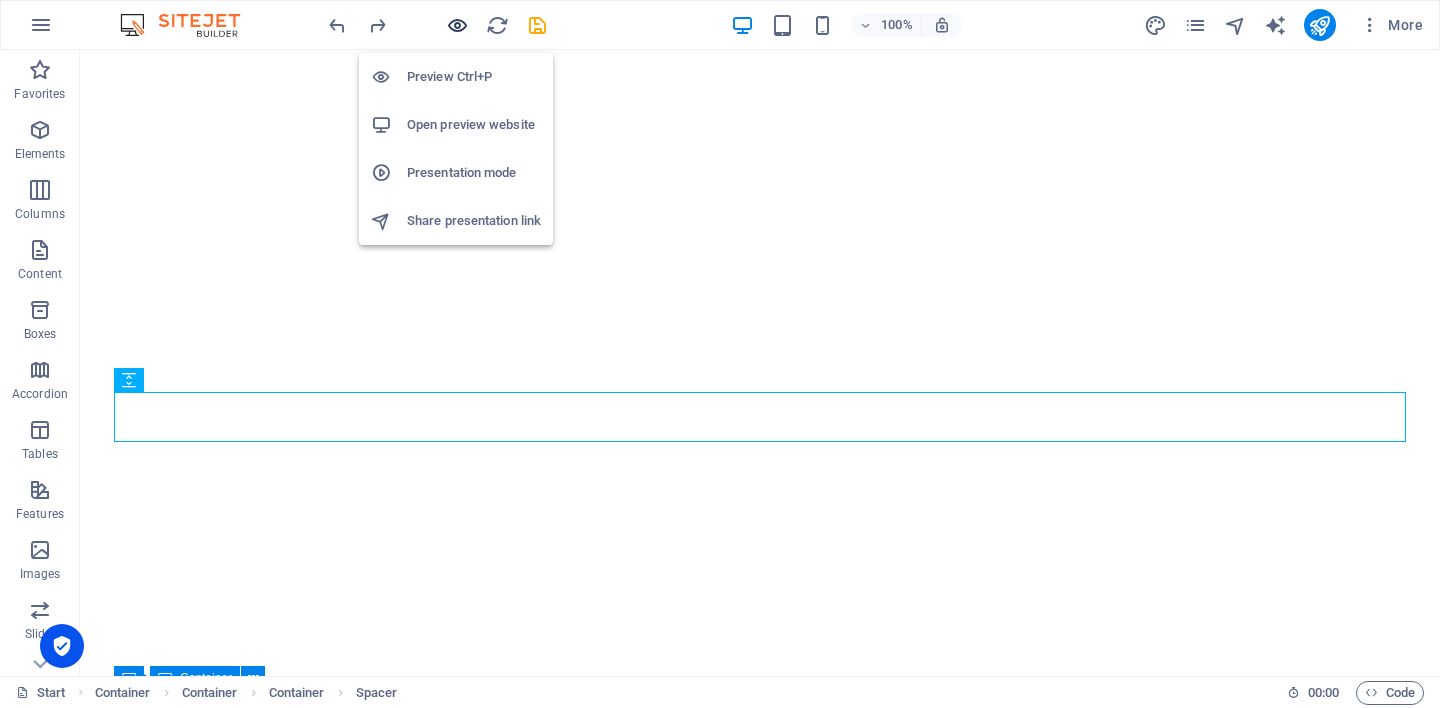 click at bounding box center [457, 25] 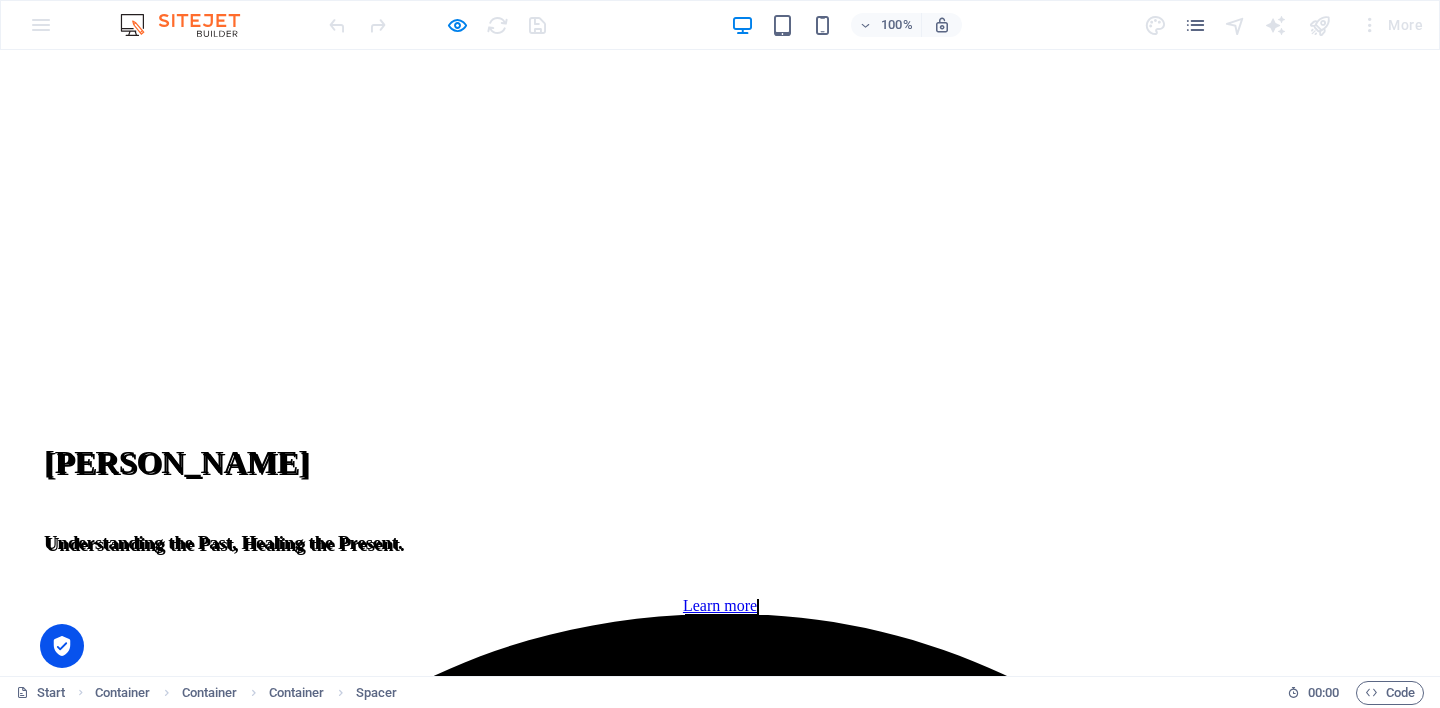 scroll, scrollTop: 558, scrollLeft: 0, axis: vertical 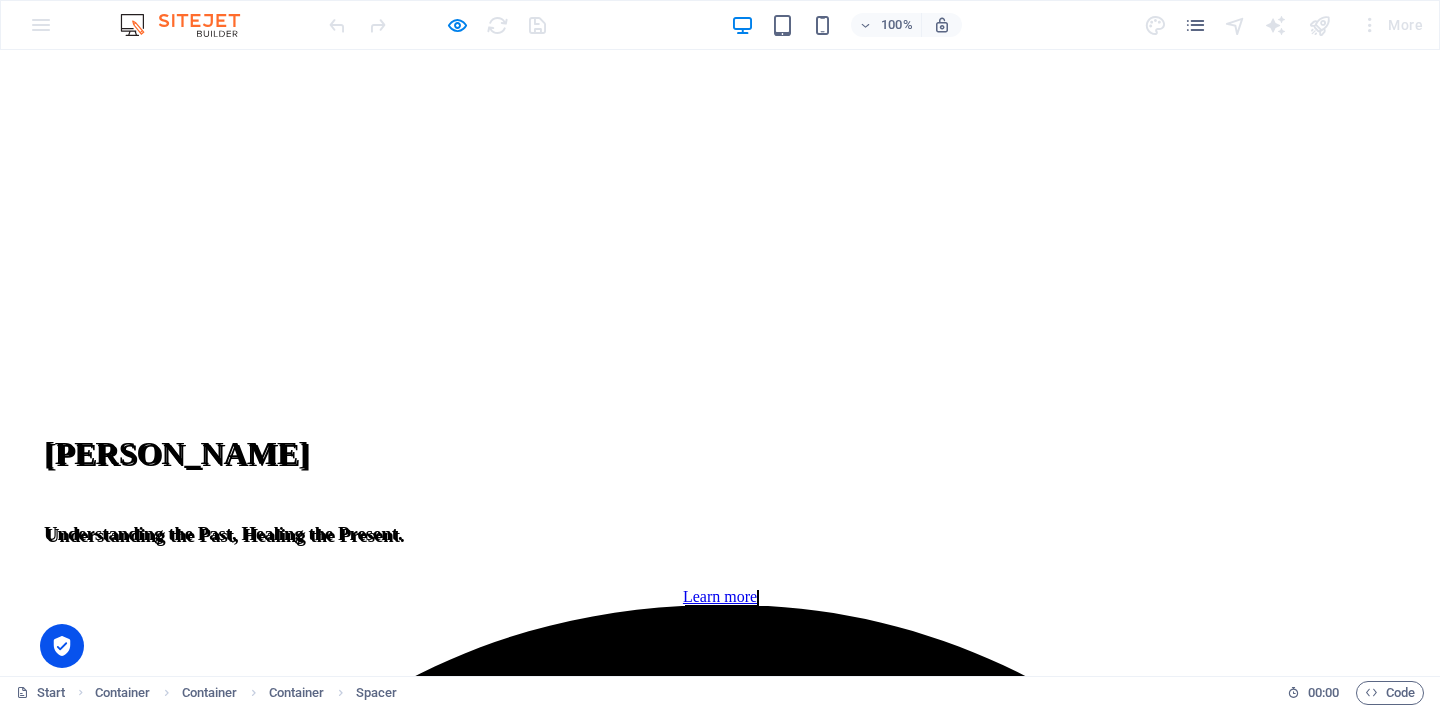 click on "🌿  Not sure where to begin? Let’s start with a free 15-minute chat — no pressure, no expectations. Just time to connect and see if this feels right for you." at bounding box center (720, 5537) 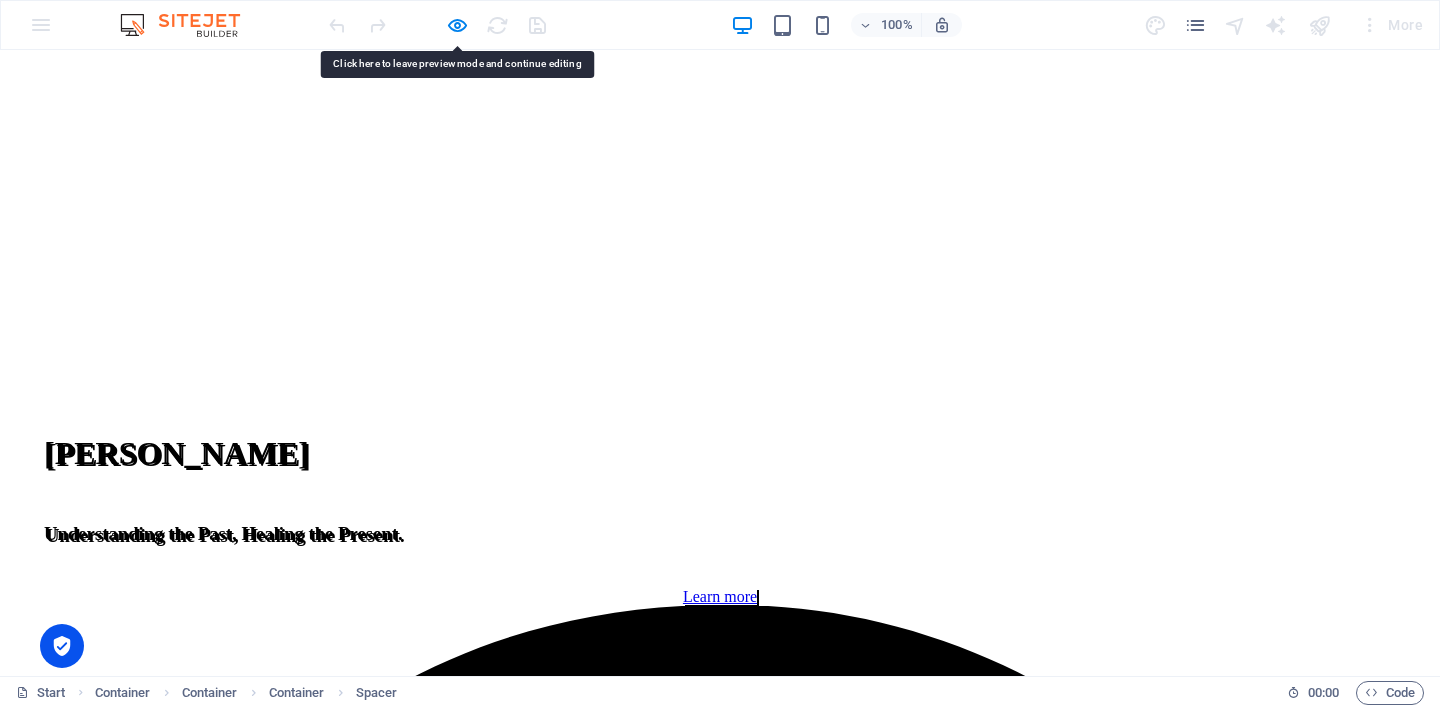 click on "🌿  Not sure where to begin? Let’s start with a free 15-minute chat — no pressure, no expectations. Just time to connect and see if this feels right for you." at bounding box center (720, 5537) 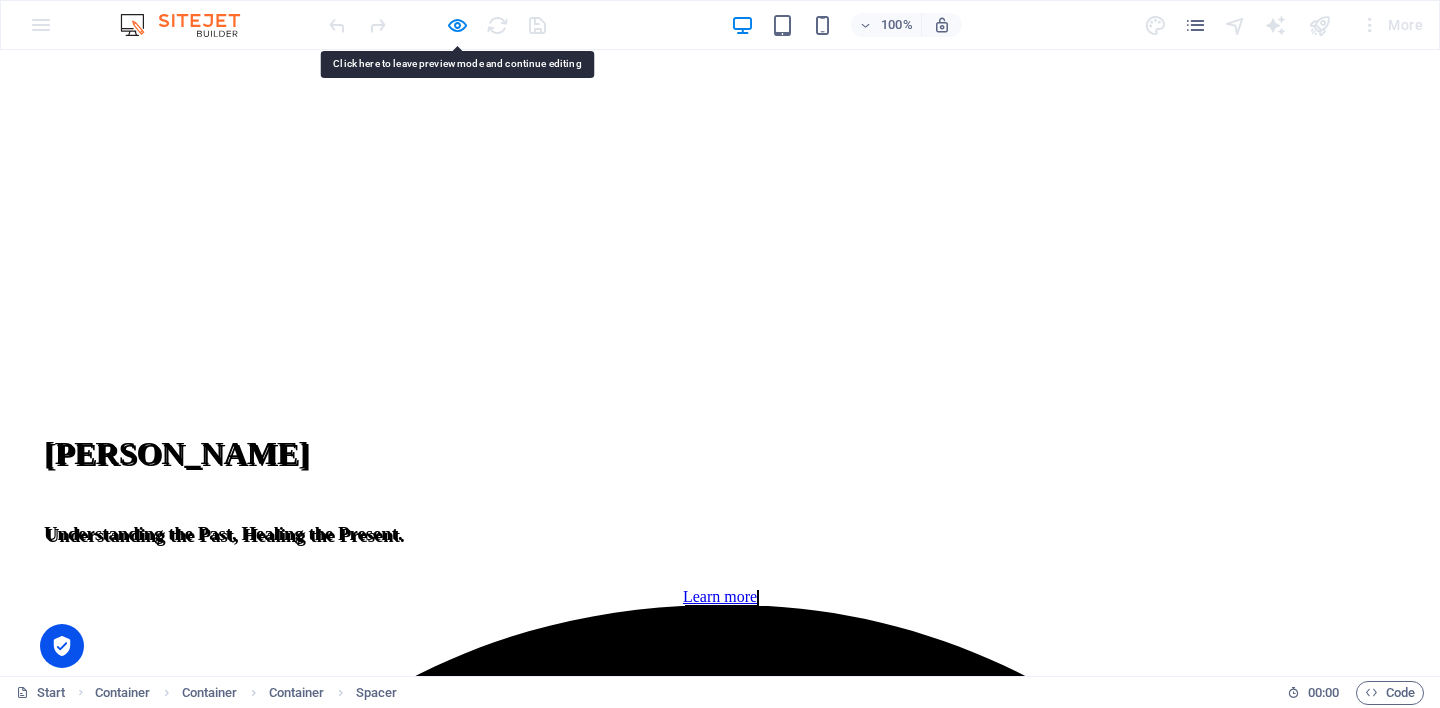 click on "🌿  Not sure where to begin? Let’s start with a free 15-minute chat — no pressure, no expectations. Just time to connect and see if this feels right for you." at bounding box center (720, 5537) 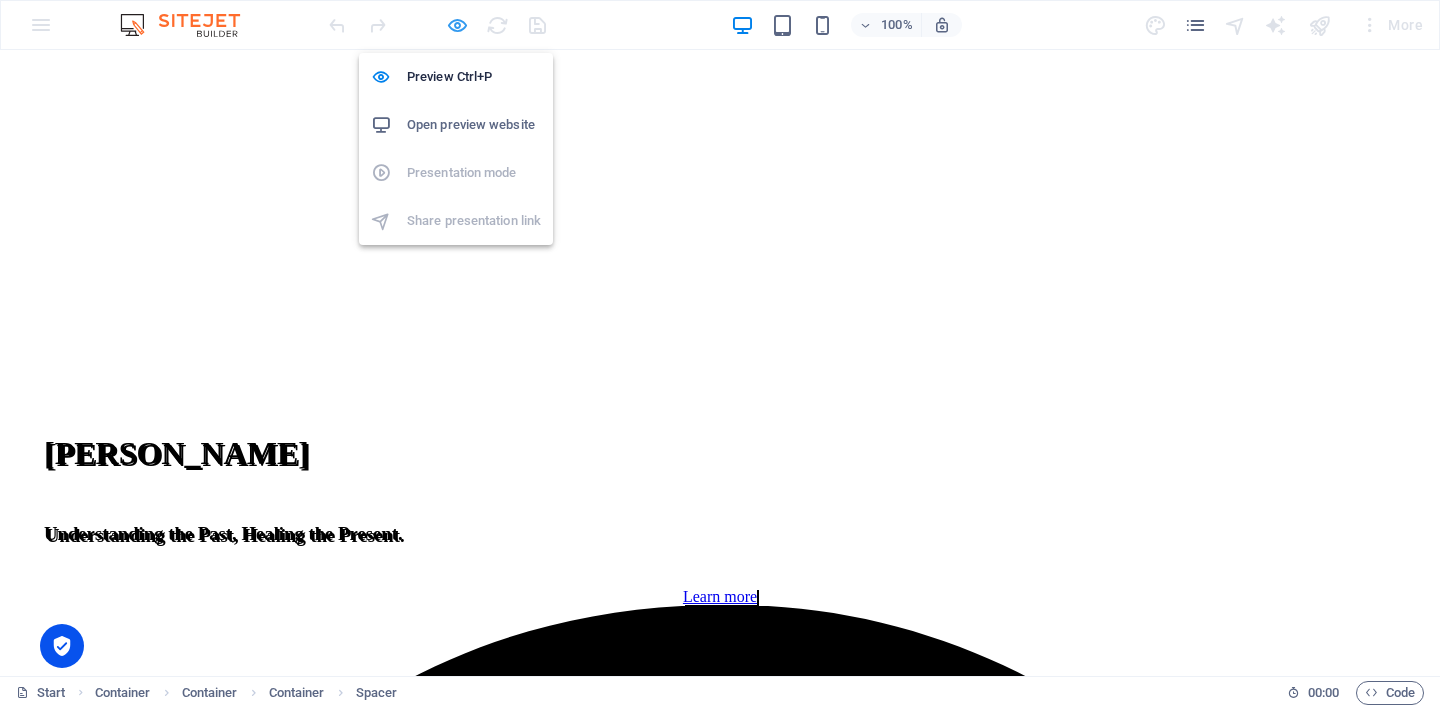 click at bounding box center [457, 25] 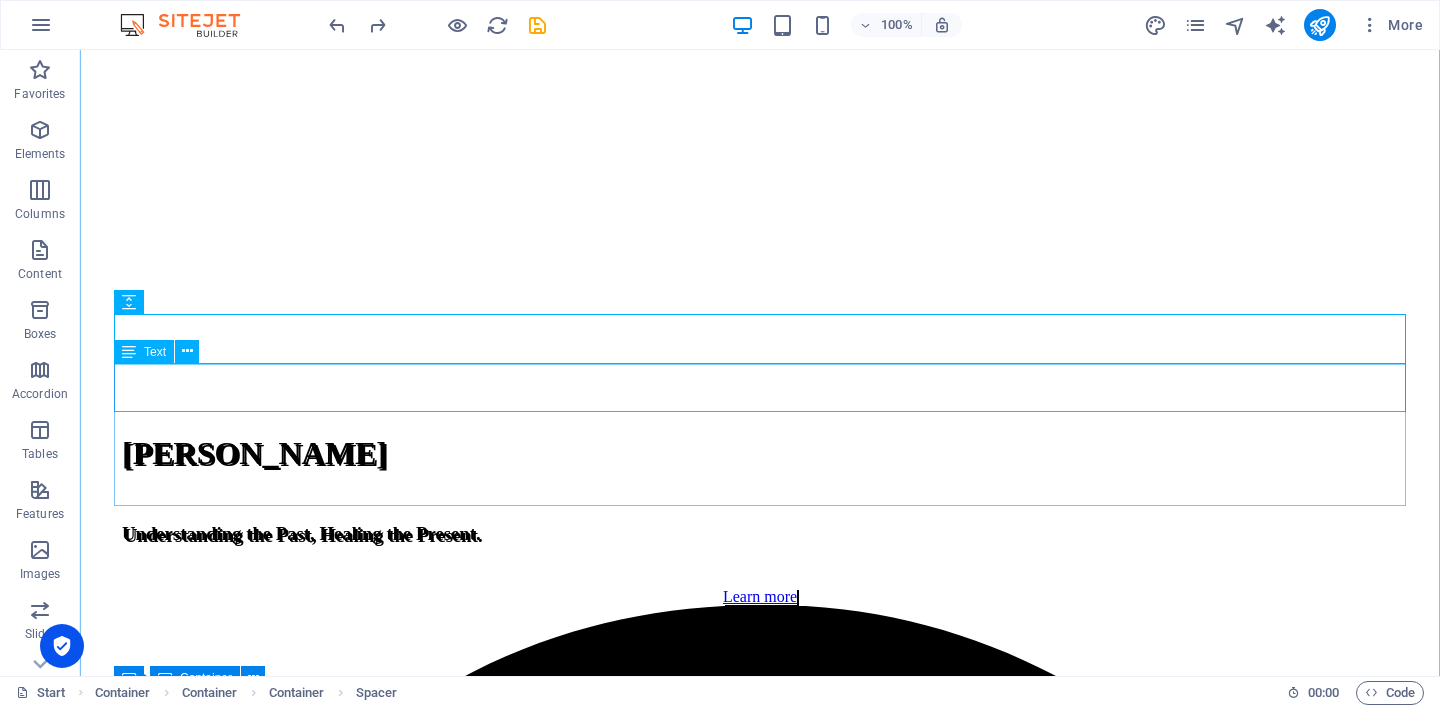 click on "🌿  Not sure where to begin? Let’s start with a free 15-minute chat — no pressure, no expectations. Just time to connect and see if this feels right for you." at bounding box center [760, 5274] 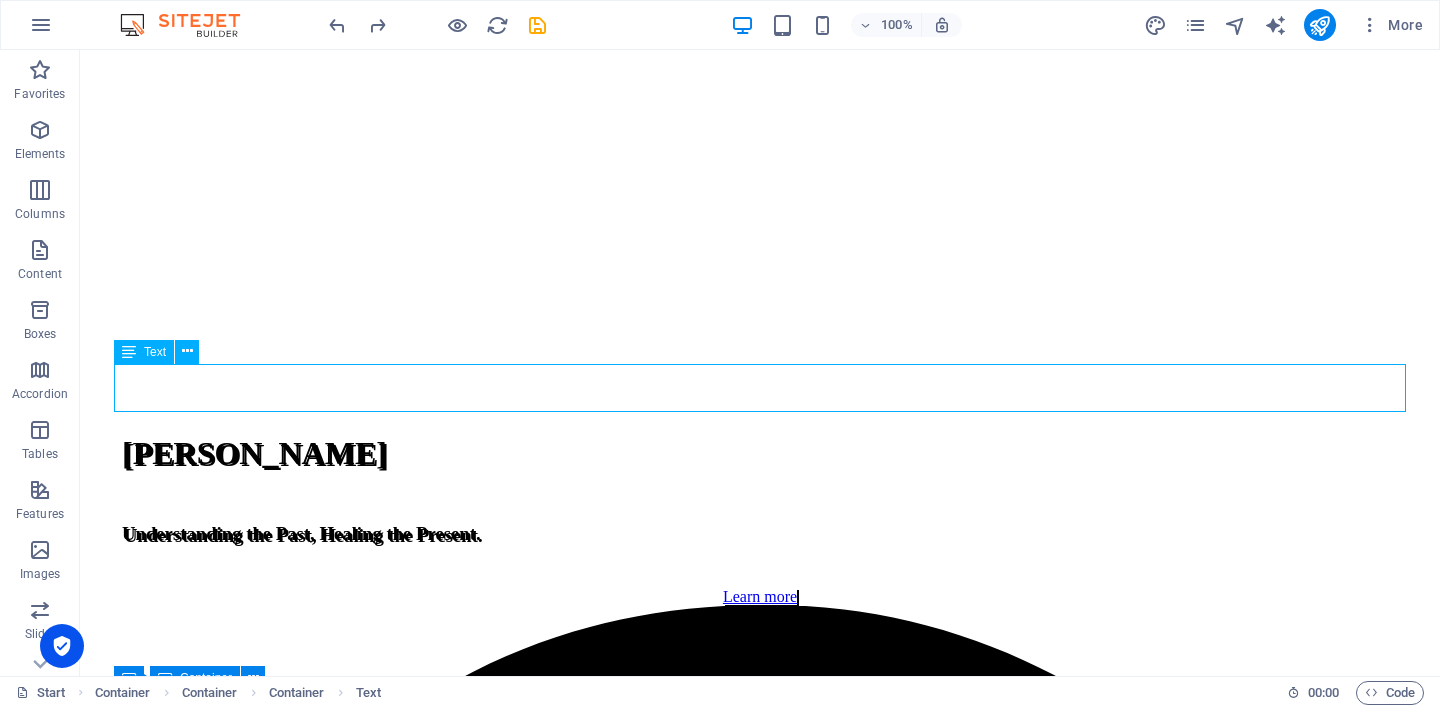 click on "🌿  Not sure where to begin? Let’s start with a free 15-minute chat — no pressure, no expectations. Just time to connect and see if this feels right for you." at bounding box center [760, 5274] 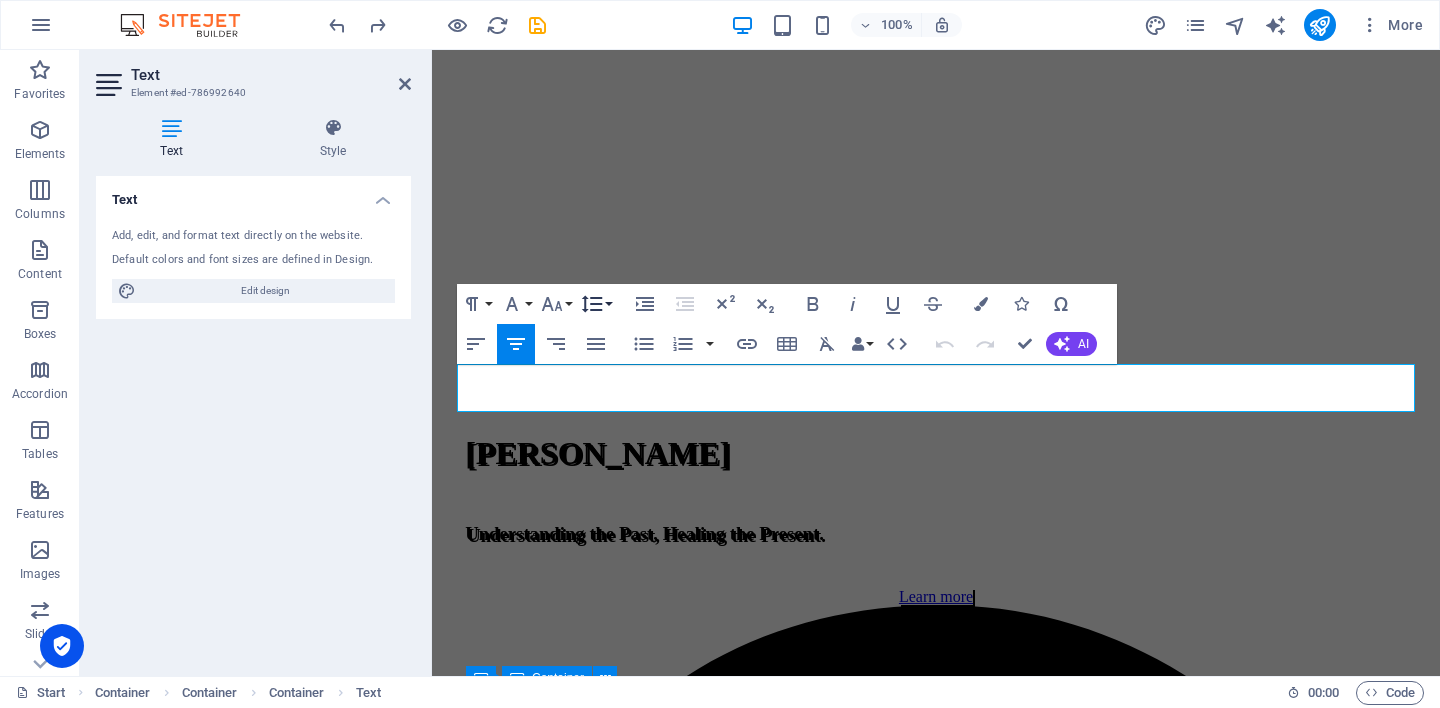 click on "Line Height" at bounding box center (596, 304) 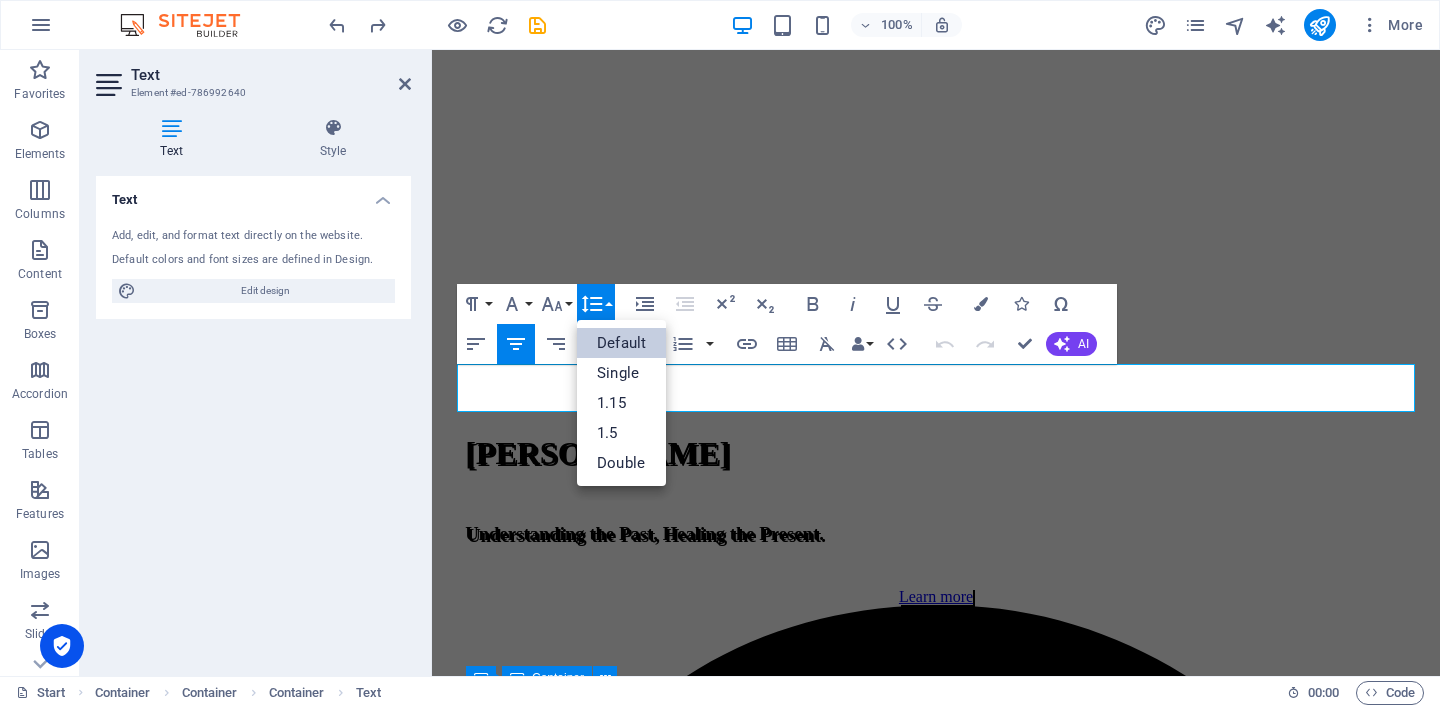 scroll, scrollTop: 0, scrollLeft: 0, axis: both 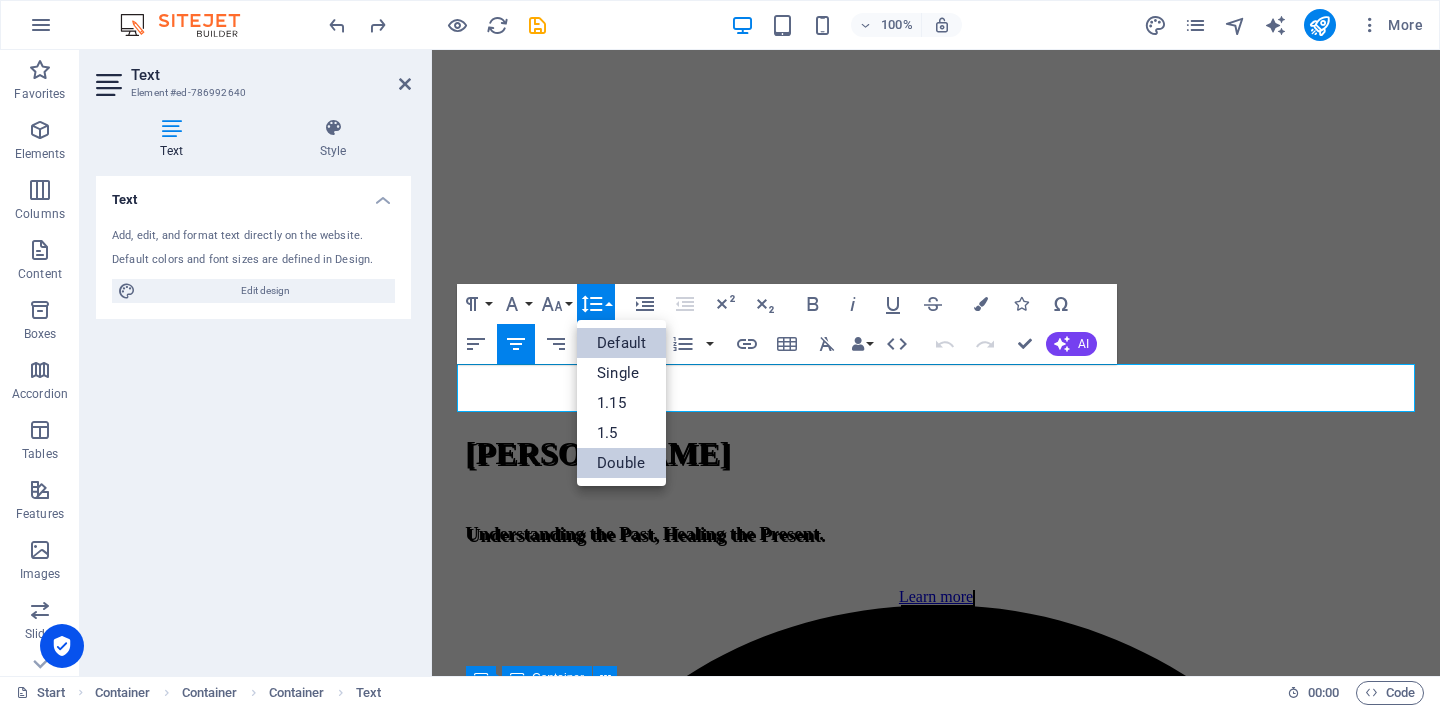 click on "Double" at bounding box center [621, 463] 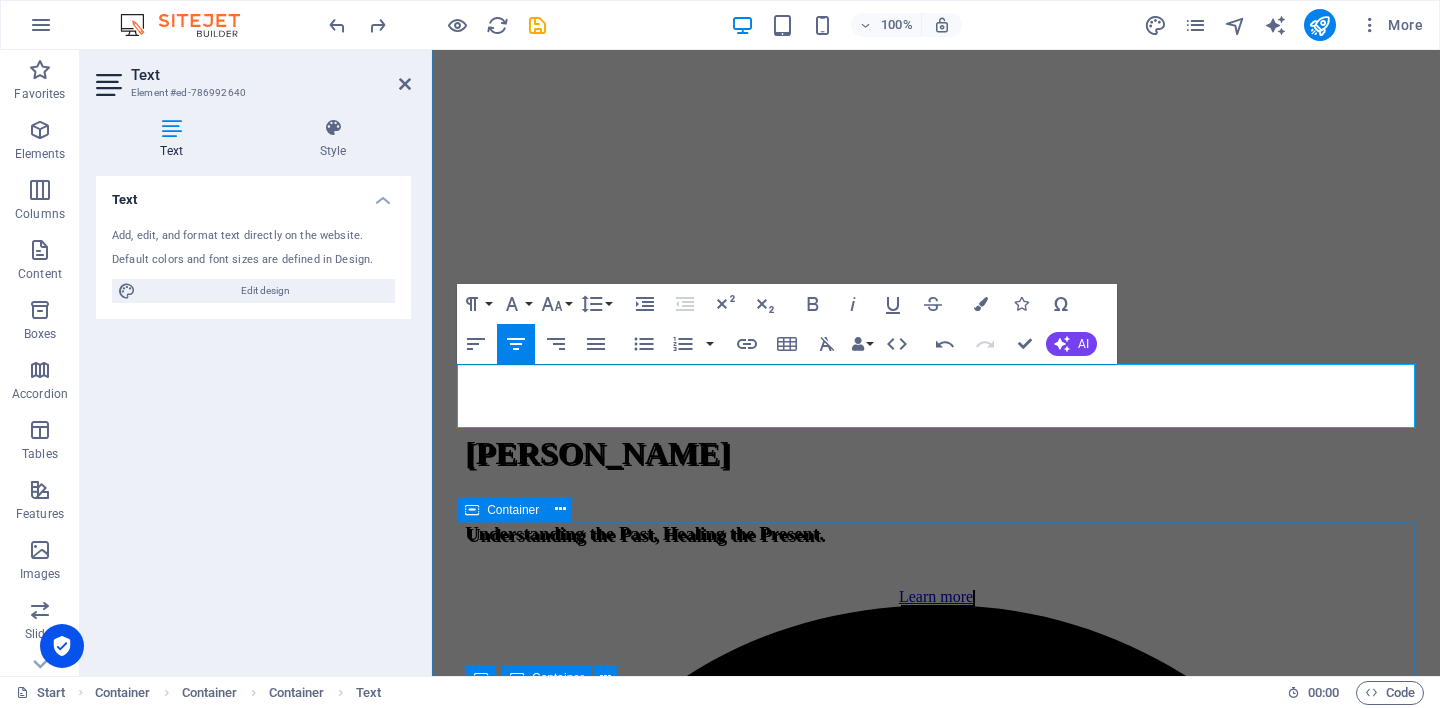 click on "Our services Individual Counselling 50 minutes – $60 A quiet, supportive space to explore what matters to you. Together, we can gently explore your thoughts, feelings, and life experiences — at your pace and without judgement. 👉 [Read more] Couples Counselling 75 minutes – $90 A space to reconnect, rebuild trust, and communicate more openly. Whether you're navigating conflict, parenting pressures, or emotional distance — you do not need to face it alone. 👉 [Read more] Group Therapy 90 minutes – $45 per person Share, listen, and grow in a supportive group environment. Themes may include grief, identity, belonging, or emotional resilience. There is strength in being heard — and hearing others. 👉 [Read more]" at bounding box center (936, 5646) 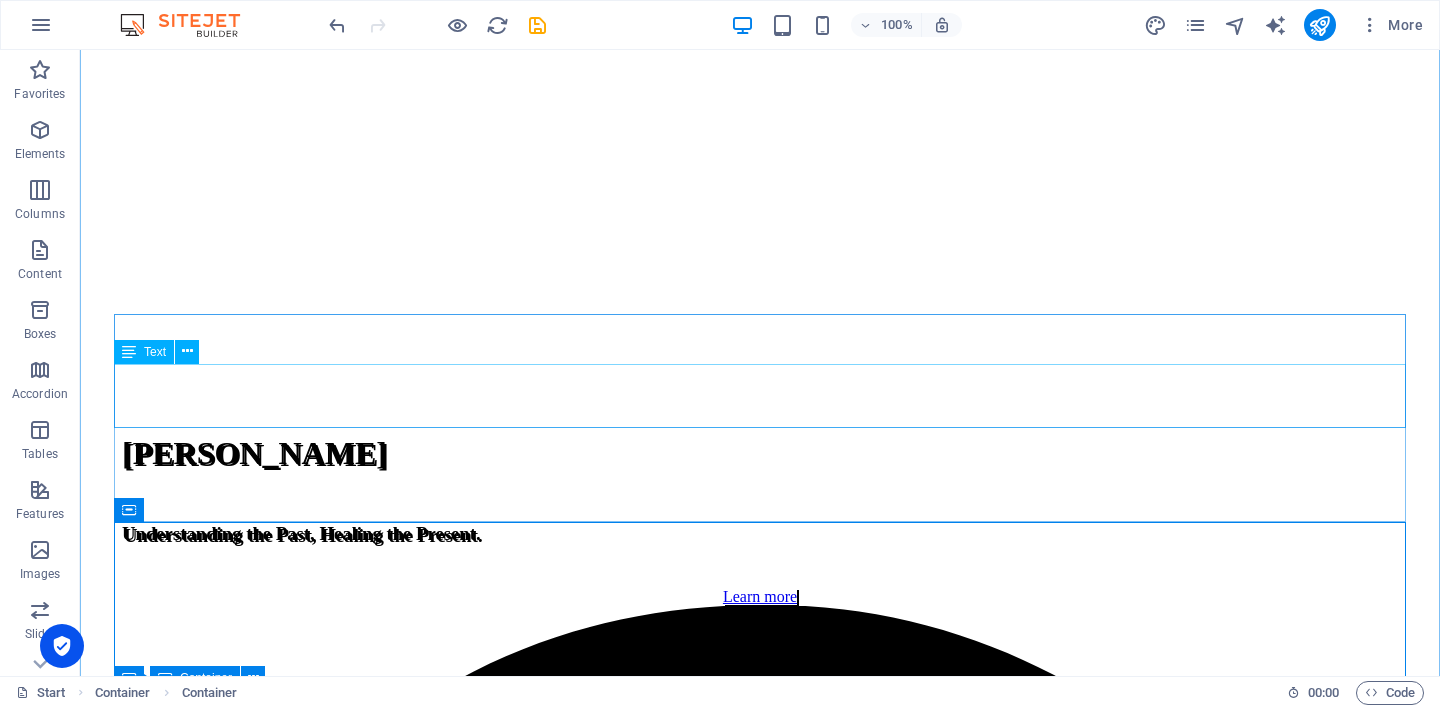 click on "🌿  Not sure where to begin? Let’s start with a free 15-minute chat — no pressure, no expectations. Just time to connect and see if this feels right for you." at bounding box center [760, 5288] 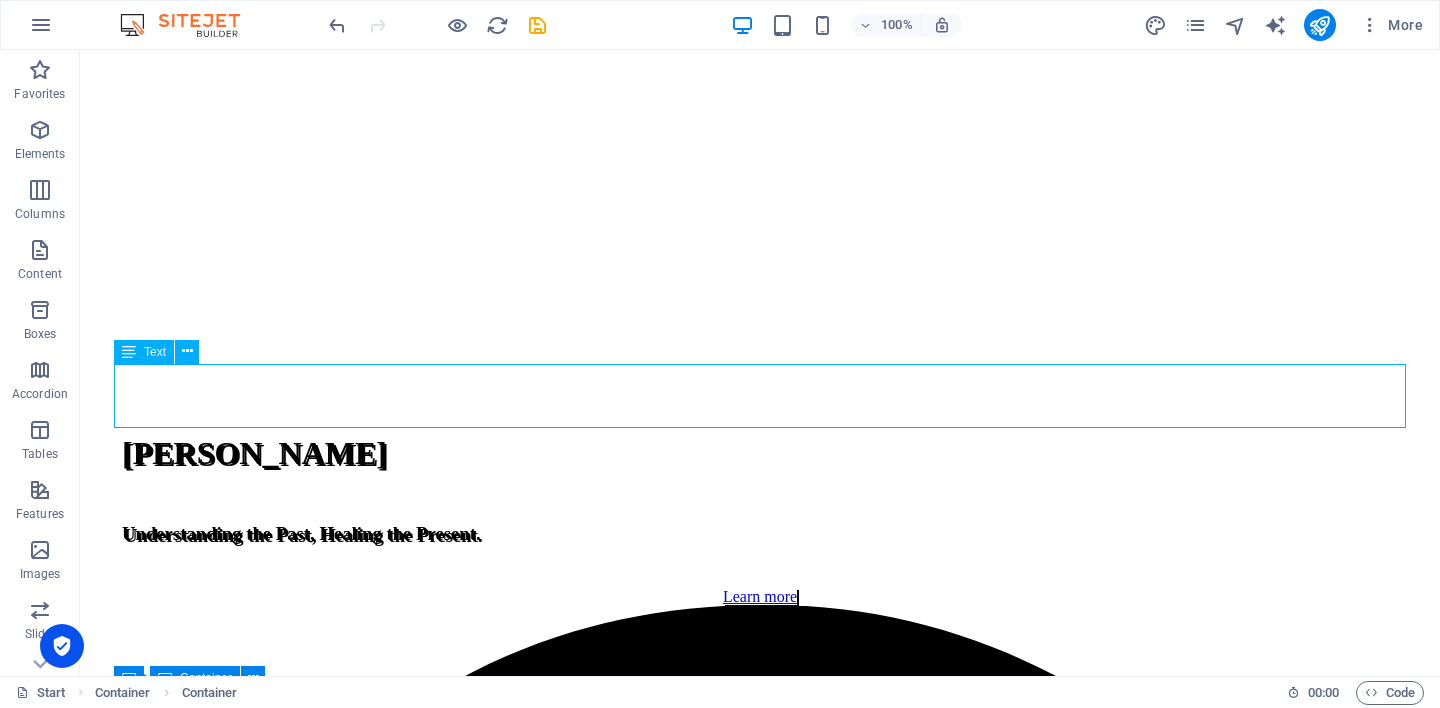 click on "🌿  Not sure where to begin? Let’s start with a free 15-minute chat — no pressure, no expectations. Just time to connect and see if this feels right for you." at bounding box center (760, 5288) 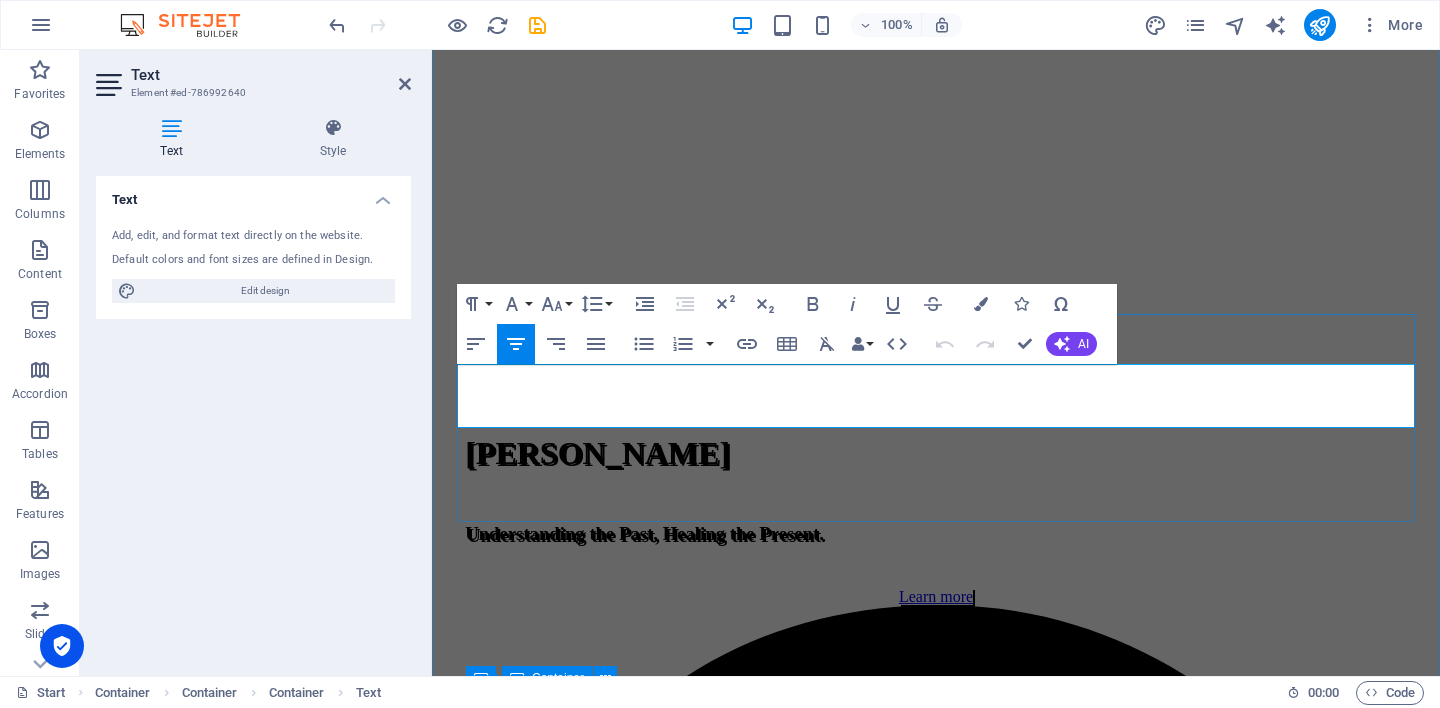 click on "🌿  Not sure where to begin? Let’s start with a free 15-minute chat — no pressure, no expectations. Just time to connect and see if this feels right for you." at bounding box center [936, 4129] 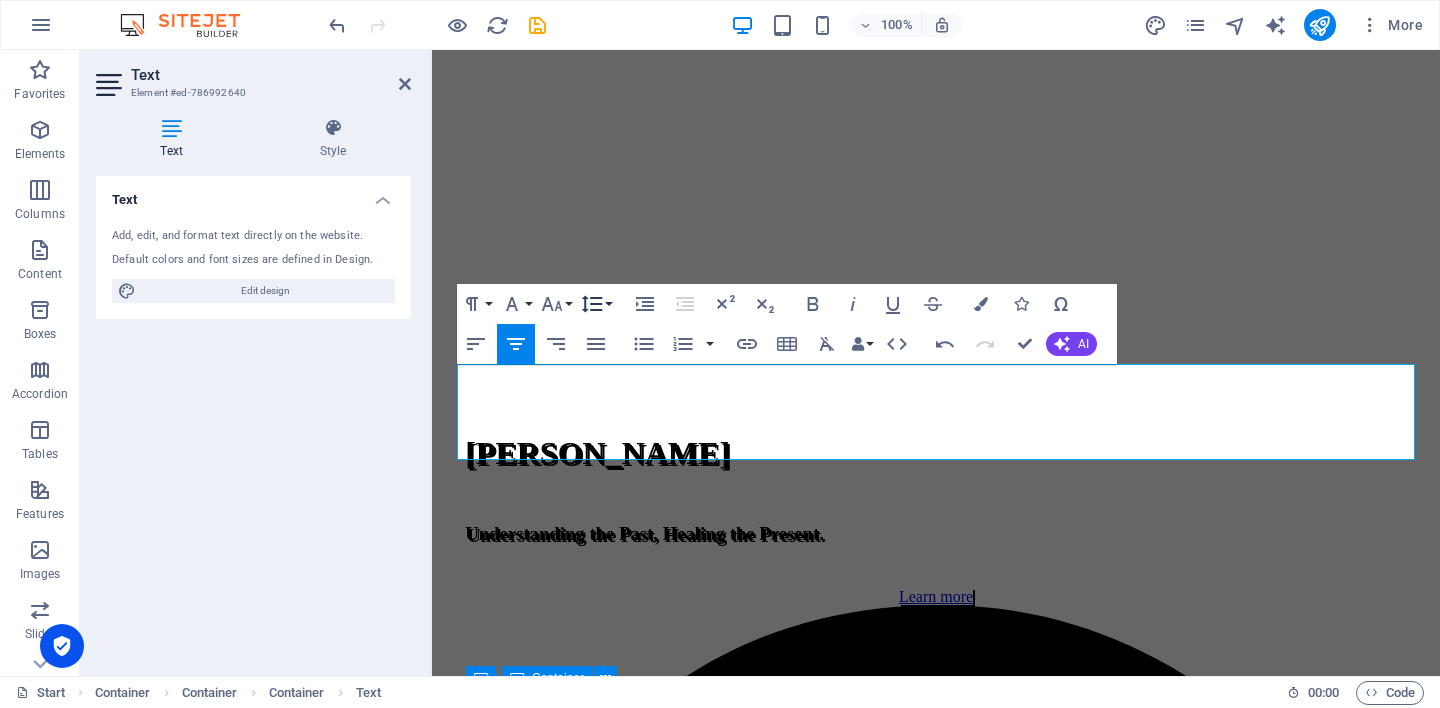 click on "Line Height" at bounding box center (596, 304) 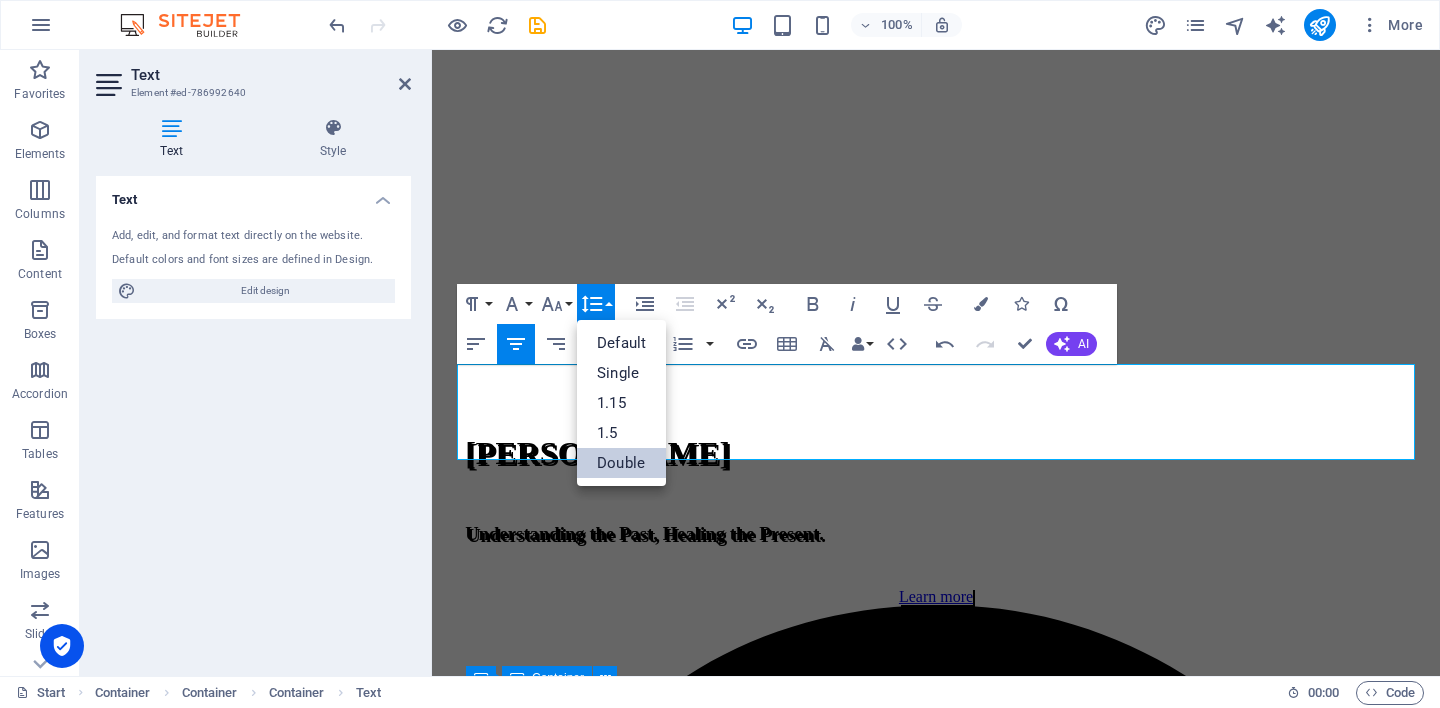 scroll, scrollTop: 0, scrollLeft: 0, axis: both 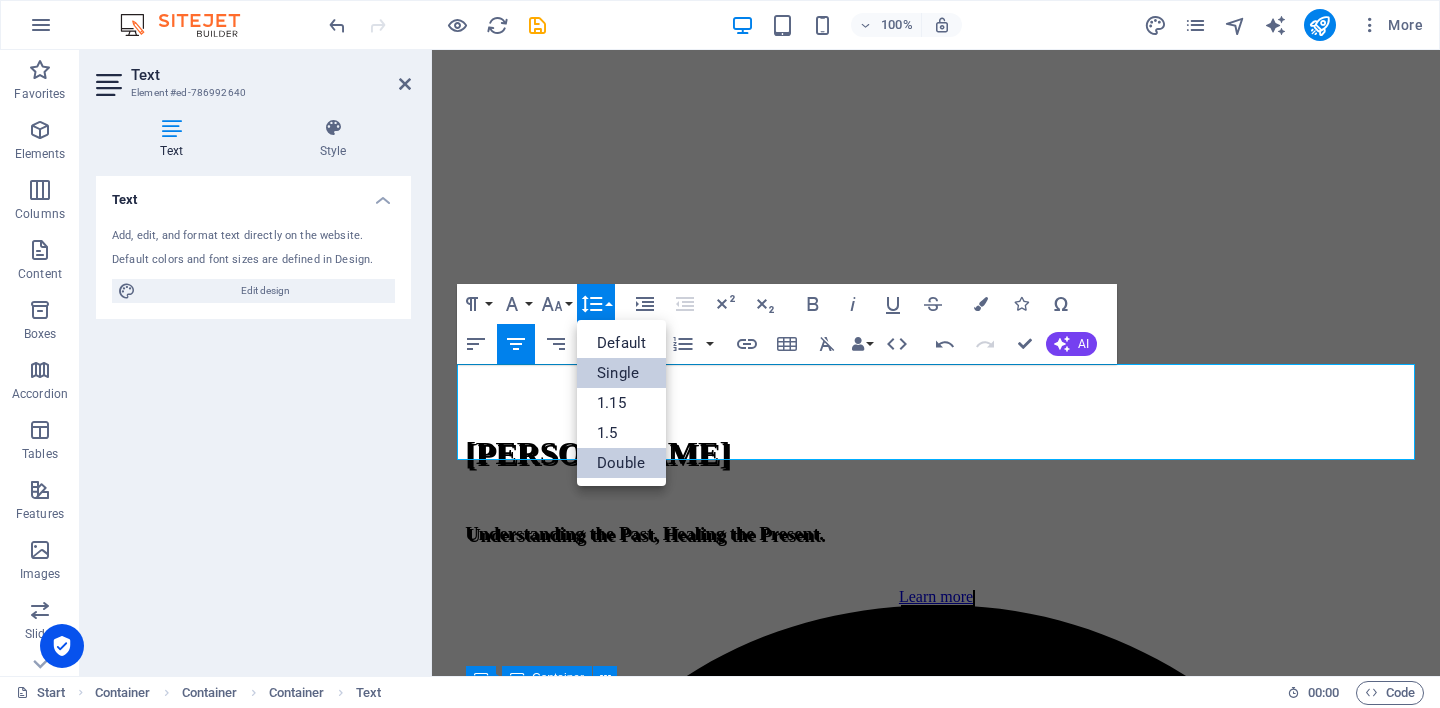 click on "Single" at bounding box center [621, 373] 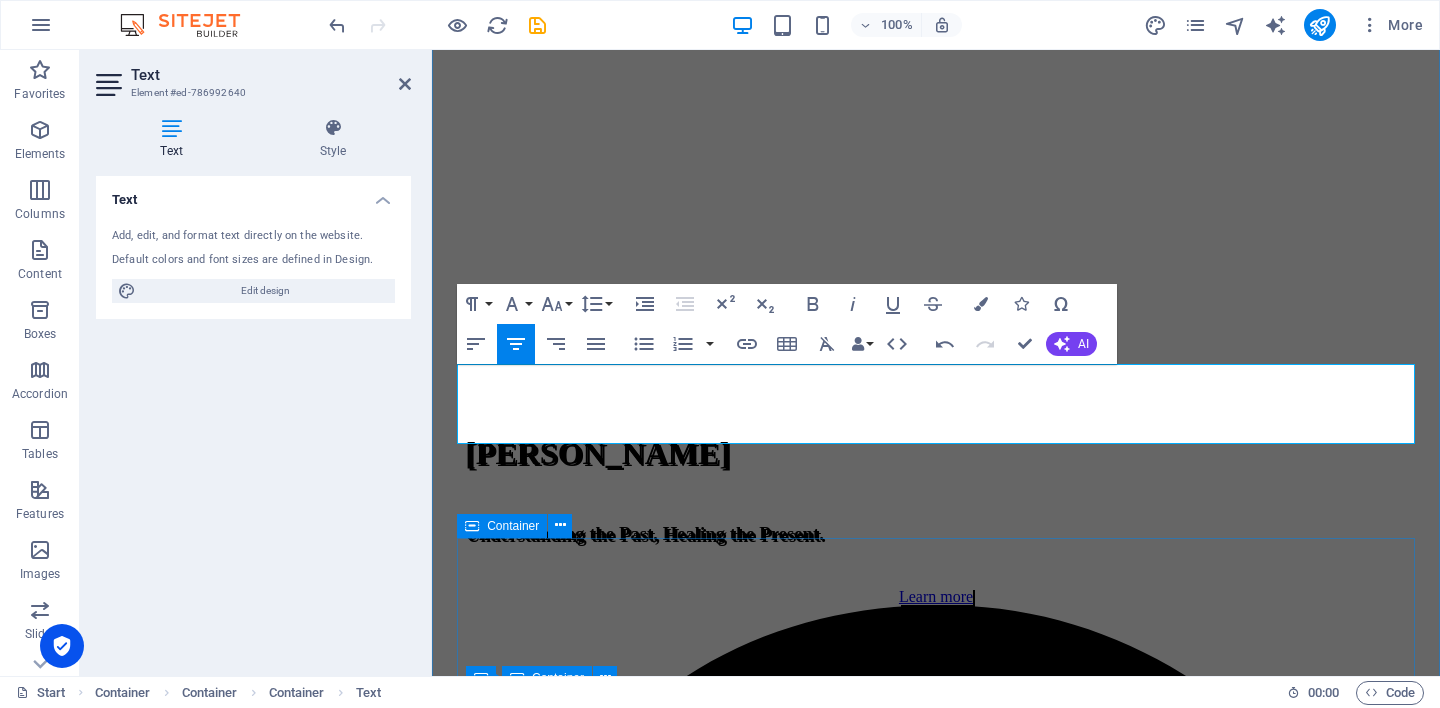 click on "Our services Individual Counselling 50 minutes – $60 A quiet, supportive space to explore what matters to you. Together, we can gently explore your thoughts, feelings, and life experiences — at your pace and without judgement. 👉 [Read more] Couples Counselling 75 minutes – $90 A space to reconnect, rebuild trust, and communicate more openly. Whether you're navigating conflict, parenting pressures, or emotional distance — you do not need to face it alone. 👉 [Read more] Group Therapy 90 minutes – $45 per person Share, listen, and grow in a supportive group environment. Themes may include grief, identity, belonging, or emotional resilience. There is strength in being heard — and hearing others. 👉 [Read more]" at bounding box center [936, 5678] 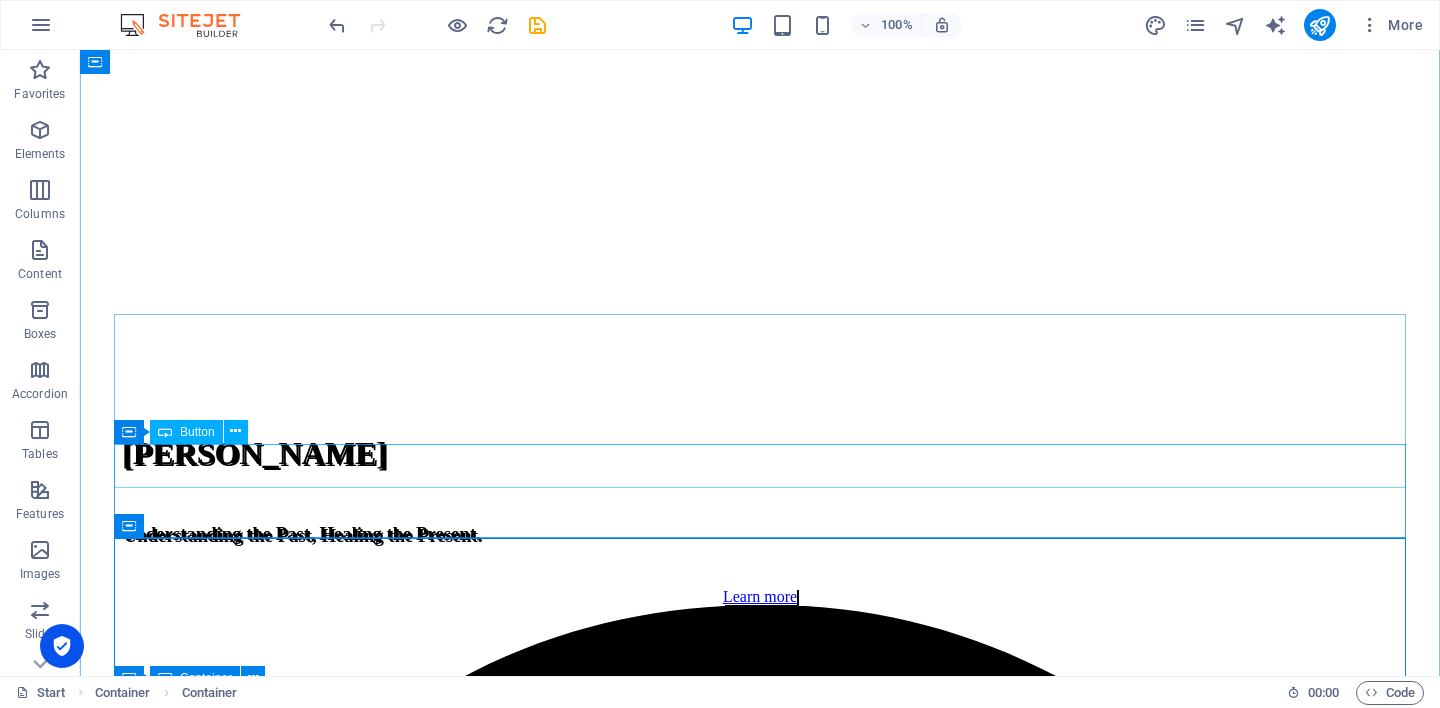 click on "👉 [Book a free 15-minute chat]" at bounding box center (760, 5377) 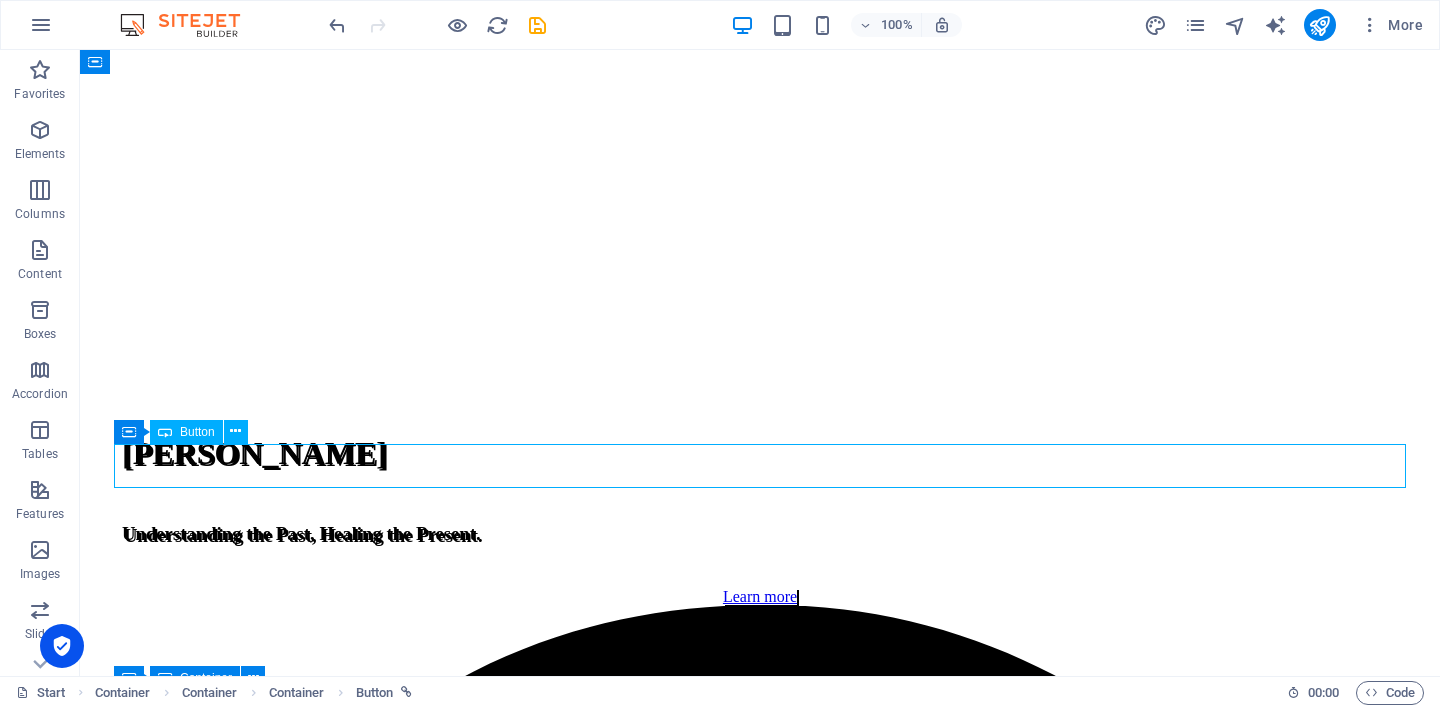 click on "👉 [Book a free 15-minute chat]" at bounding box center [760, 5377] 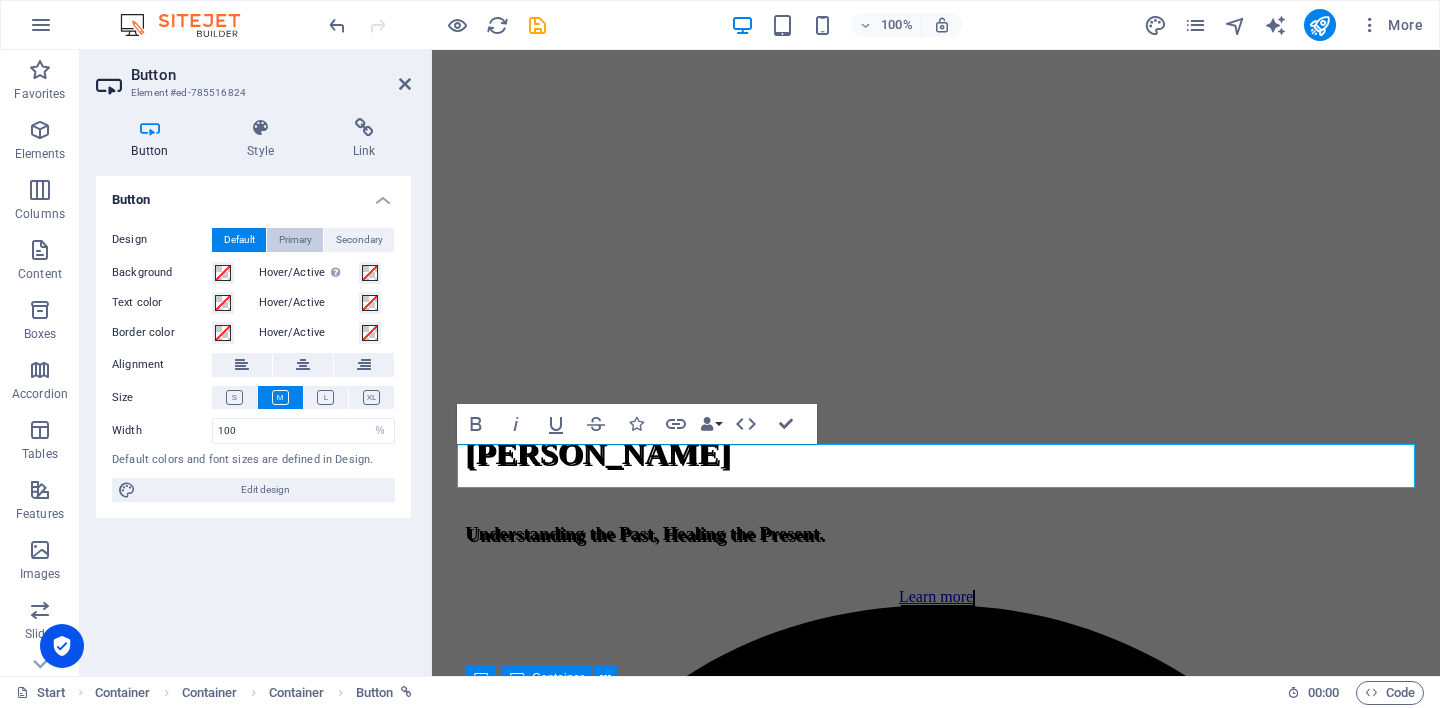 click on "Primary" at bounding box center (295, 240) 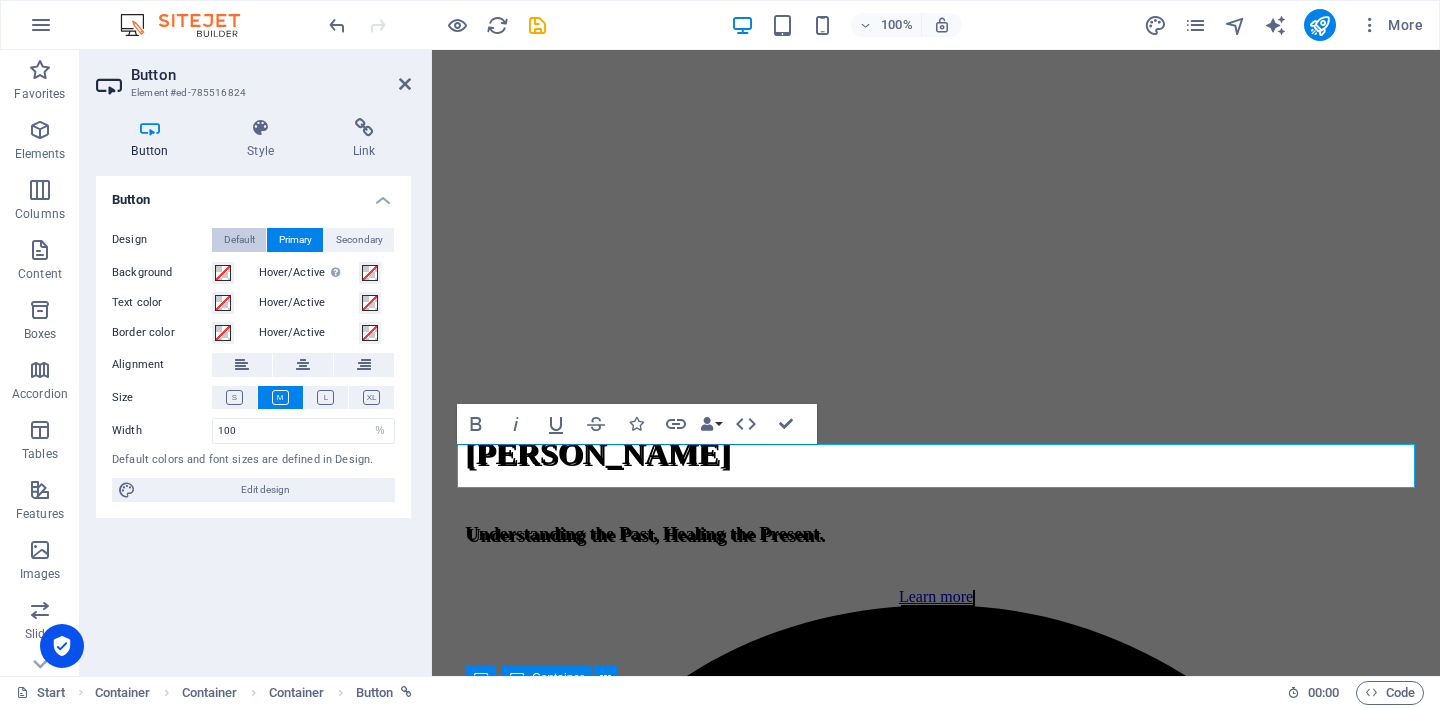 click on "Default" at bounding box center (239, 240) 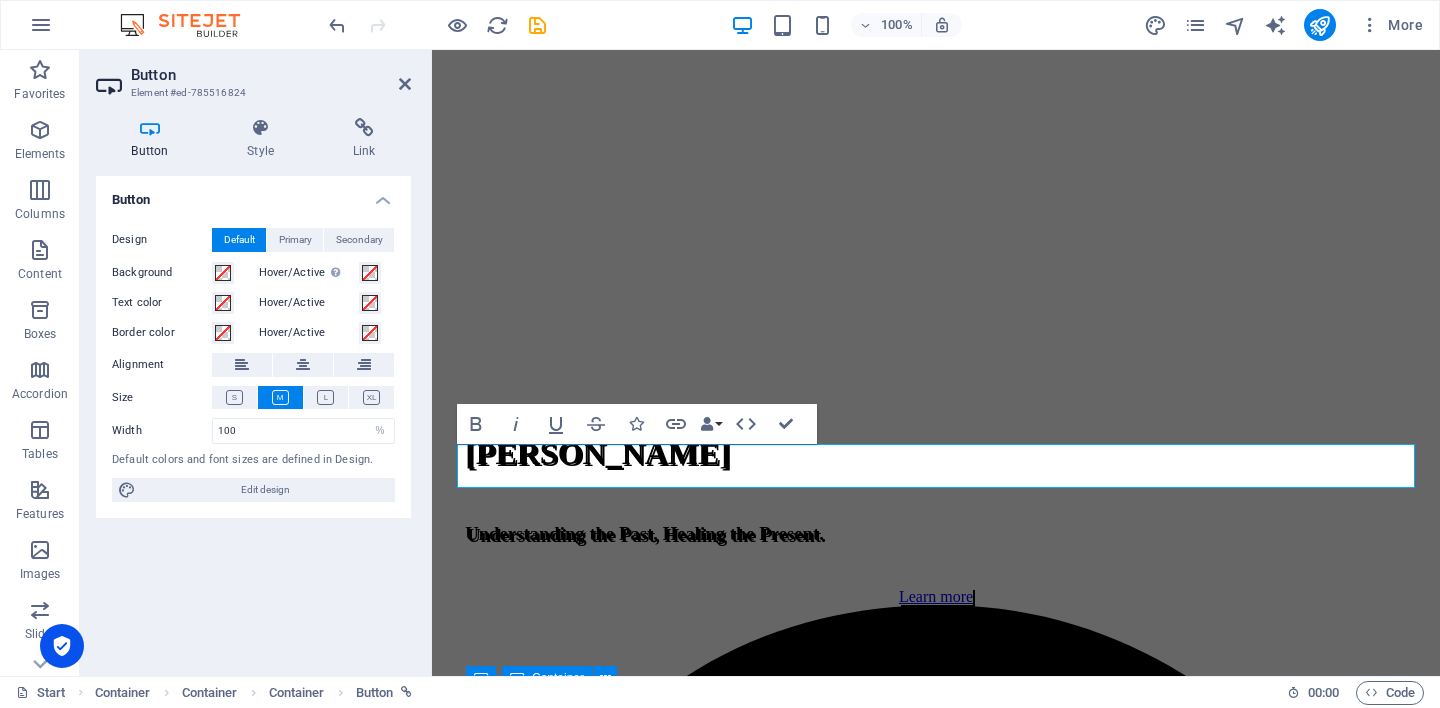 click at bounding box center [150, 128] 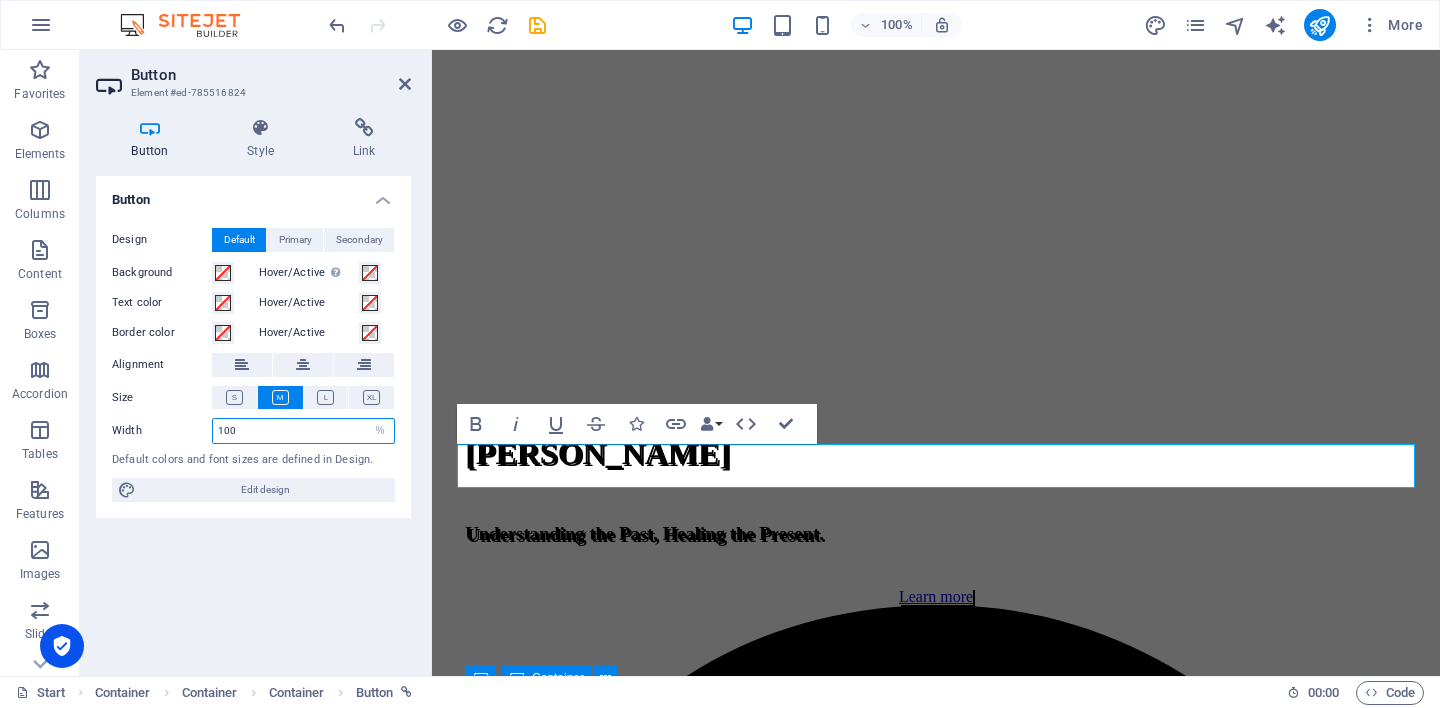 click on "100" at bounding box center [303, 431] 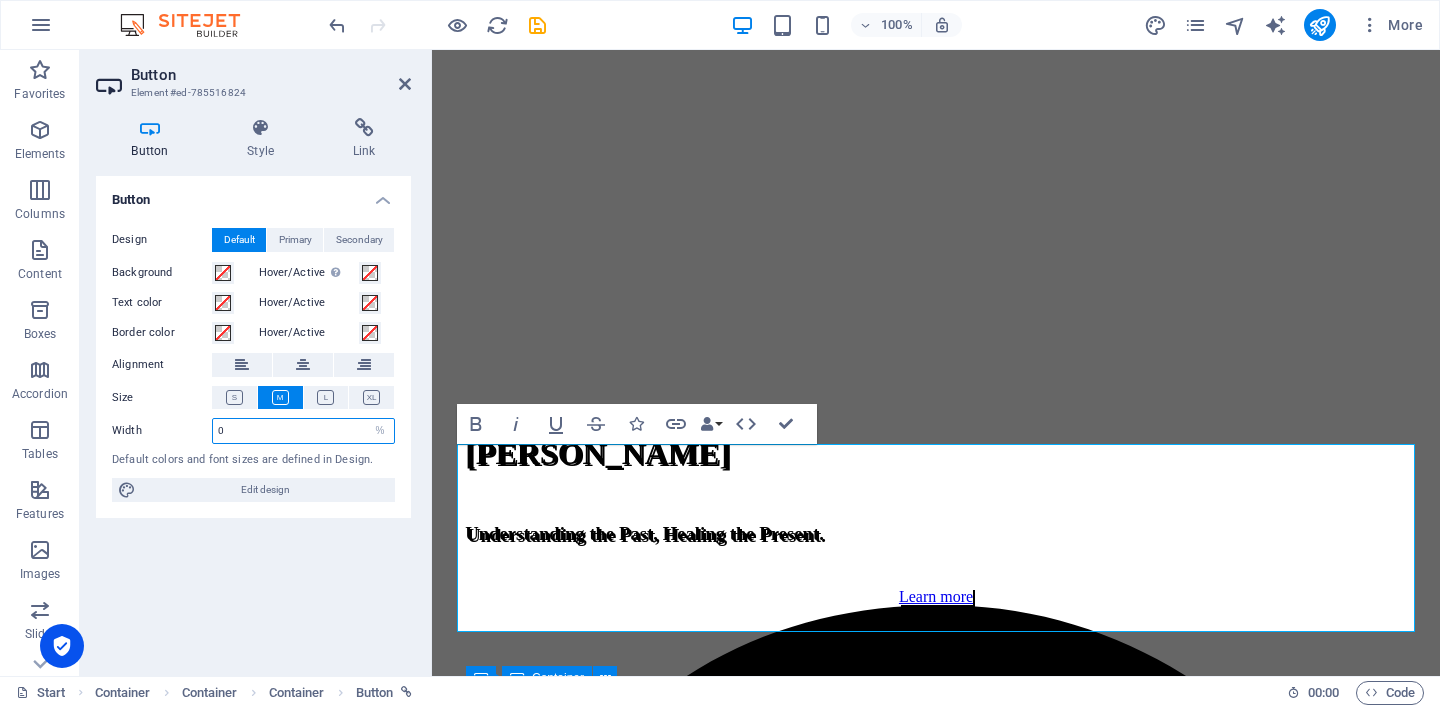 type on "100" 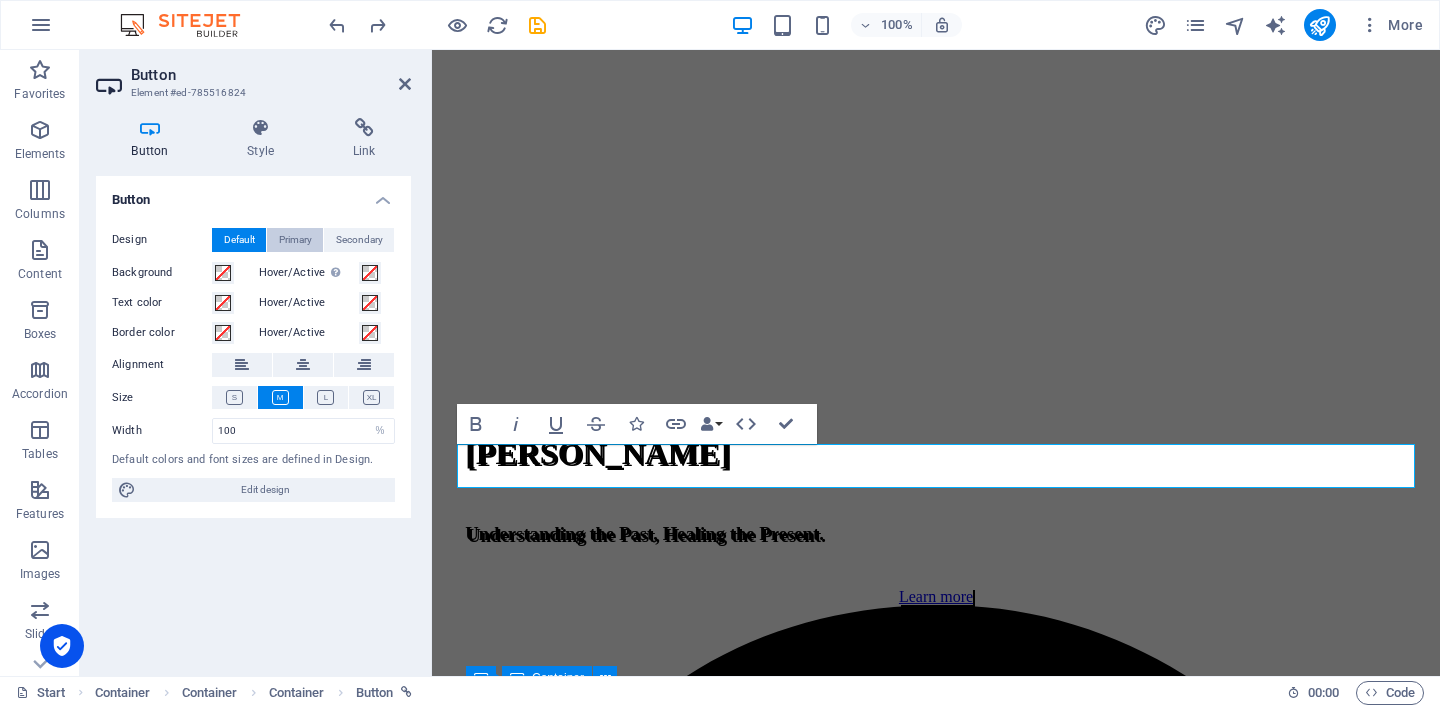 click on "Primary" at bounding box center (295, 240) 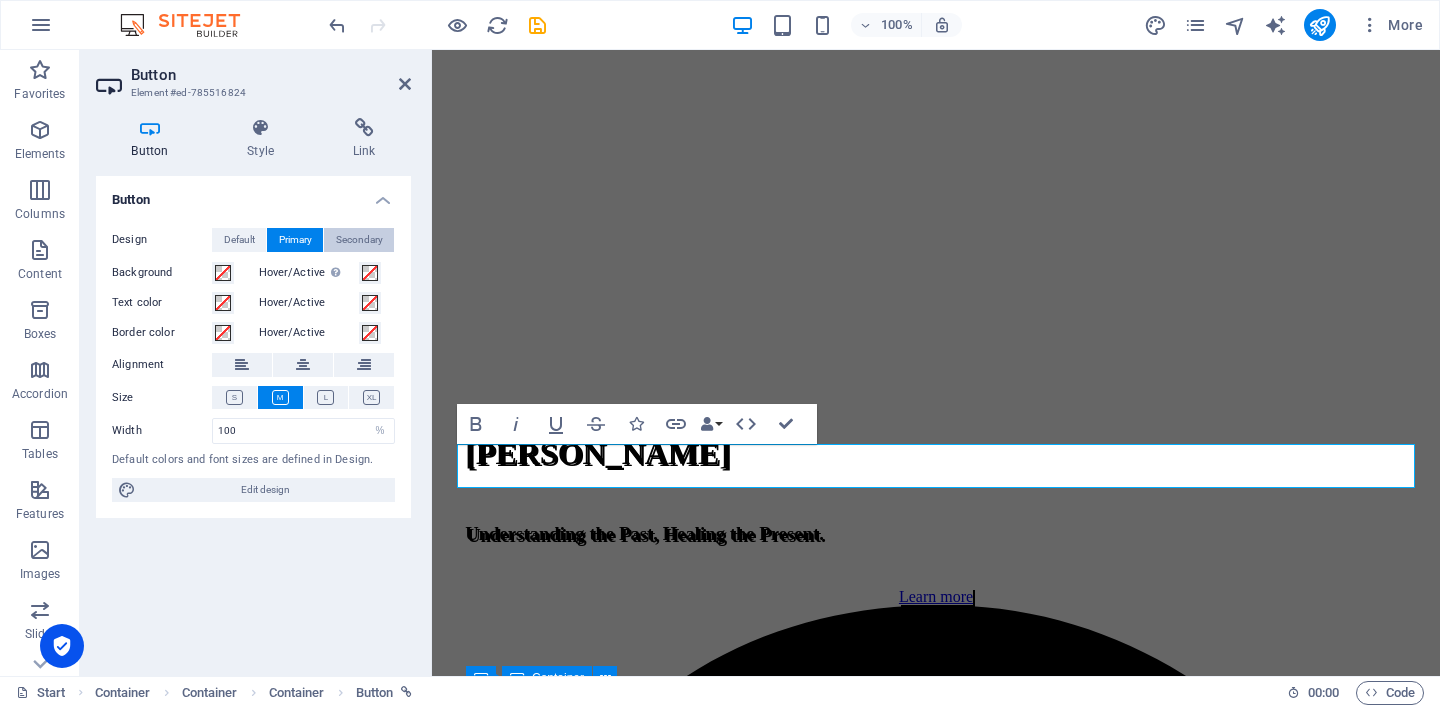 click on "Secondary" at bounding box center [359, 240] 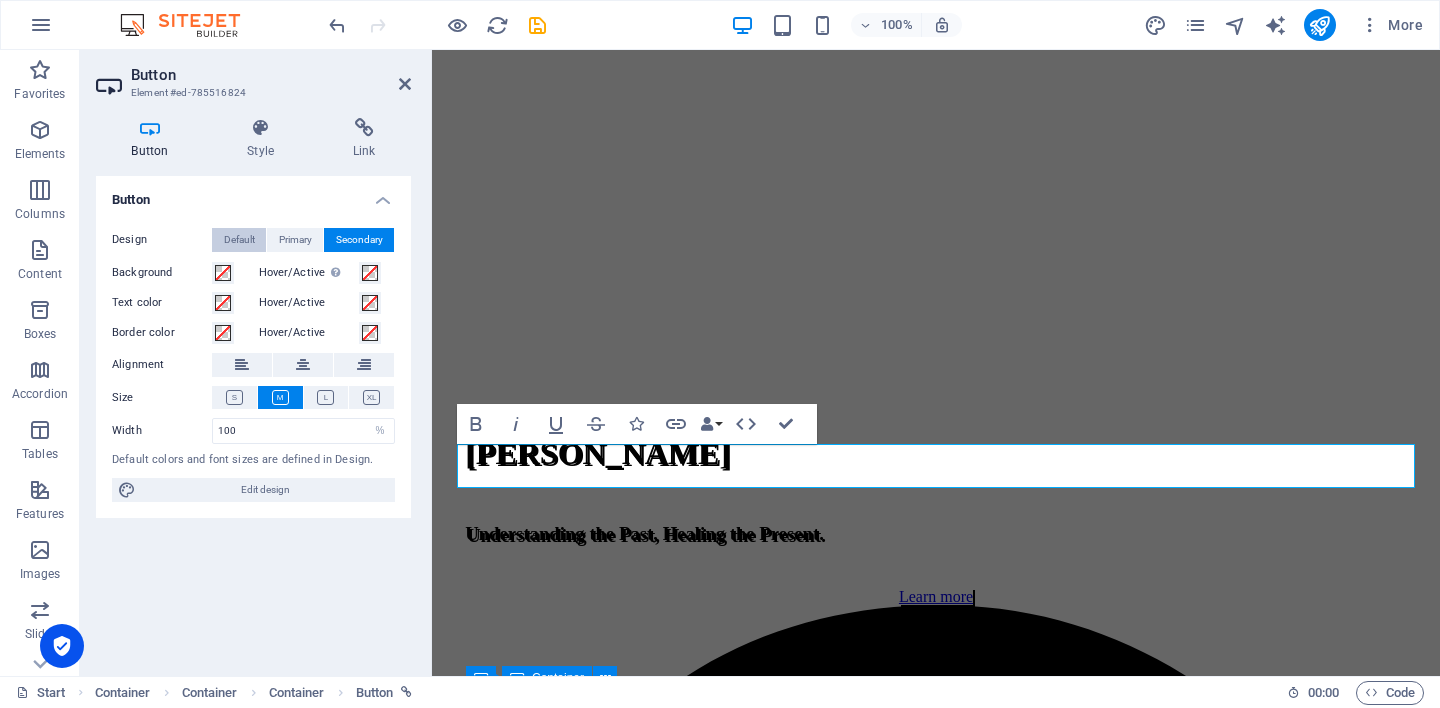 click on "Default" at bounding box center [239, 240] 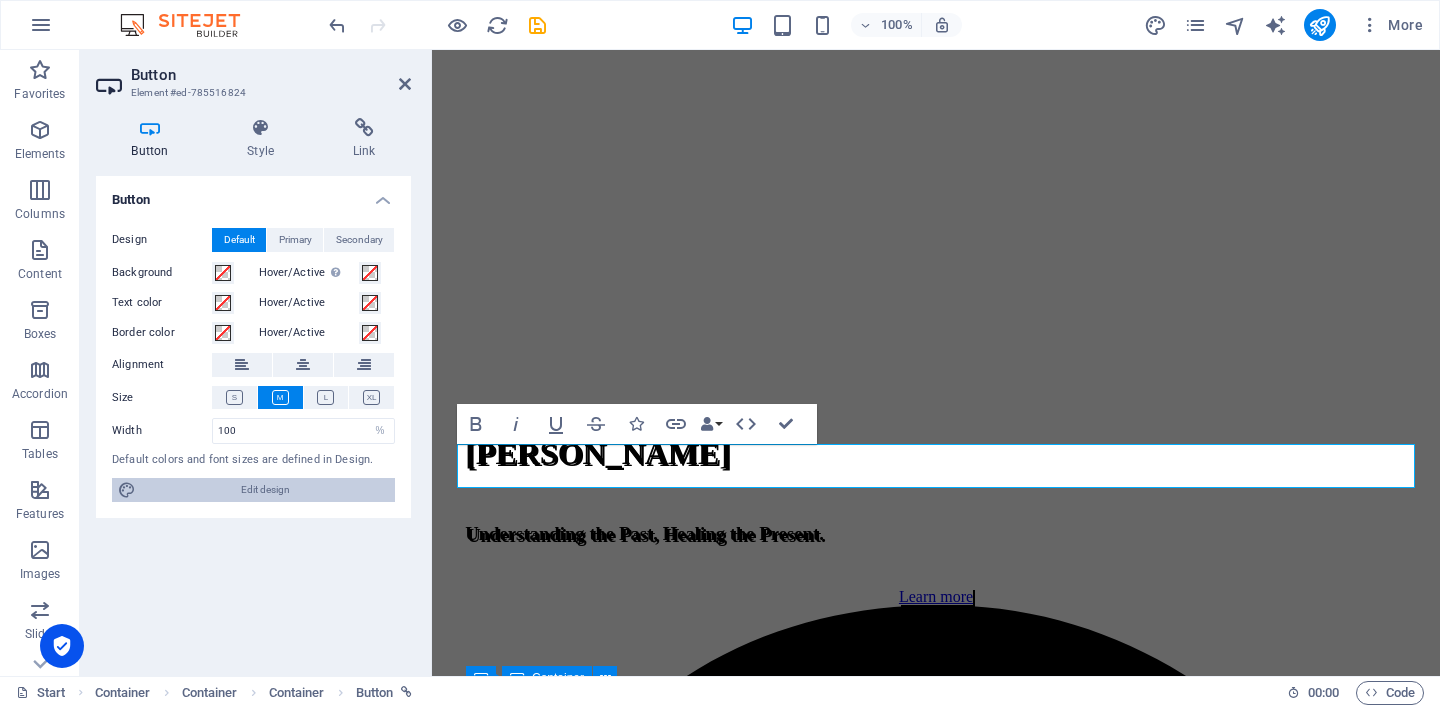 click on "Edit design" at bounding box center [265, 490] 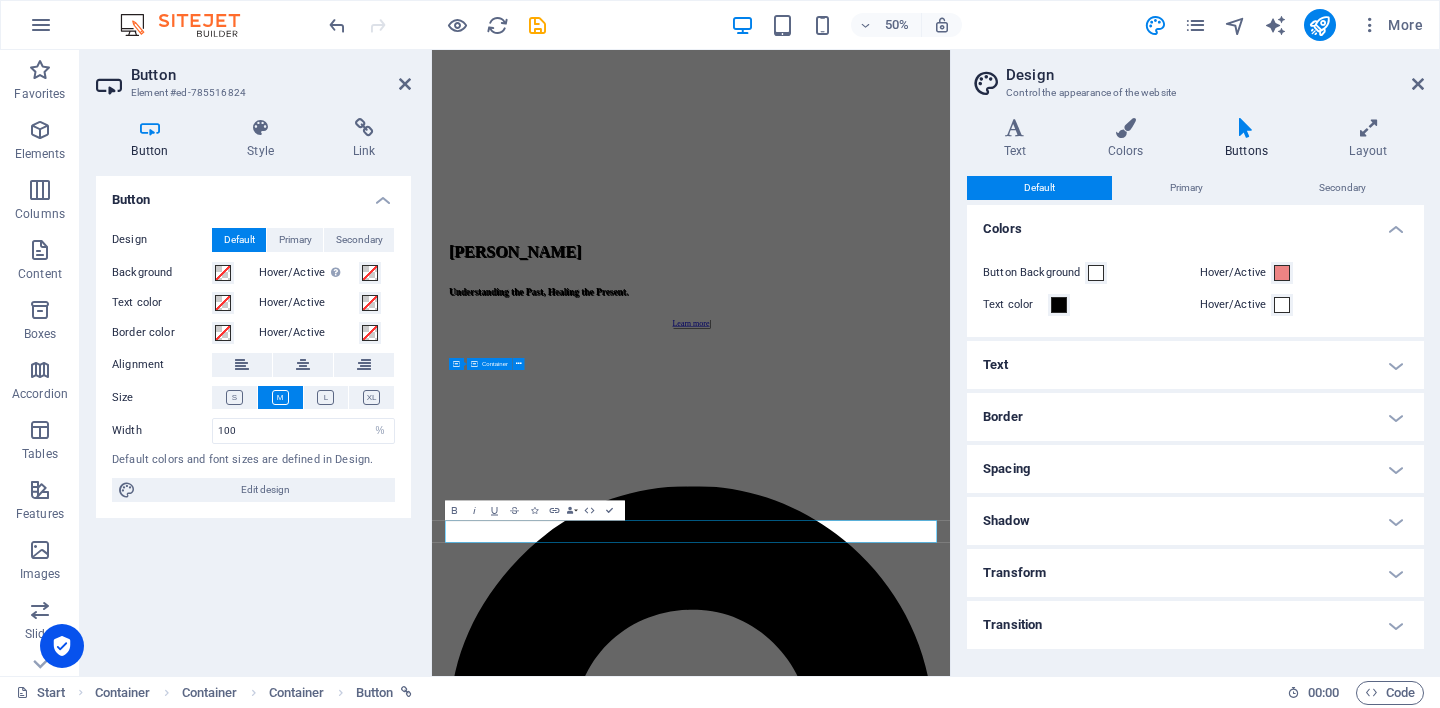 click on "Text" at bounding box center [1195, 365] 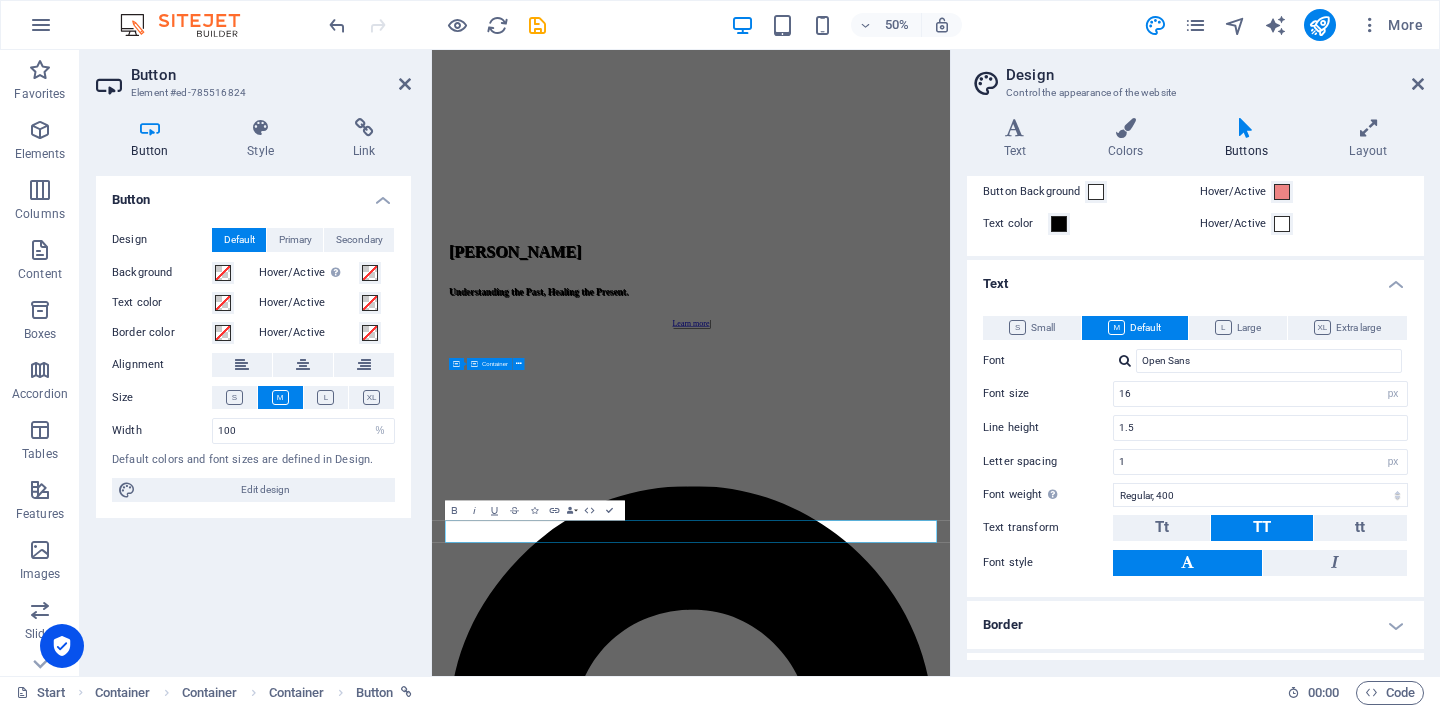 scroll, scrollTop: 0, scrollLeft: 0, axis: both 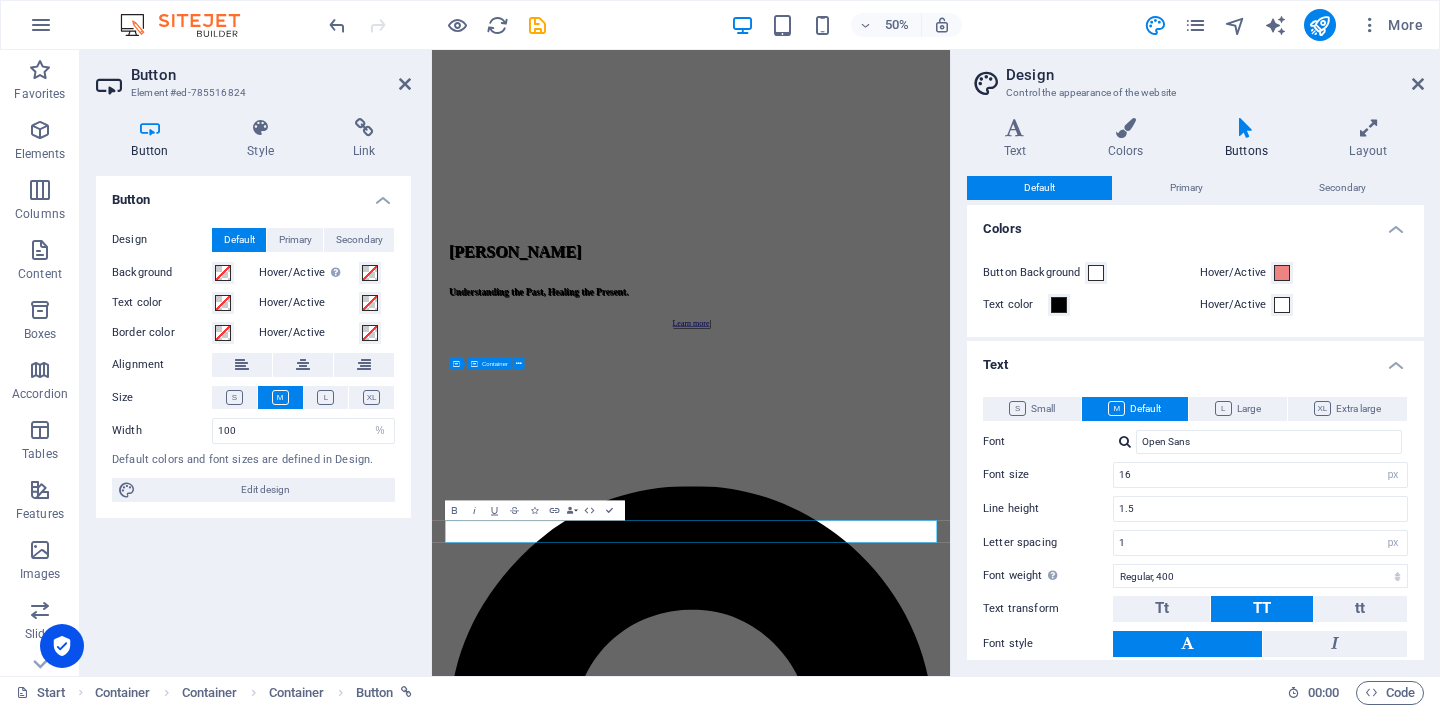 click on "Text" at bounding box center [1195, 359] 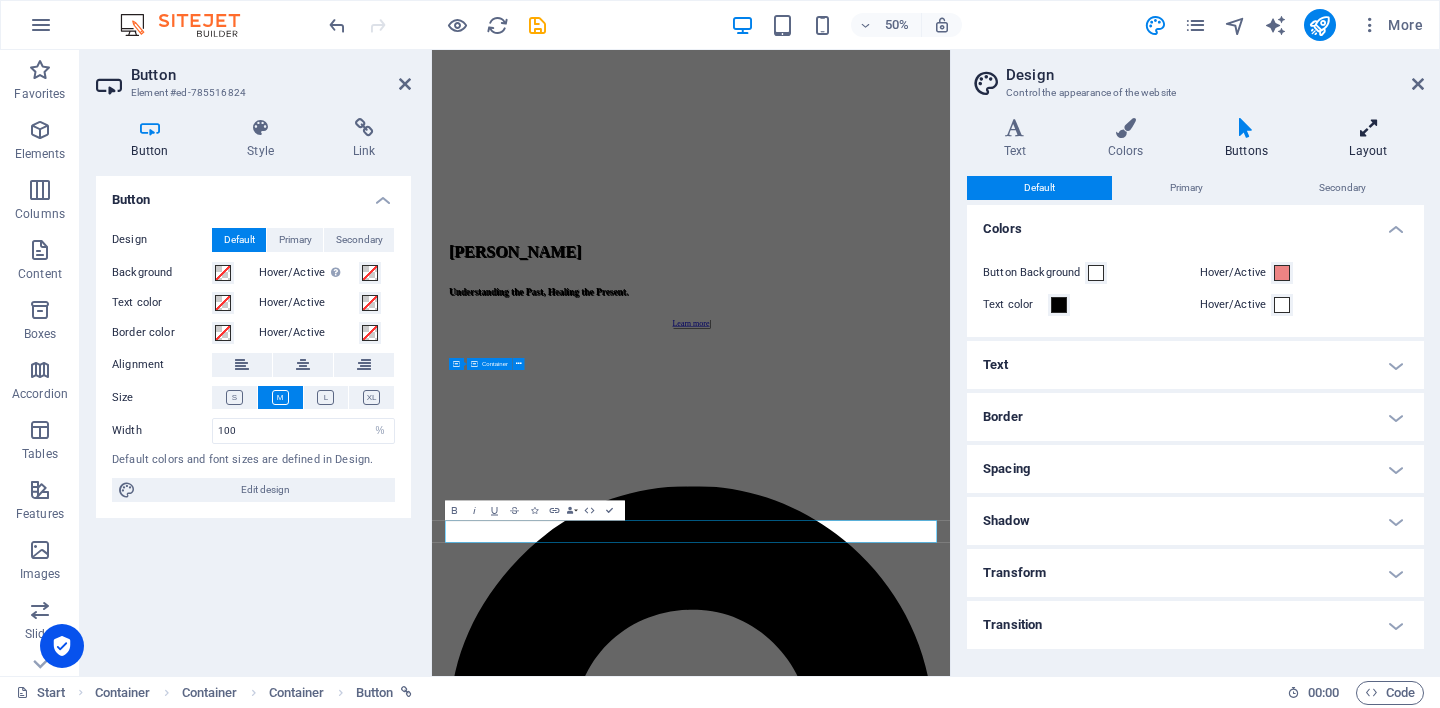 click on "Layout" at bounding box center (1368, 139) 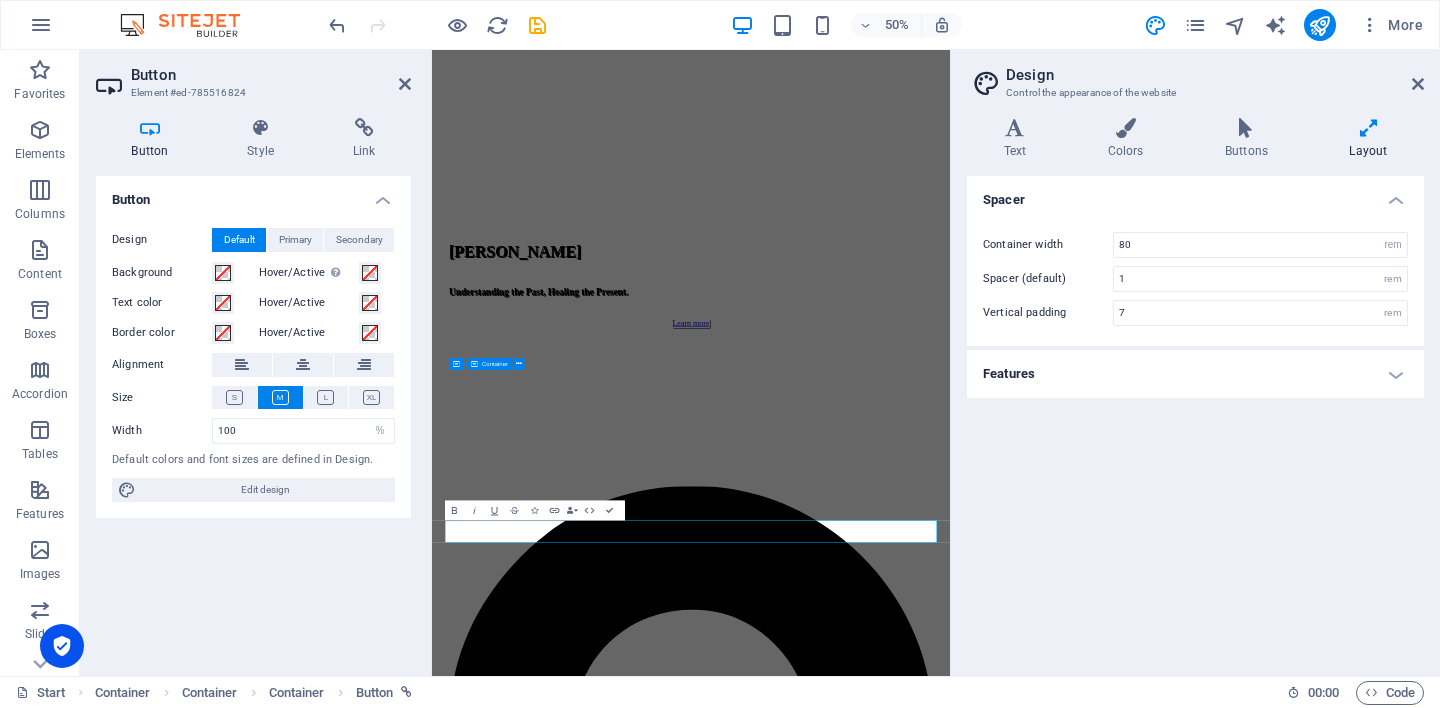 click on "Features" at bounding box center [1195, 374] 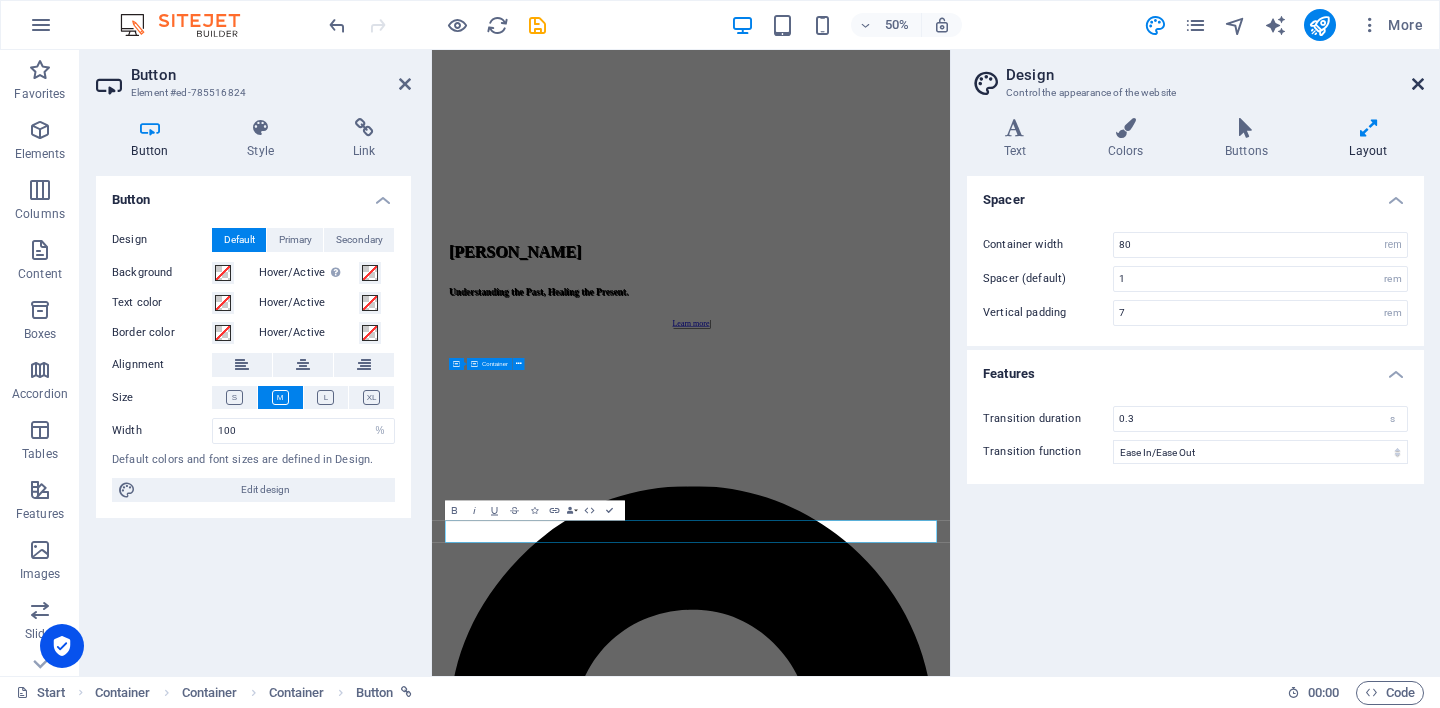 click at bounding box center [1418, 84] 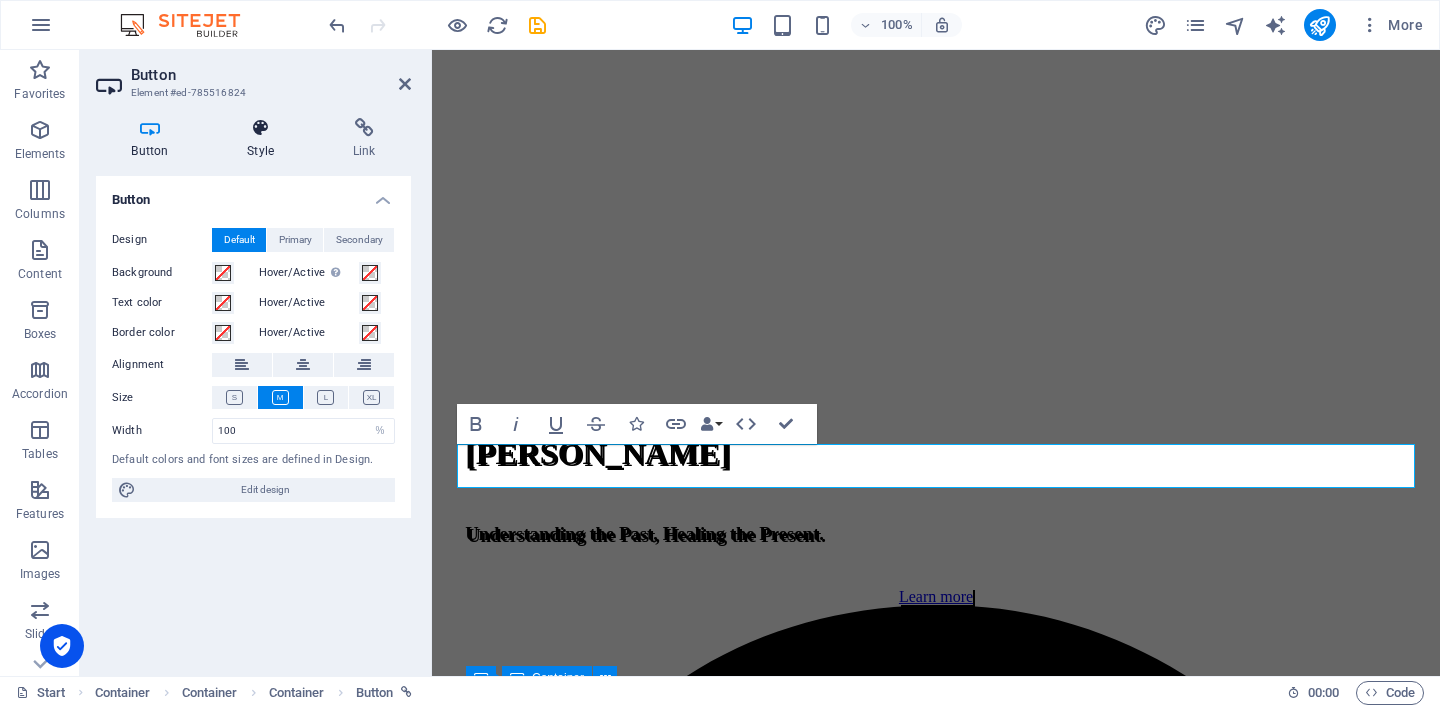 click at bounding box center [261, 128] 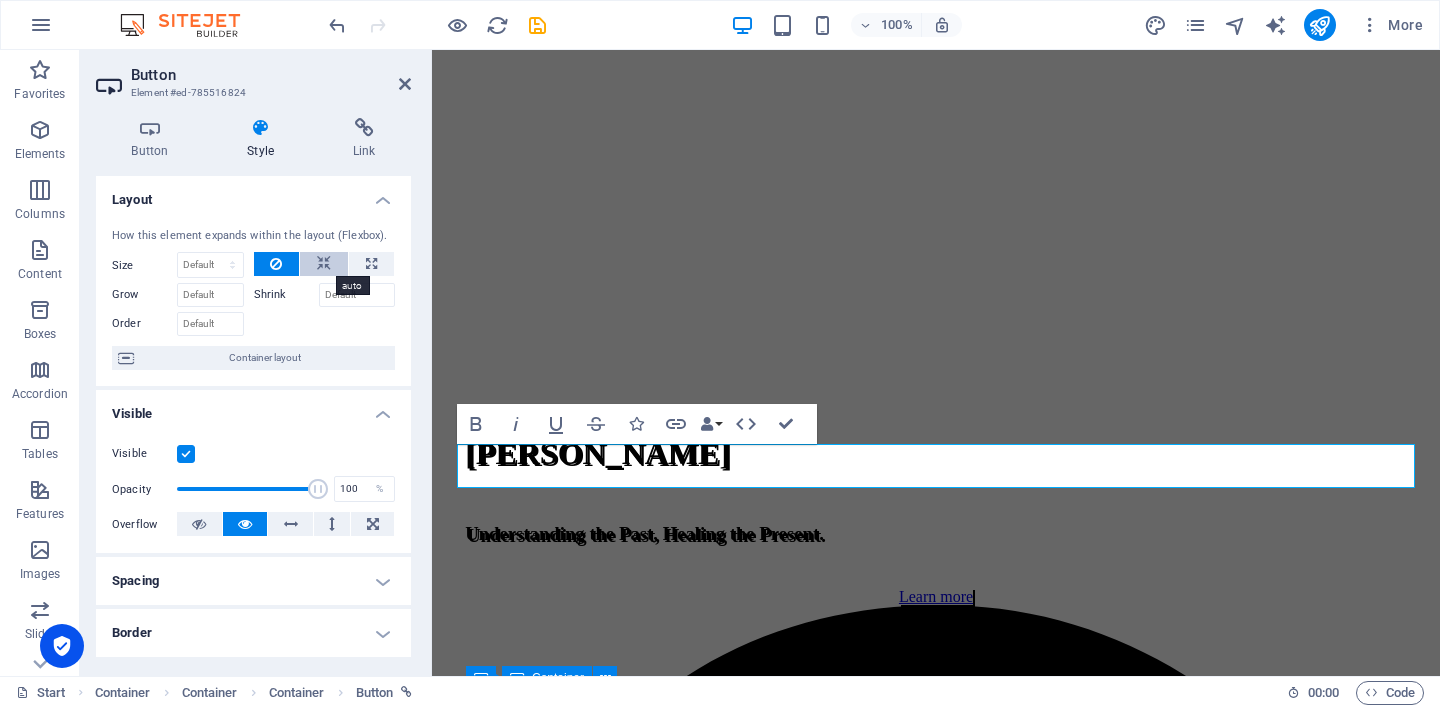 click at bounding box center (324, 264) 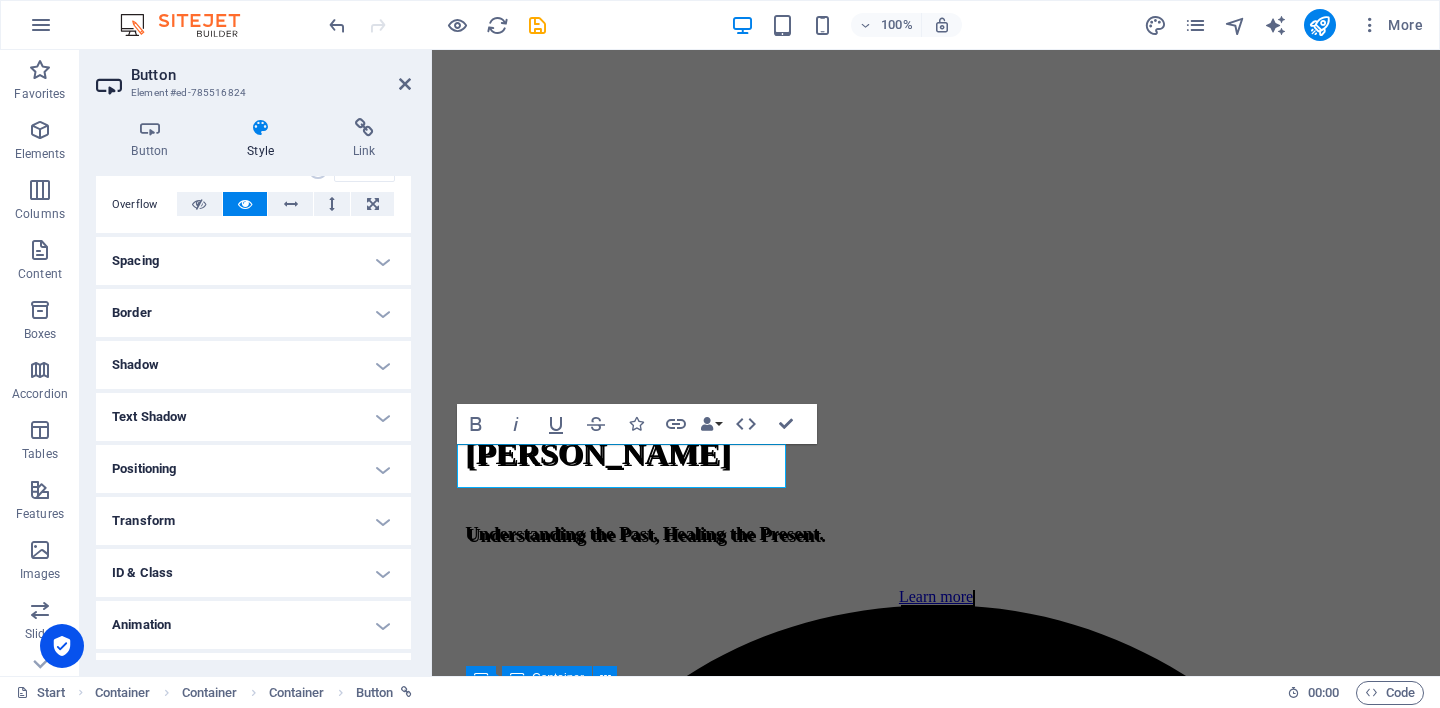 scroll, scrollTop: 321, scrollLeft: 0, axis: vertical 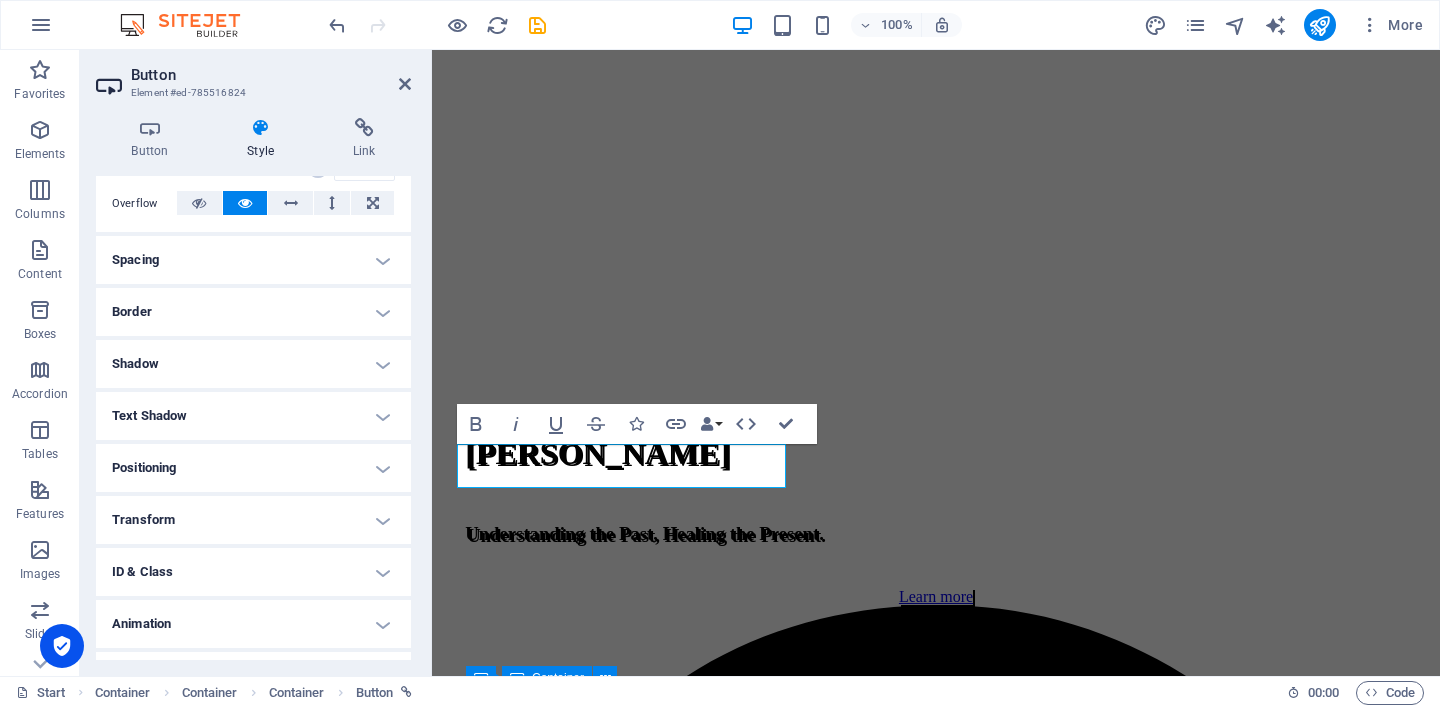 click on "Positioning" at bounding box center [253, 468] 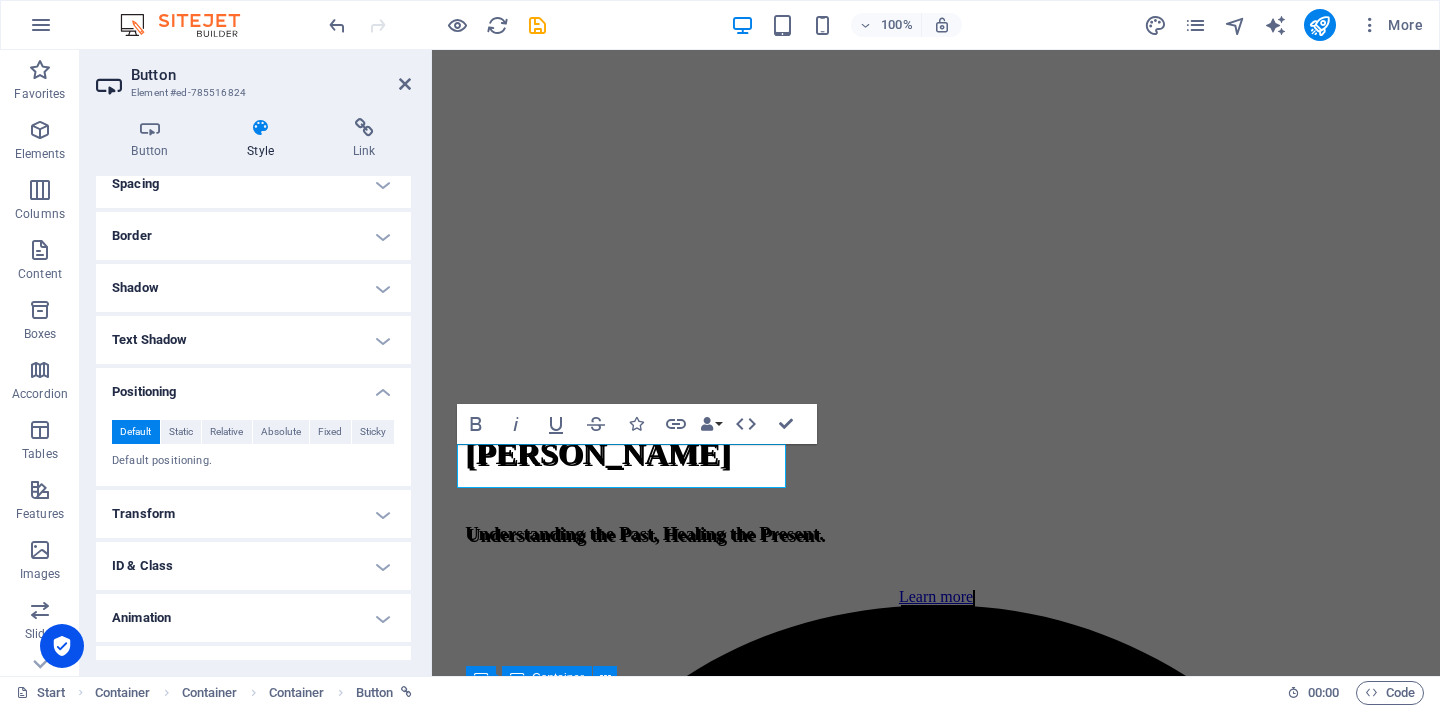 scroll, scrollTop: 402, scrollLeft: 0, axis: vertical 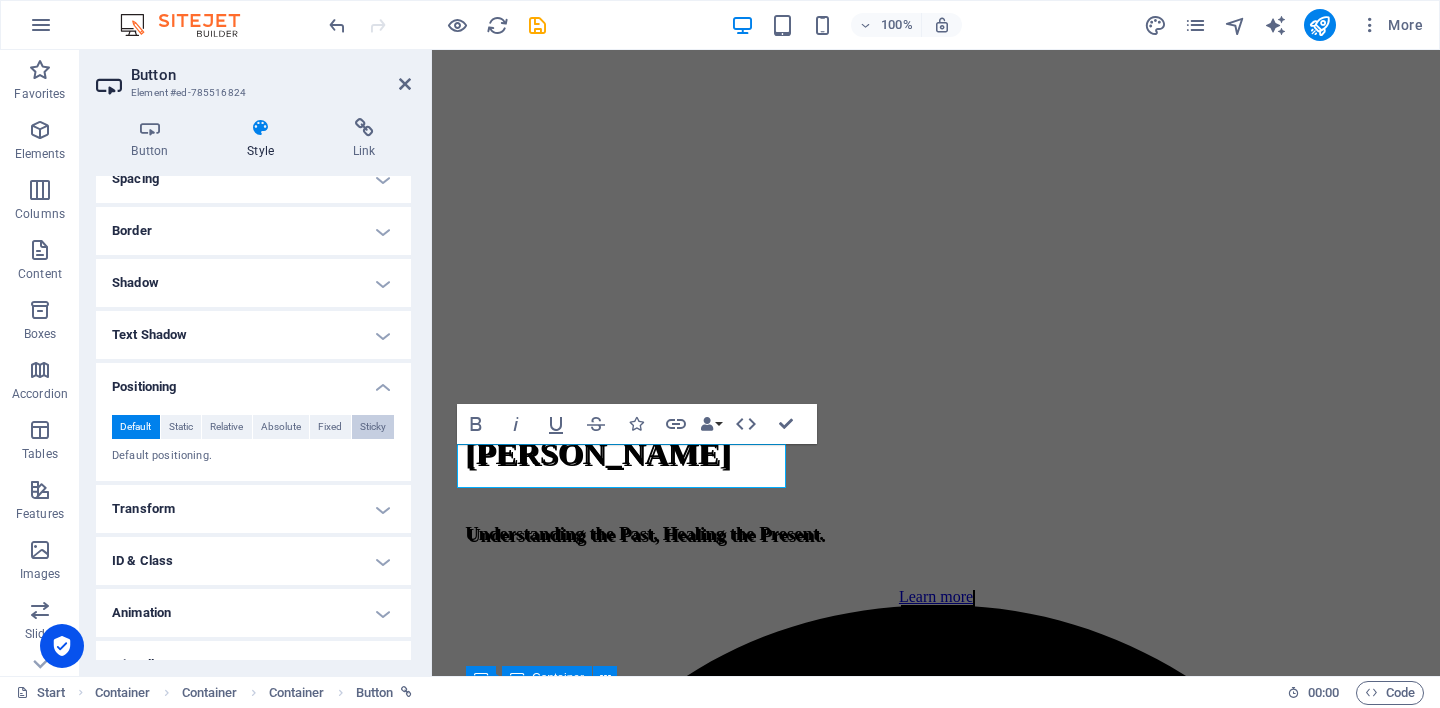 click on "Sticky" at bounding box center (373, 427) 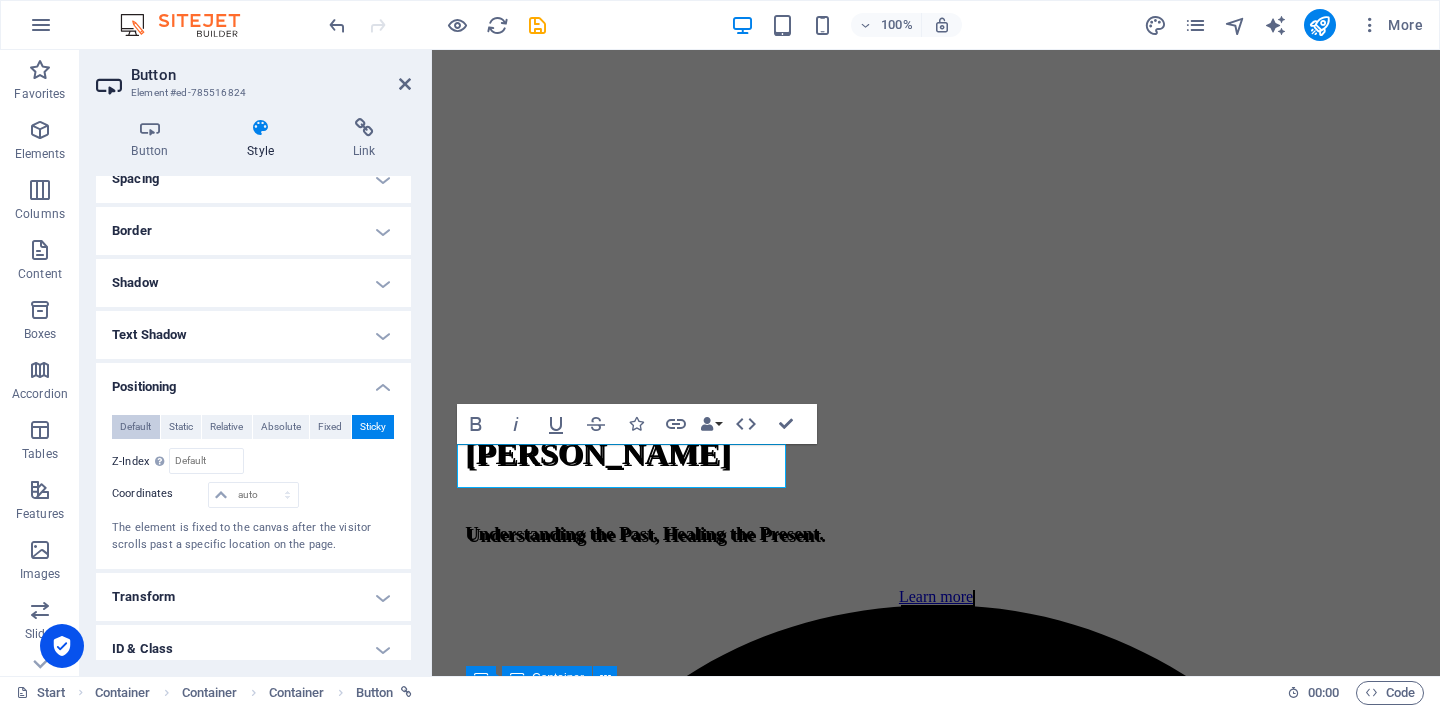click on "Default" at bounding box center (135, 427) 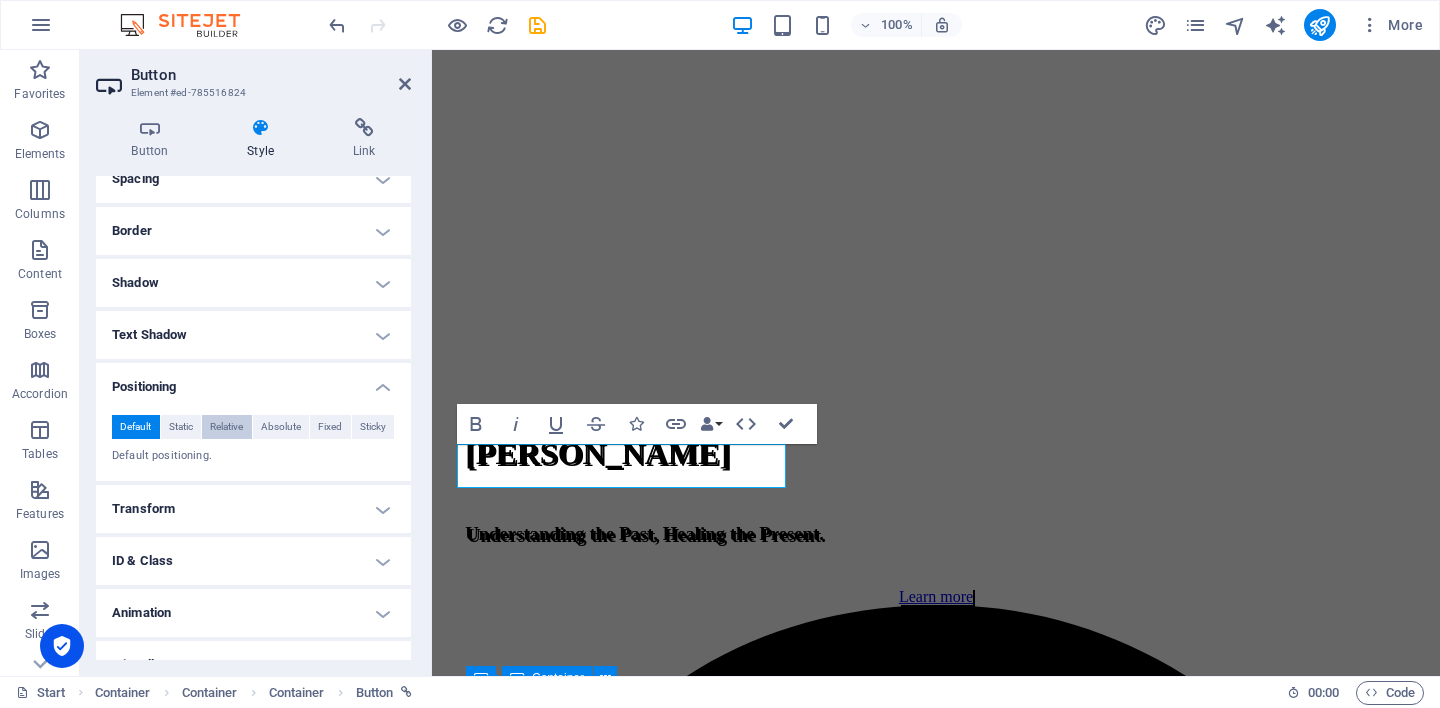 click on "Relative" at bounding box center [226, 427] 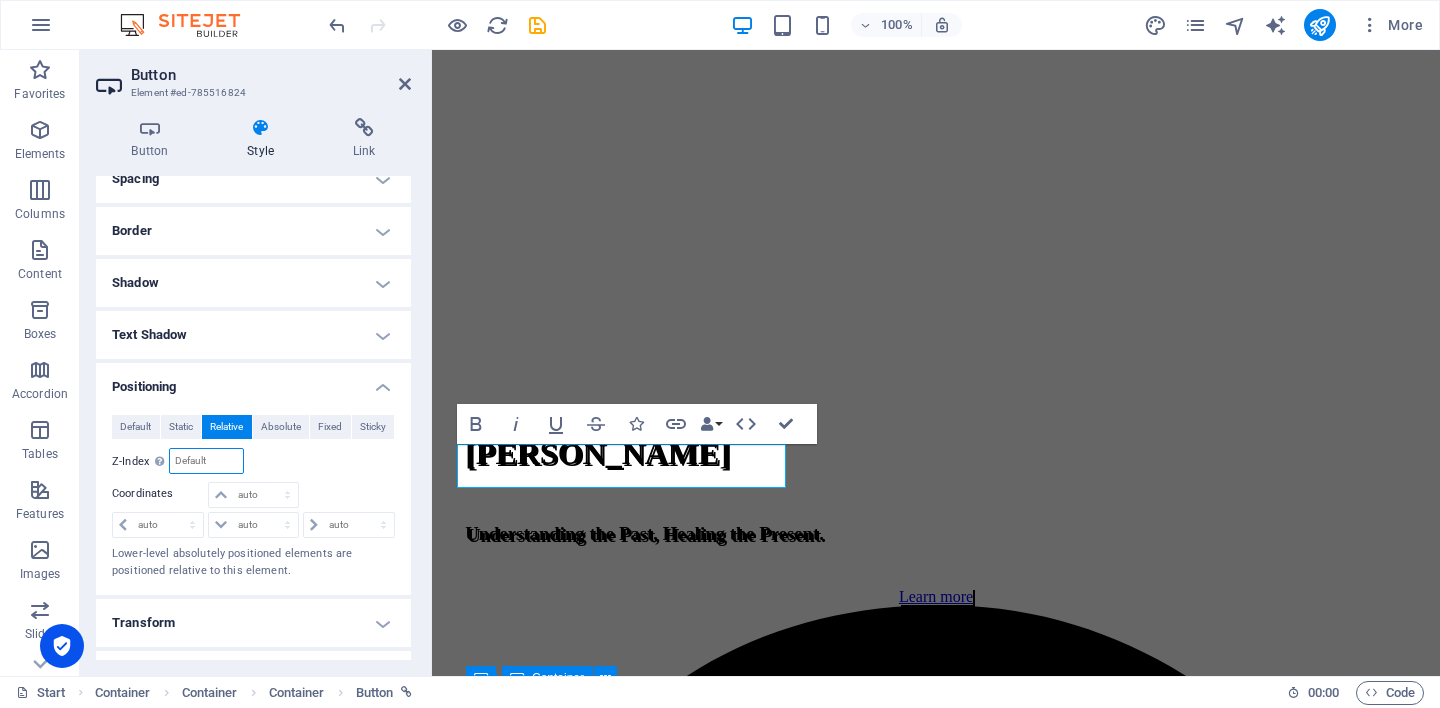 click at bounding box center [206, 461] 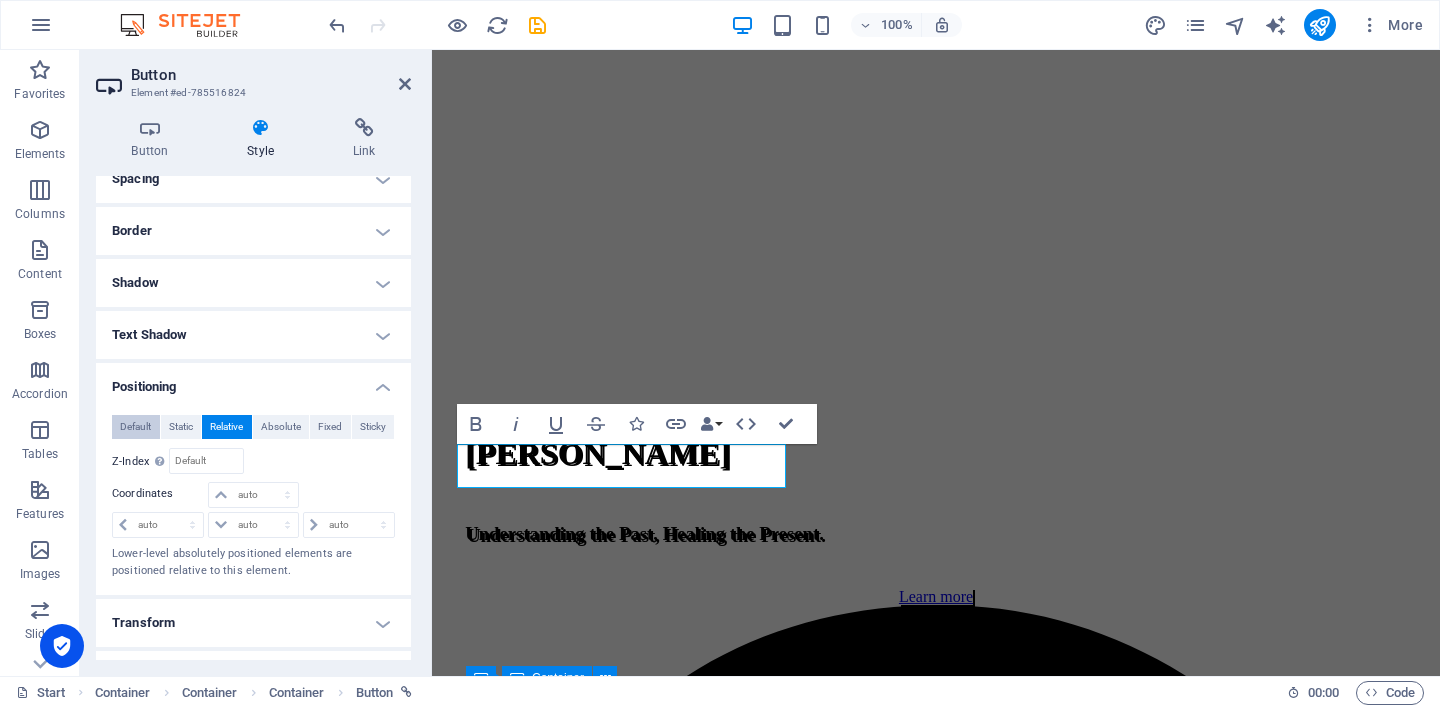 click on "Default" at bounding box center [135, 427] 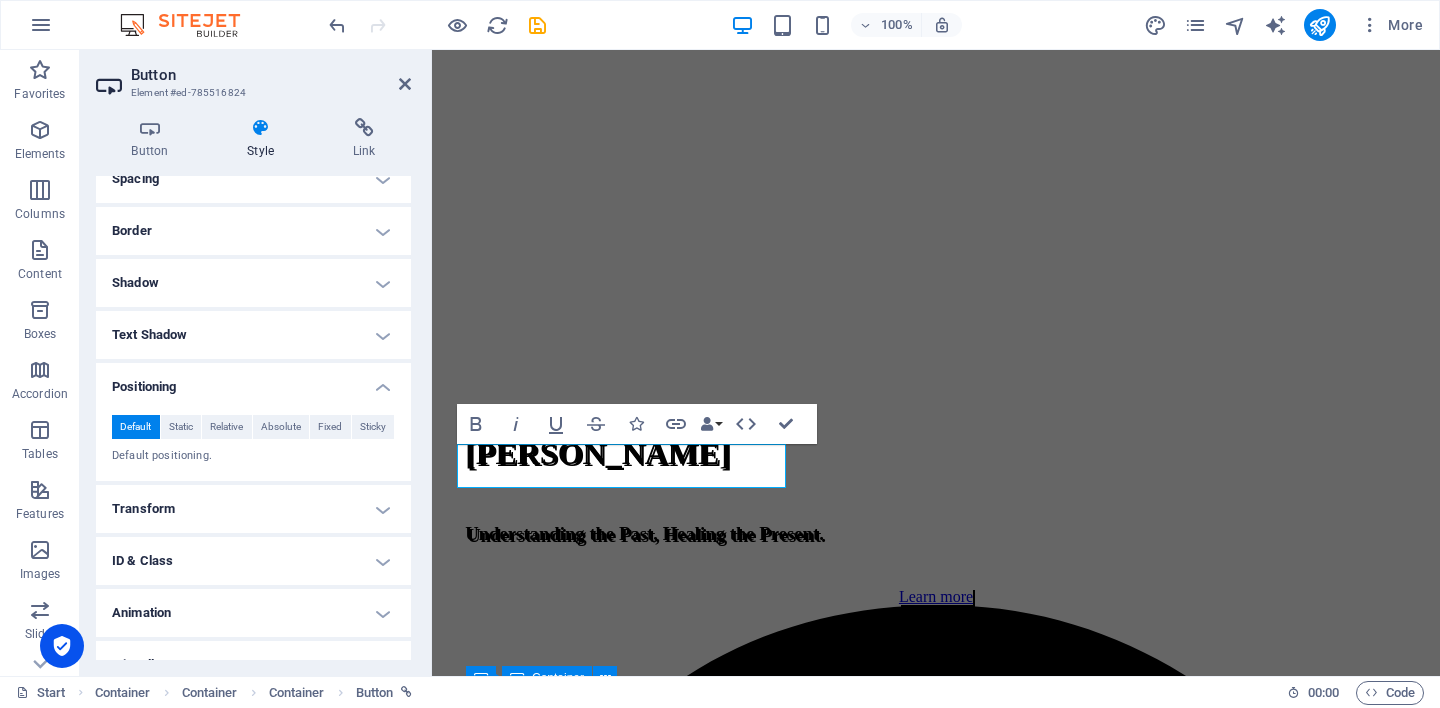 click on "Positioning" at bounding box center (253, 381) 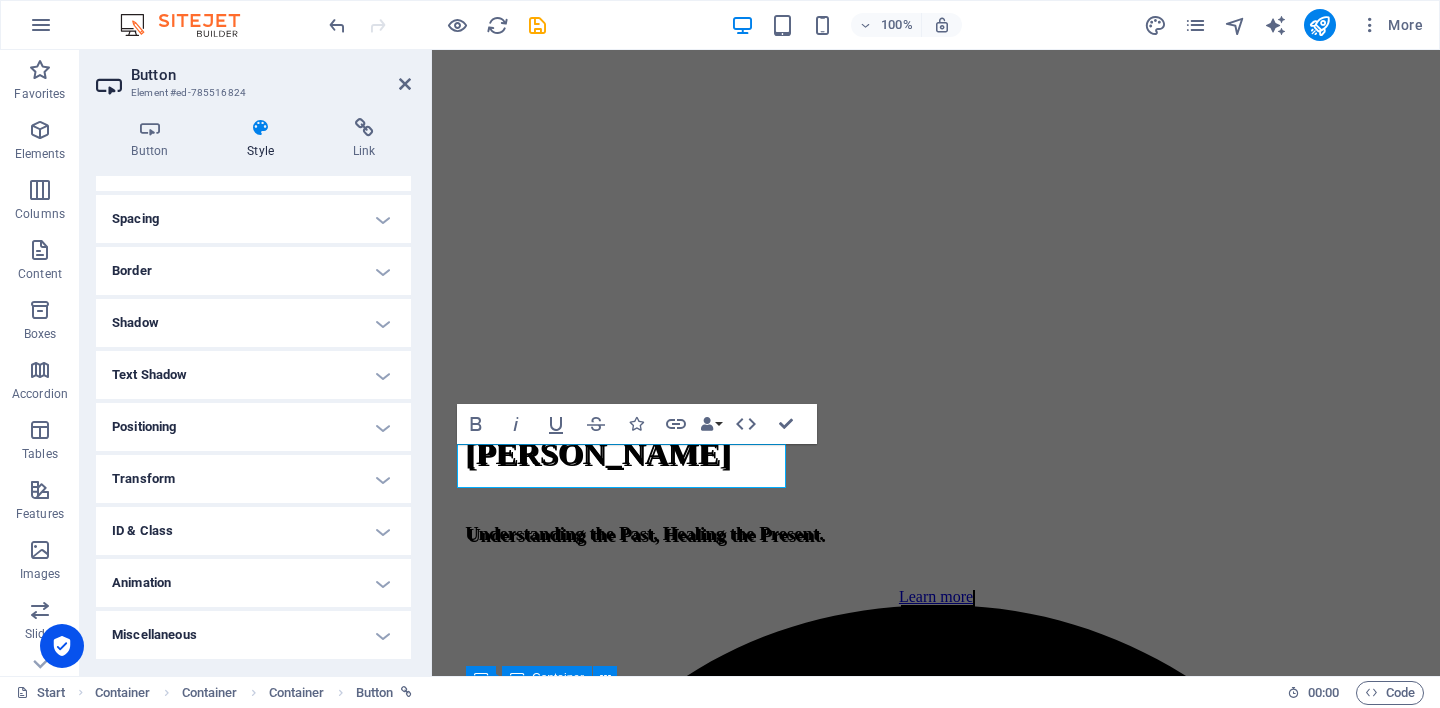 click on "Positioning" at bounding box center (253, 427) 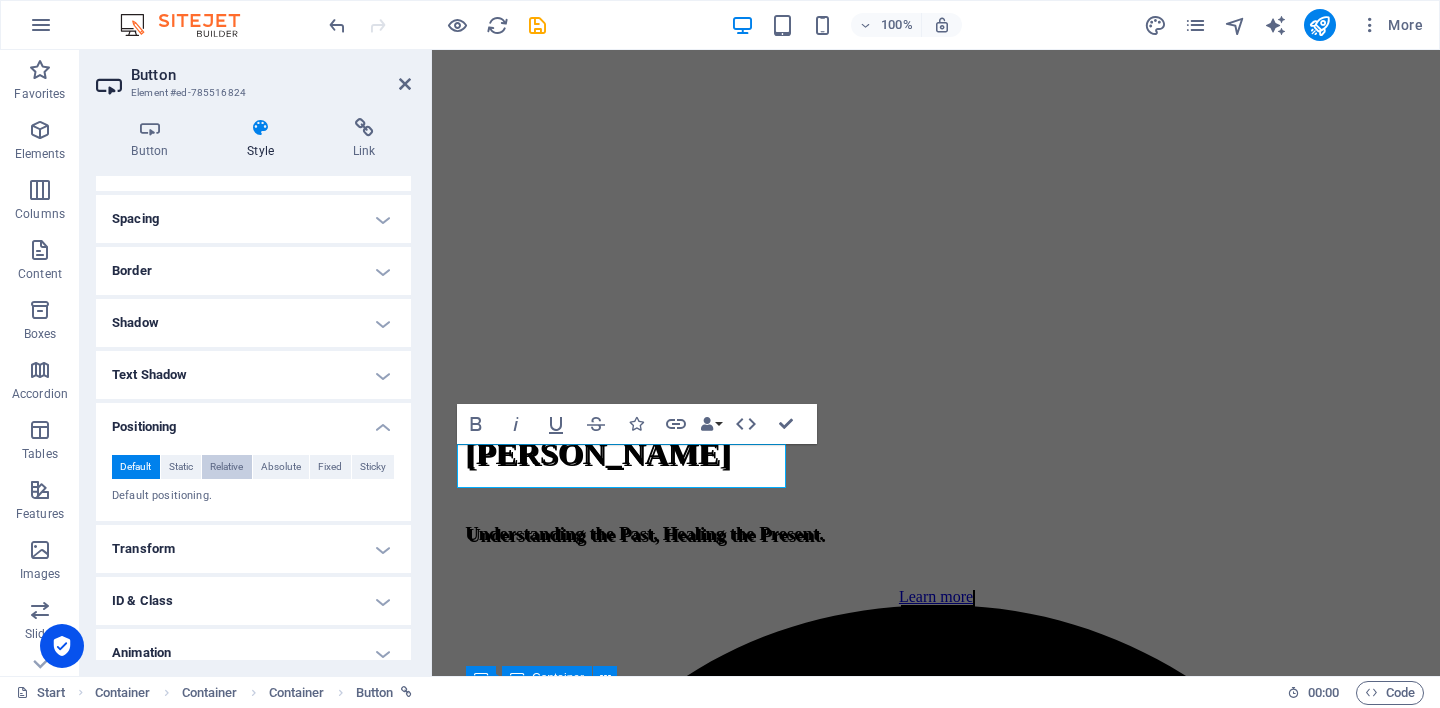 click on "Relative" at bounding box center (226, 467) 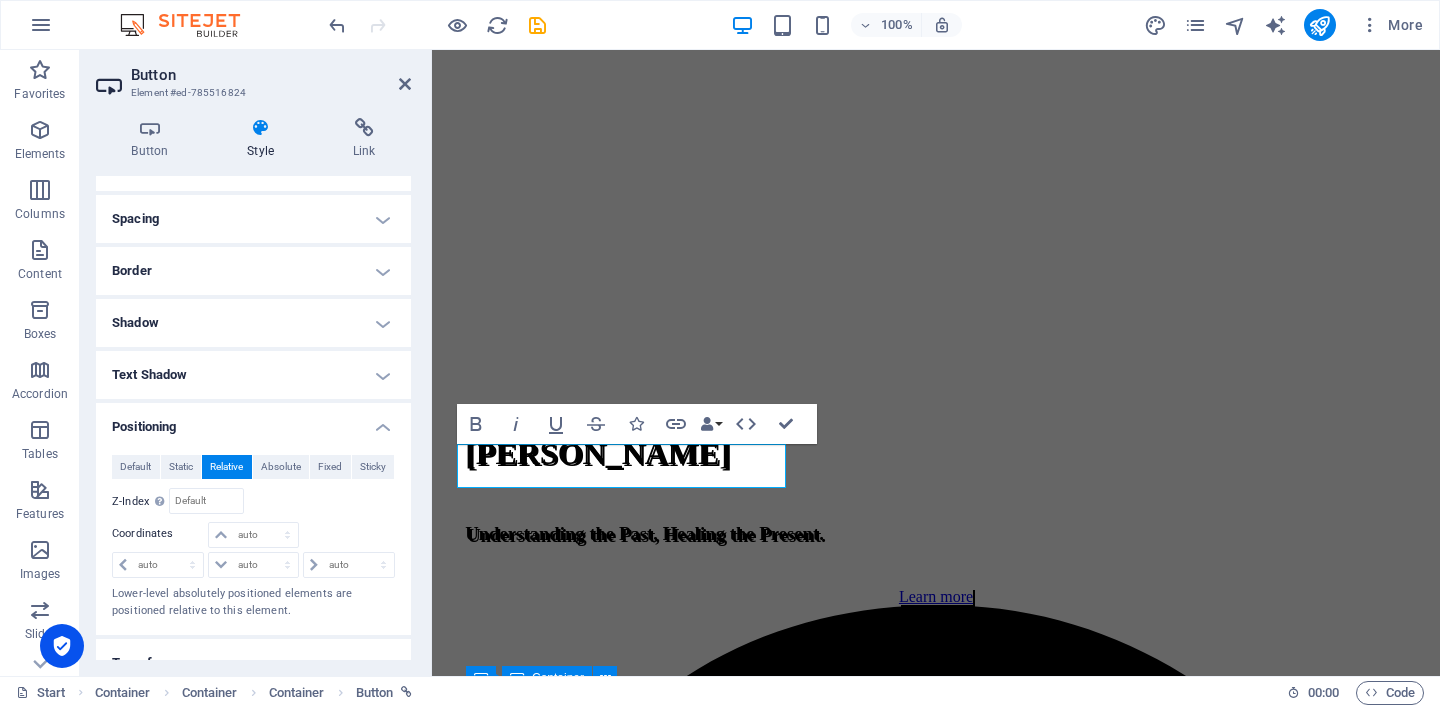 click on "Positioning" at bounding box center (253, 421) 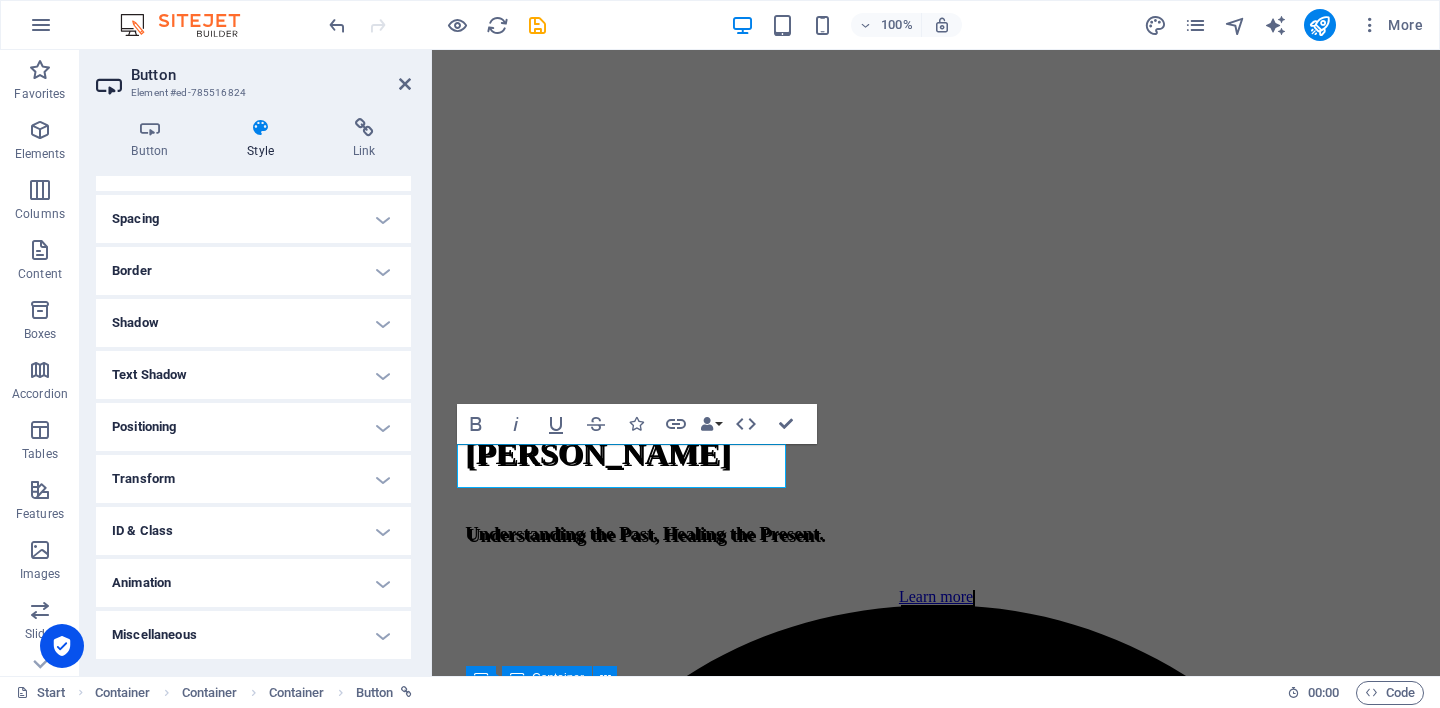 click on "Positioning" at bounding box center (253, 427) 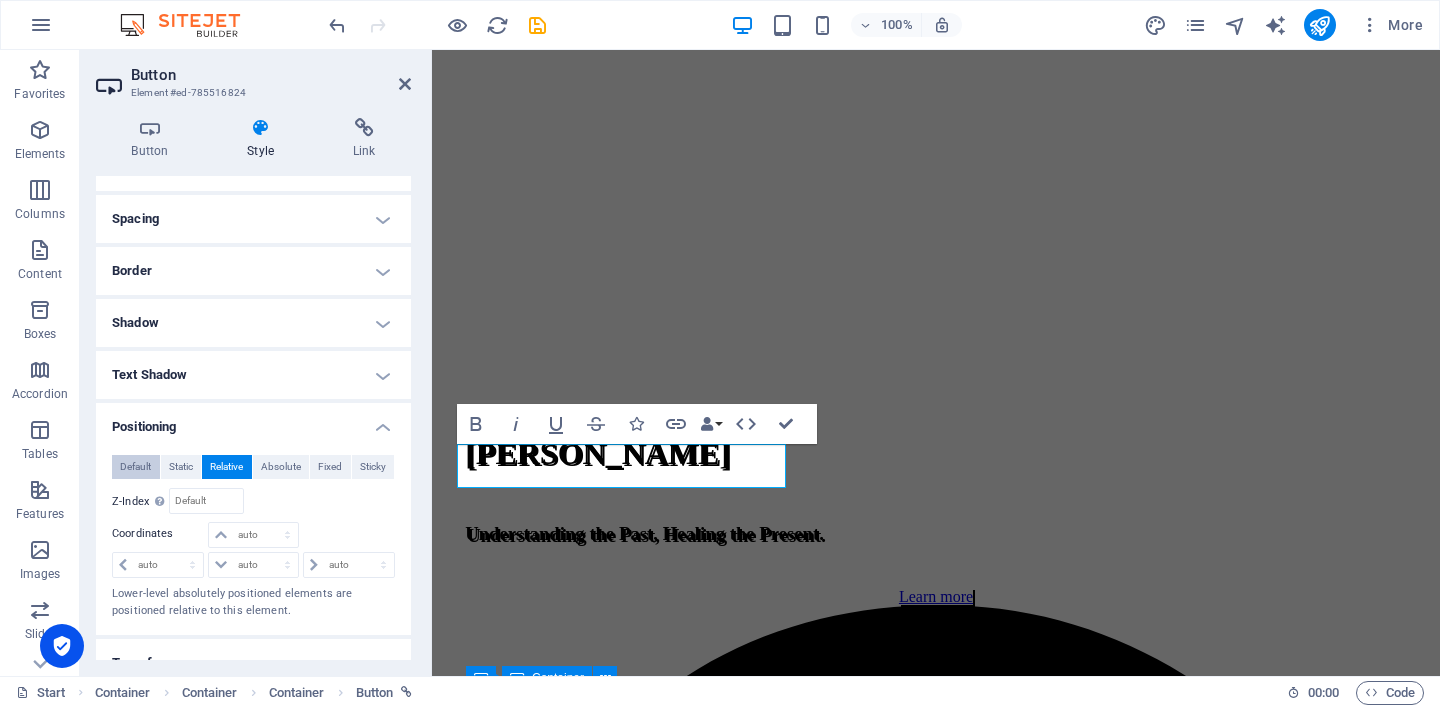 click on "Default" at bounding box center (135, 467) 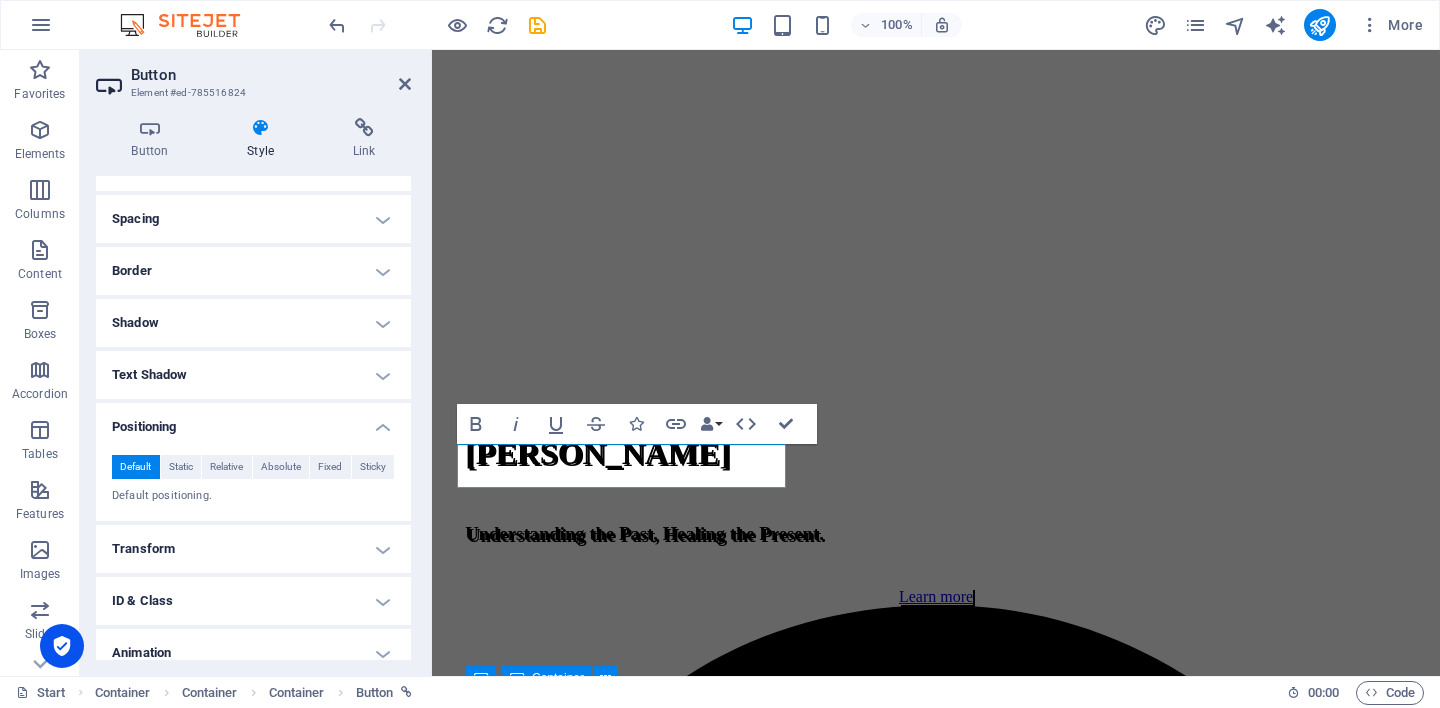 click on "Positioning" at bounding box center [253, 421] 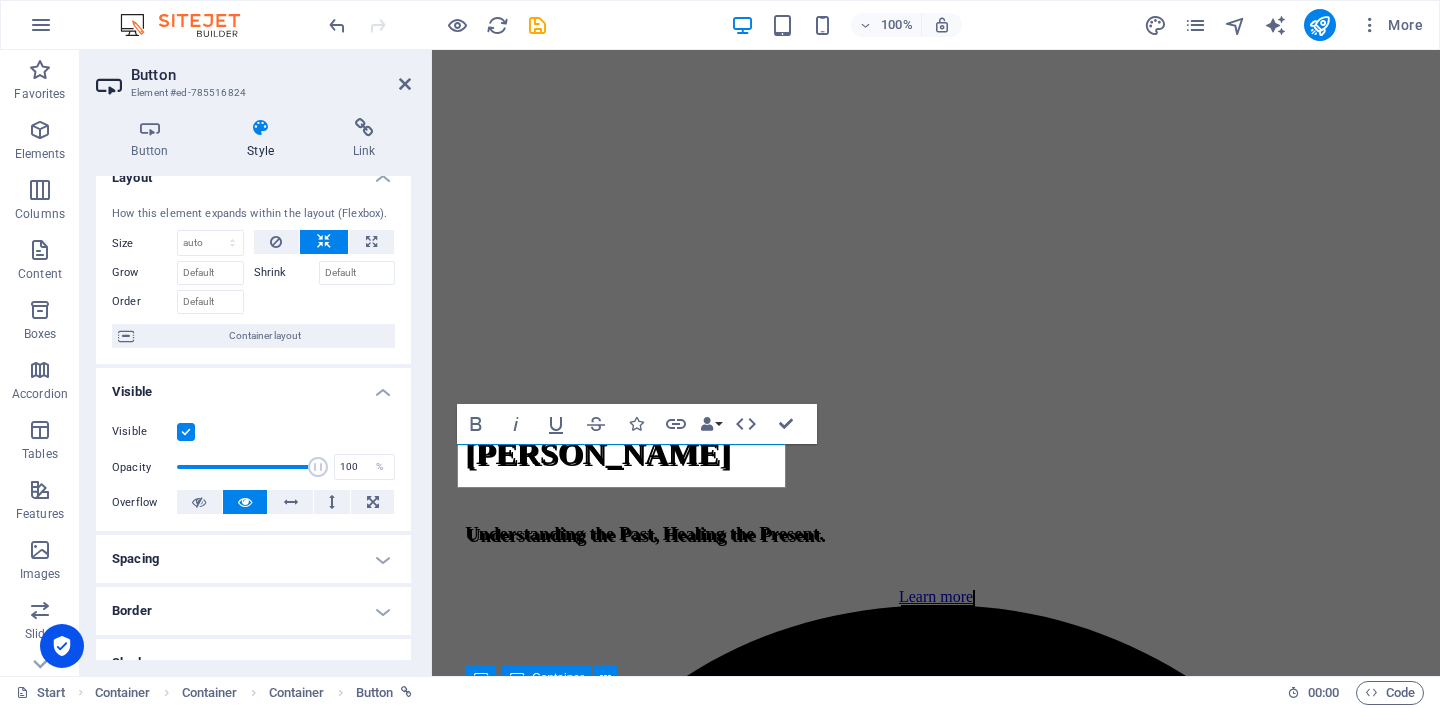 scroll, scrollTop: 0, scrollLeft: 0, axis: both 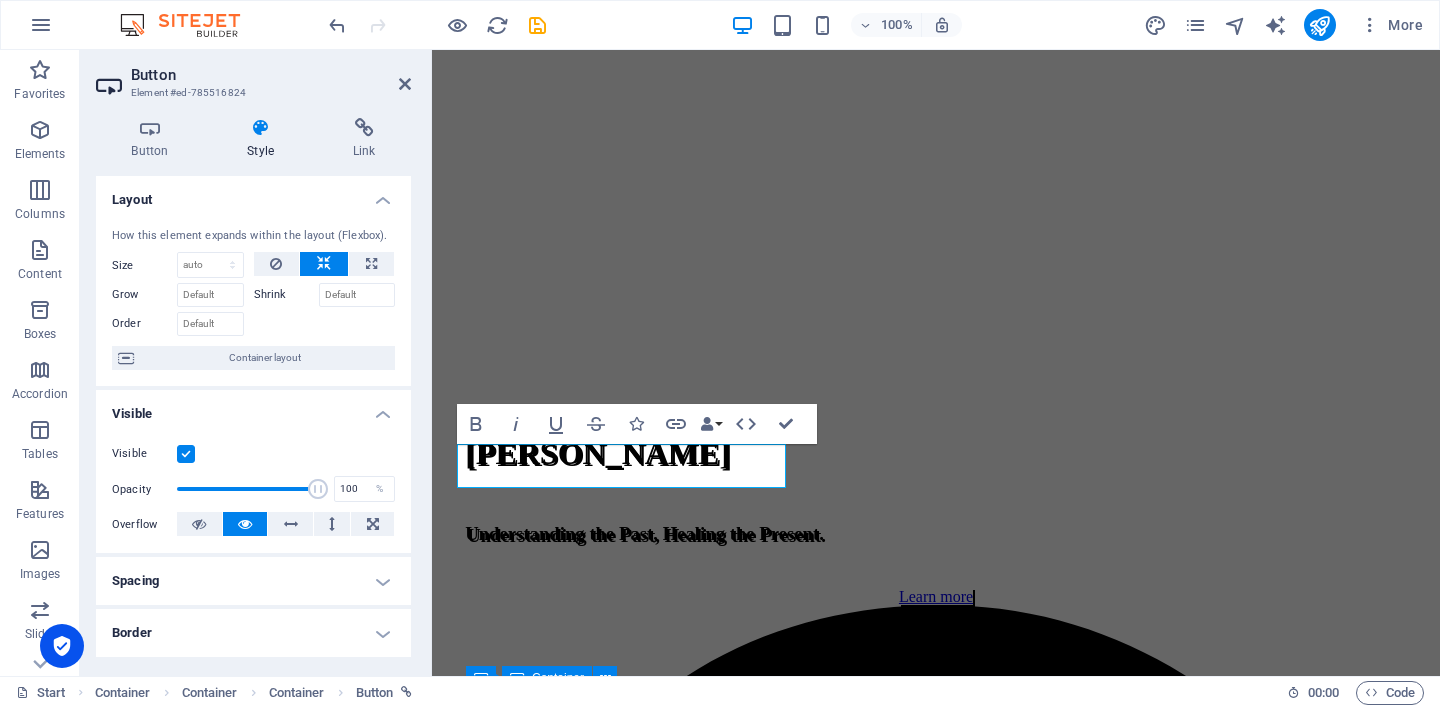 click on "Visible" at bounding box center [253, 408] 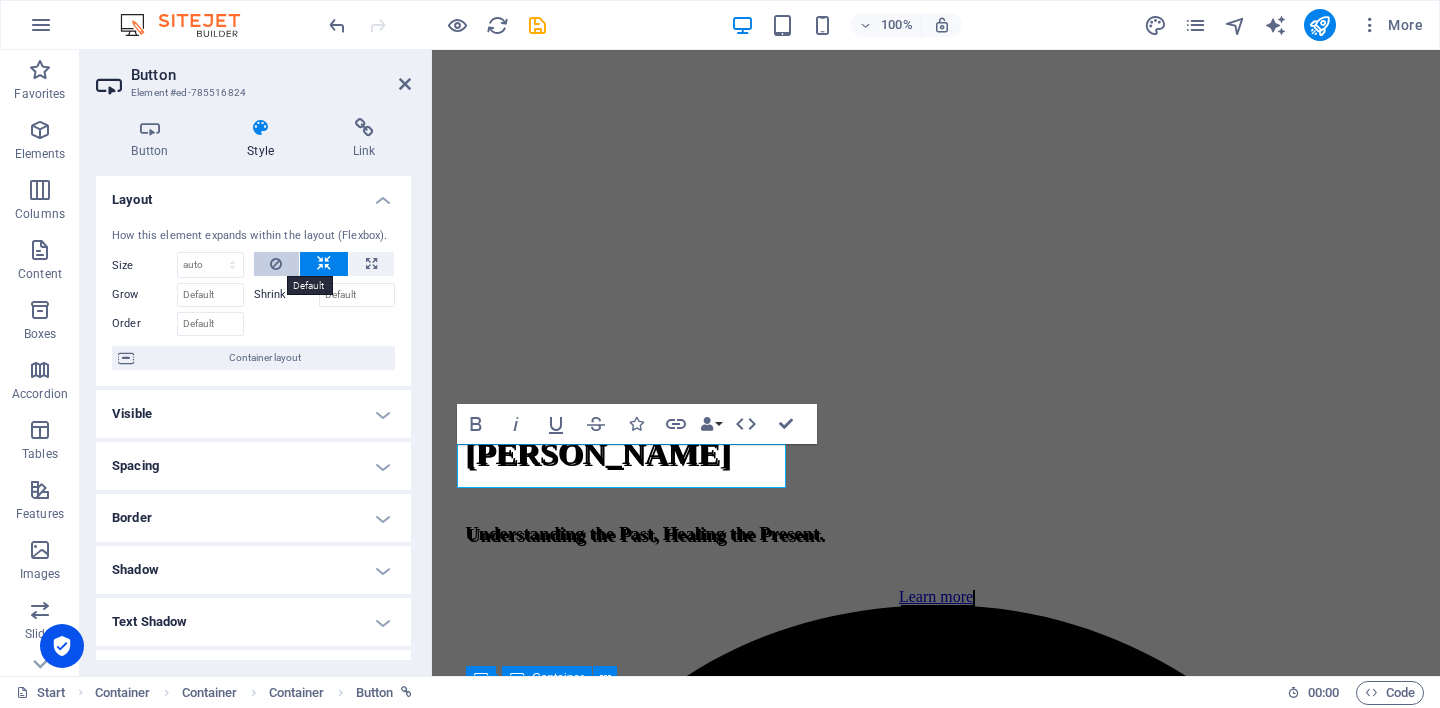 click at bounding box center (276, 264) 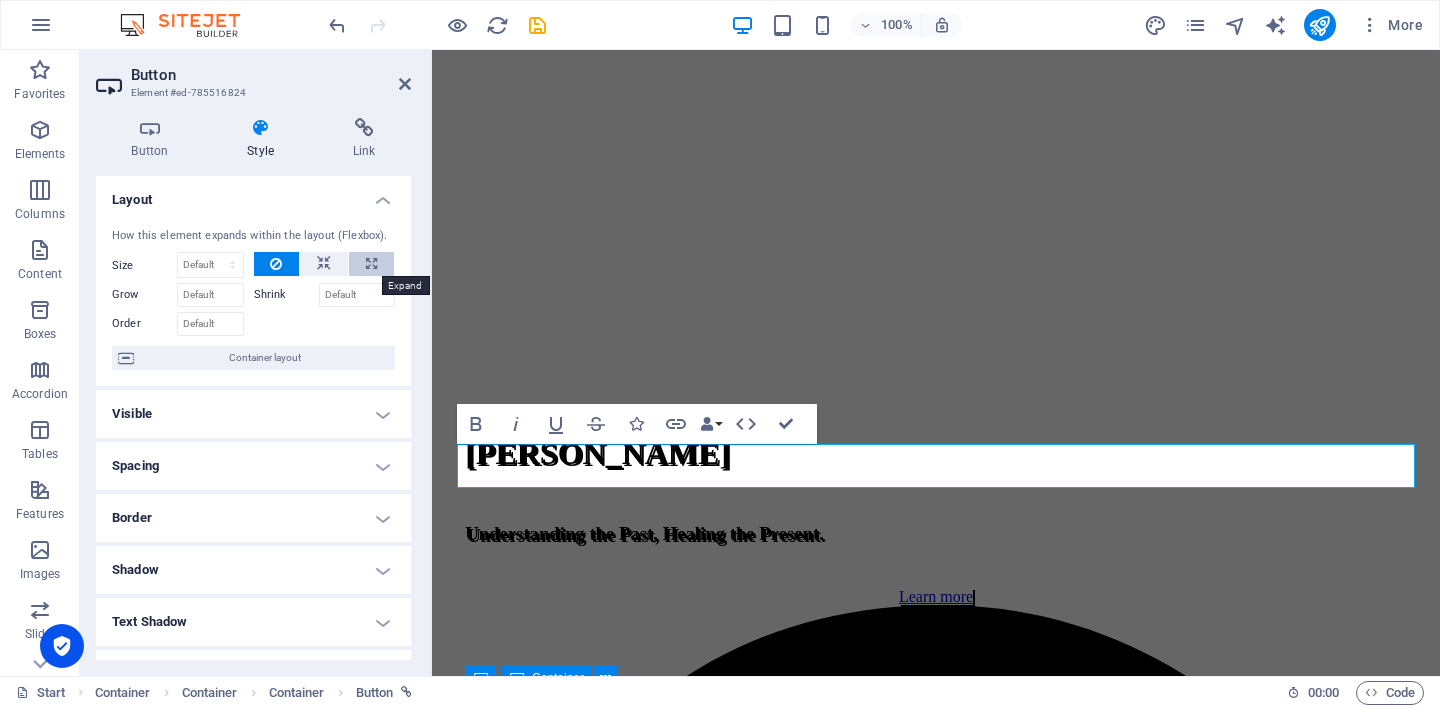 click at bounding box center (371, 264) 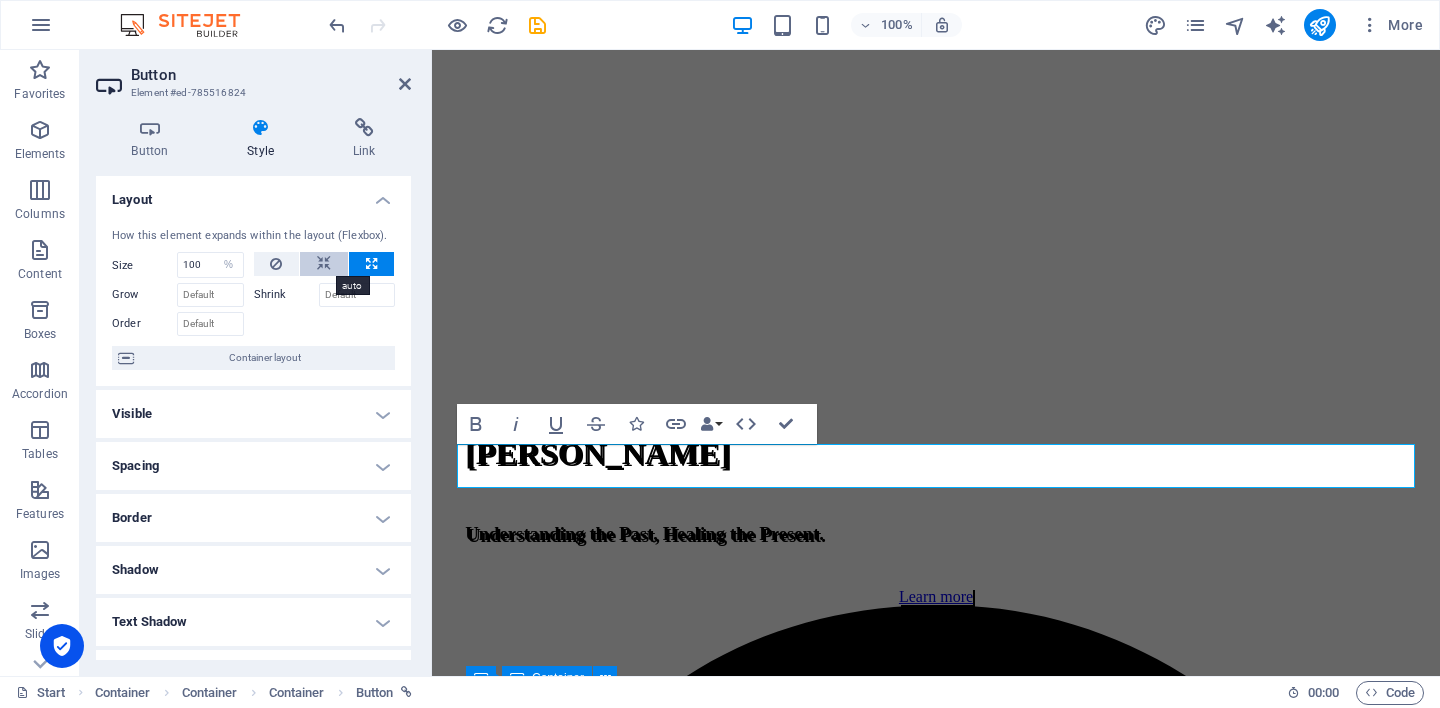 click at bounding box center [324, 264] 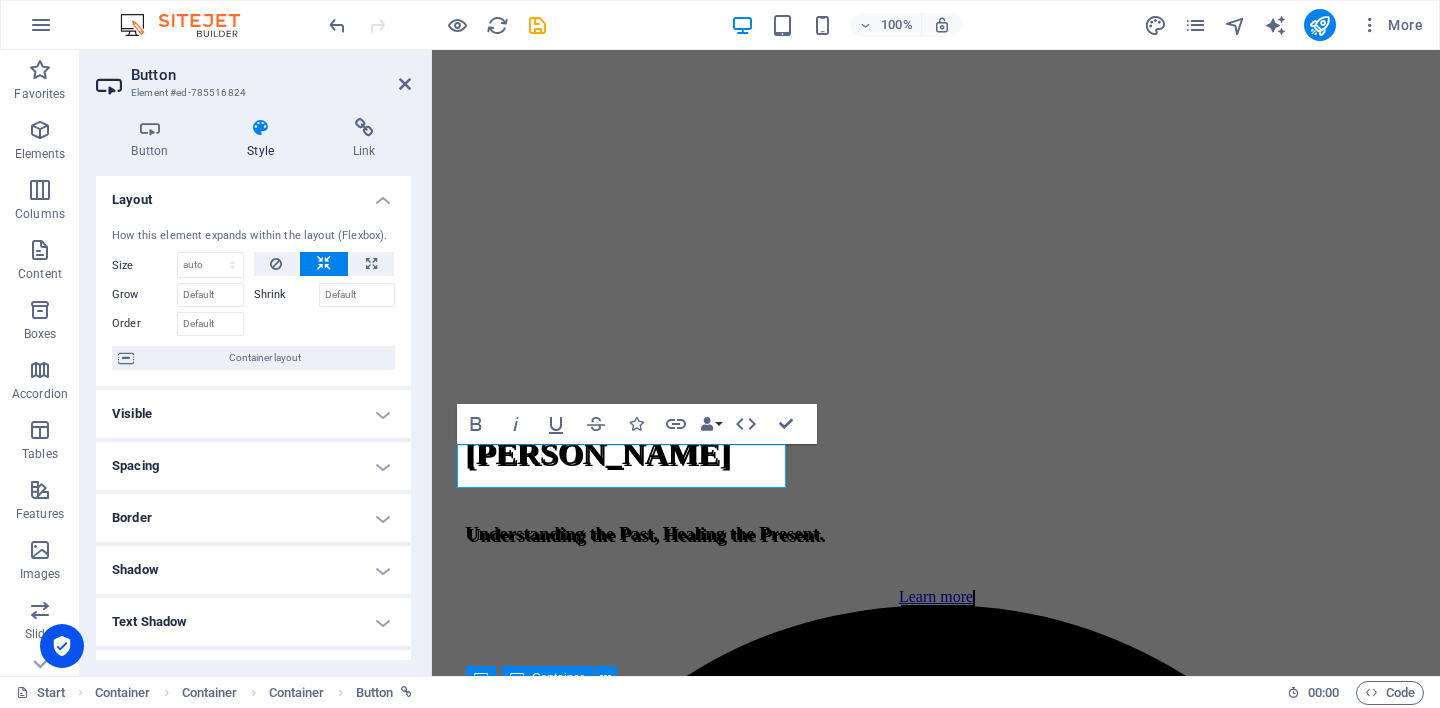 click on "Layout" at bounding box center [253, 194] 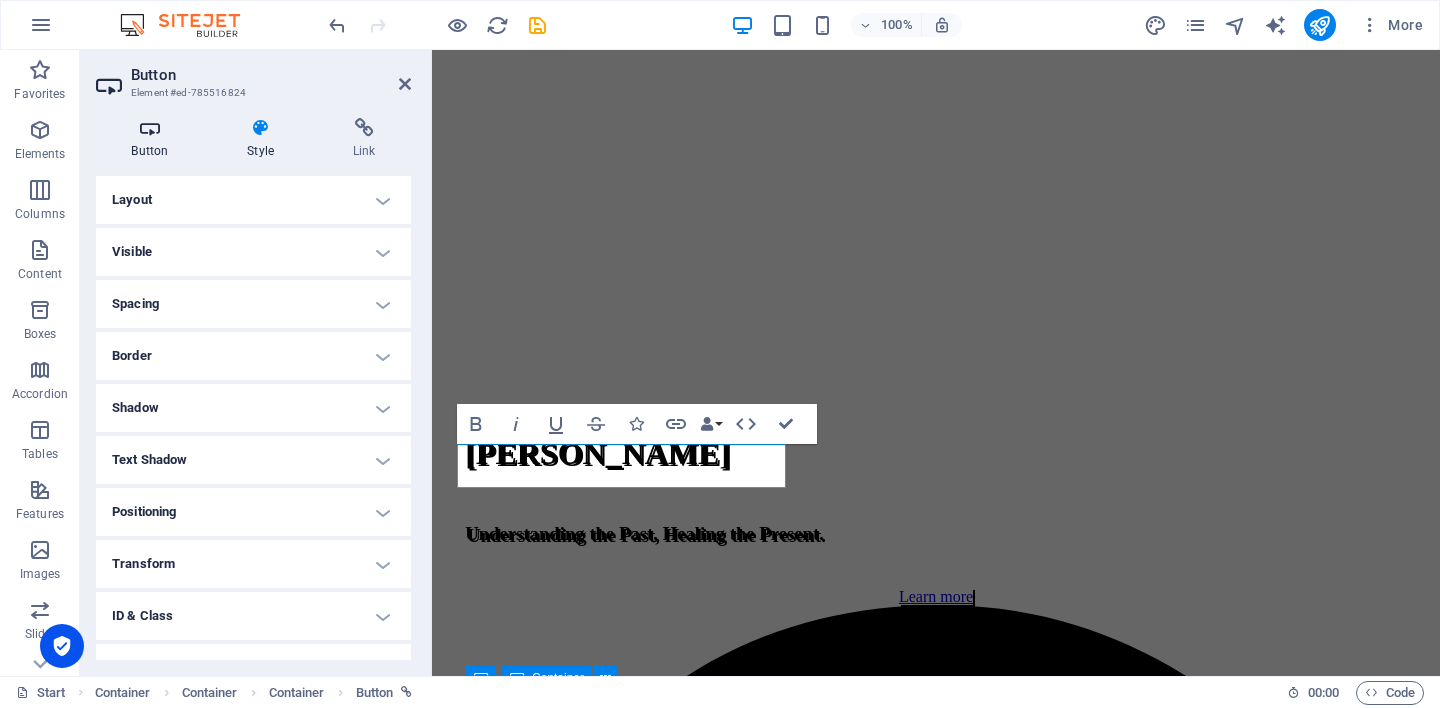 click at bounding box center [150, 128] 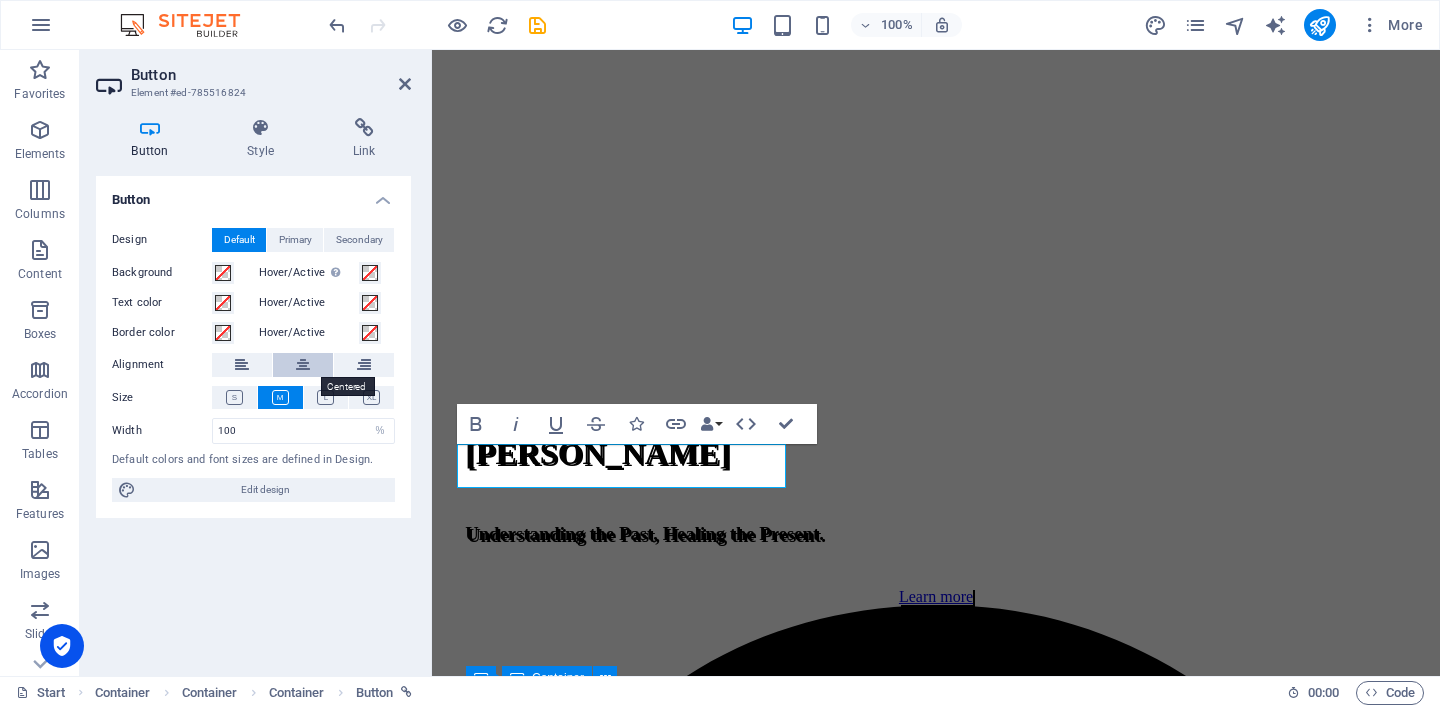 click at bounding box center (303, 365) 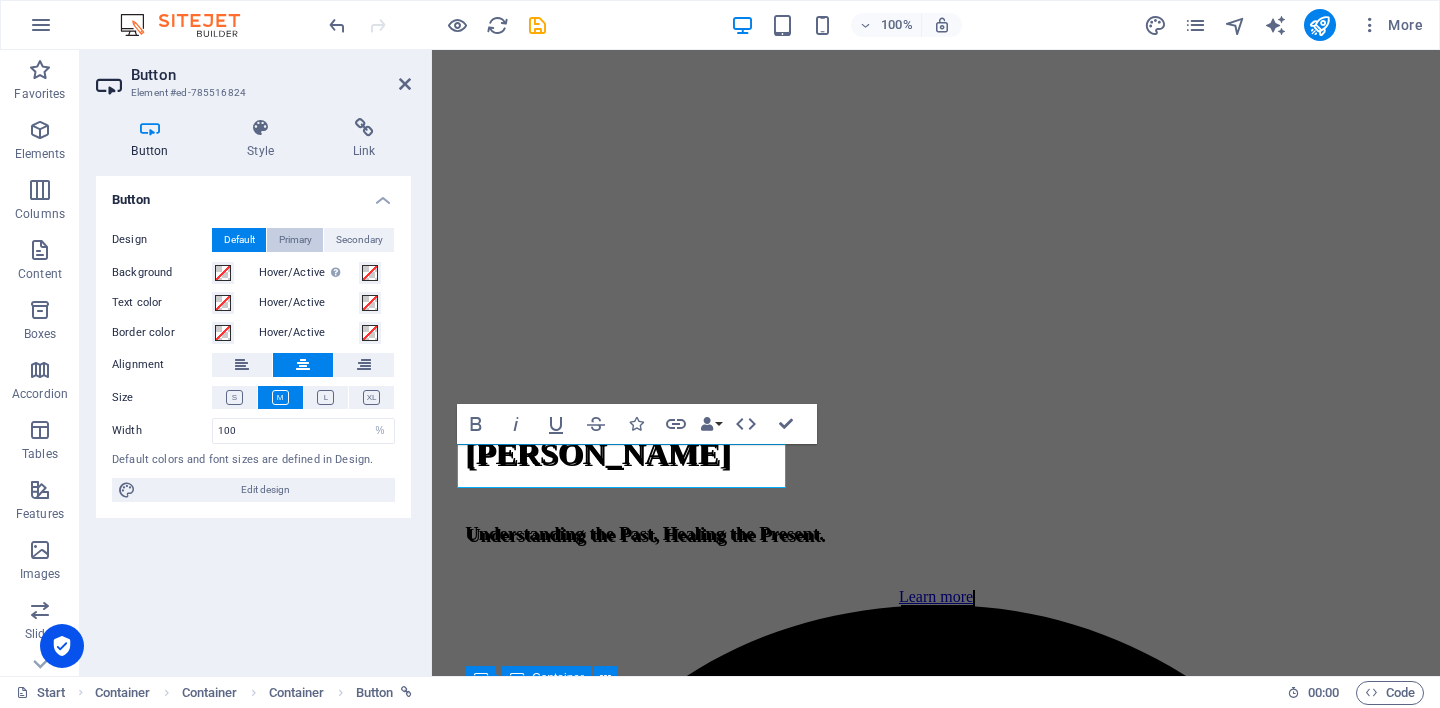 click on "Primary" at bounding box center (295, 240) 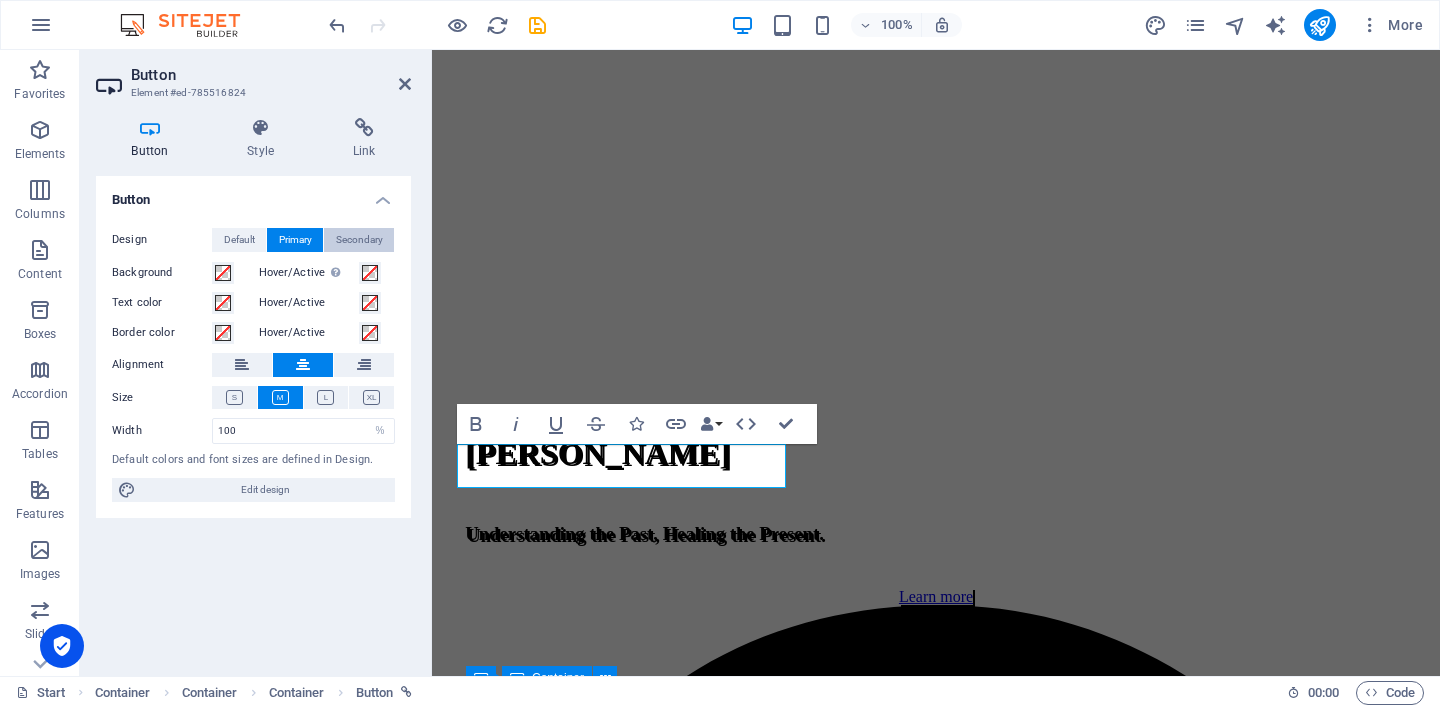 click on "Secondary" at bounding box center [359, 240] 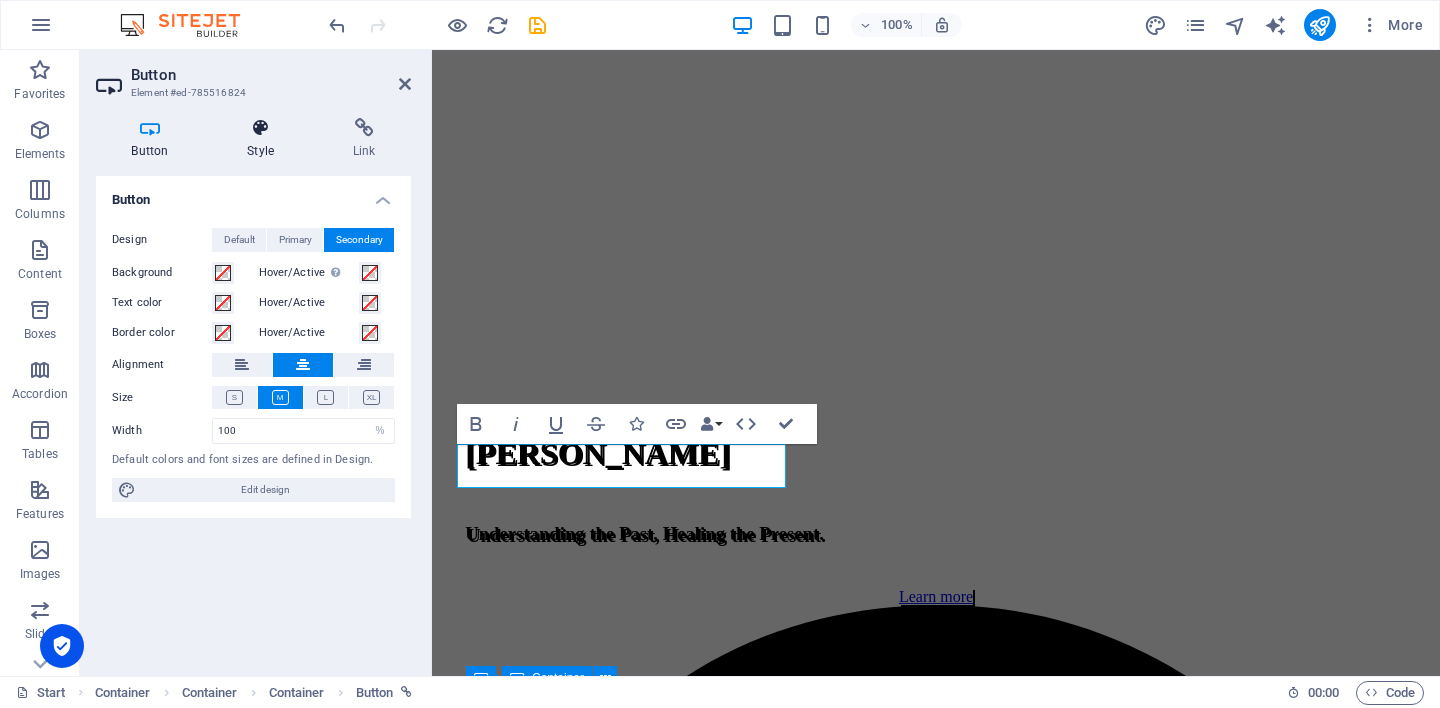 click on "Style" at bounding box center [265, 139] 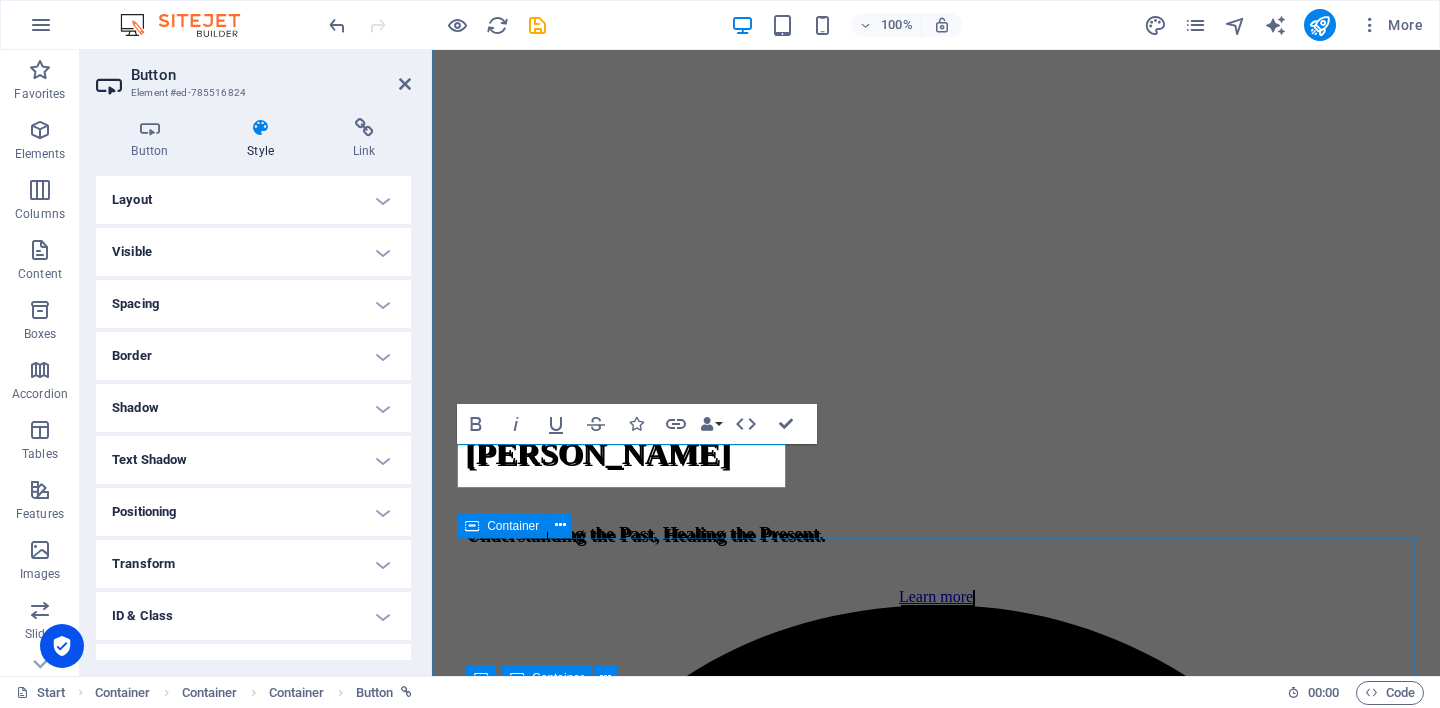 click on "Our services Individual Counselling 50 minutes – $60 A quiet, supportive space to explore what matters to you. Together, we can gently explore your thoughts, feelings, and life experiences — at your pace and without judgement. 👉 [Read more] Couples Counselling 75 minutes – $90 A space to reconnect, rebuild trust, and communicate more openly. Whether you're navigating conflict, parenting pressures, or emotional distance — you do not need to face it alone. 👉 [Read more] Group Therapy 90 minutes – $45 per person Share, listen, and grow in a supportive group environment. Themes may include grief, identity, belonging, or emotional resilience. There is strength in being heard — and hearing others. 👉 [Read more]" at bounding box center [936, 5678] 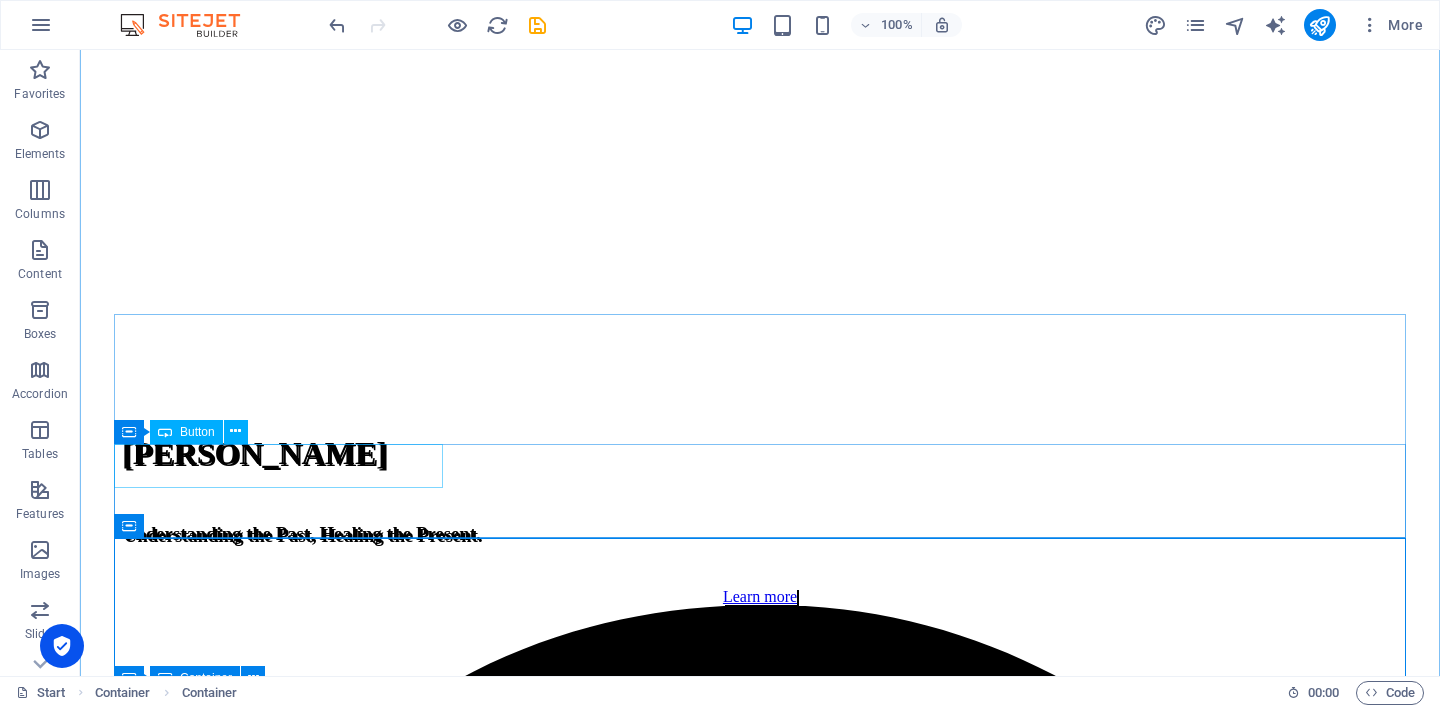 click on "Button" at bounding box center (197, 432) 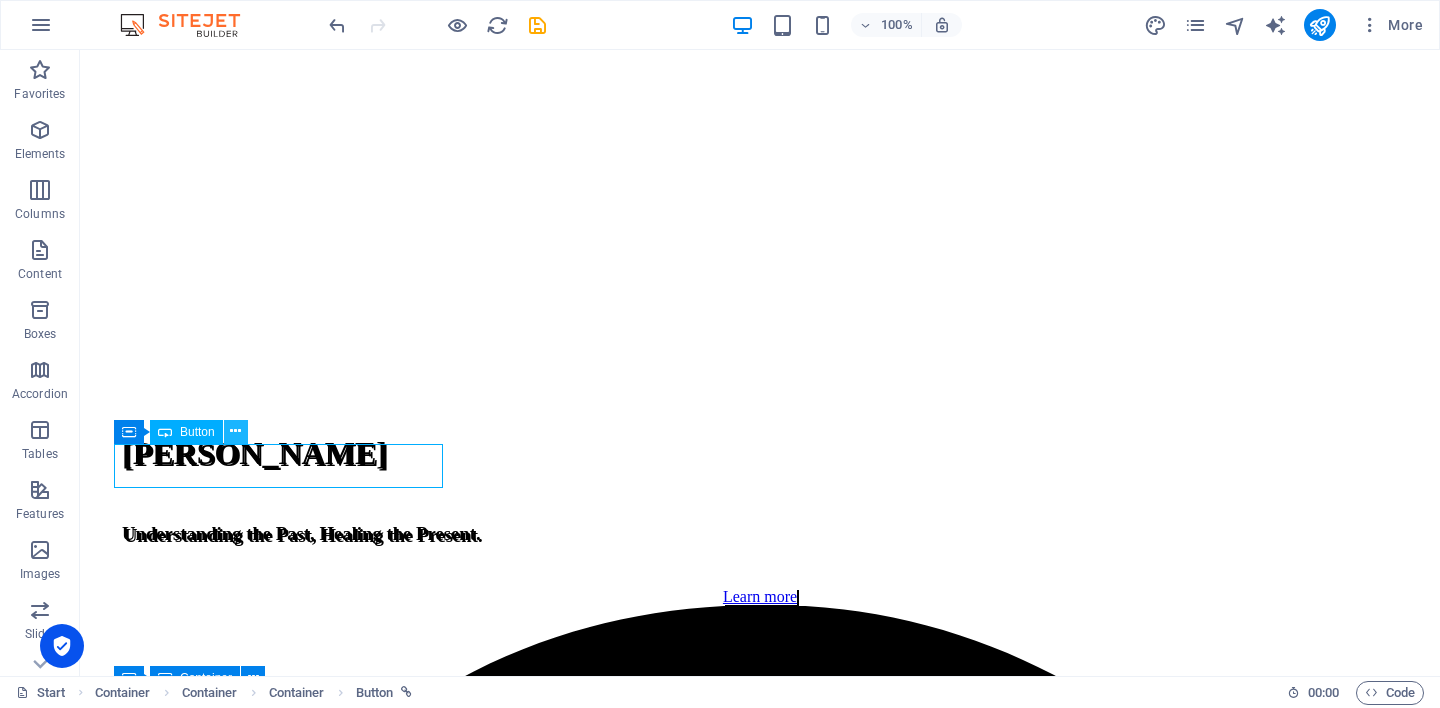 click at bounding box center [235, 431] 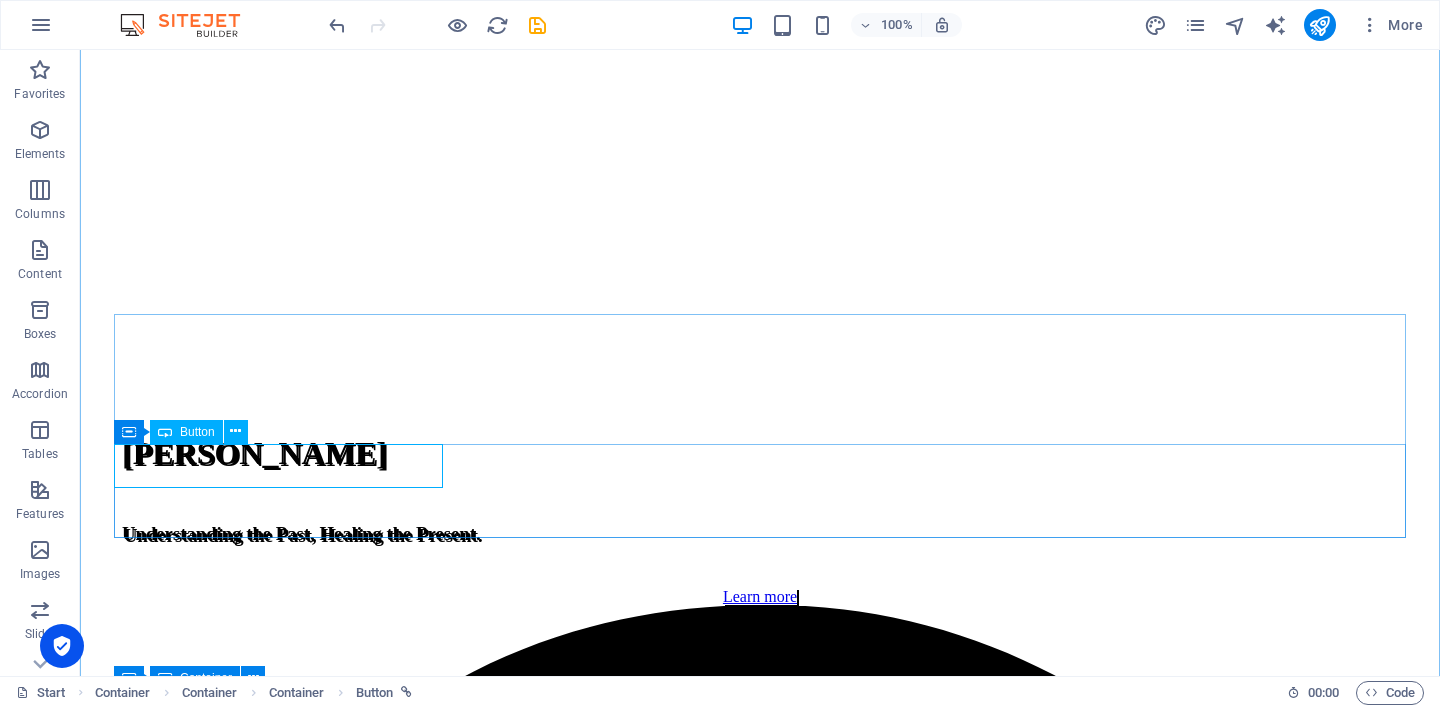 click on "Button" at bounding box center (197, 432) 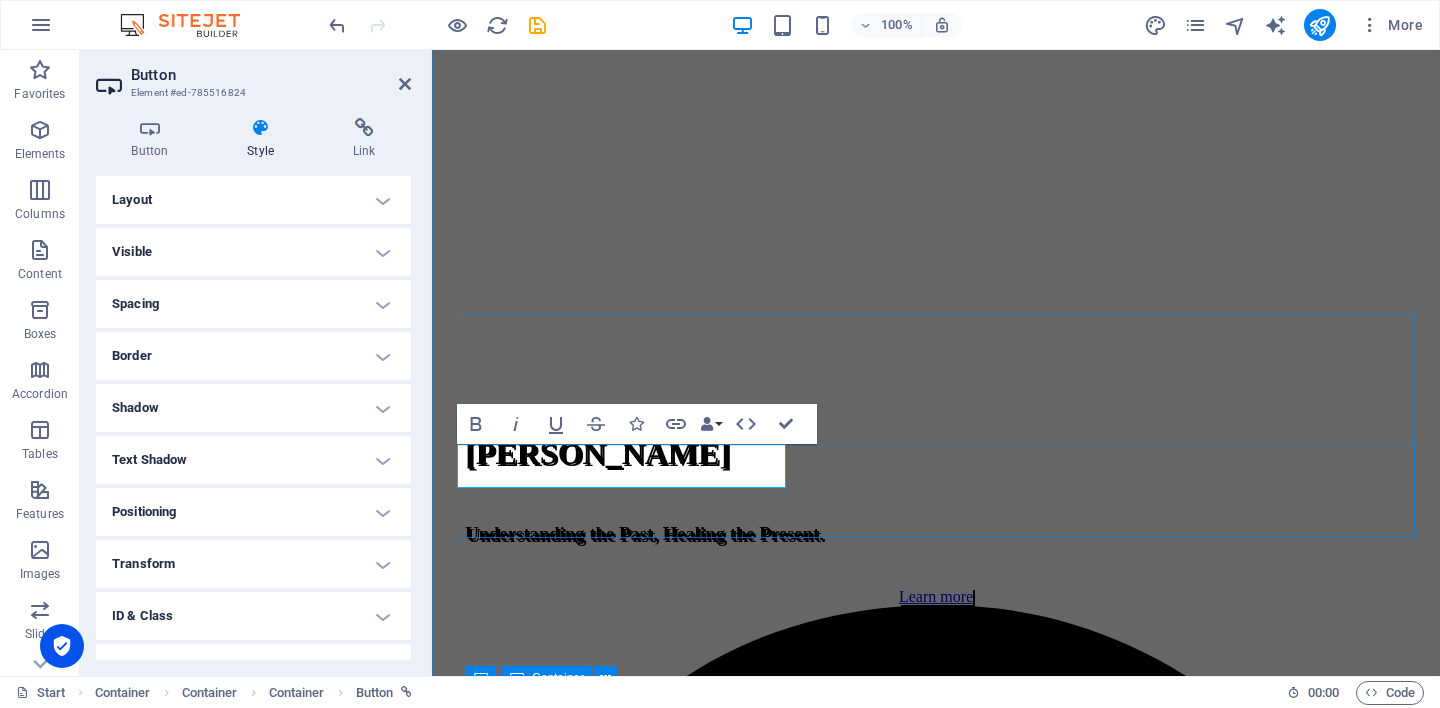click on "👉 [Book a free 15-minute chat]" at bounding box center [936, 4243] 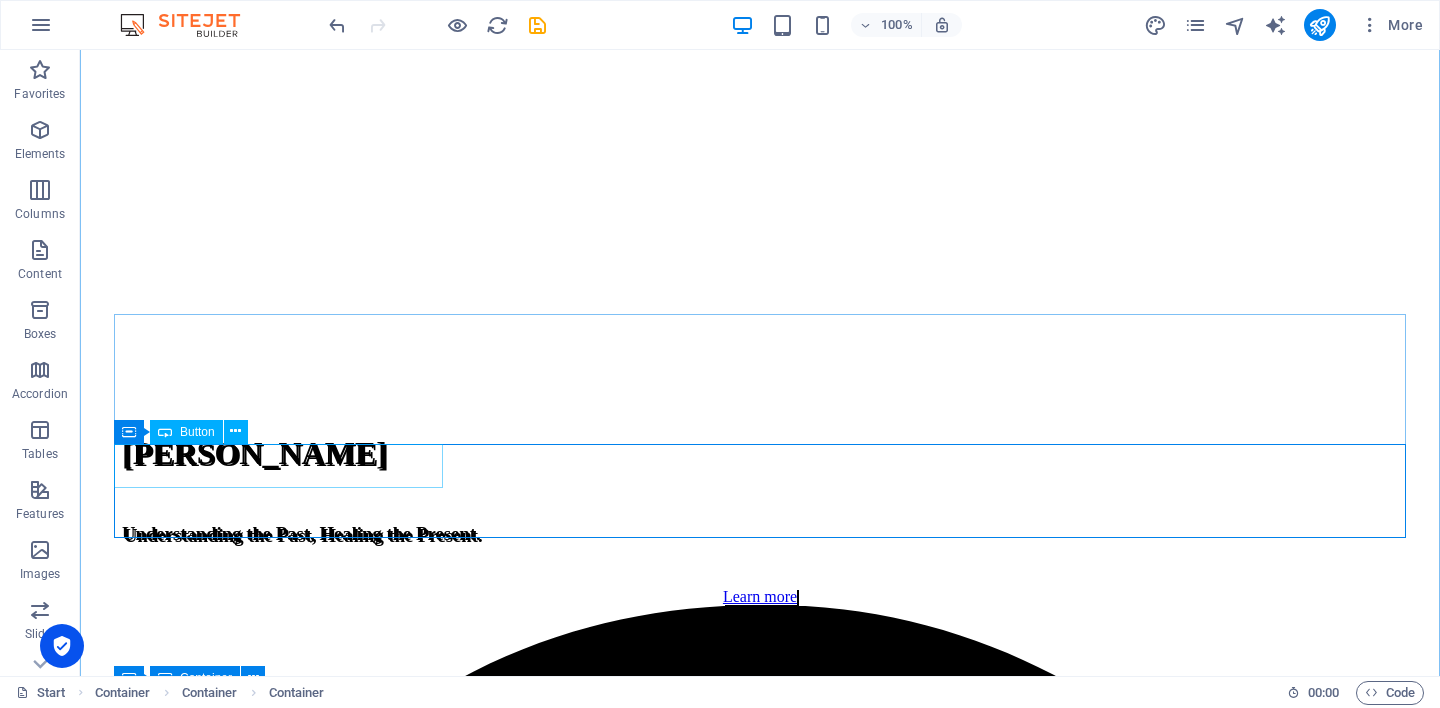 click on "👉 [Book a free 15-minute chat]" at bounding box center (760, 5377) 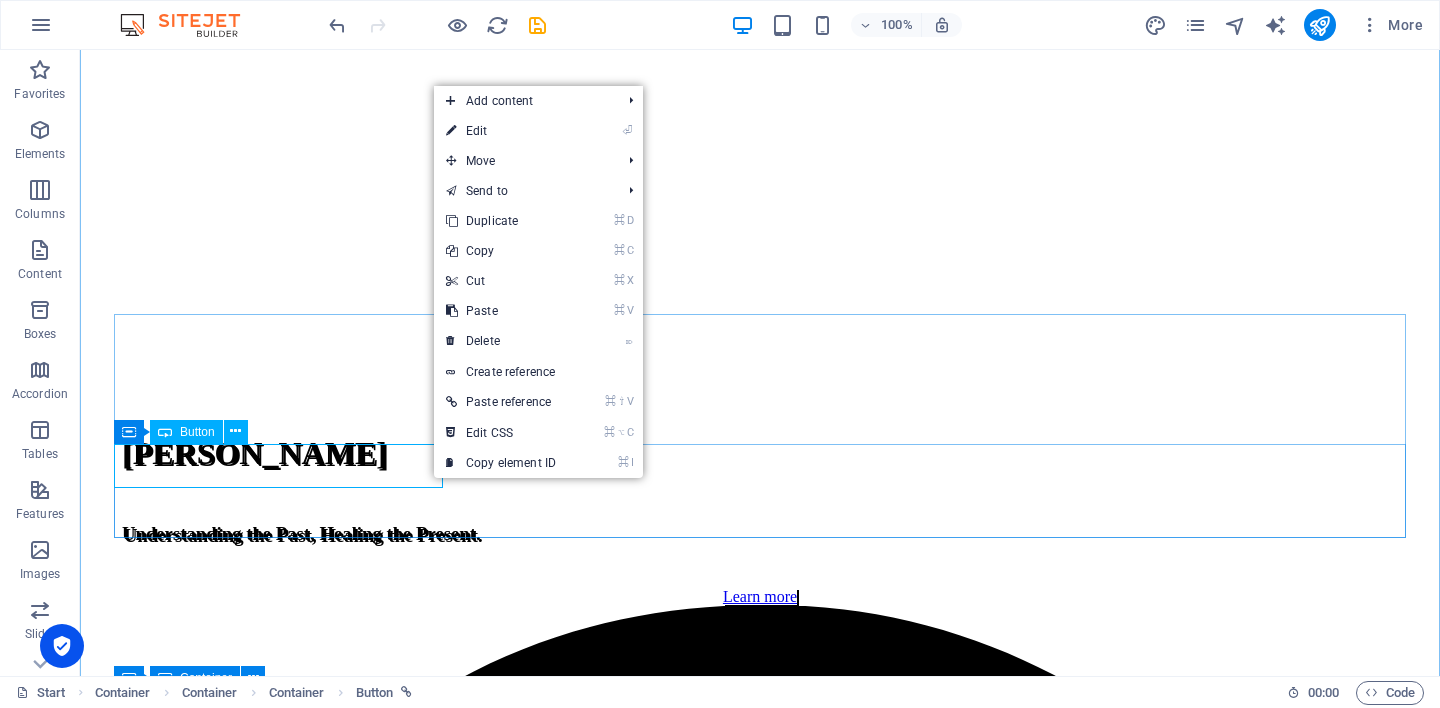 click on "👉 [Book a free 15-minute chat]" at bounding box center (760, 5377) 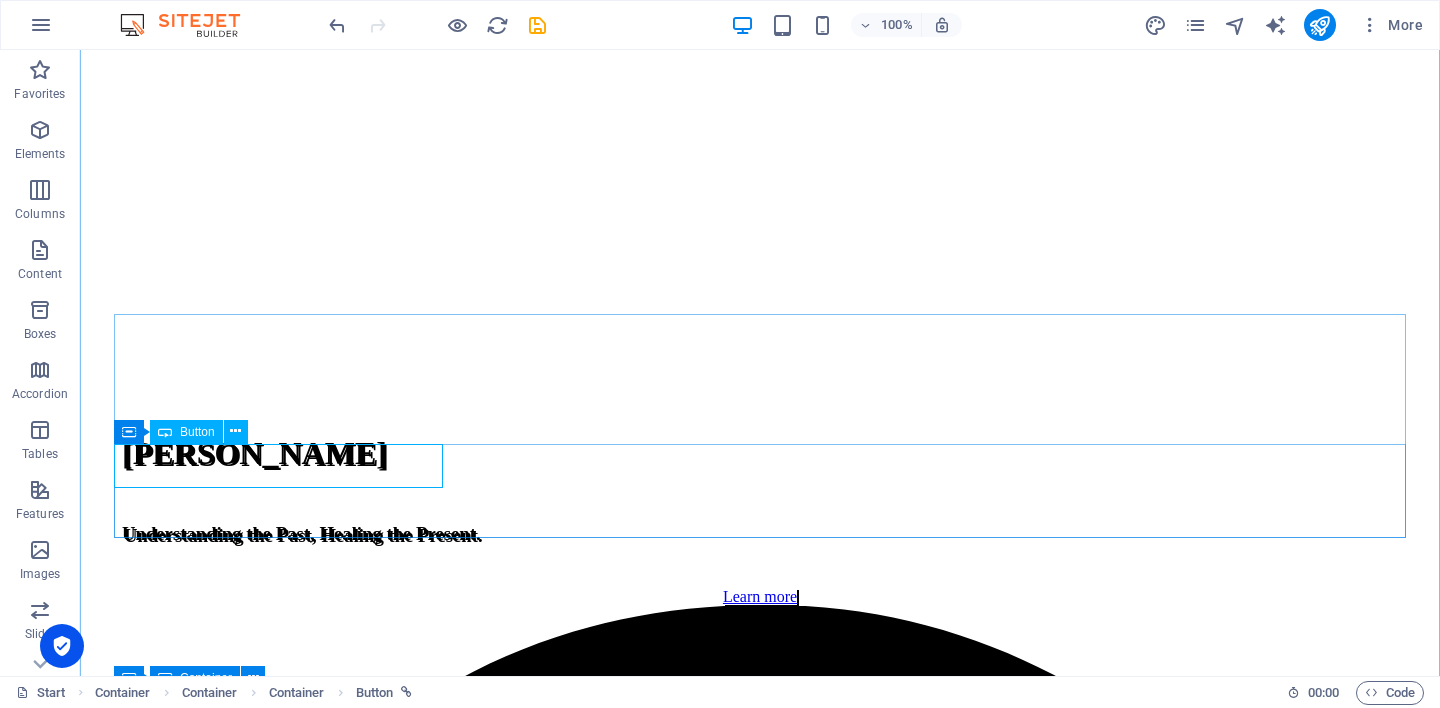 click on "👉 [Book a free 15-minute chat]" at bounding box center (760, 5377) 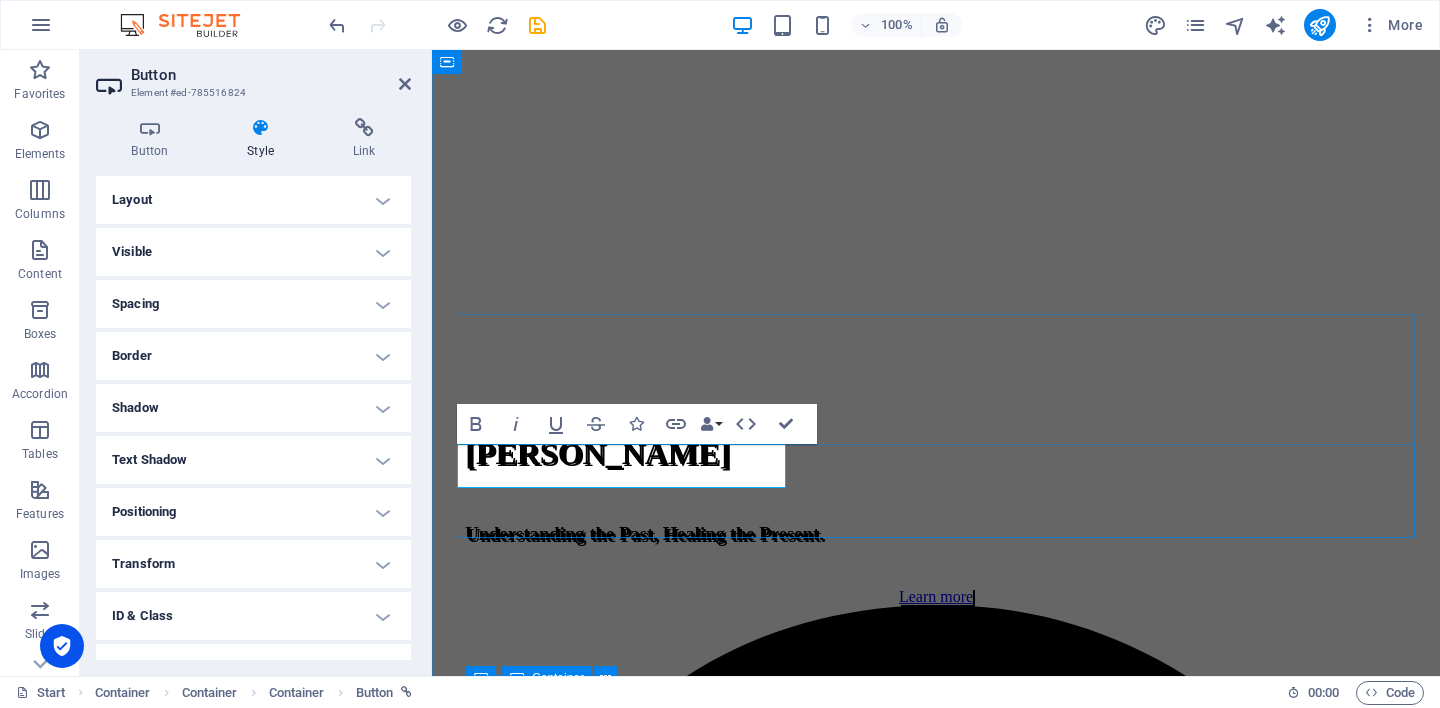 click on "👉 [Book a free 15-minute chat]" at bounding box center (936, 4218) 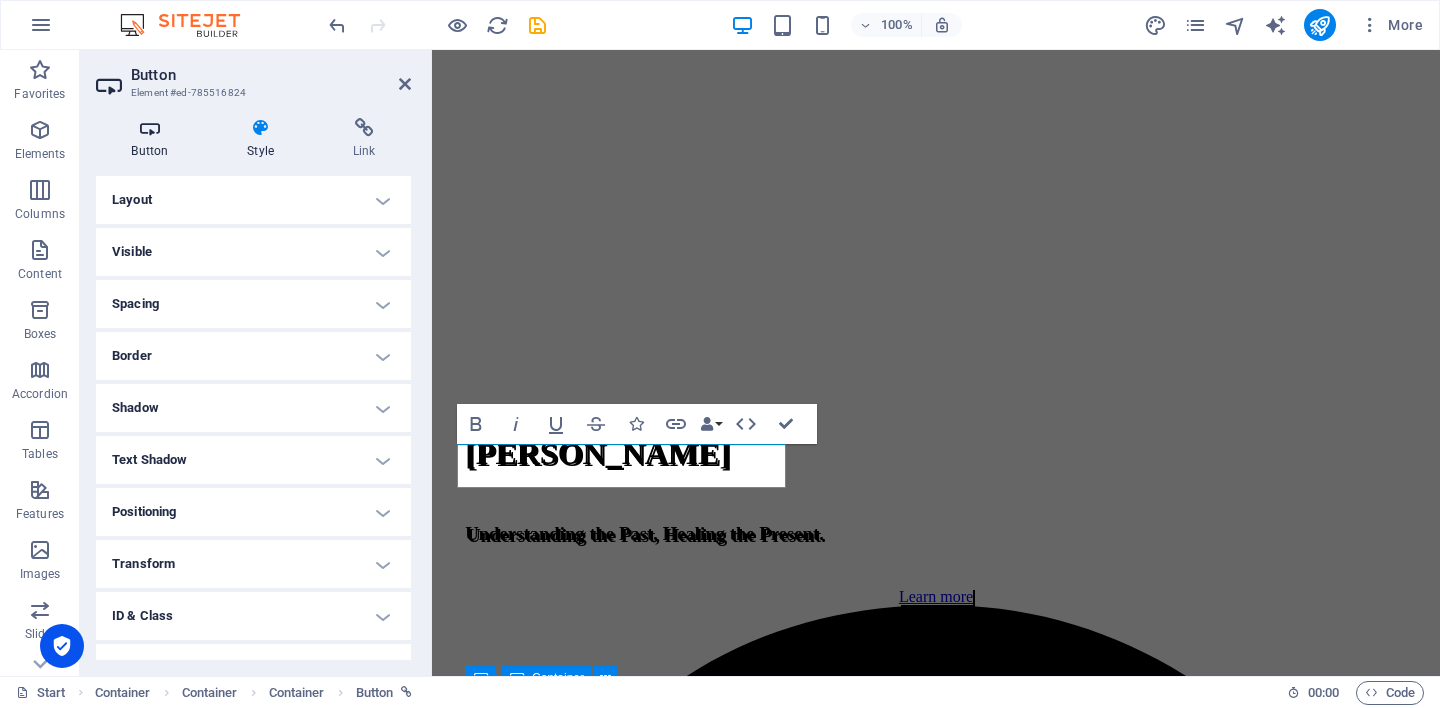click at bounding box center [150, 128] 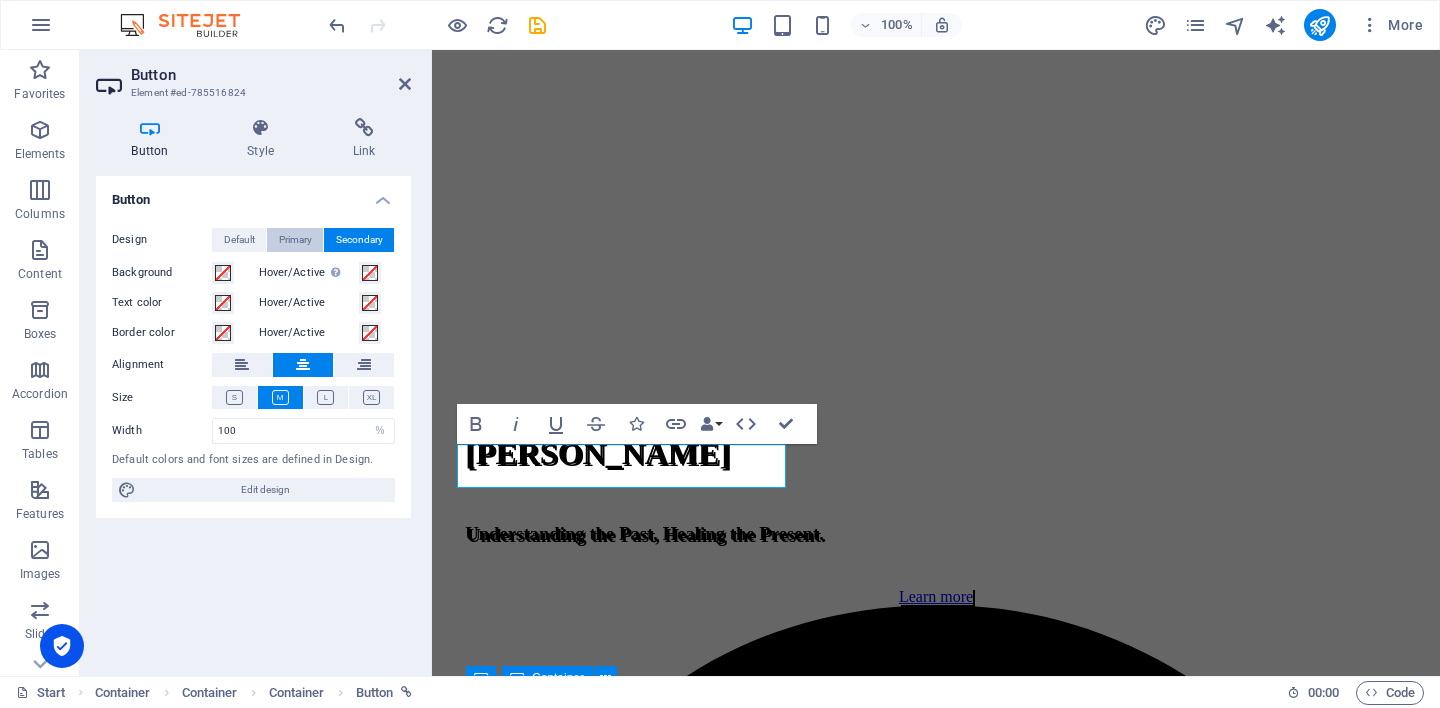 click on "Primary" at bounding box center [295, 240] 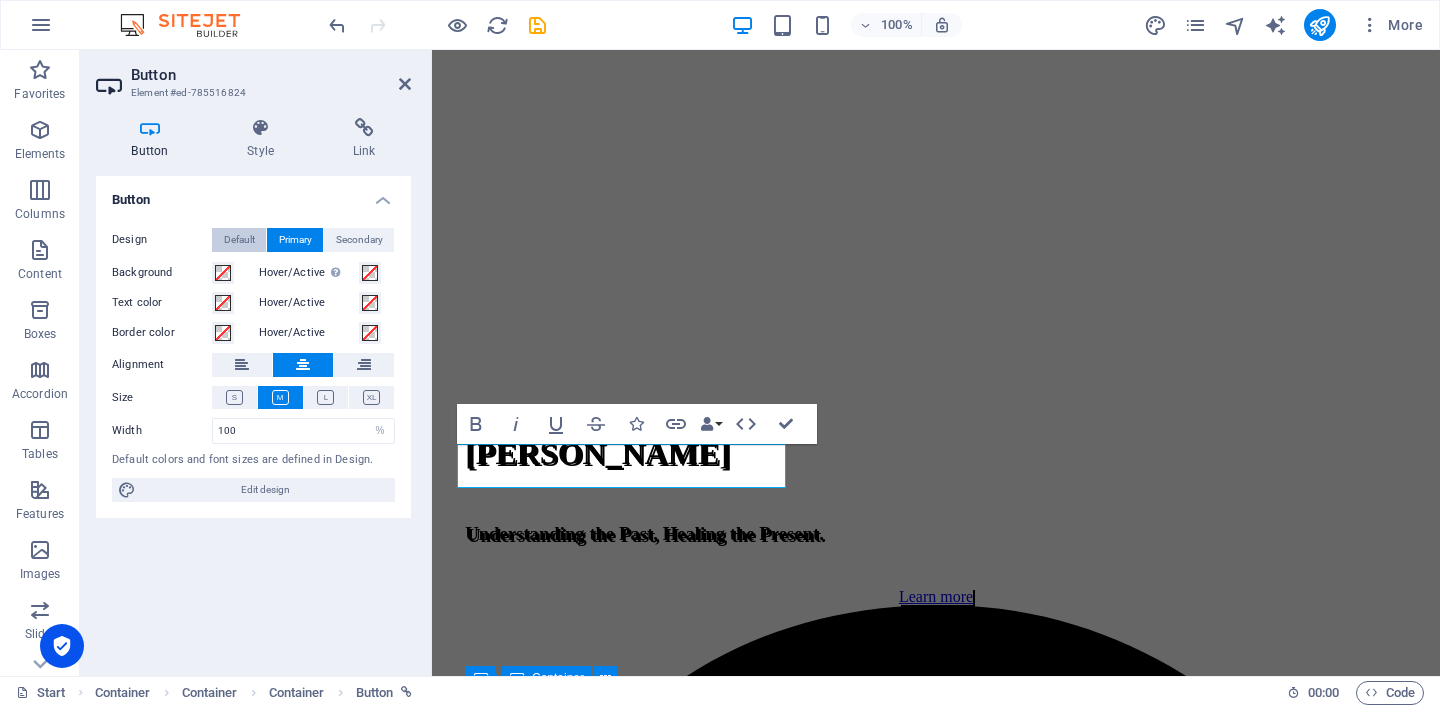 click on "Default" at bounding box center (239, 240) 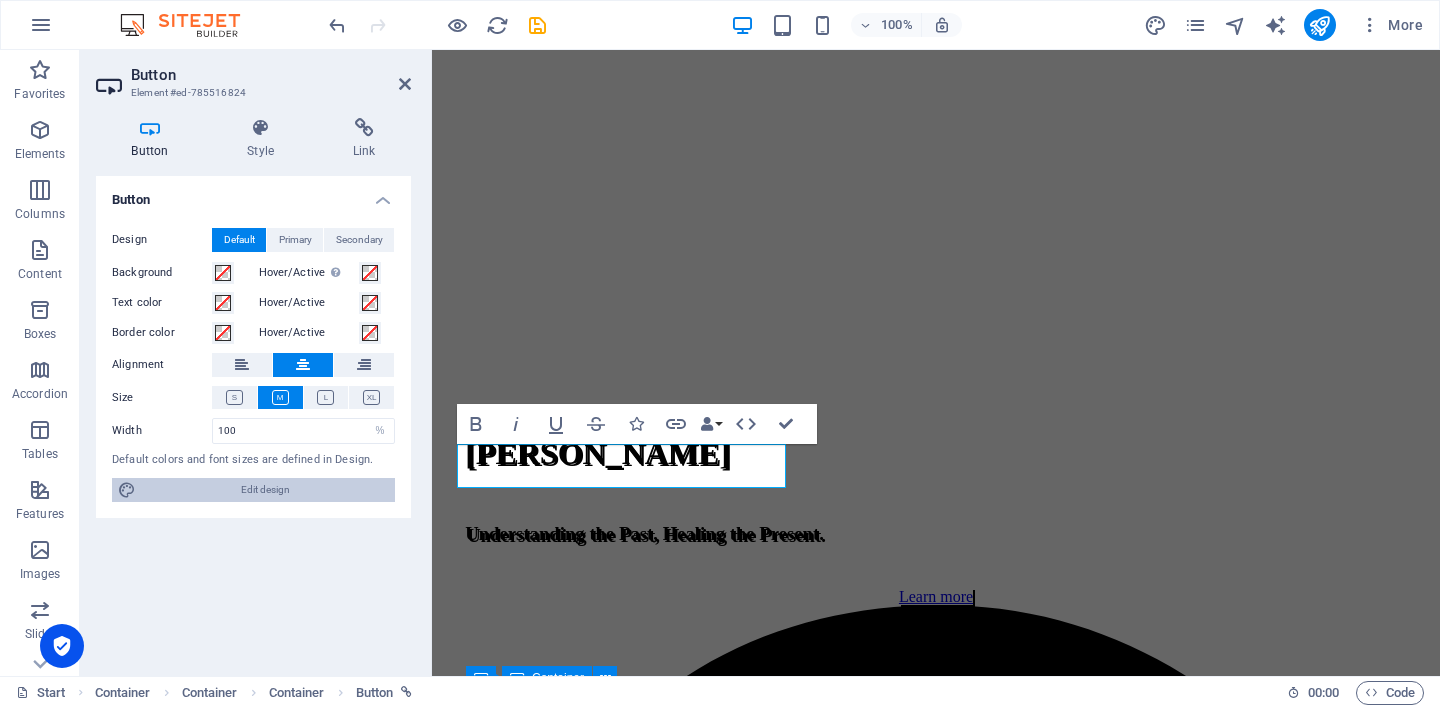 click on "Edit design" at bounding box center (265, 490) 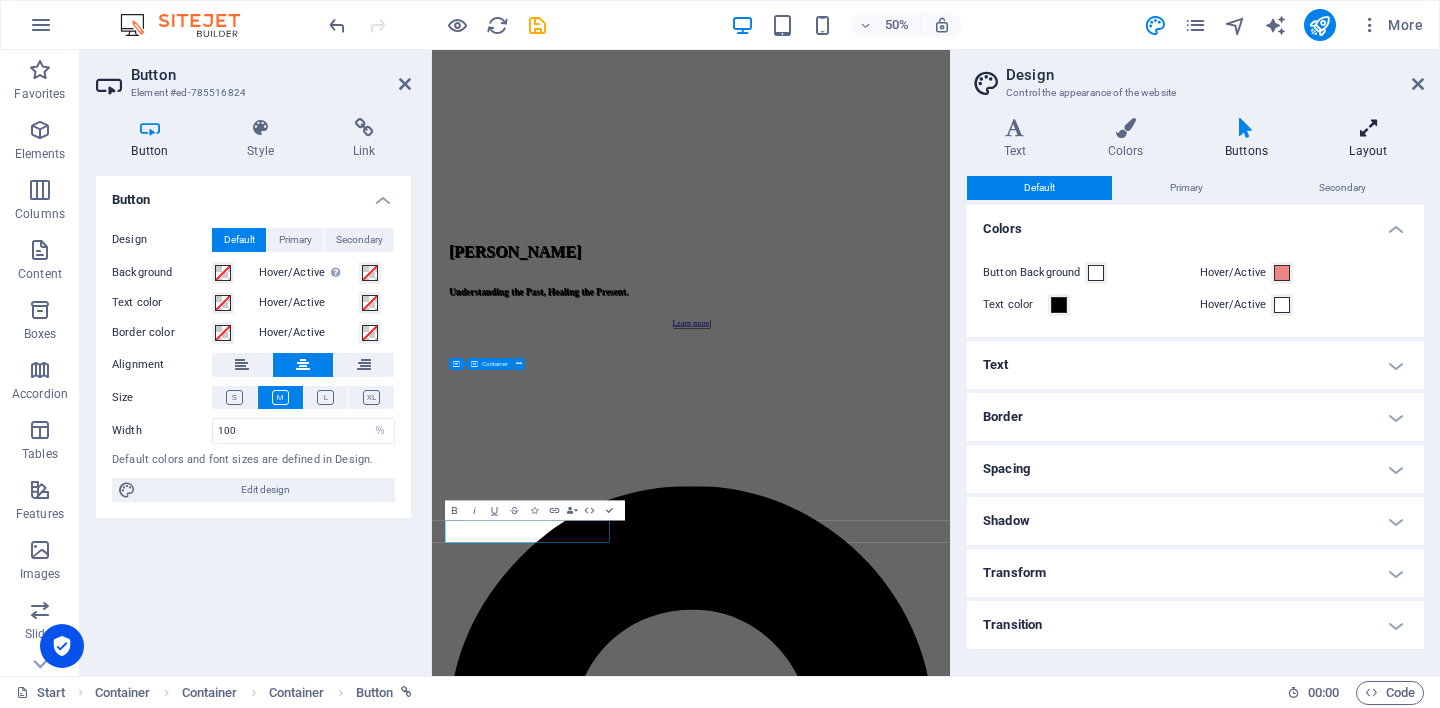 click on "Layout" at bounding box center (1368, 139) 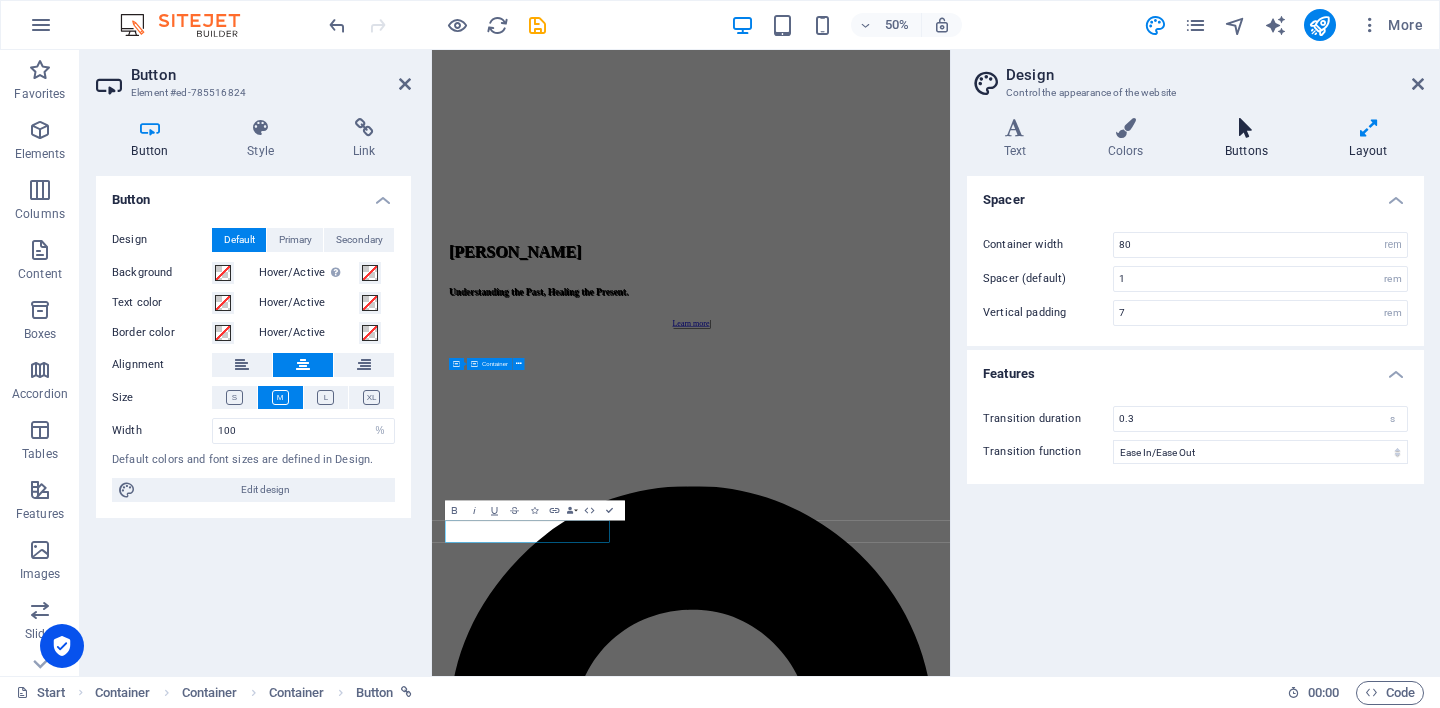 click at bounding box center (1246, 128) 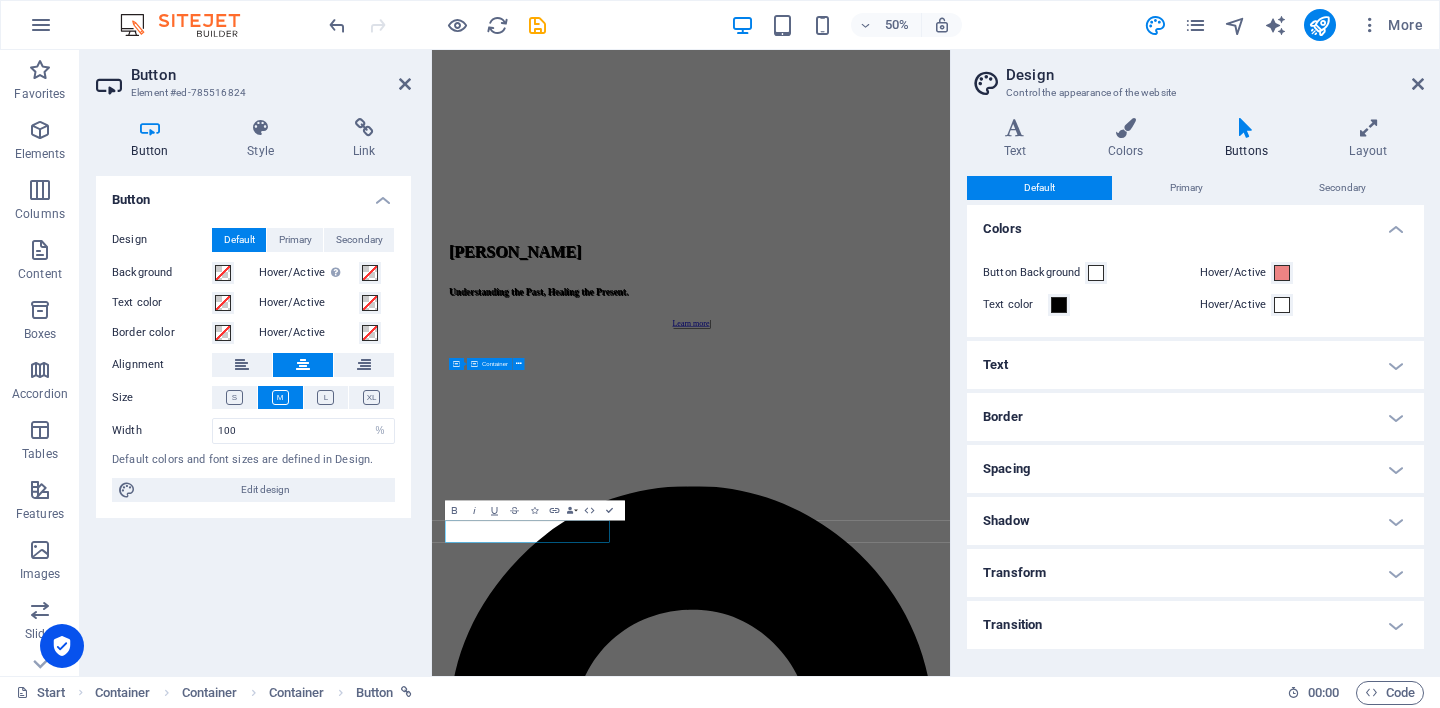 click on "Transition" at bounding box center [1195, 625] 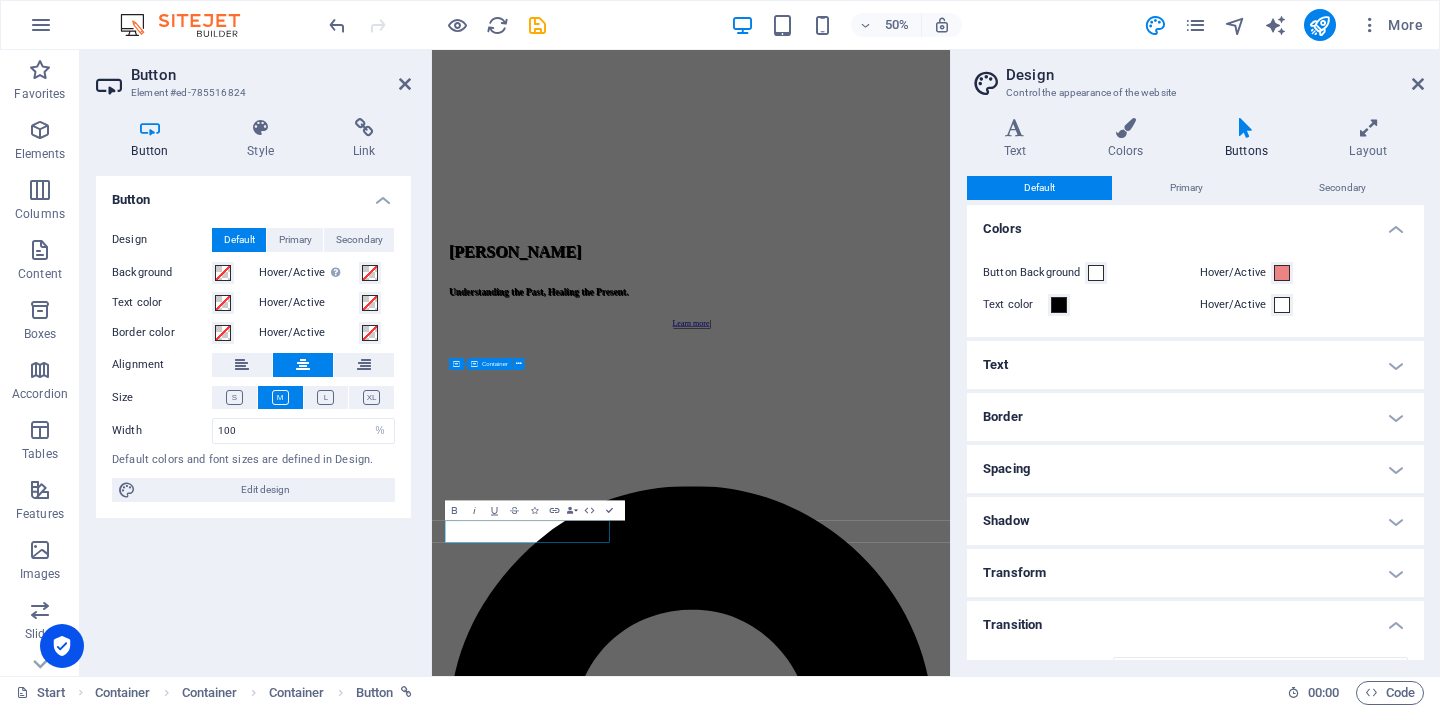 scroll, scrollTop: 75, scrollLeft: 0, axis: vertical 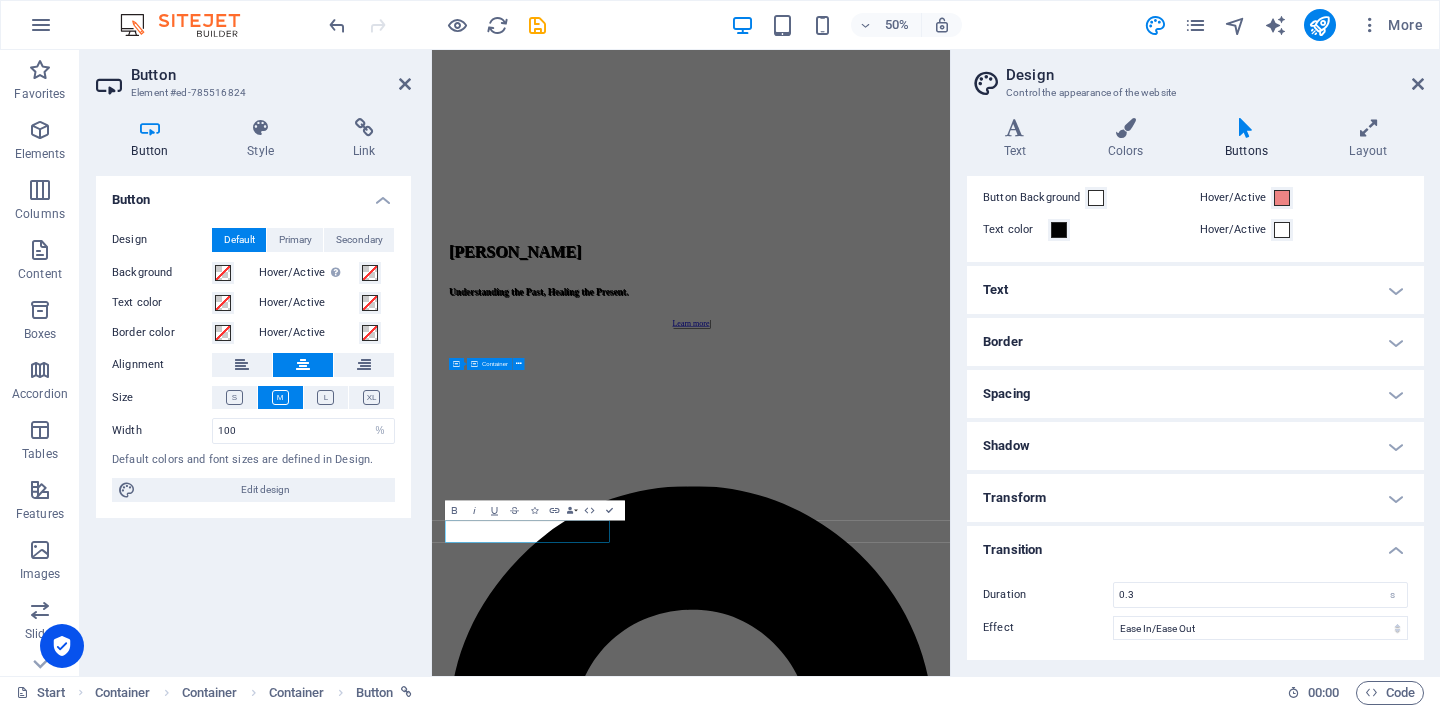 click on "Transition" at bounding box center [1195, 544] 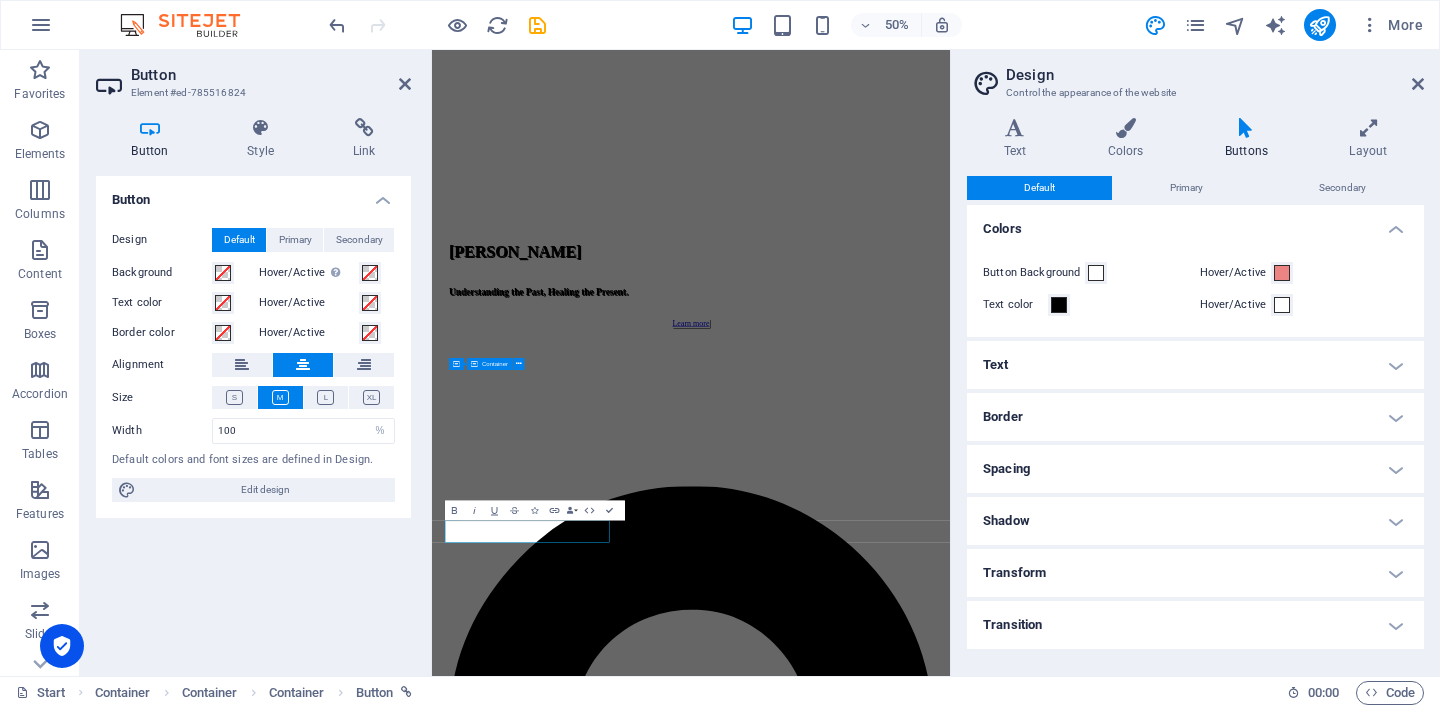 click on "Transform" at bounding box center [1195, 573] 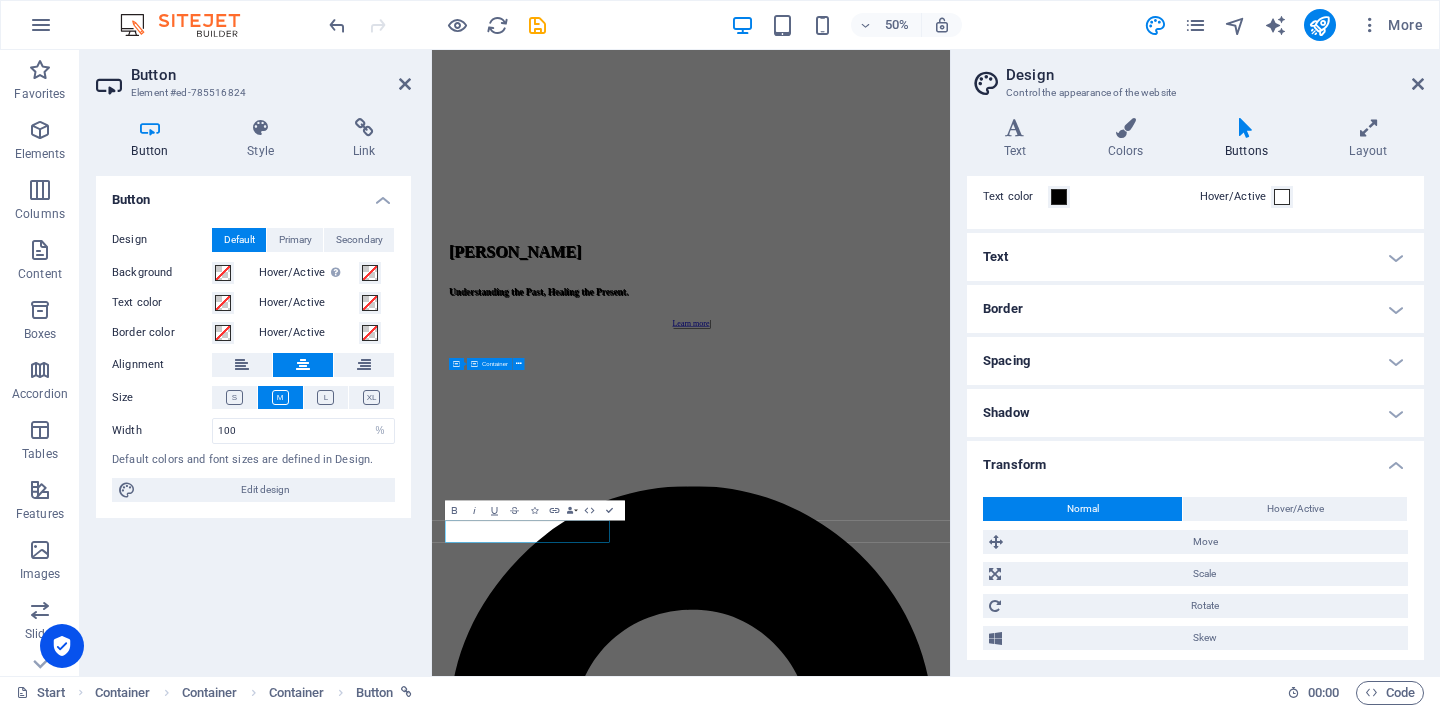 scroll, scrollTop: 170, scrollLeft: 0, axis: vertical 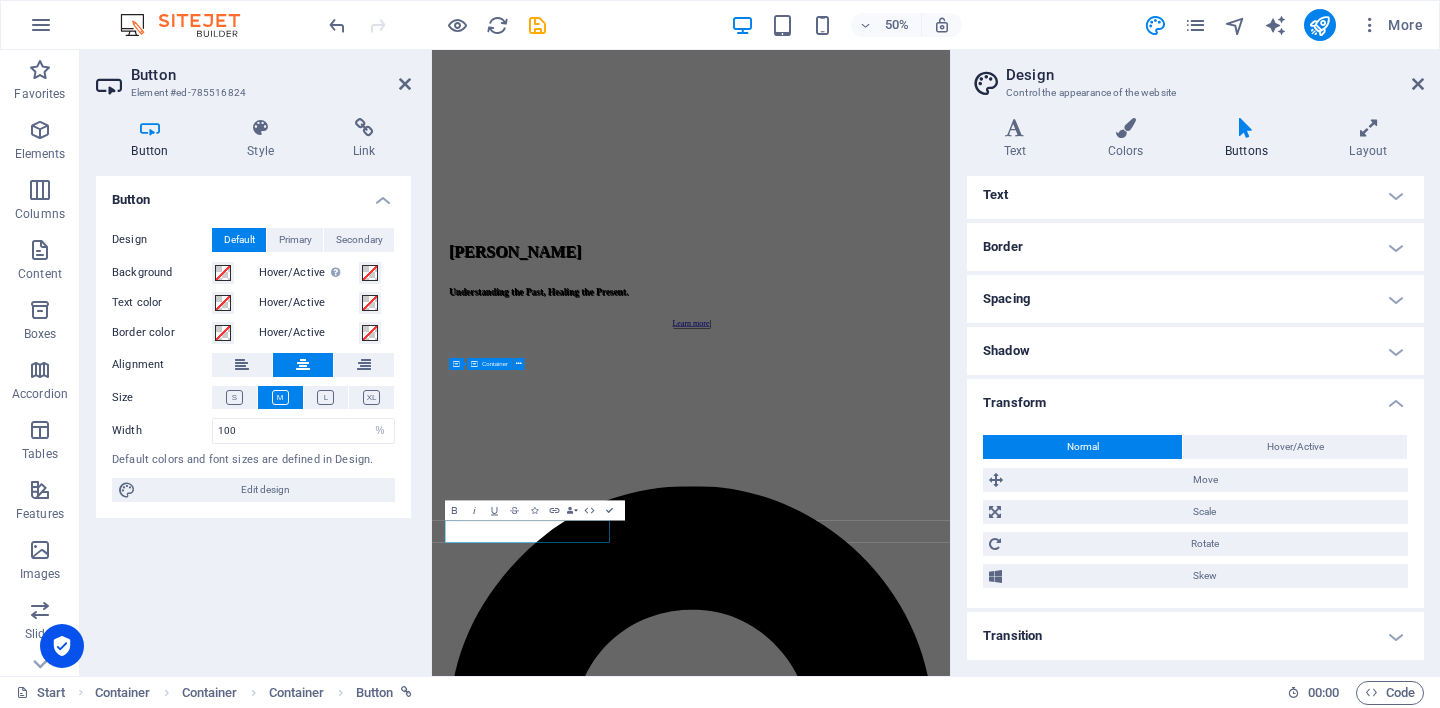click on "Transform" at bounding box center [1195, 397] 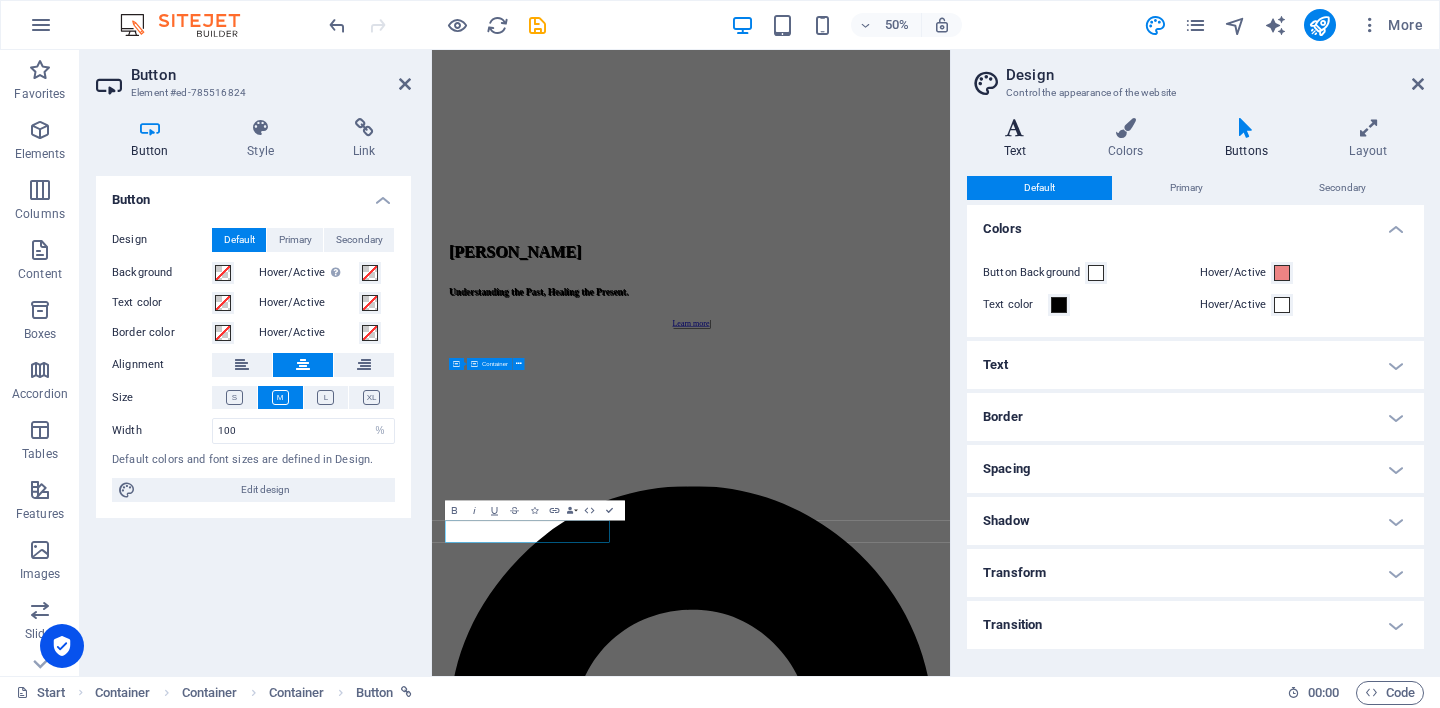 click at bounding box center (1015, 128) 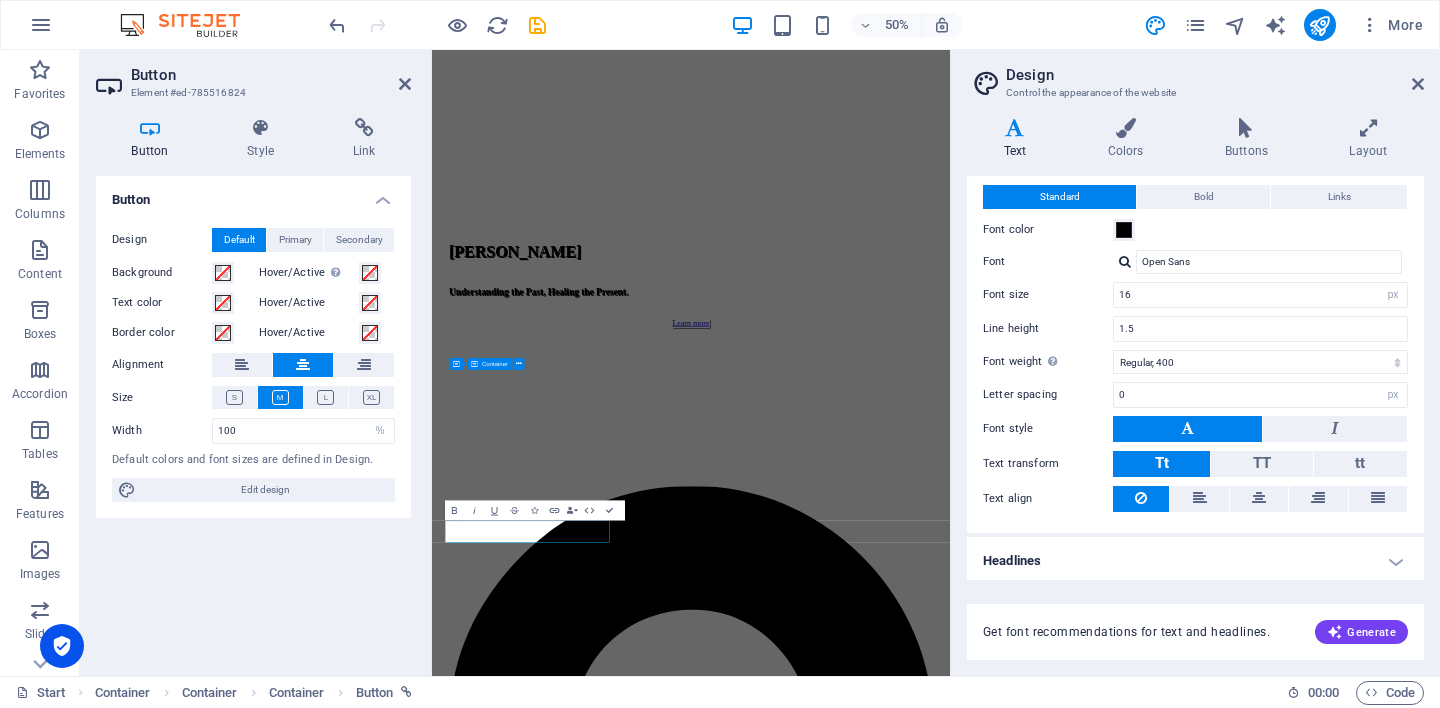 scroll, scrollTop: 51, scrollLeft: 0, axis: vertical 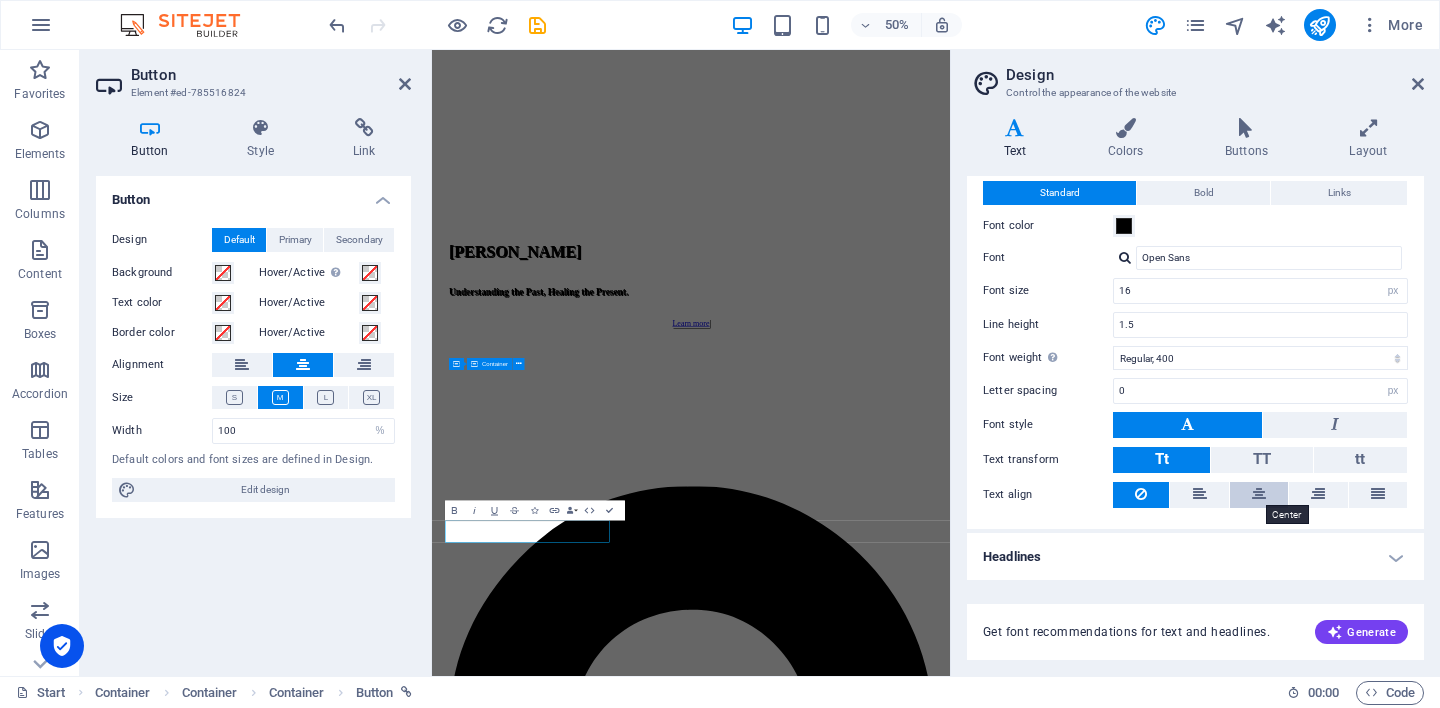click at bounding box center (1259, 494) 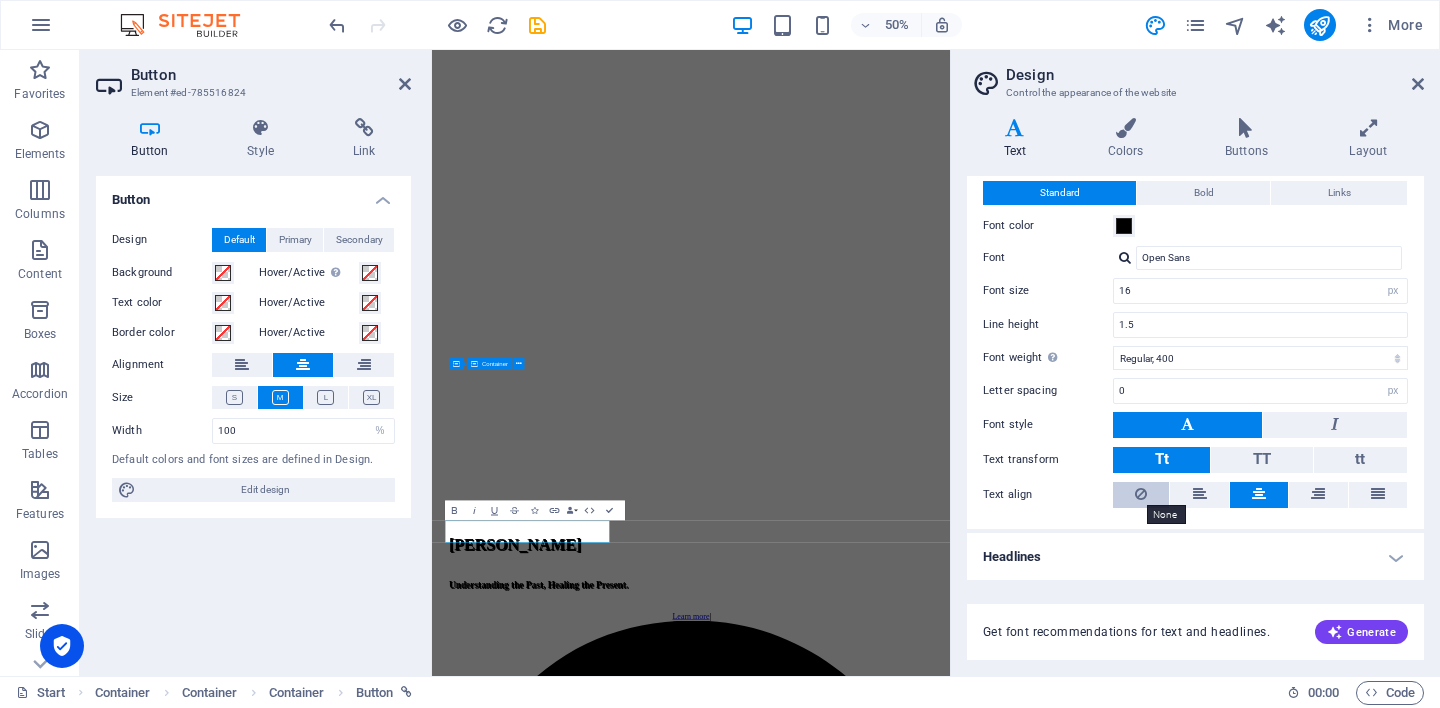 click at bounding box center (1141, 494) 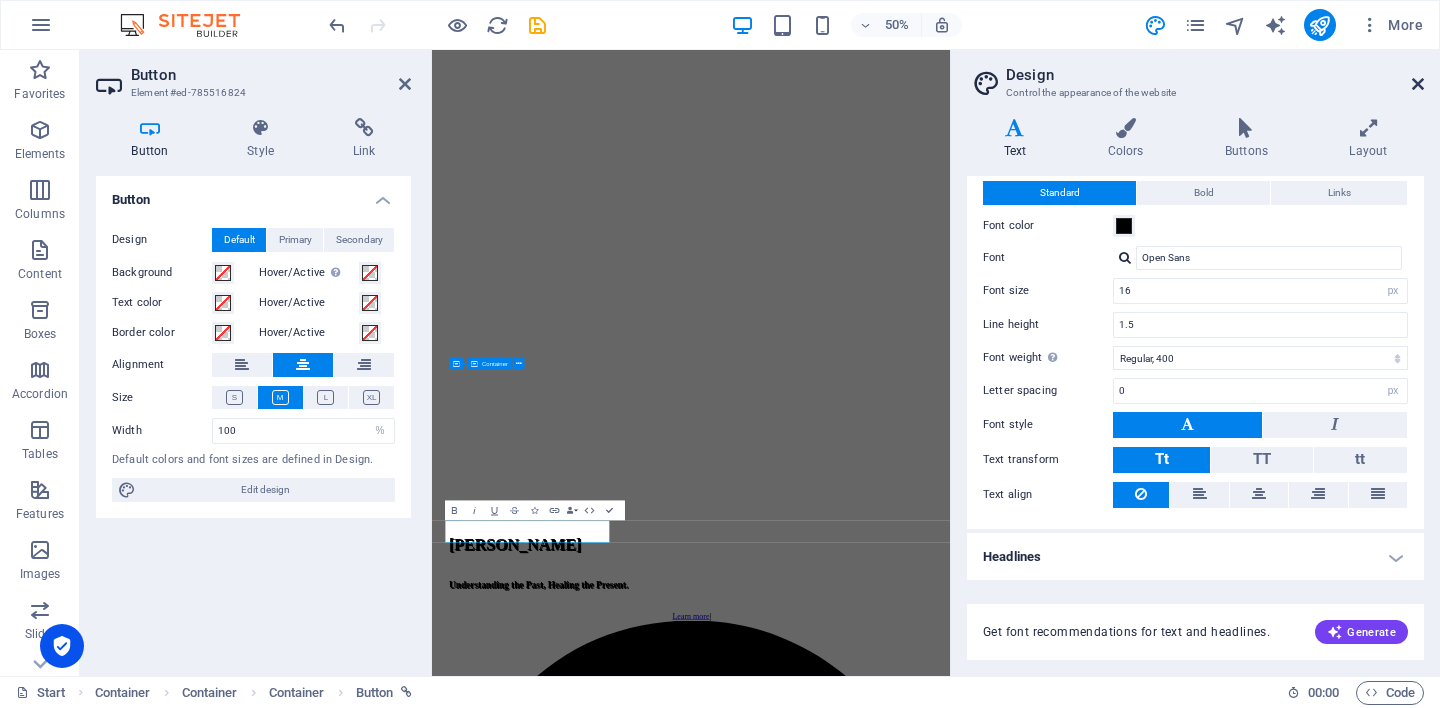 click at bounding box center [1418, 84] 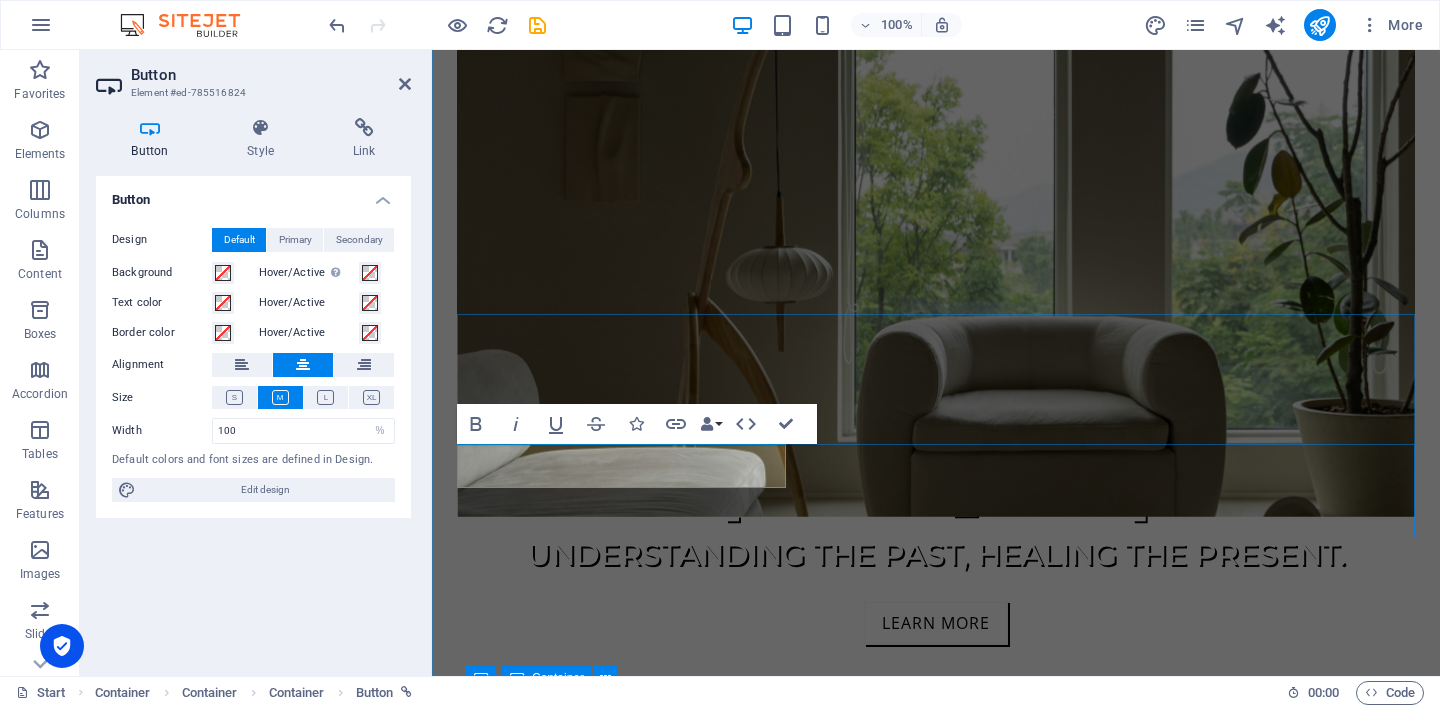 click on "👉 [Book a free 15-minute chat]" at bounding box center (936, 1065) 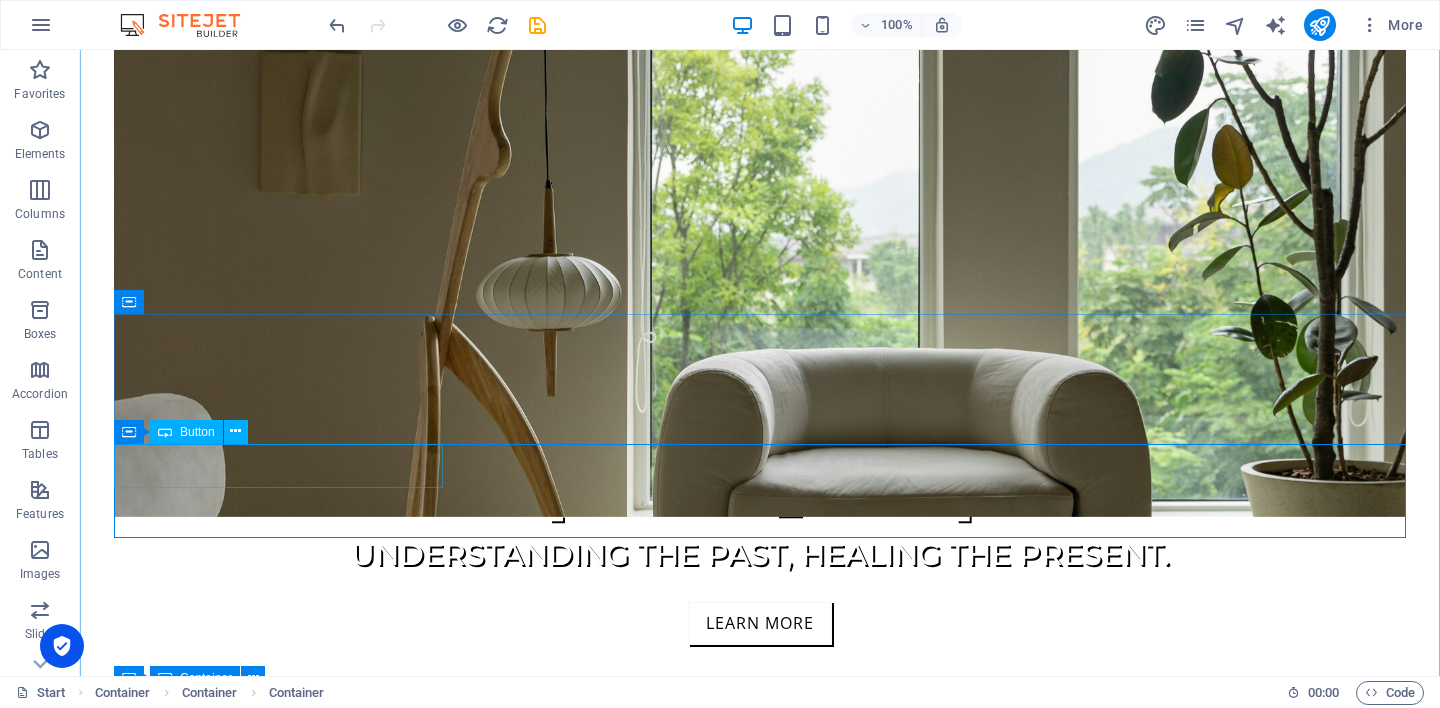 click on "👉 [Book a free 15-minute chat]" at bounding box center [760, 1040] 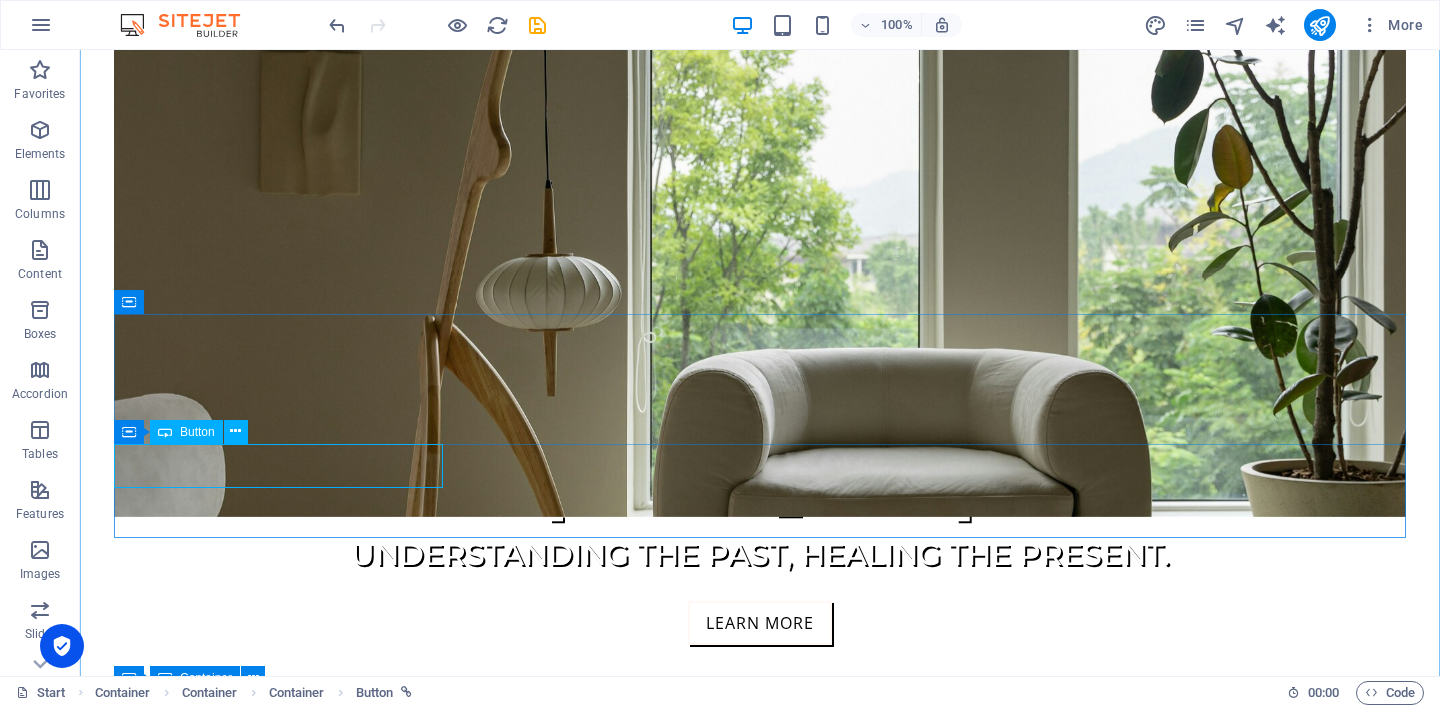 click on "Button" at bounding box center [197, 432] 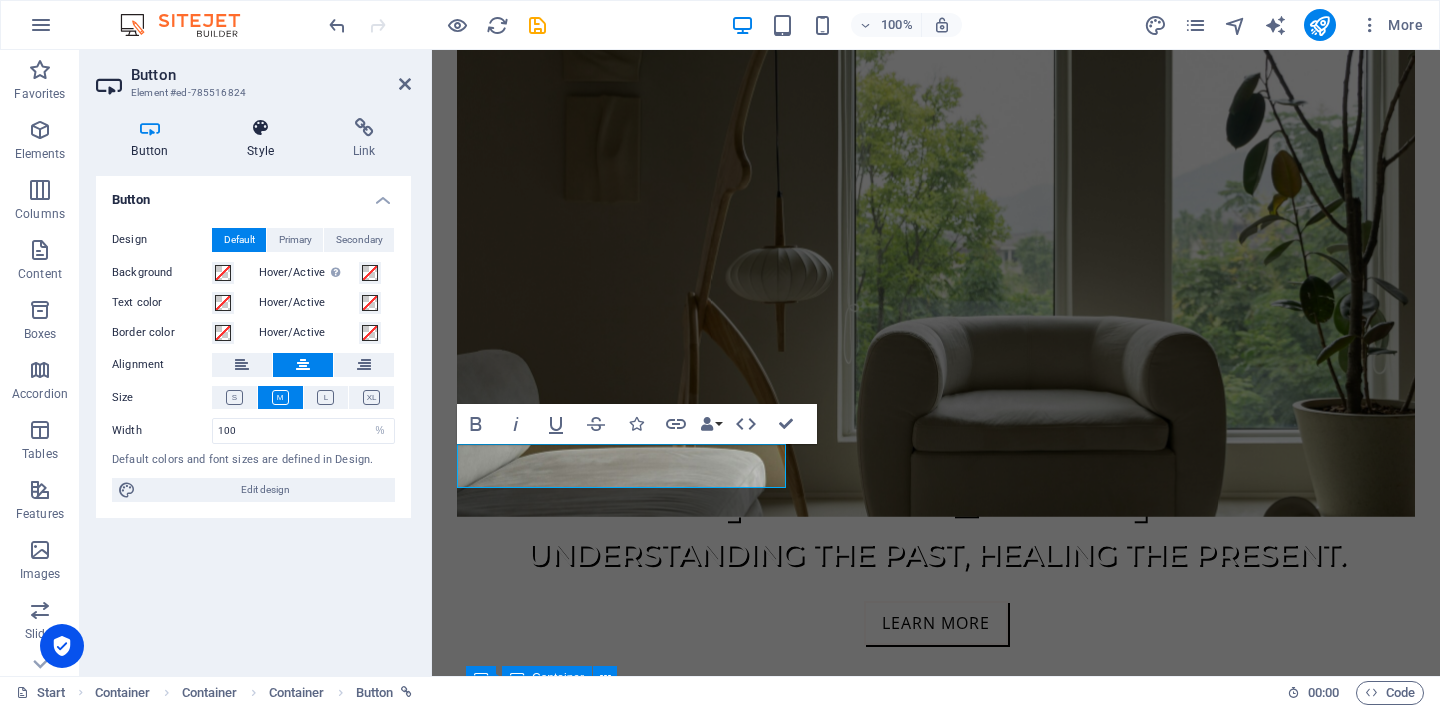 click at bounding box center [261, 128] 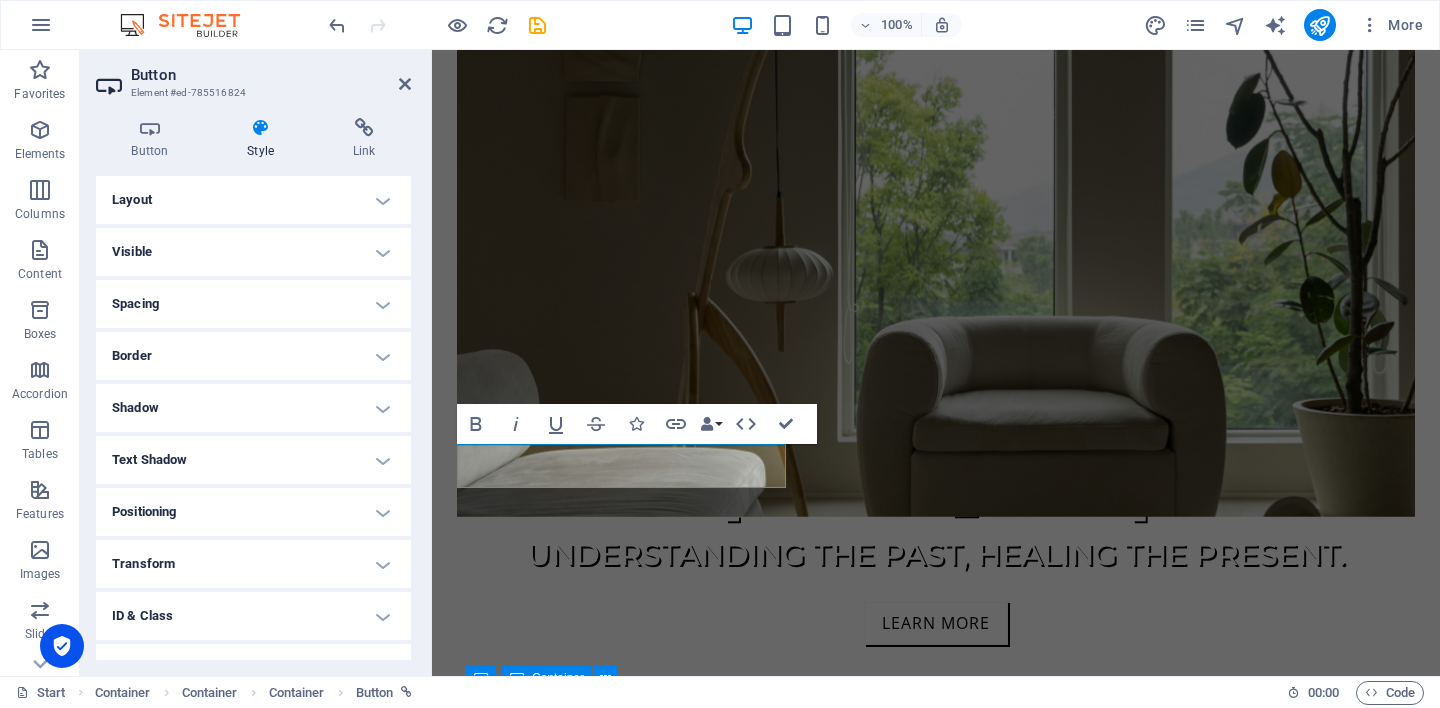 click on "Positioning" at bounding box center [253, 512] 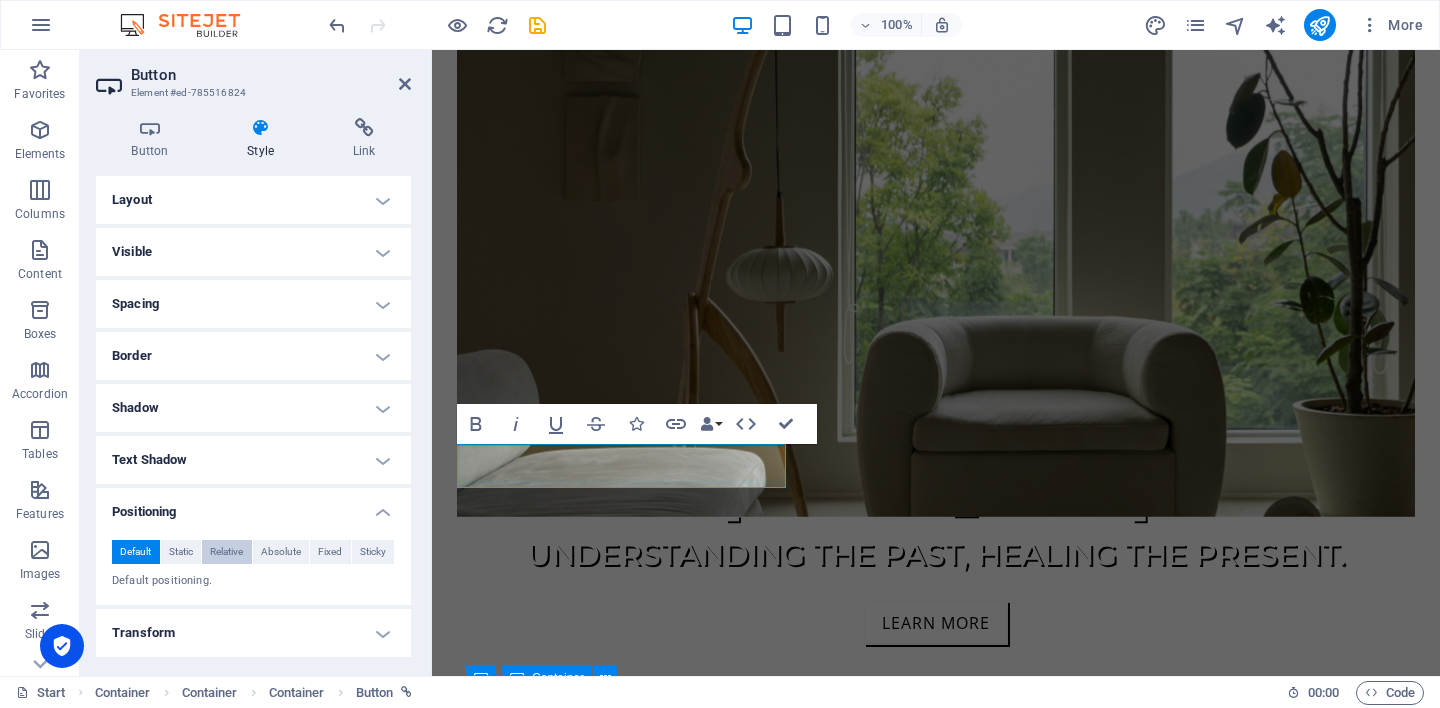 click on "Relative" at bounding box center (226, 552) 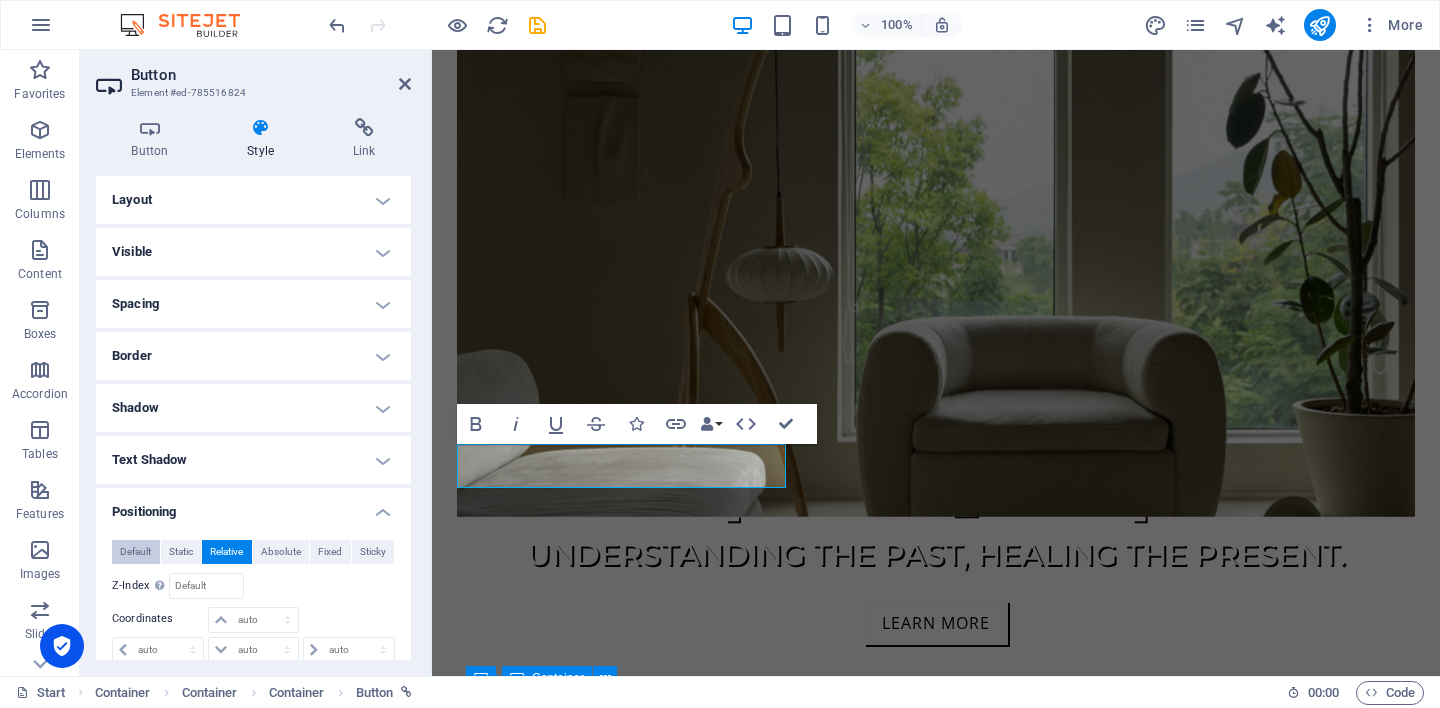 click on "Default" at bounding box center (135, 552) 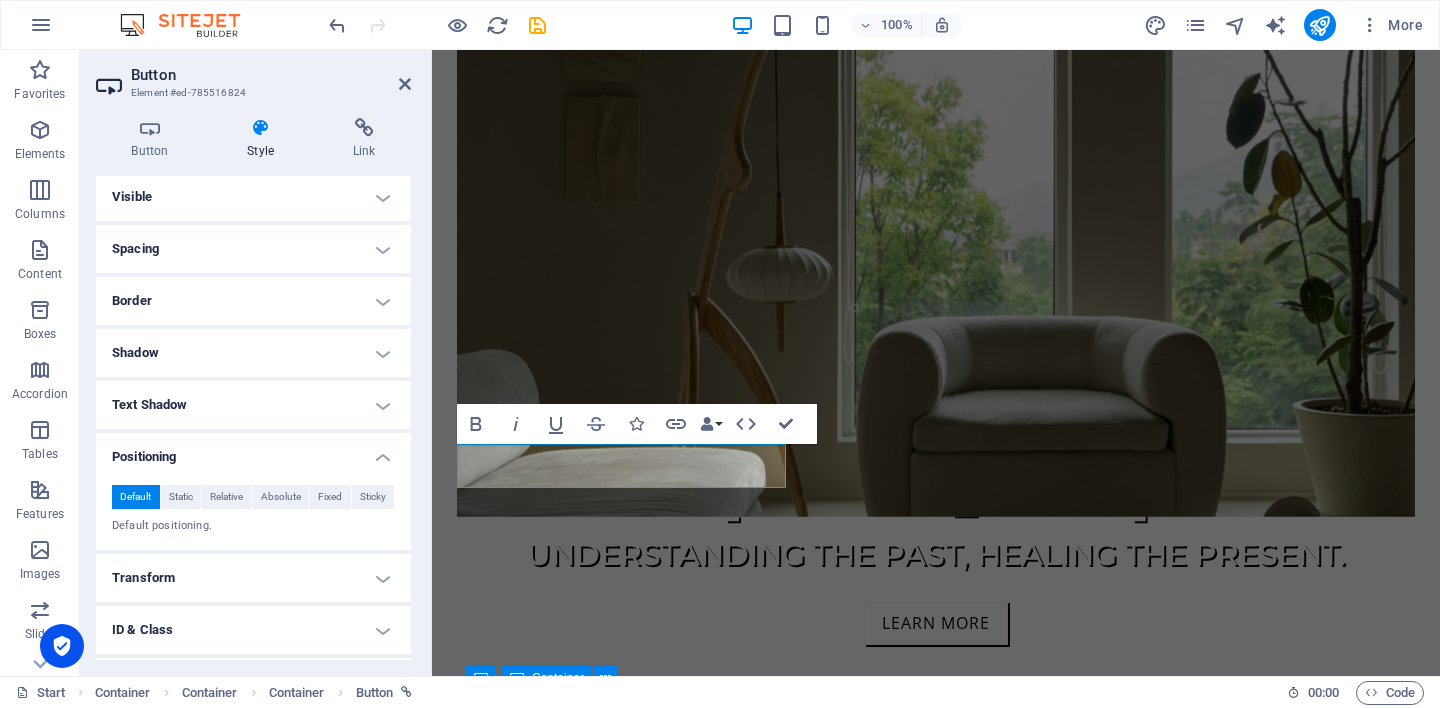 scroll, scrollTop: 57, scrollLeft: 0, axis: vertical 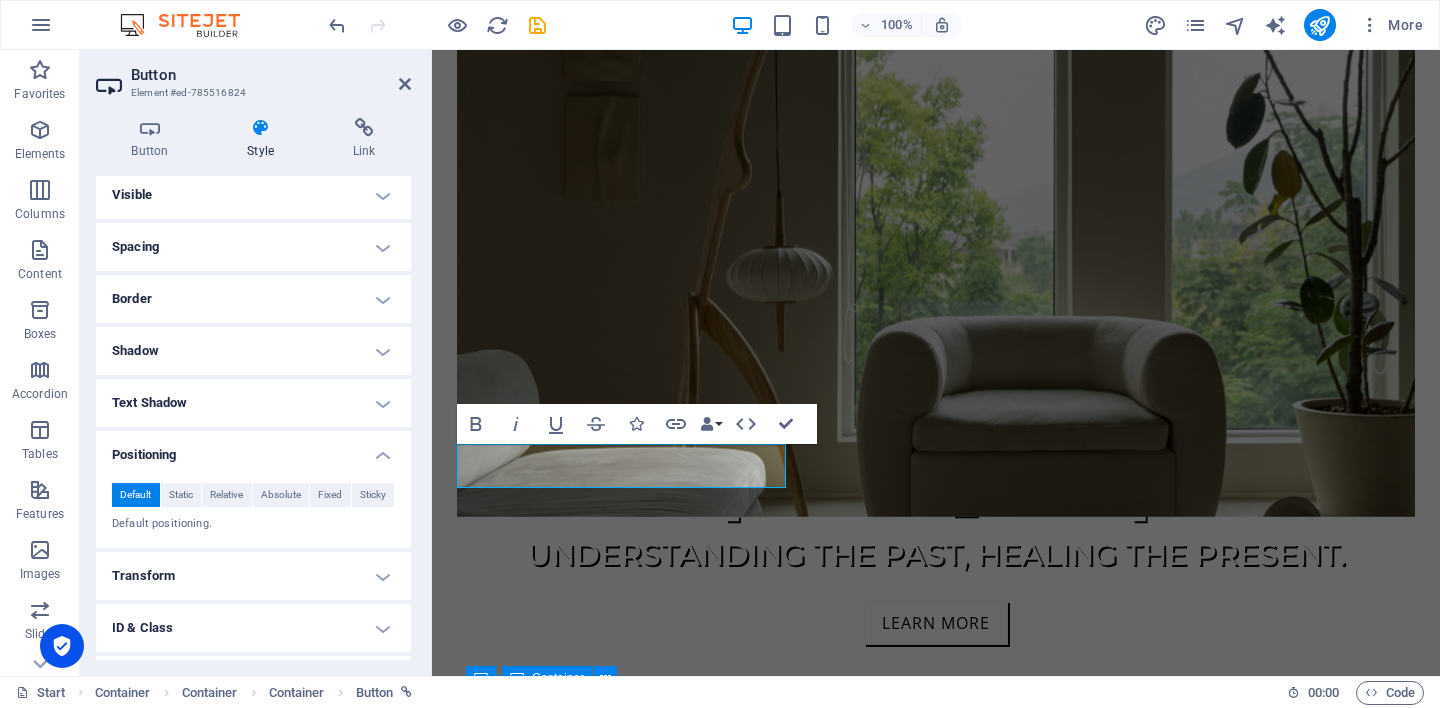 click on "Positioning" at bounding box center [253, 449] 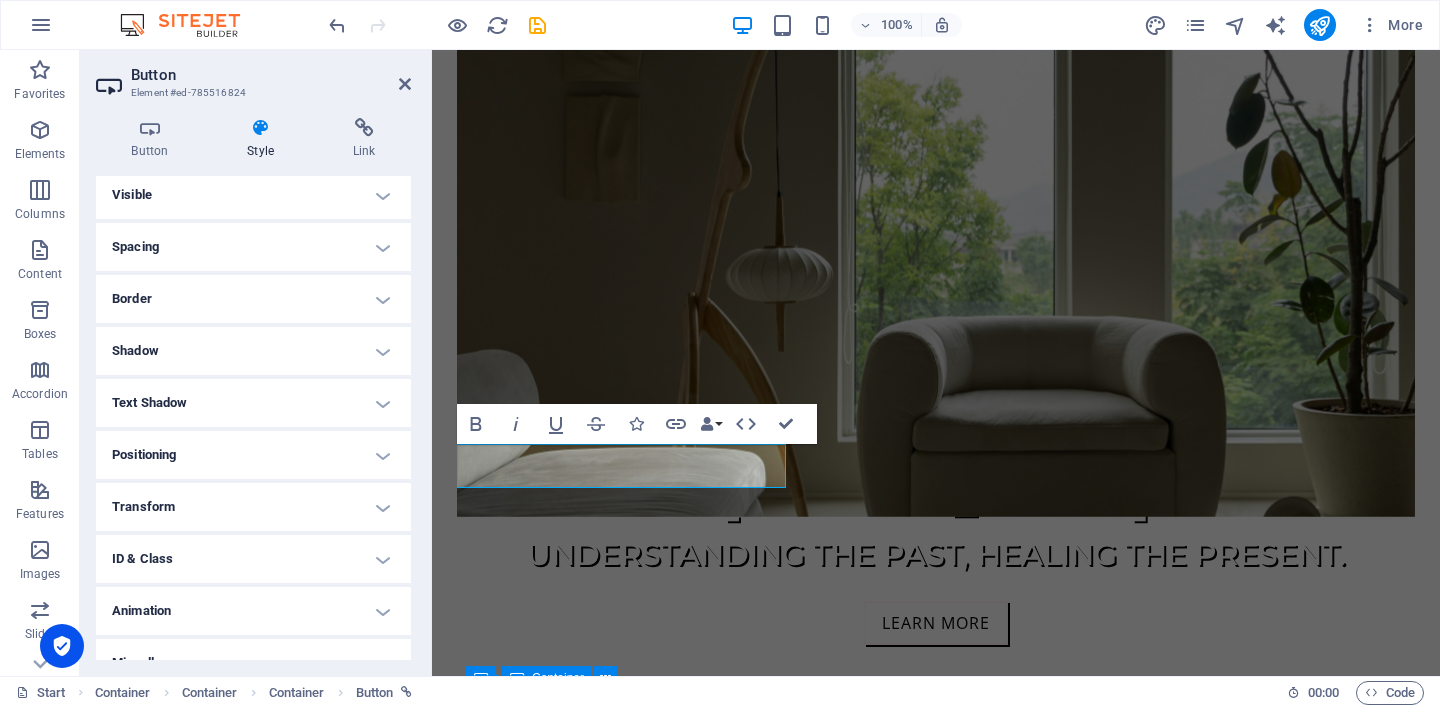 click on "Transform" at bounding box center (253, 507) 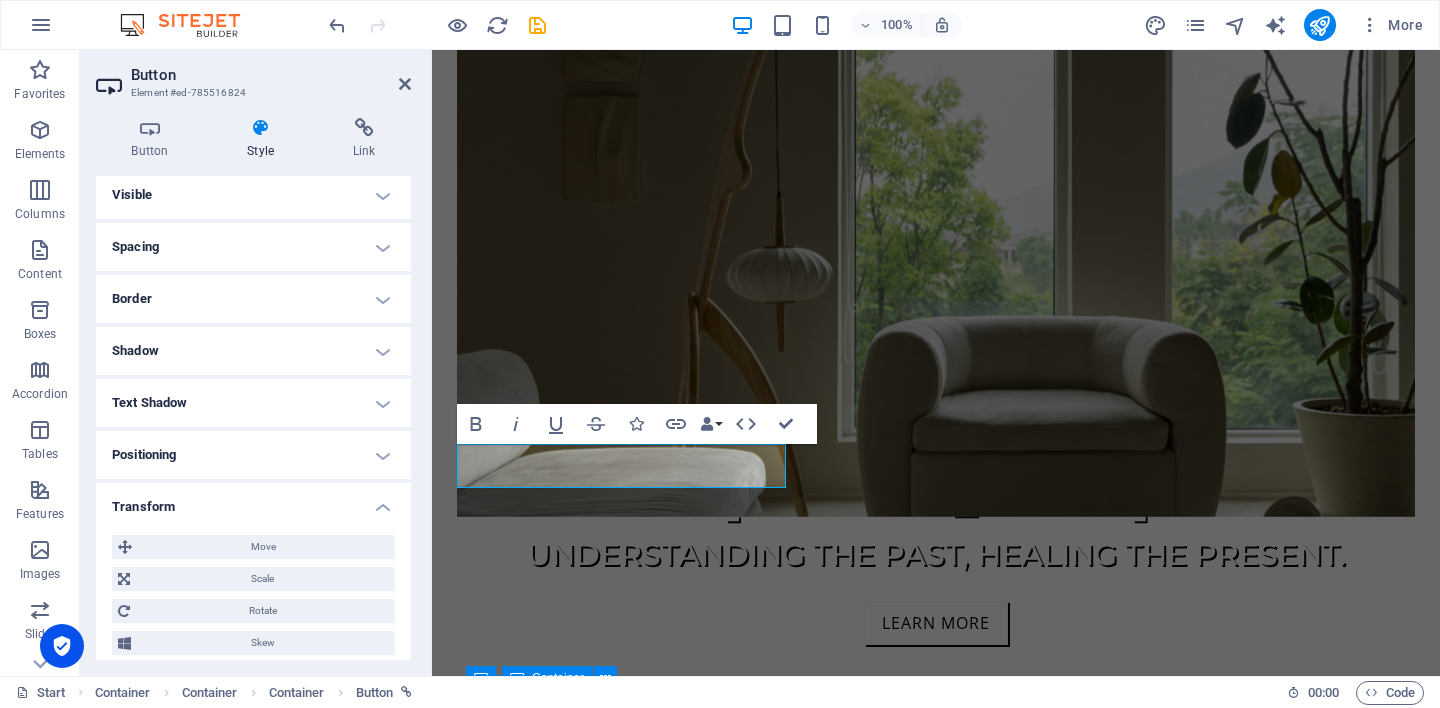 click on "Transform" at bounding box center (253, 501) 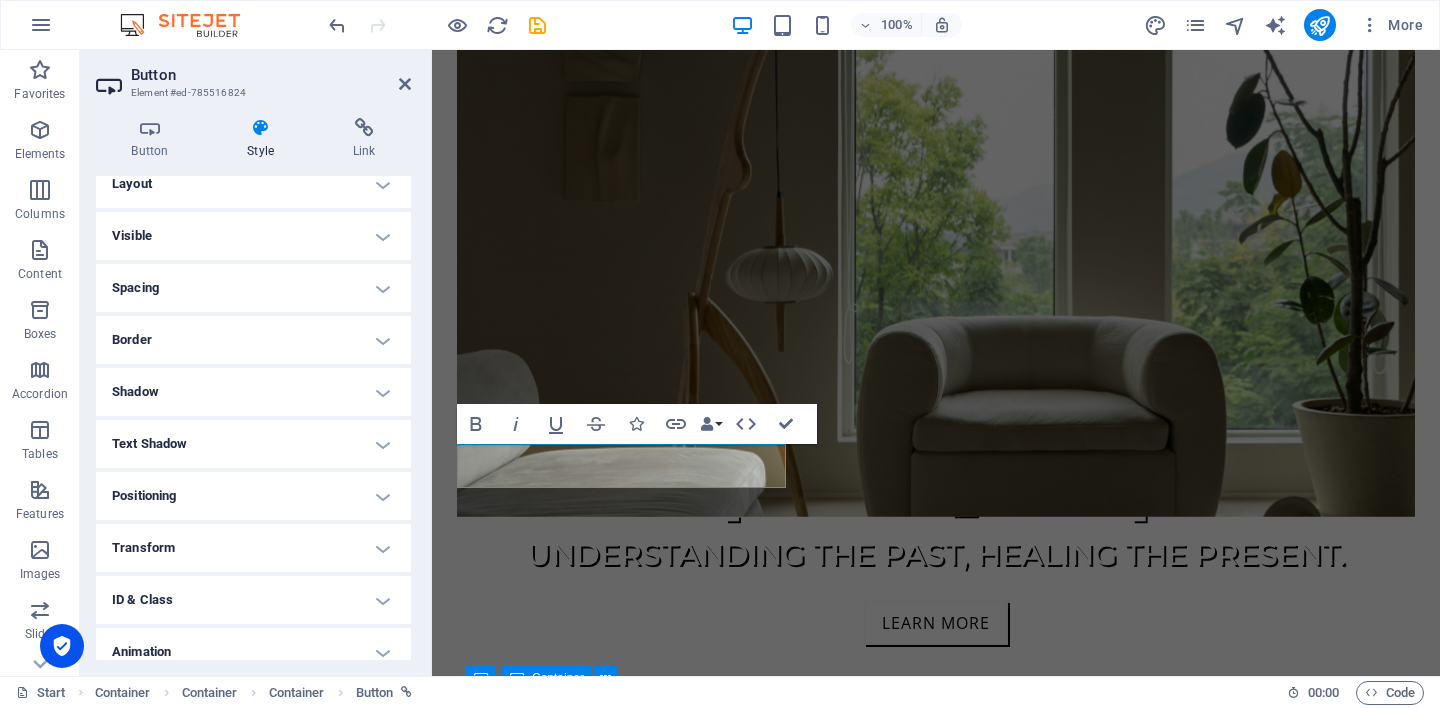 scroll, scrollTop: 0, scrollLeft: 0, axis: both 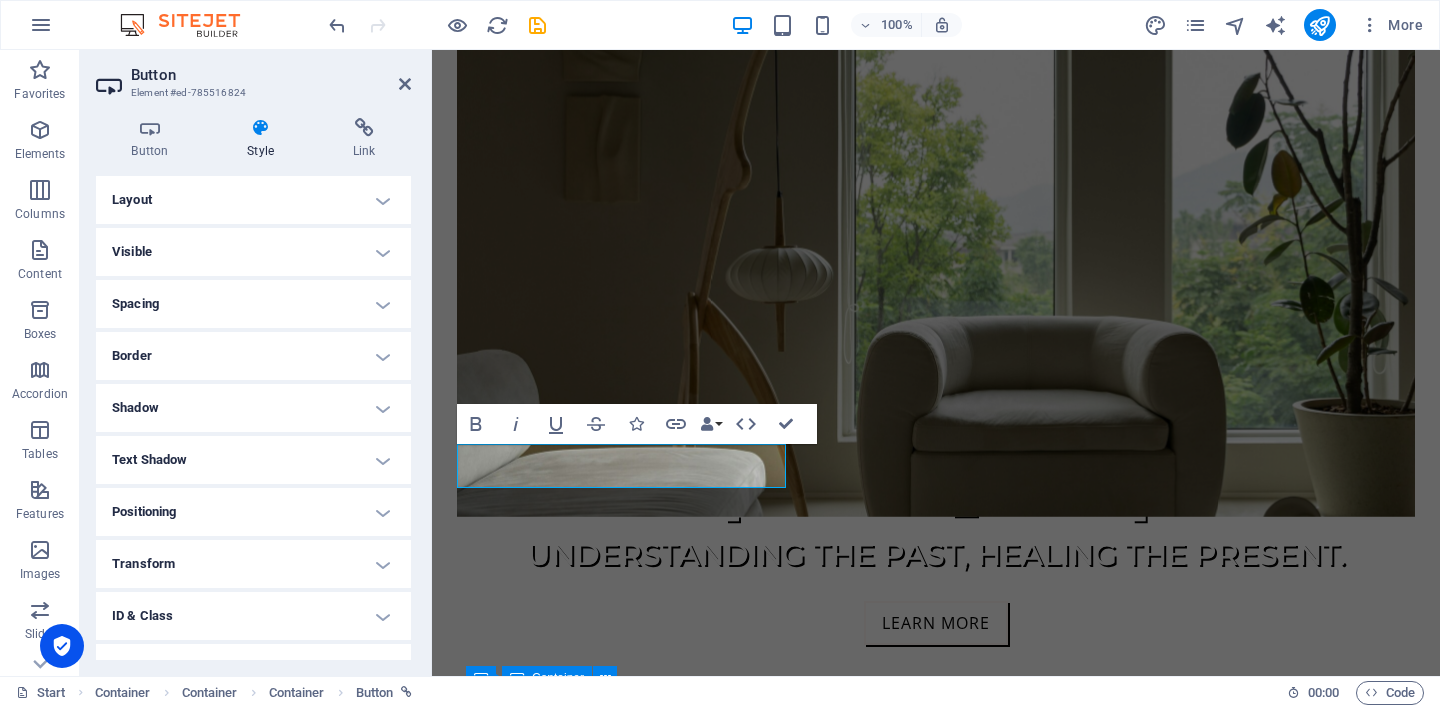 click on "Spacing" at bounding box center [253, 304] 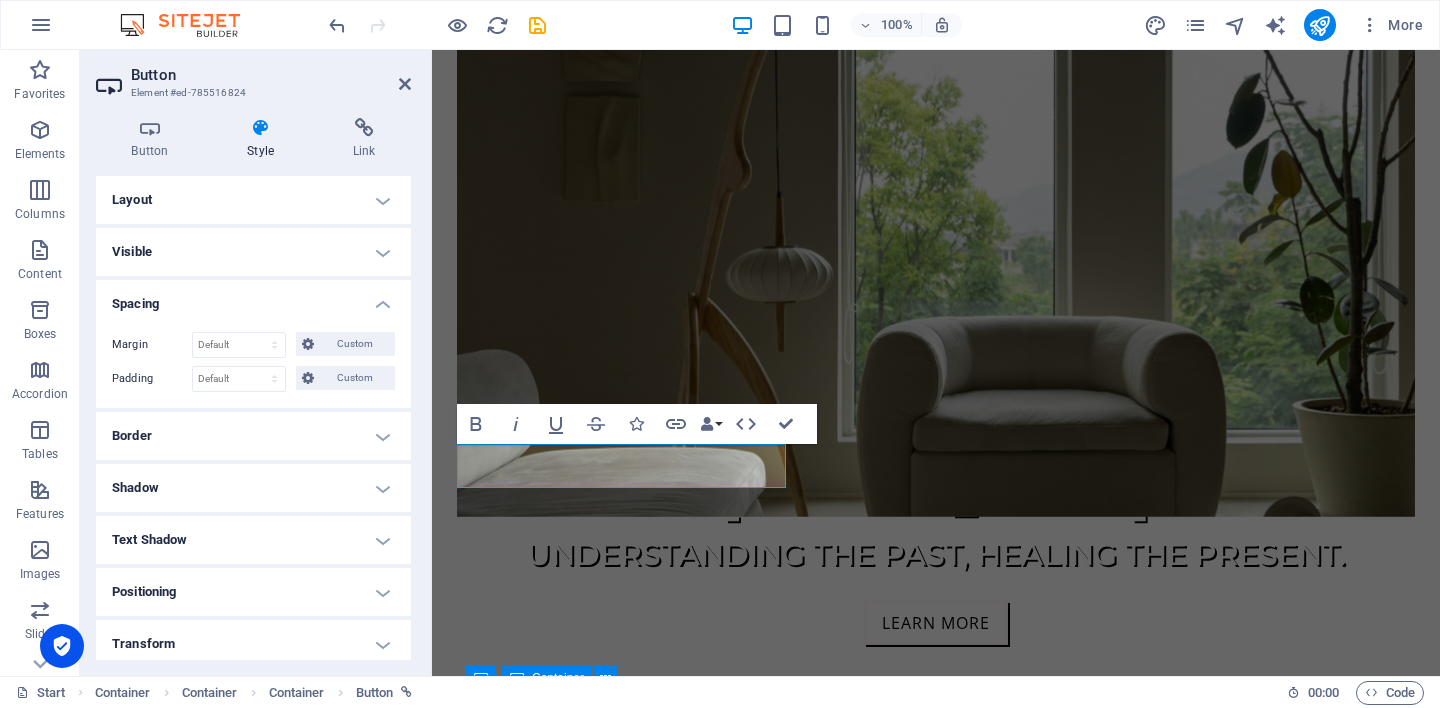 click on "Spacing" at bounding box center (253, 298) 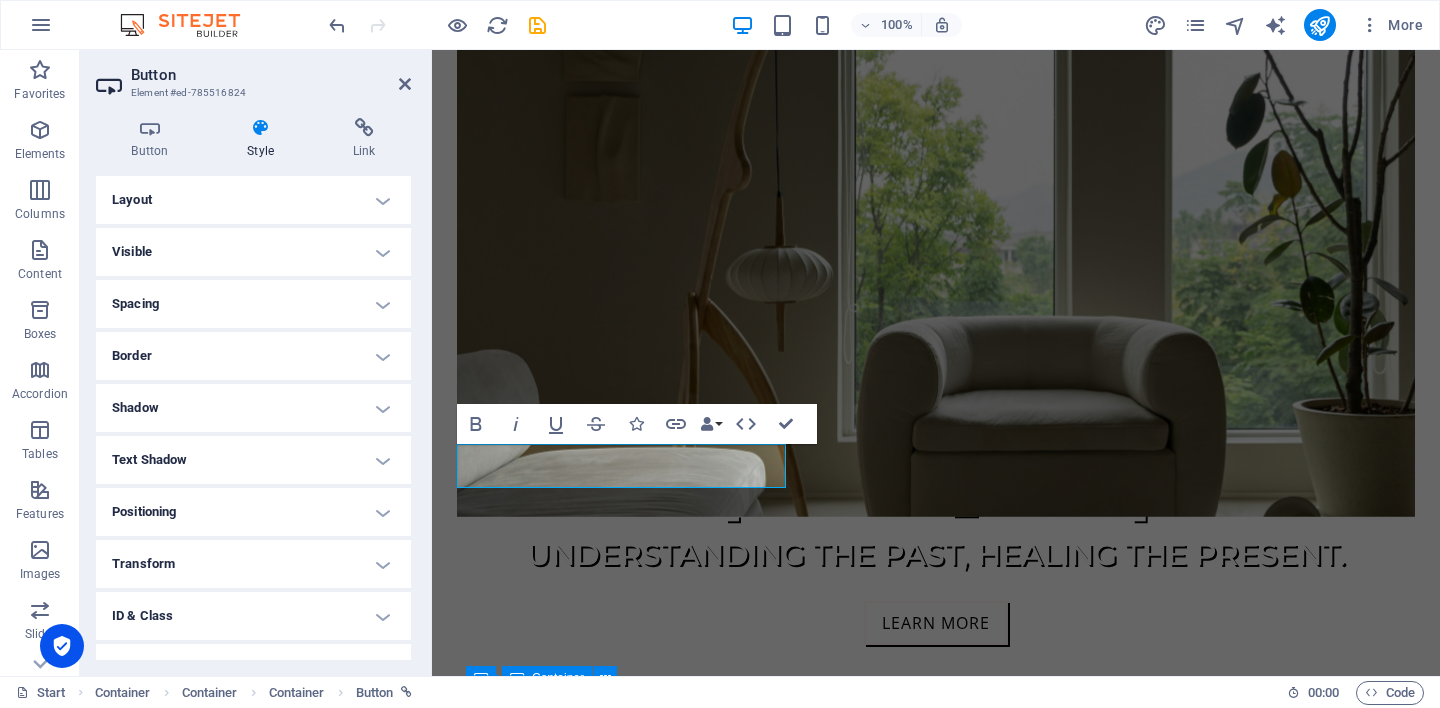 click on "Layout" at bounding box center (253, 200) 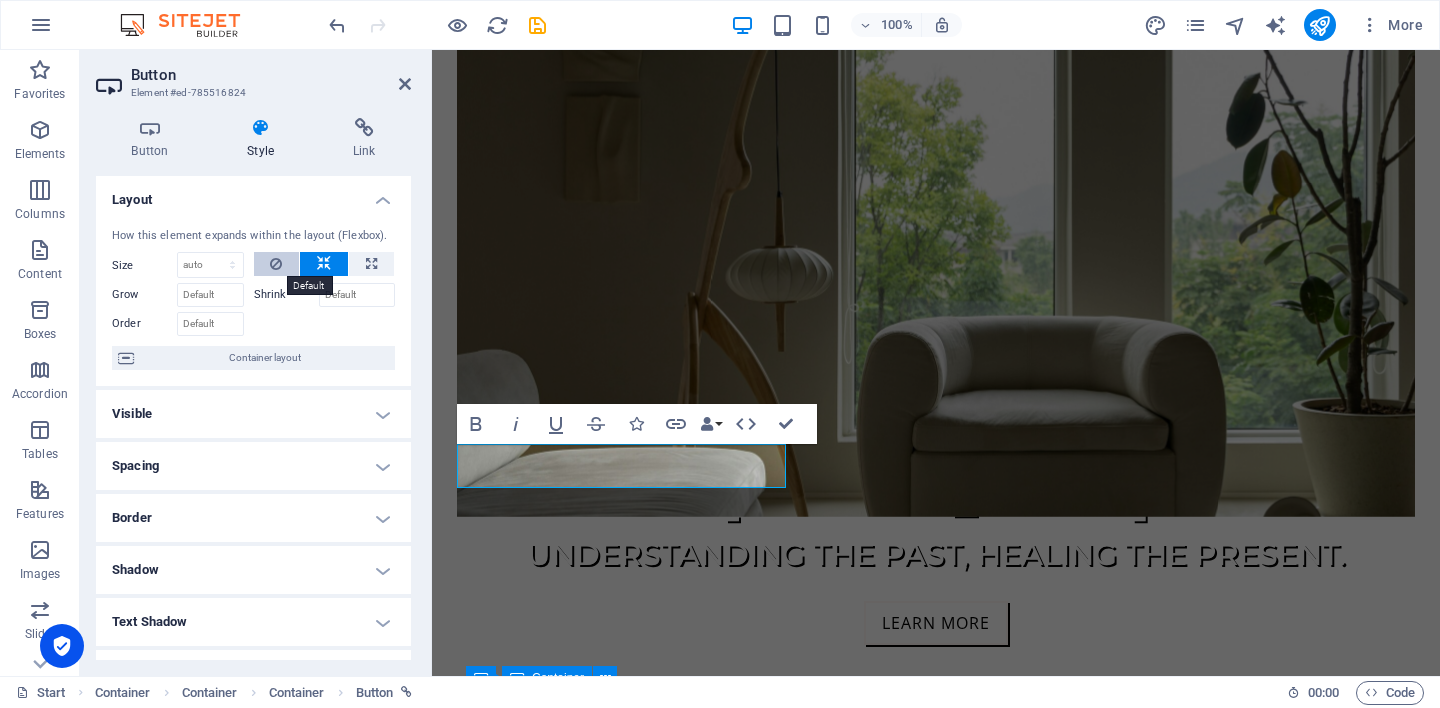 click at bounding box center [276, 264] 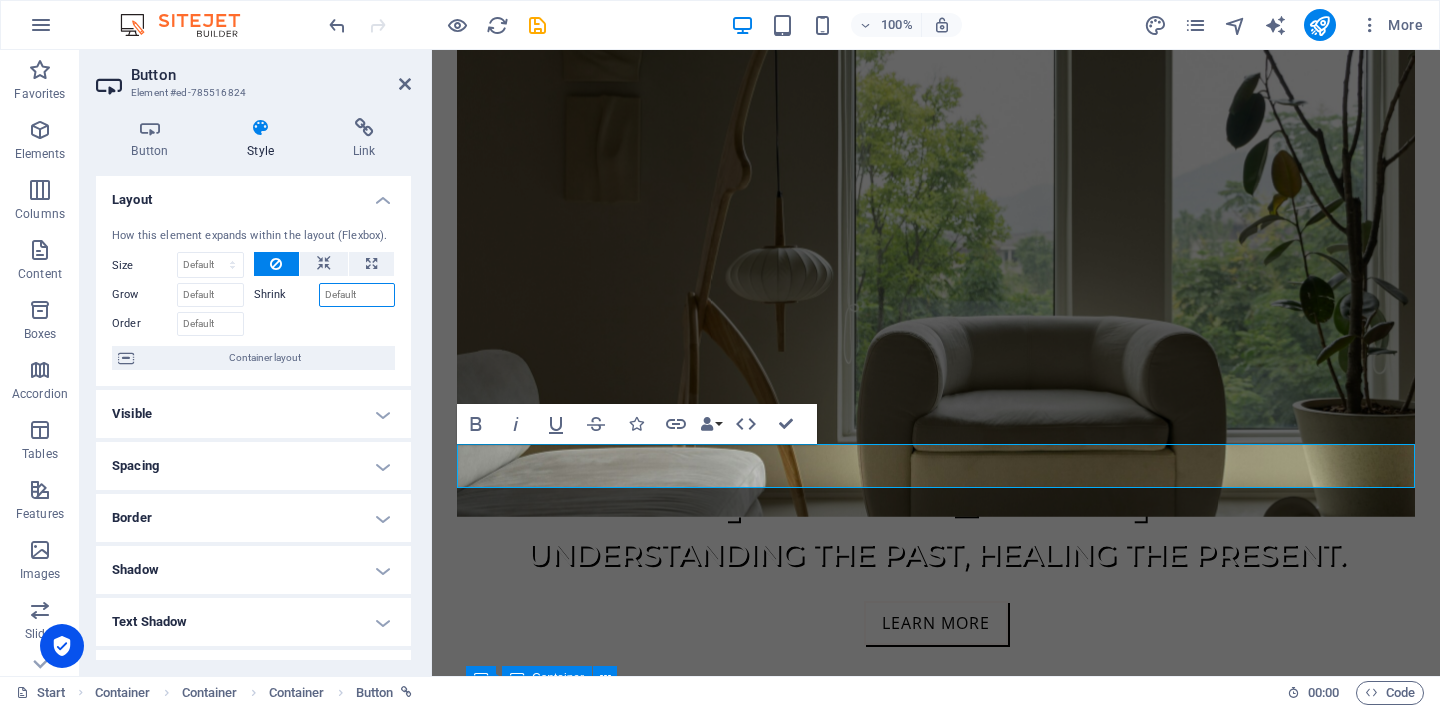 click on "Shrink" at bounding box center (357, 295) 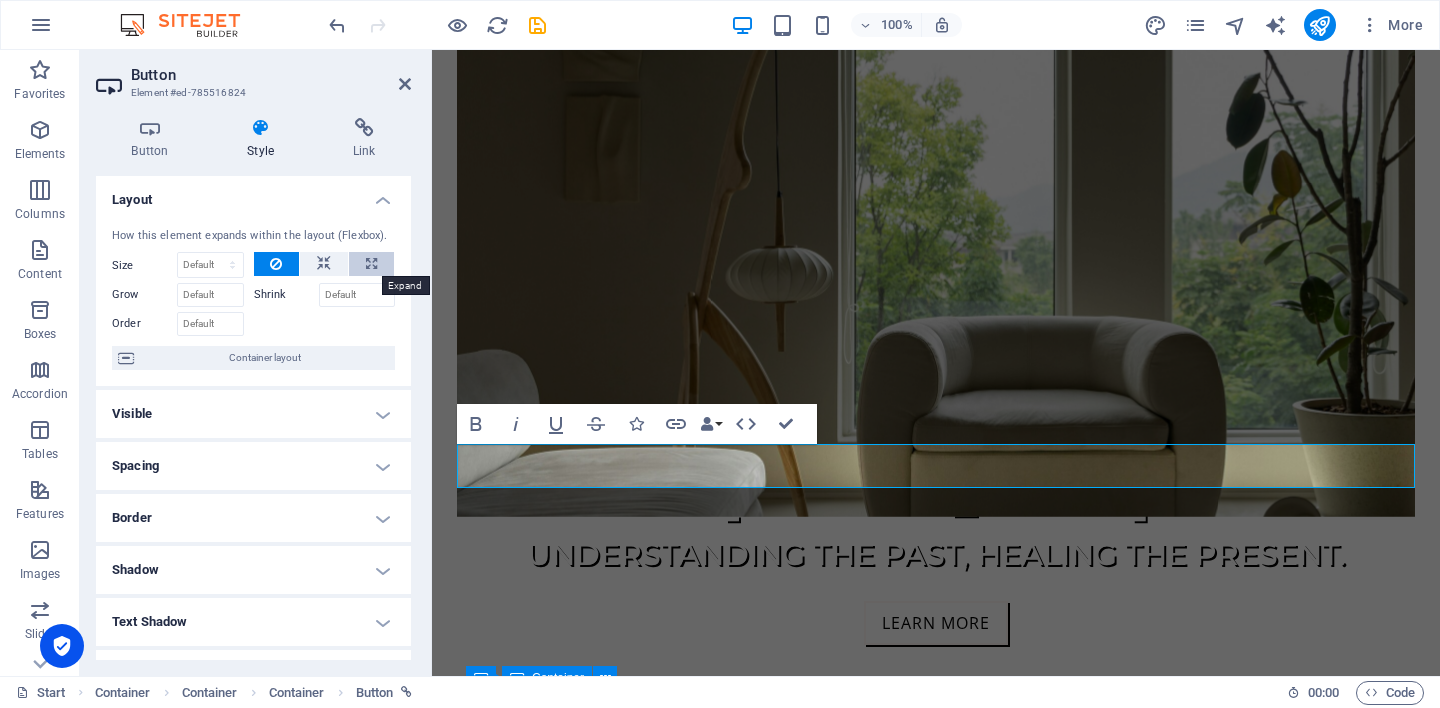click at bounding box center [371, 264] 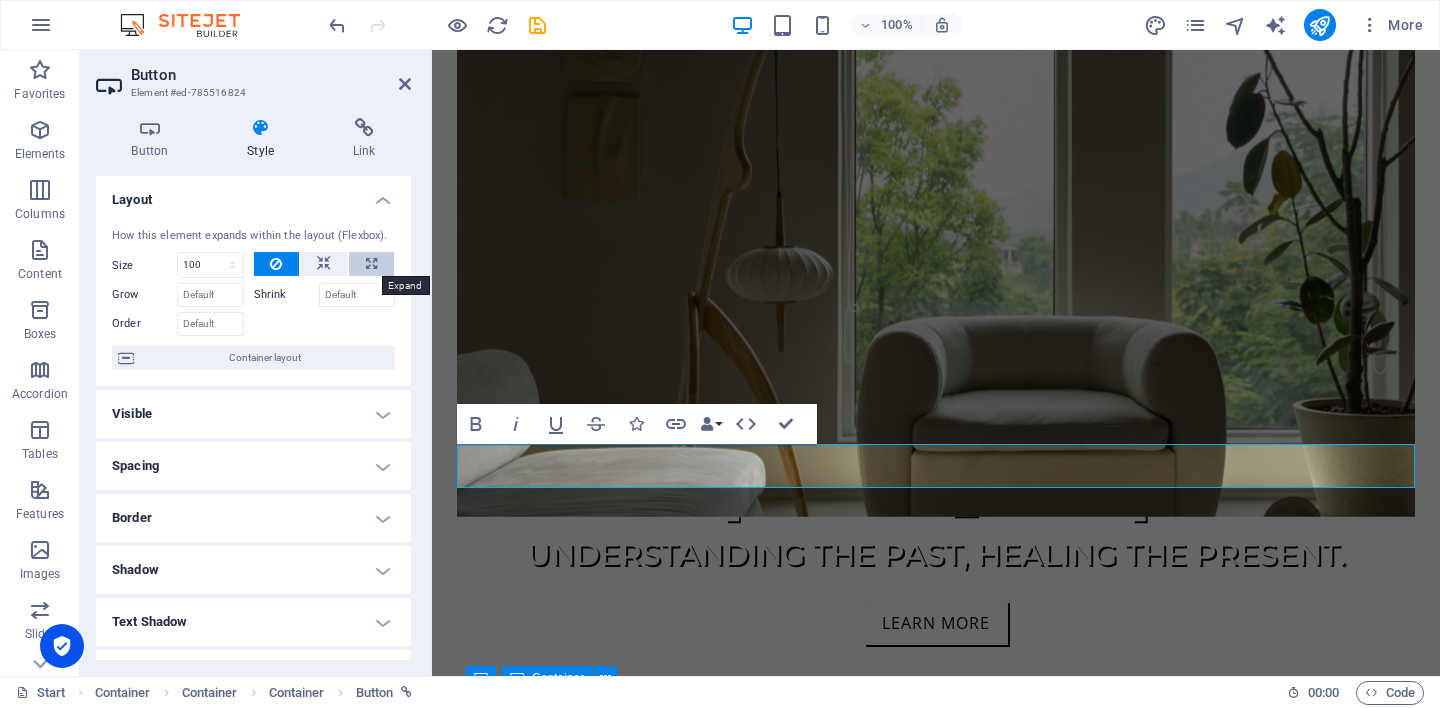 select on "%" 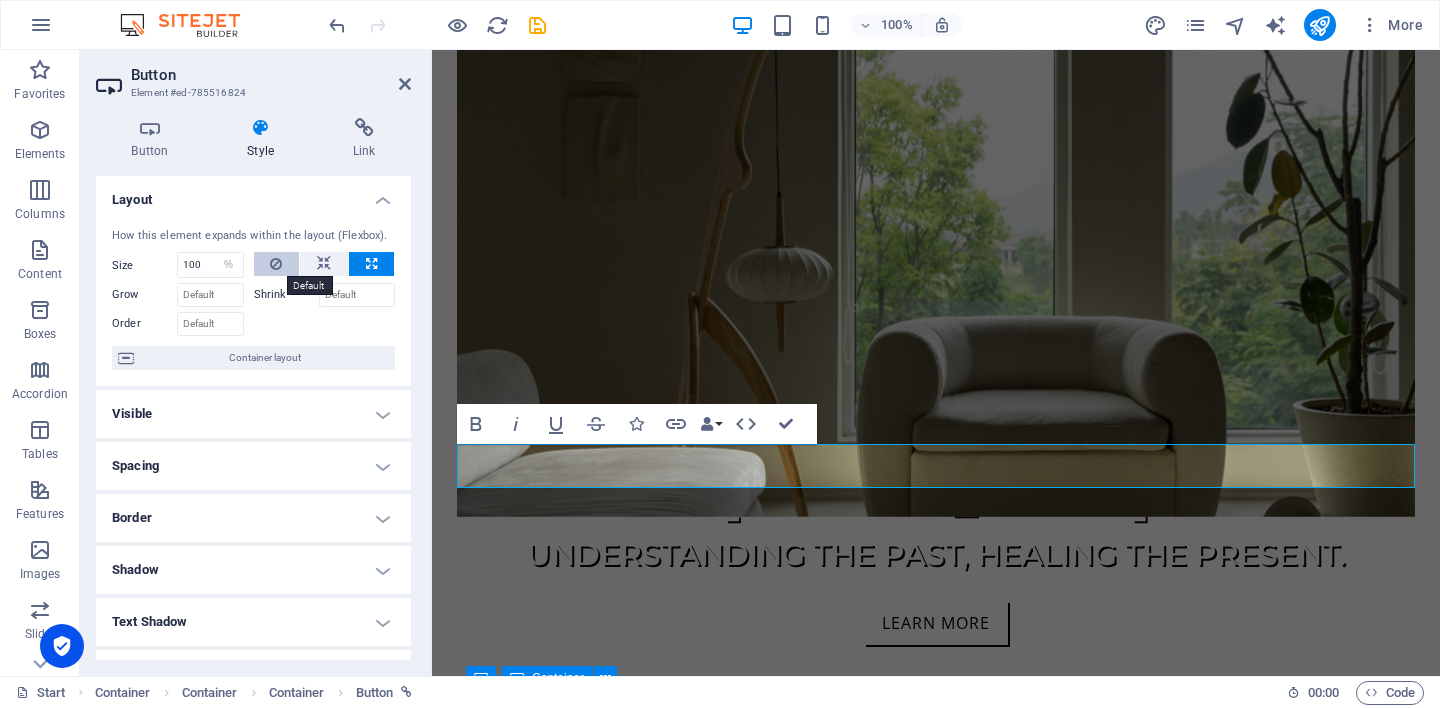 click at bounding box center (276, 264) 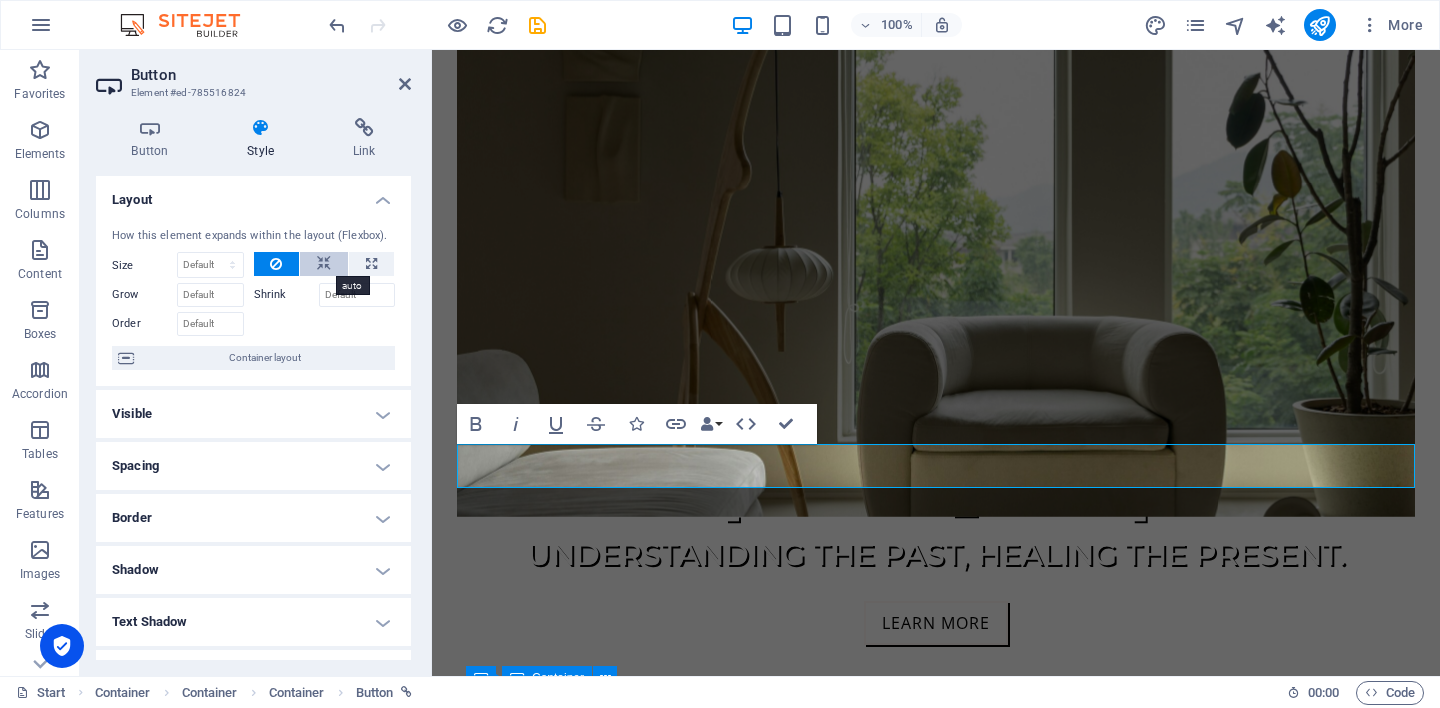 click at bounding box center [324, 264] 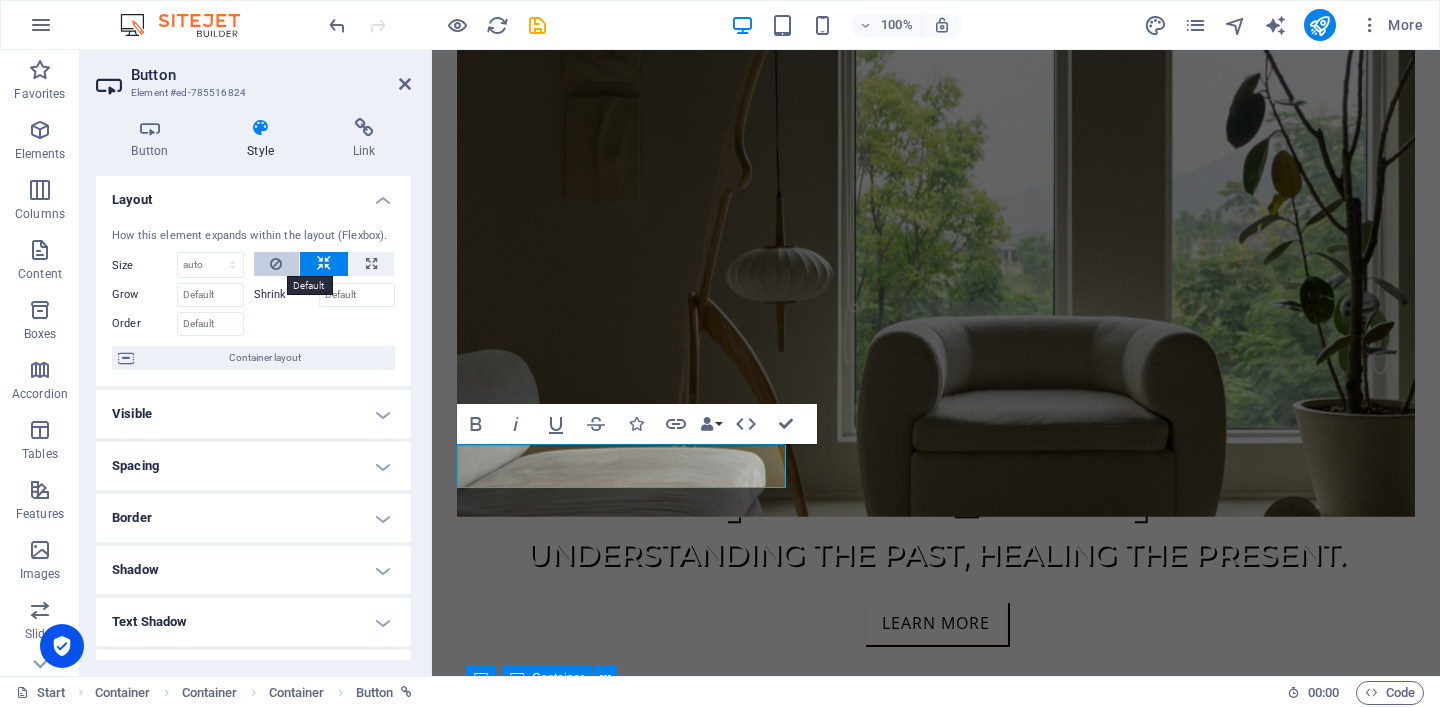 click at bounding box center [277, 264] 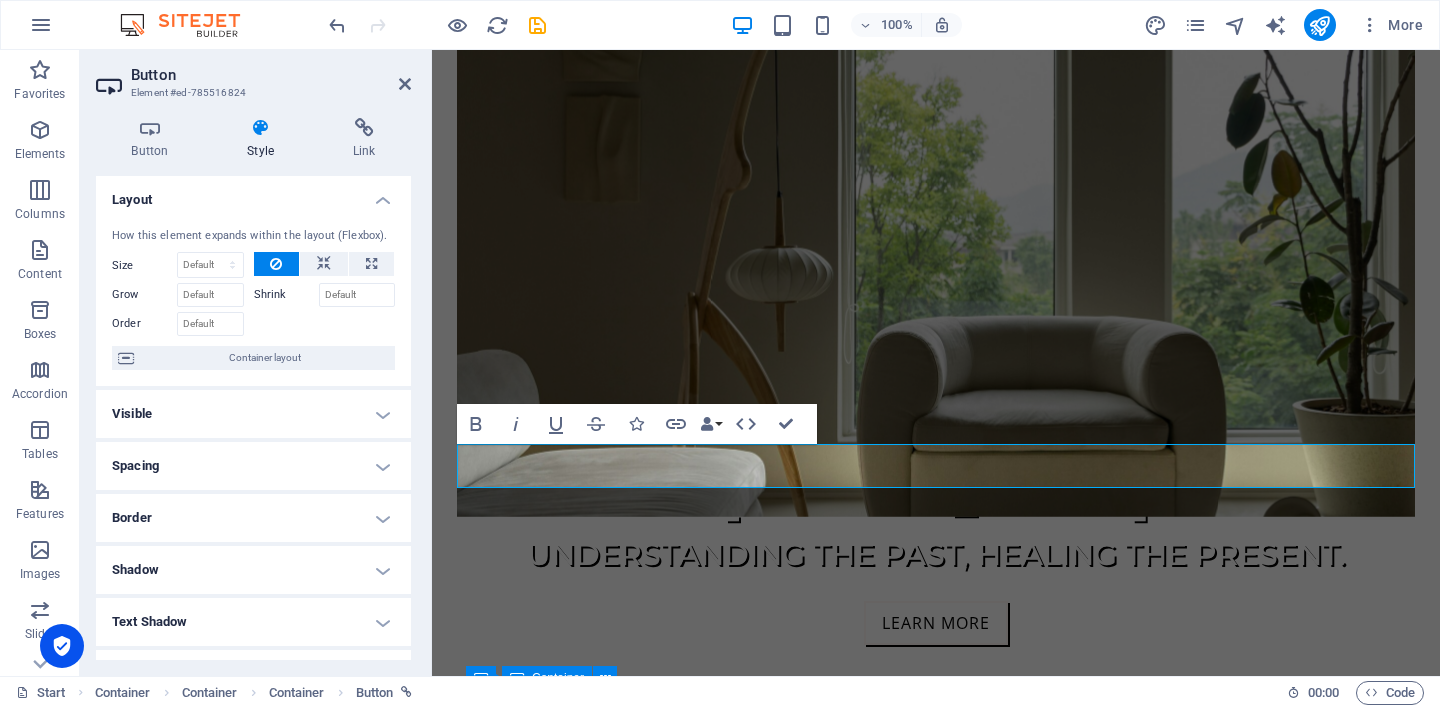 click on "Layout" at bounding box center [253, 194] 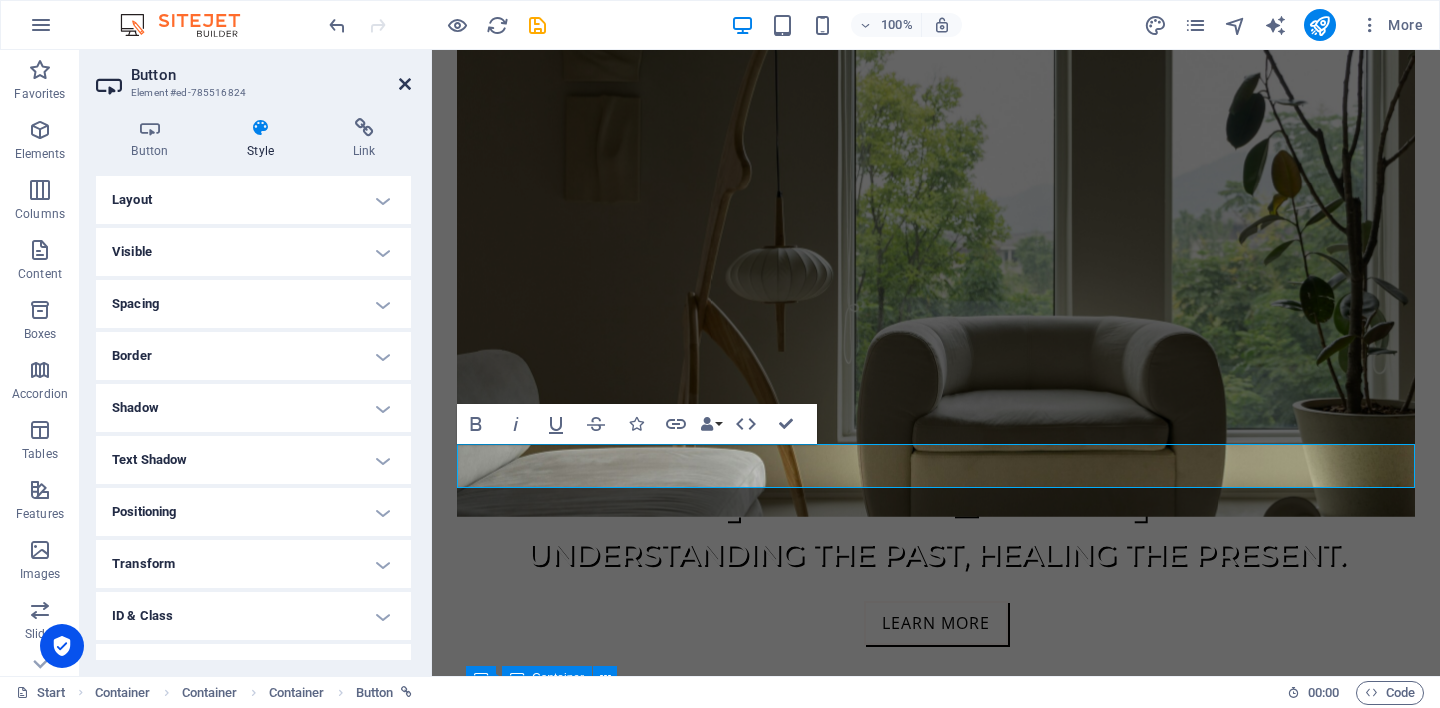 click at bounding box center [405, 84] 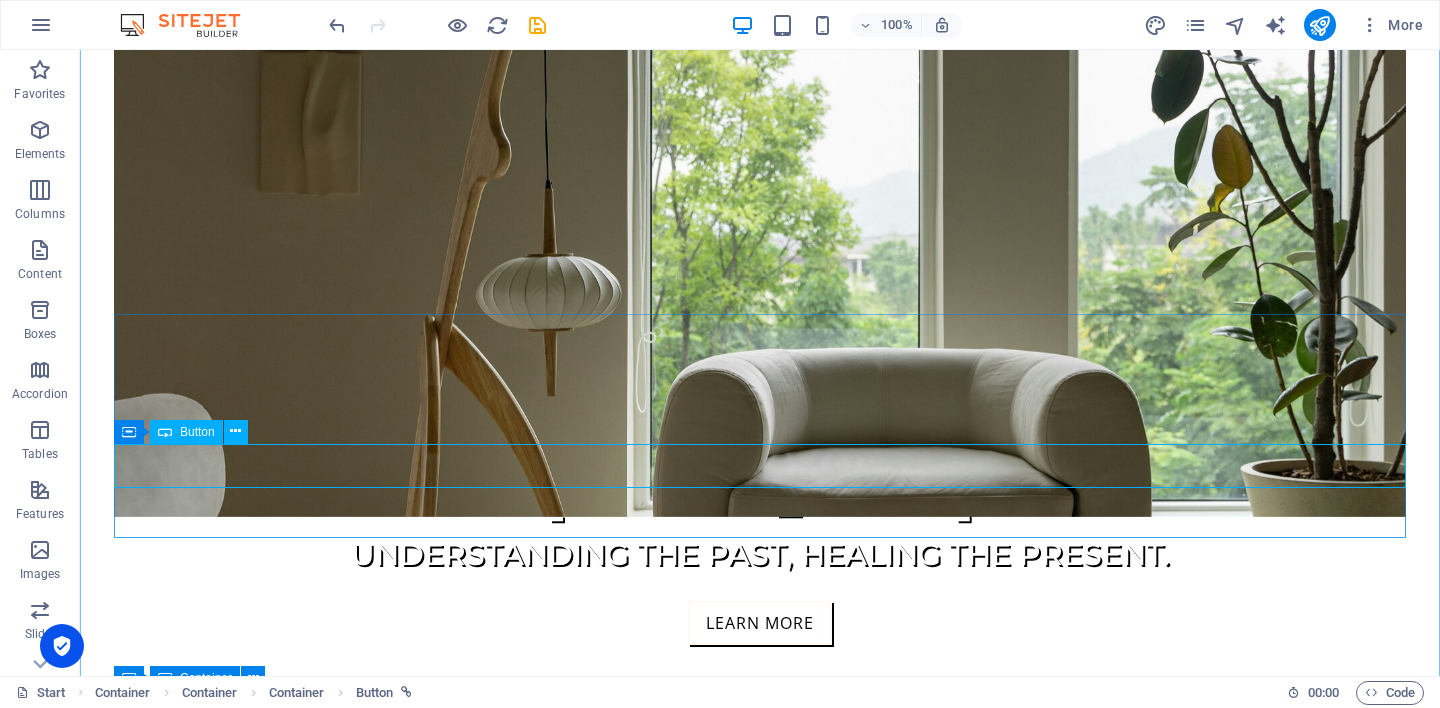 click on "👉 [Book a free 15-minute chat]" at bounding box center (760, 1040) 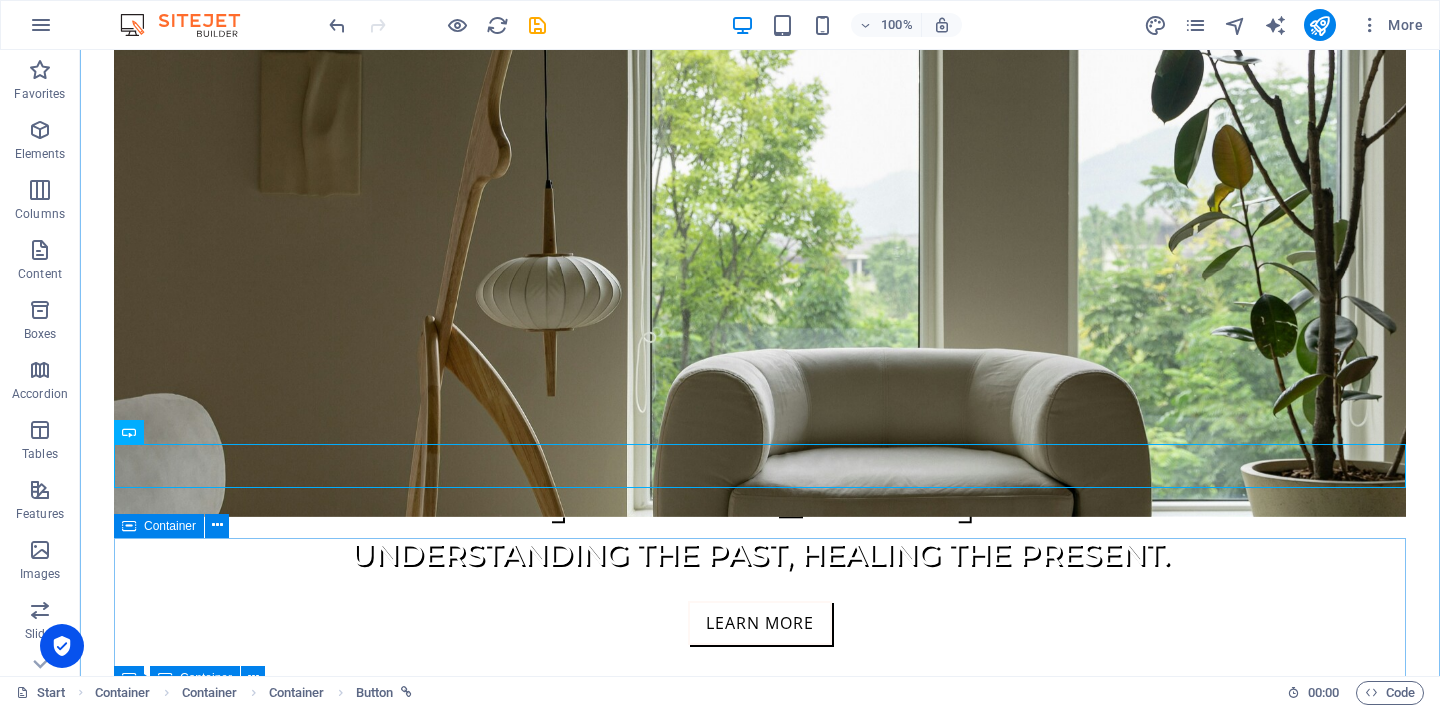 click on "Our services Individual Counselling 50 minutes – $60 A quiet, supportive space to explore what matters to you. Together, we can gently explore your thoughts, feelings, and life experiences — at your pace and without judgement. 👉 [Read more] Couples Counselling 75 minutes – $90 A space to reconnect, rebuild trust, and communicate more openly. Whether you're navigating conflict, parenting pressures, or emotional distance — you do not need to face it alone. 👉 [Read more] Group Therapy 90 minutes – $45 per person Share, listen, and grow in a supportive group environment. Themes may include grief, identity, belonging, or emotional resilience. There is strength in being heard — and hearing others. 👉 [Read more]" at bounding box center [760, 2968] 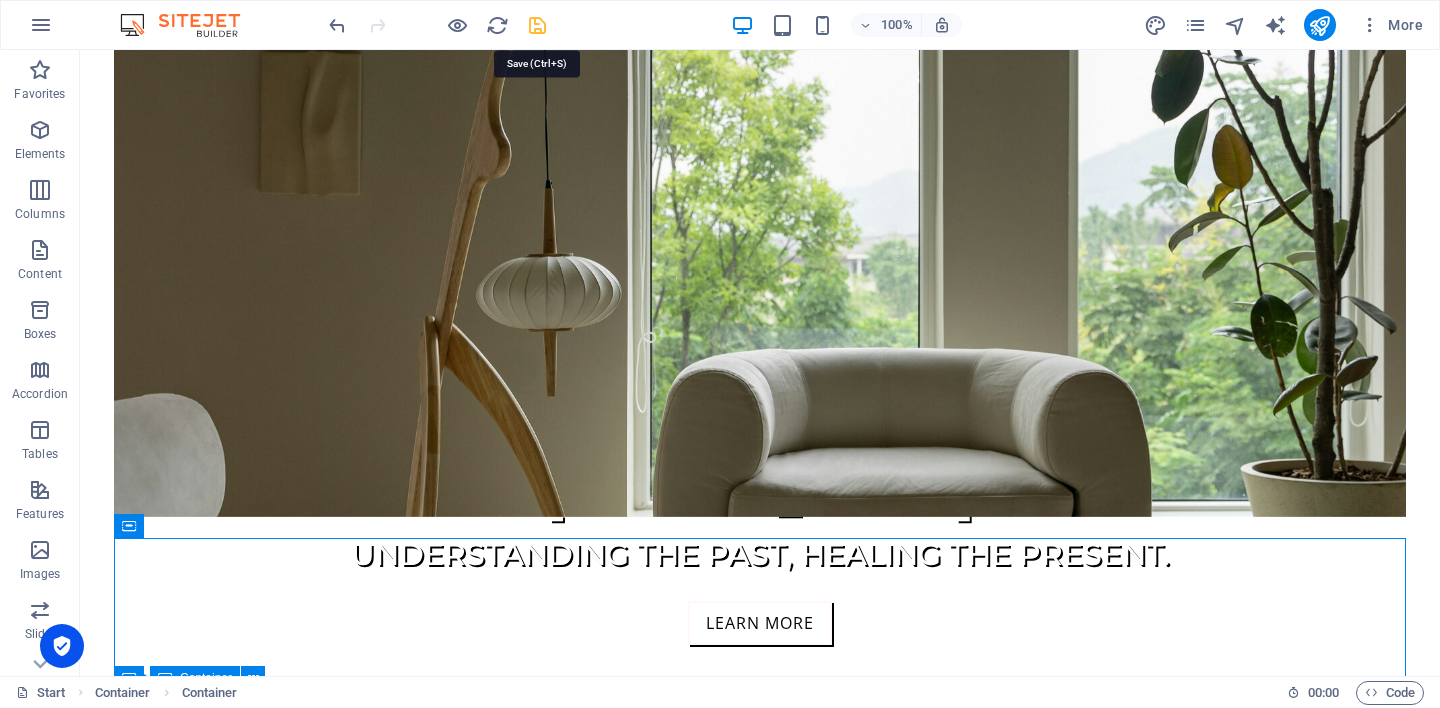 click at bounding box center (537, 25) 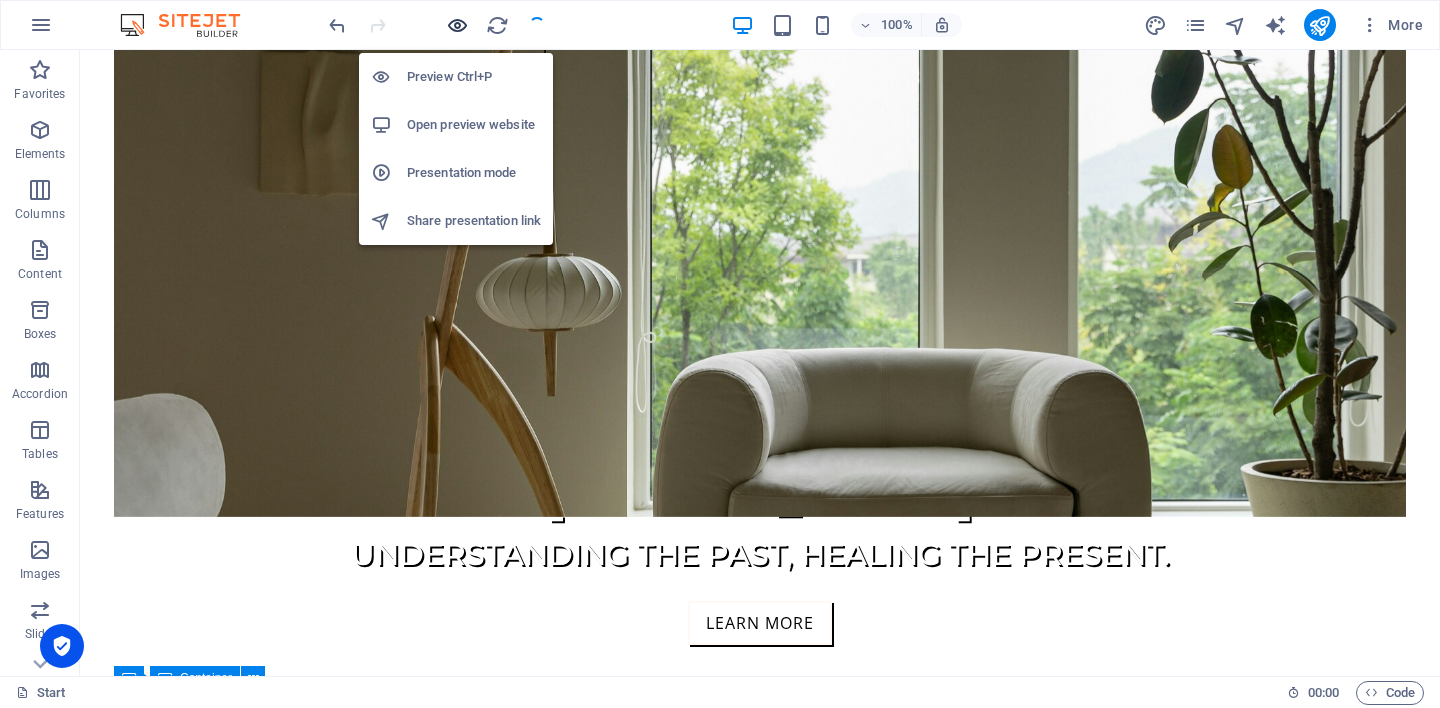 click at bounding box center [457, 25] 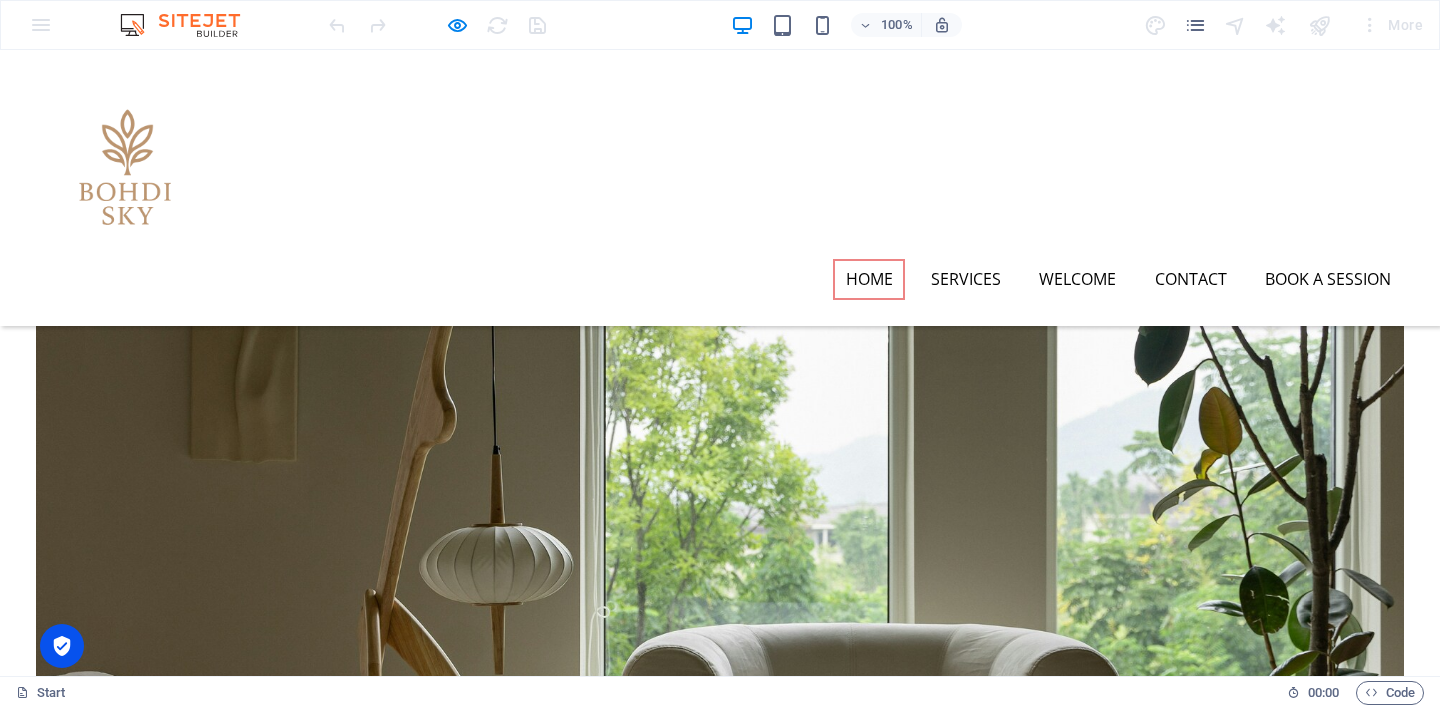 scroll, scrollTop: 0, scrollLeft: 0, axis: both 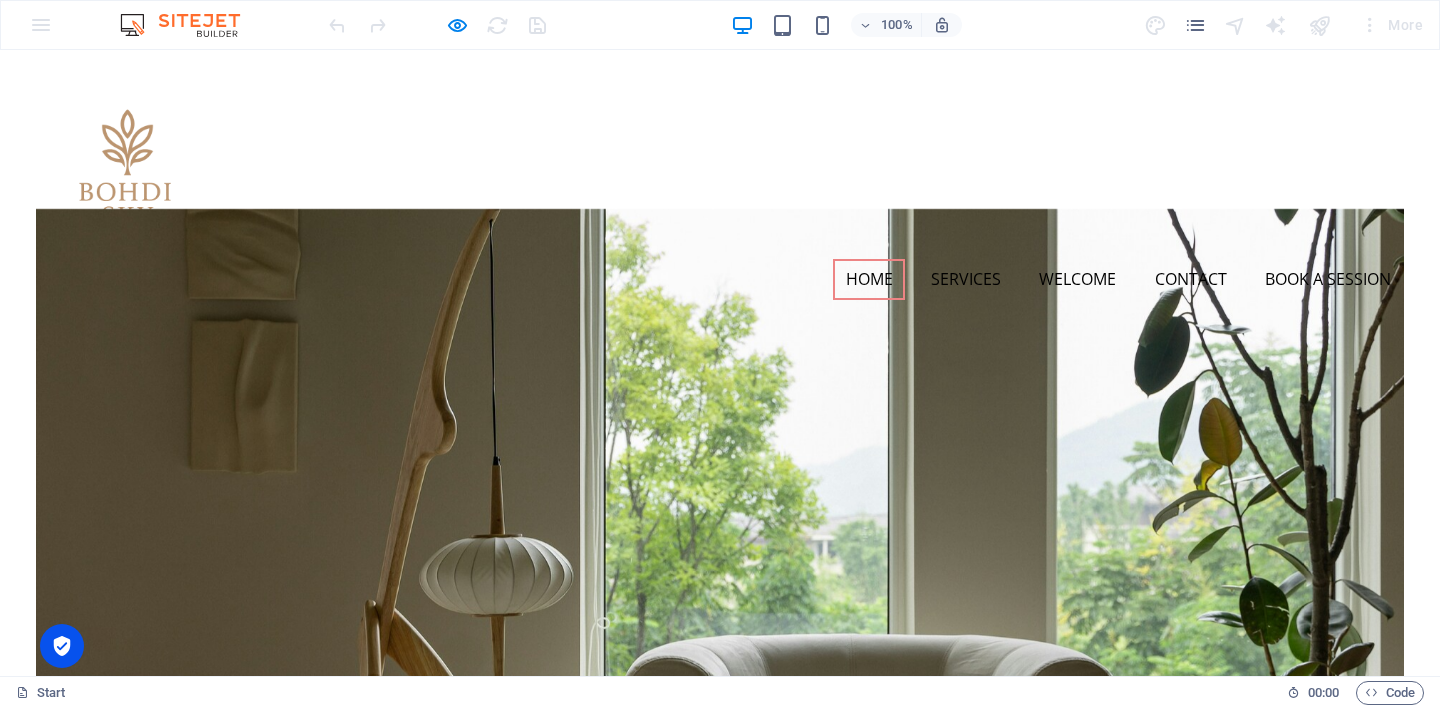 click on "Home" at bounding box center [869, 280] 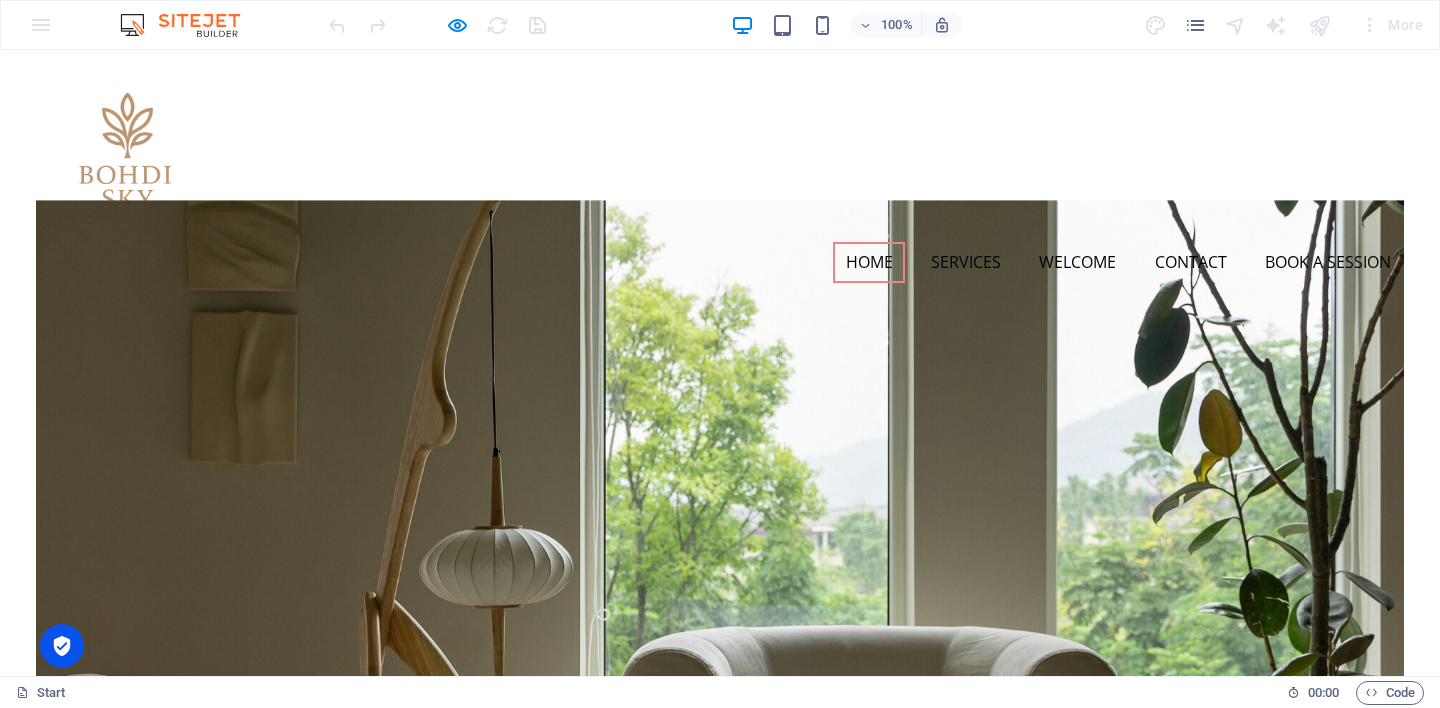 scroll, scrollTop: 0, scrollLeft: 0, axis: both 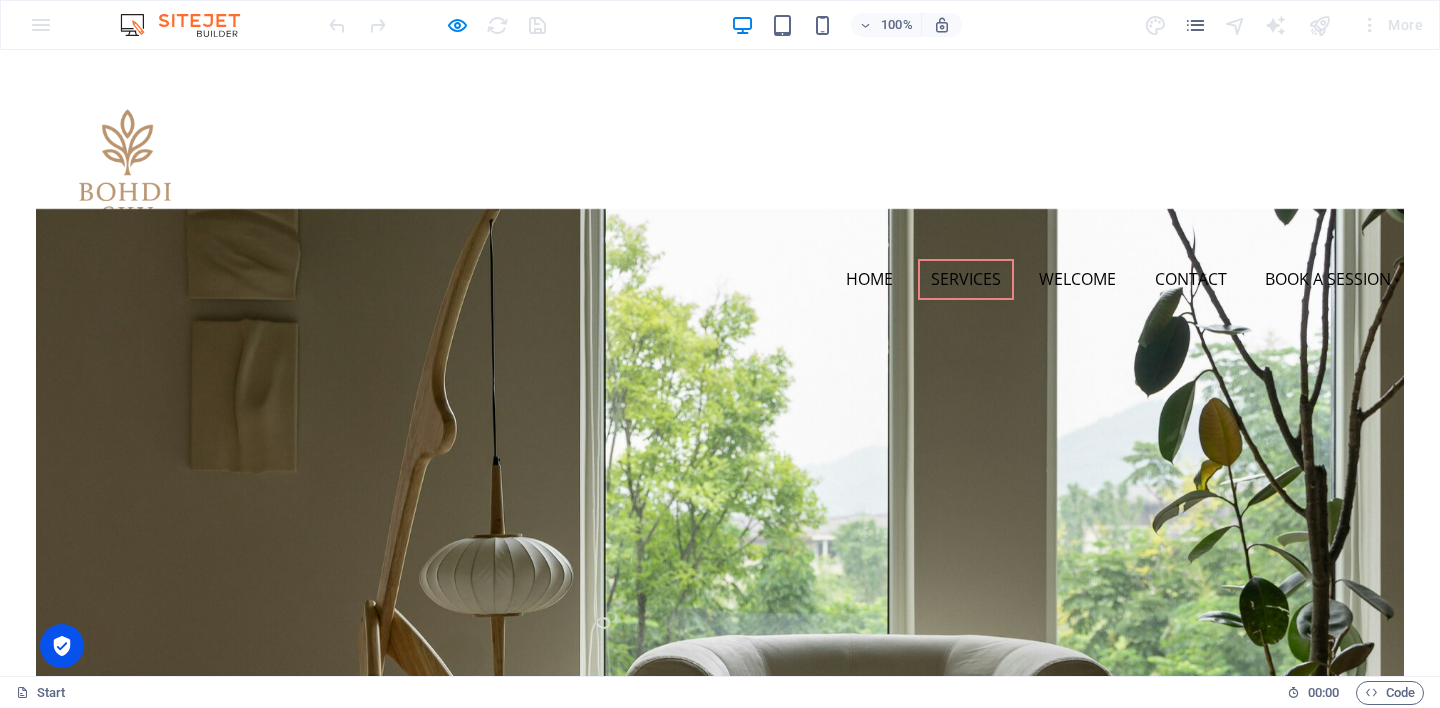 click on "Services" at bounding box center [966, 280] 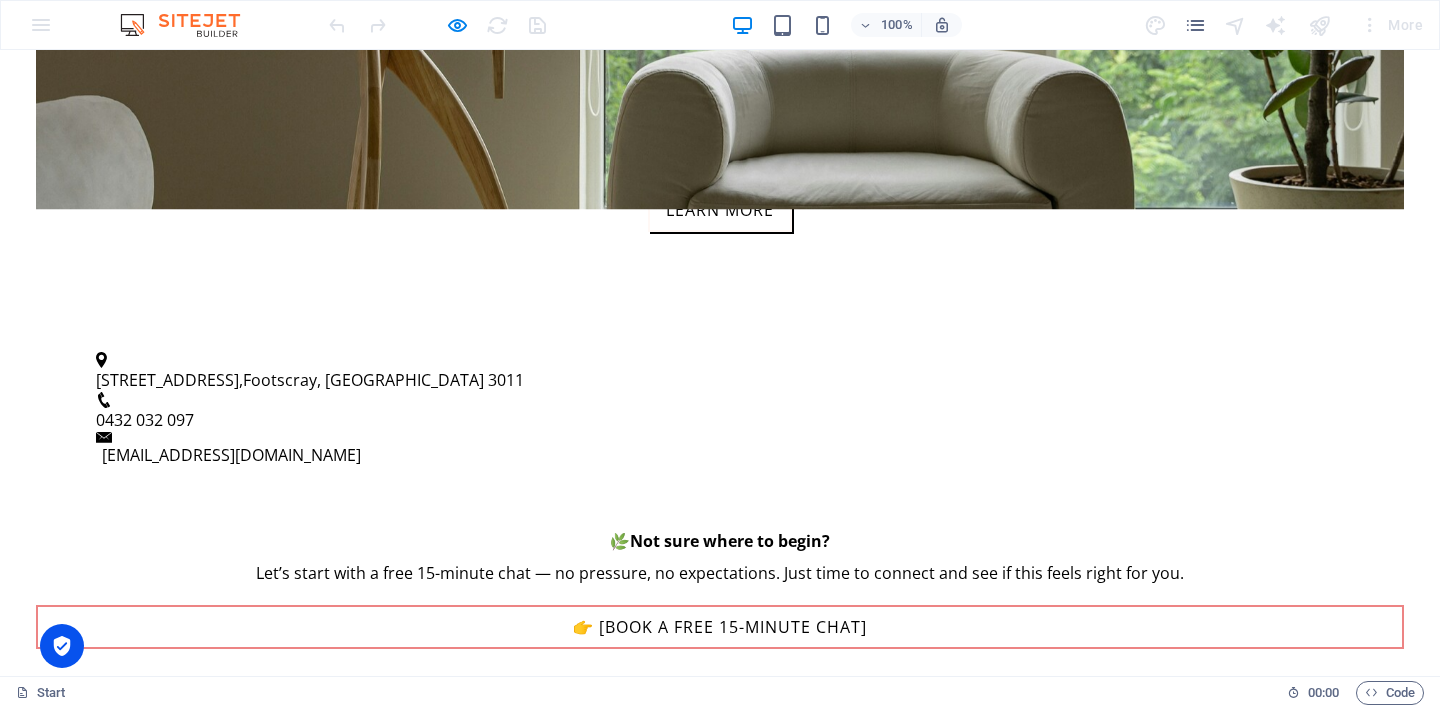scroll, scrollTop: 1045, scrollLeft: 0, axis: vertical 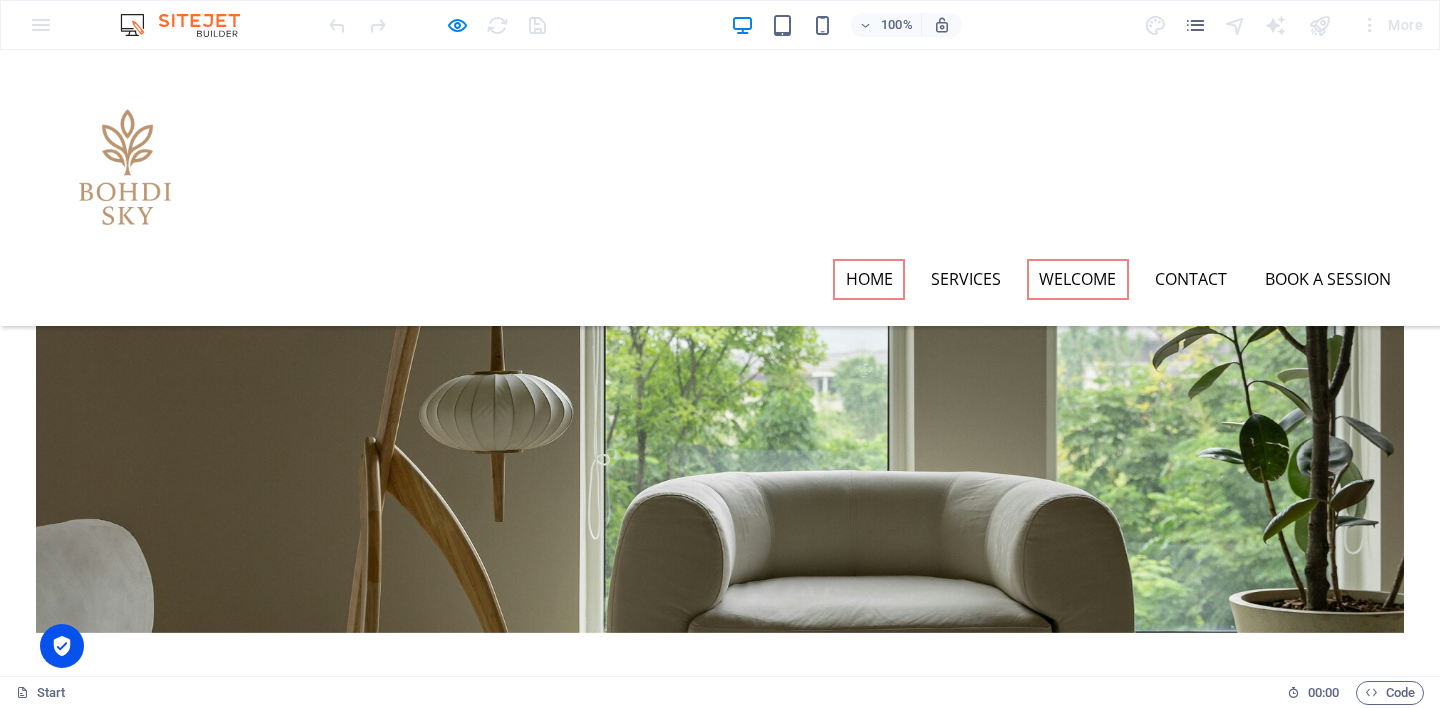 click on "Welcome" at bounding box center (1078, 280) 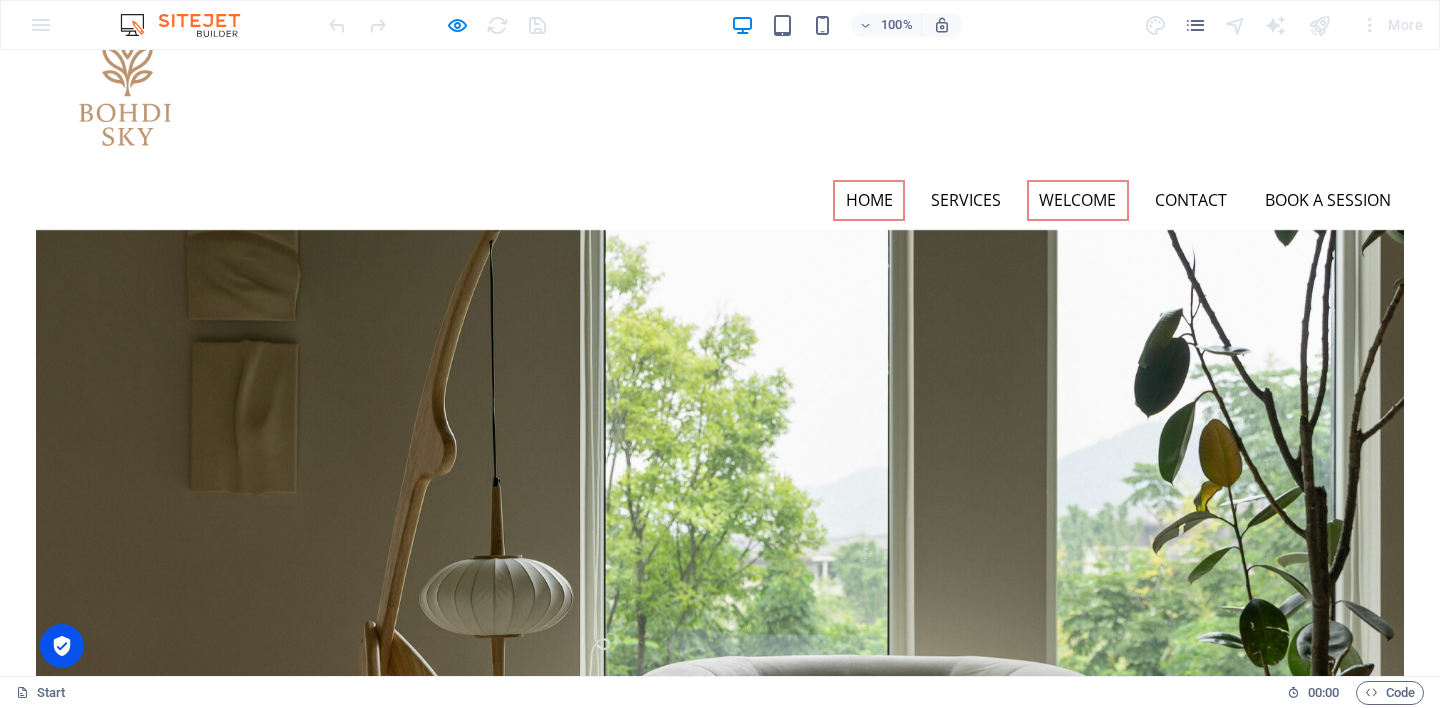 scroll, scrollTop: 0, scrollLeft: 0, axis: both 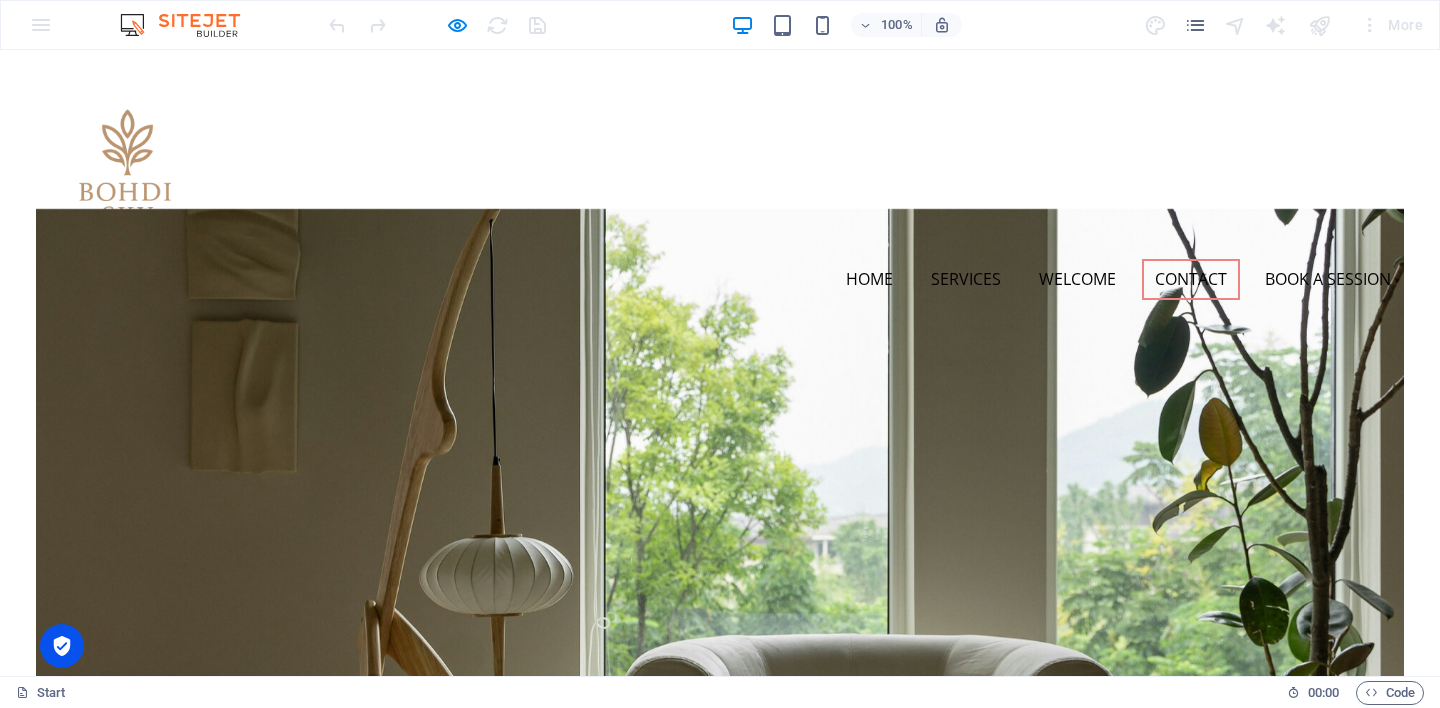click on "Contact" at bounding box center [1191, 280] 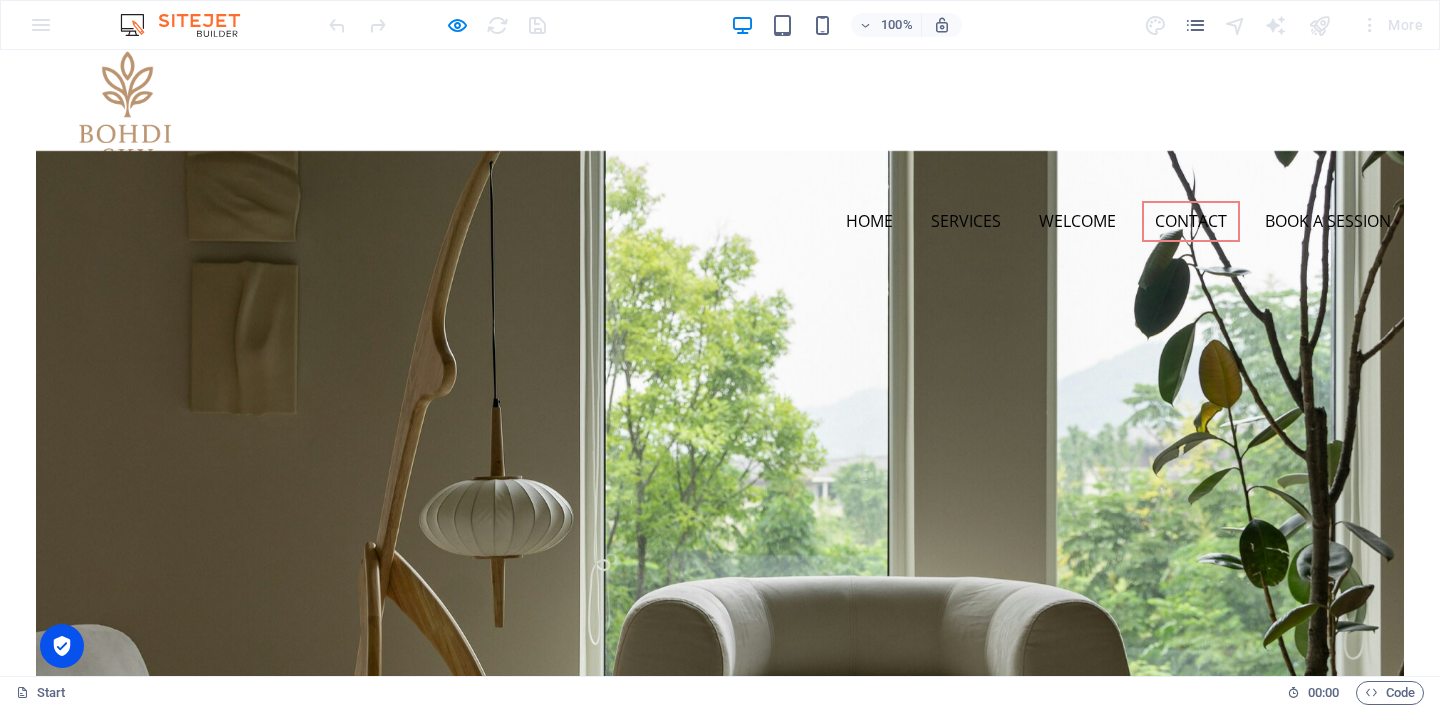scroll, scrollTop: 0, scrollLeft: 0, axis: both 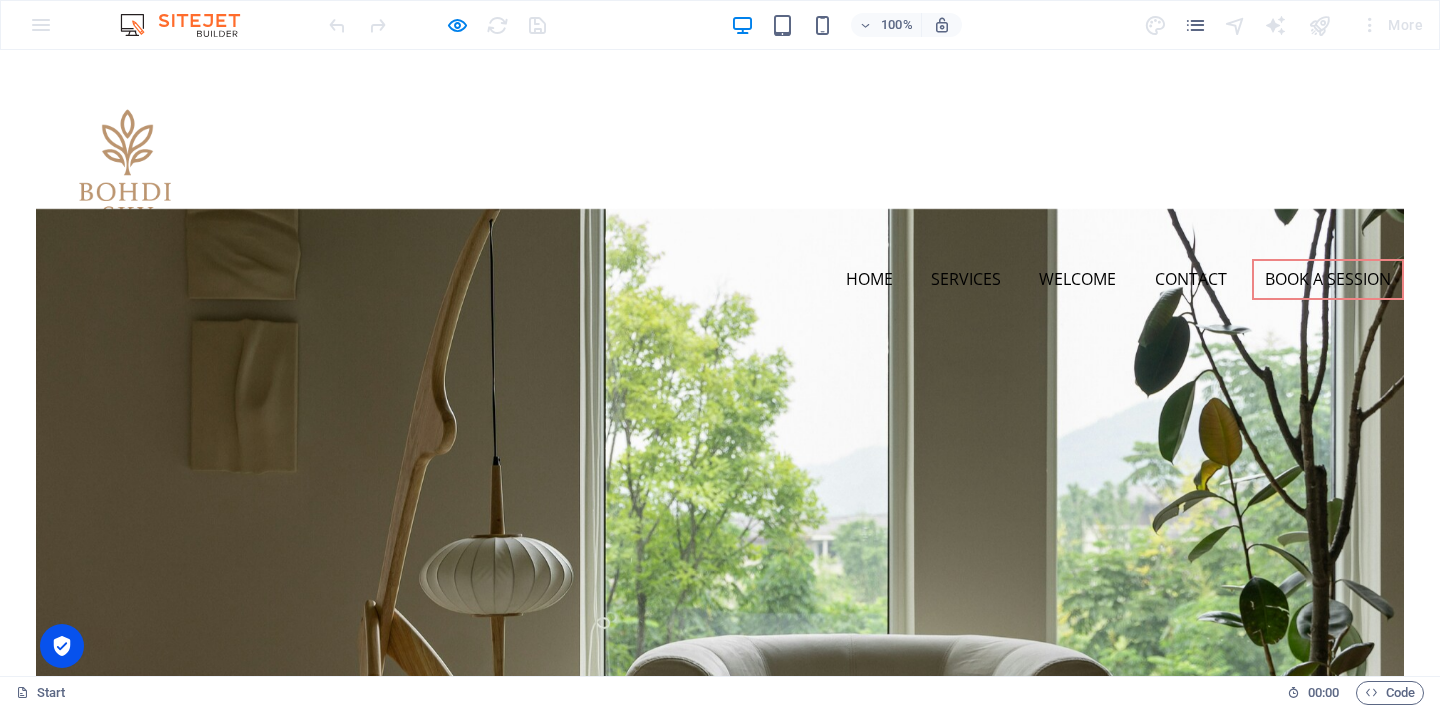 click on "Book a Session" at bounding box center [1328, 280] 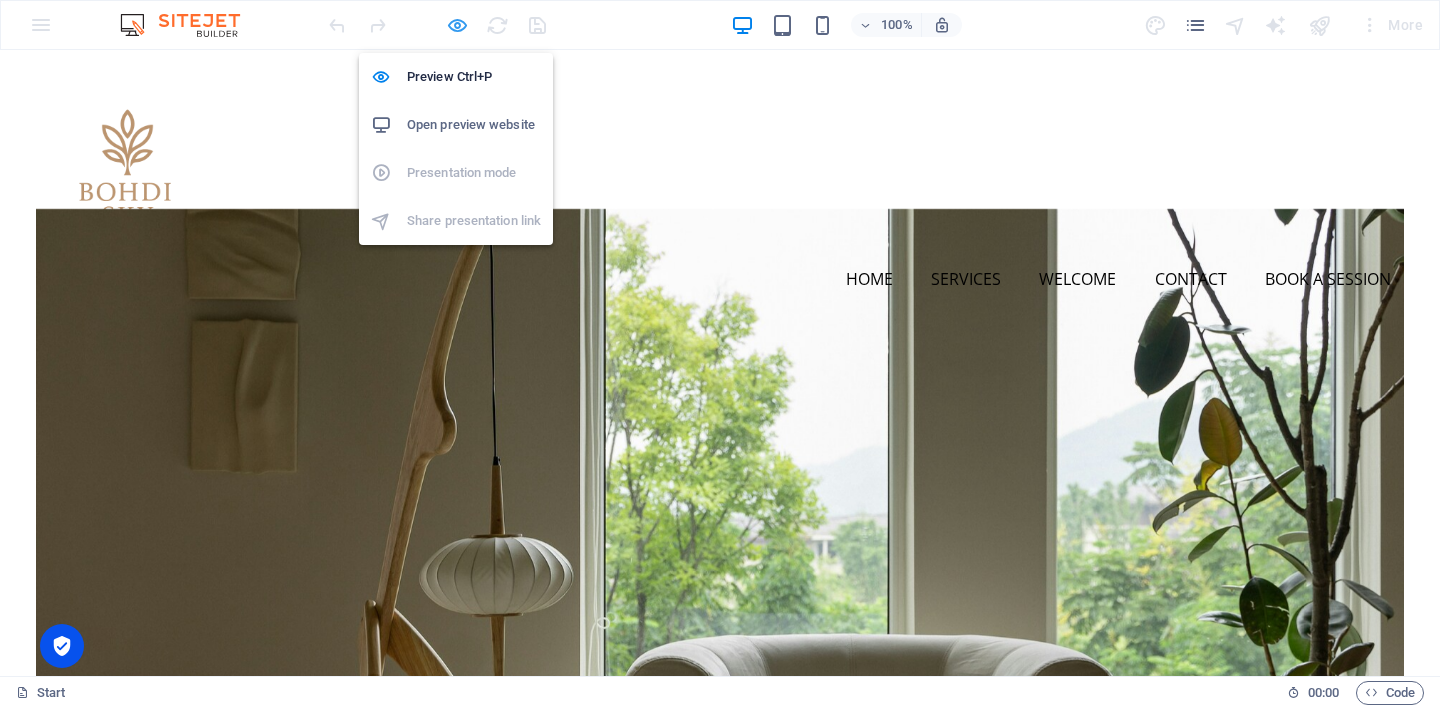click at bounding box center [457, 25] 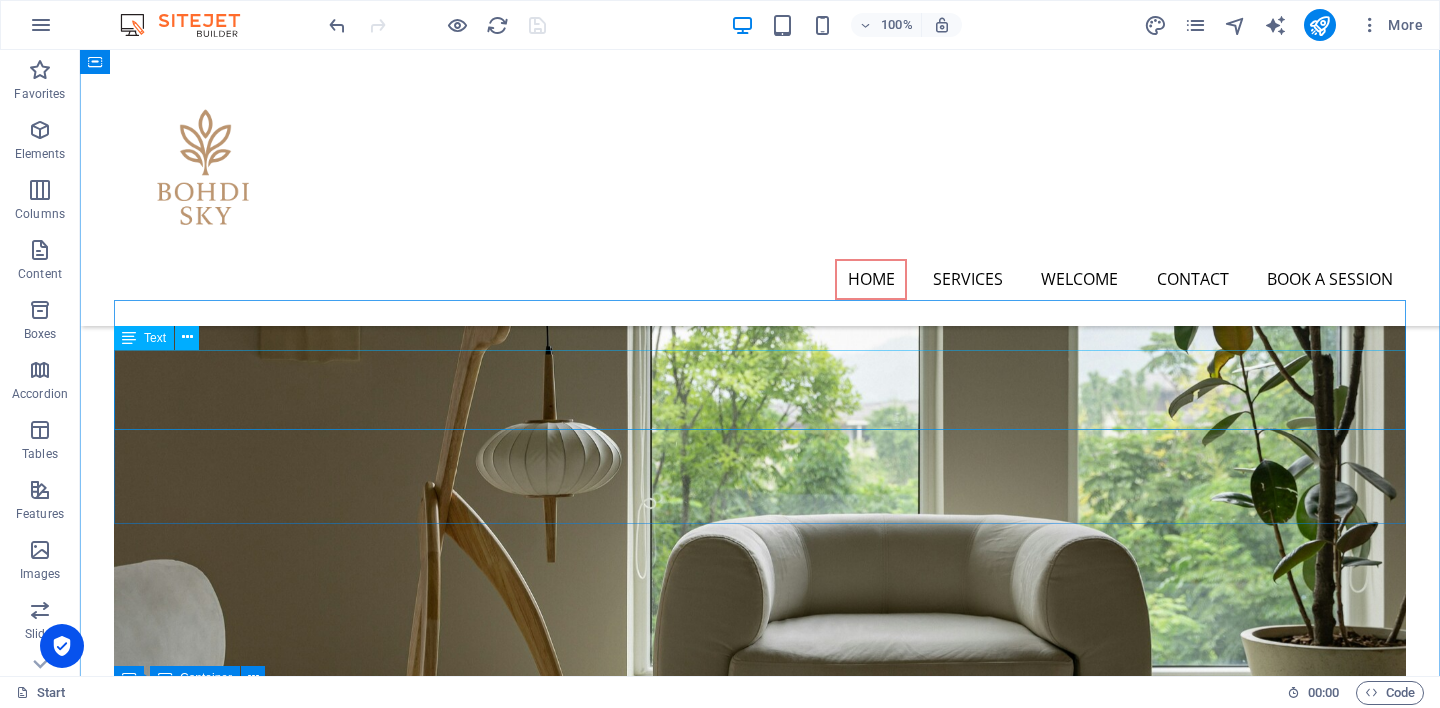 scroll, scrollTop: 422, scrollLeft: 0, axis: vertical 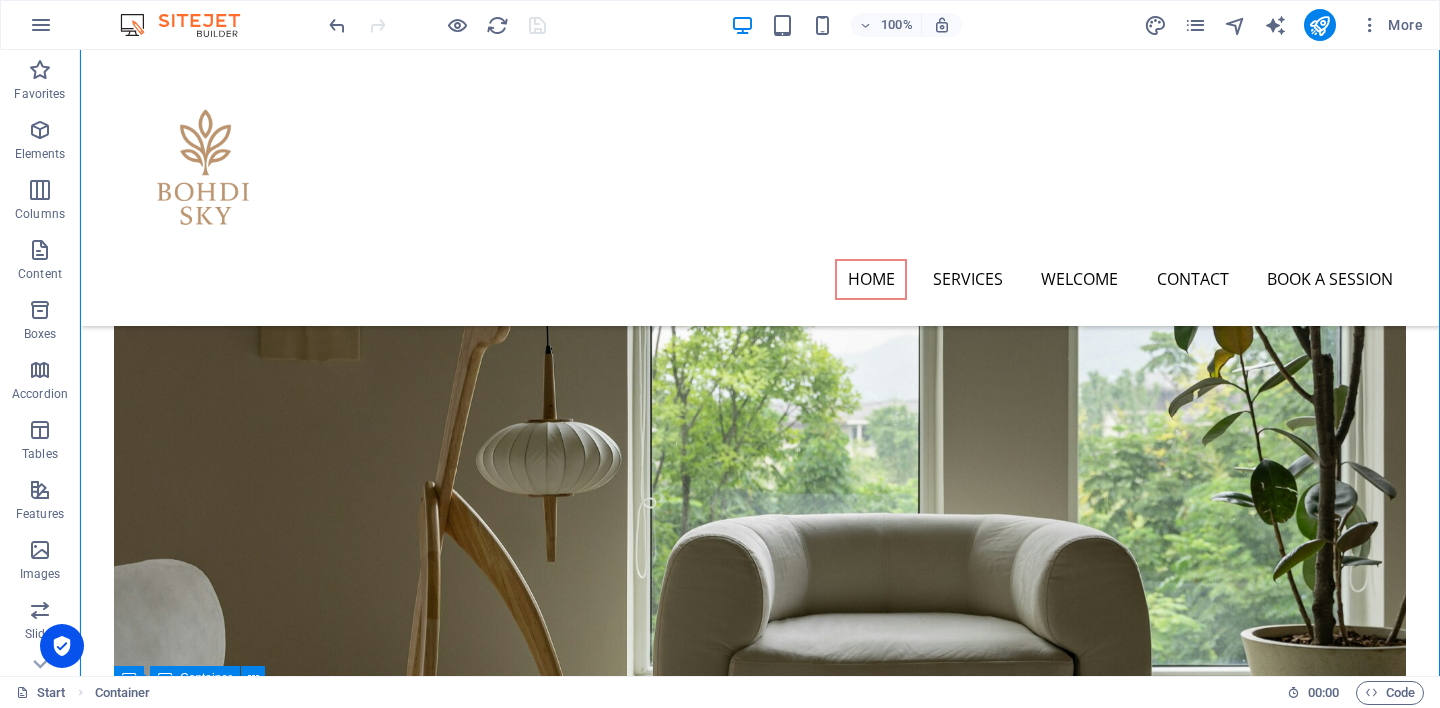 drag, startPoint x: 234, startPoint y: 343, endPoint x: 143, endPoint y: 506, distance: 186.68155 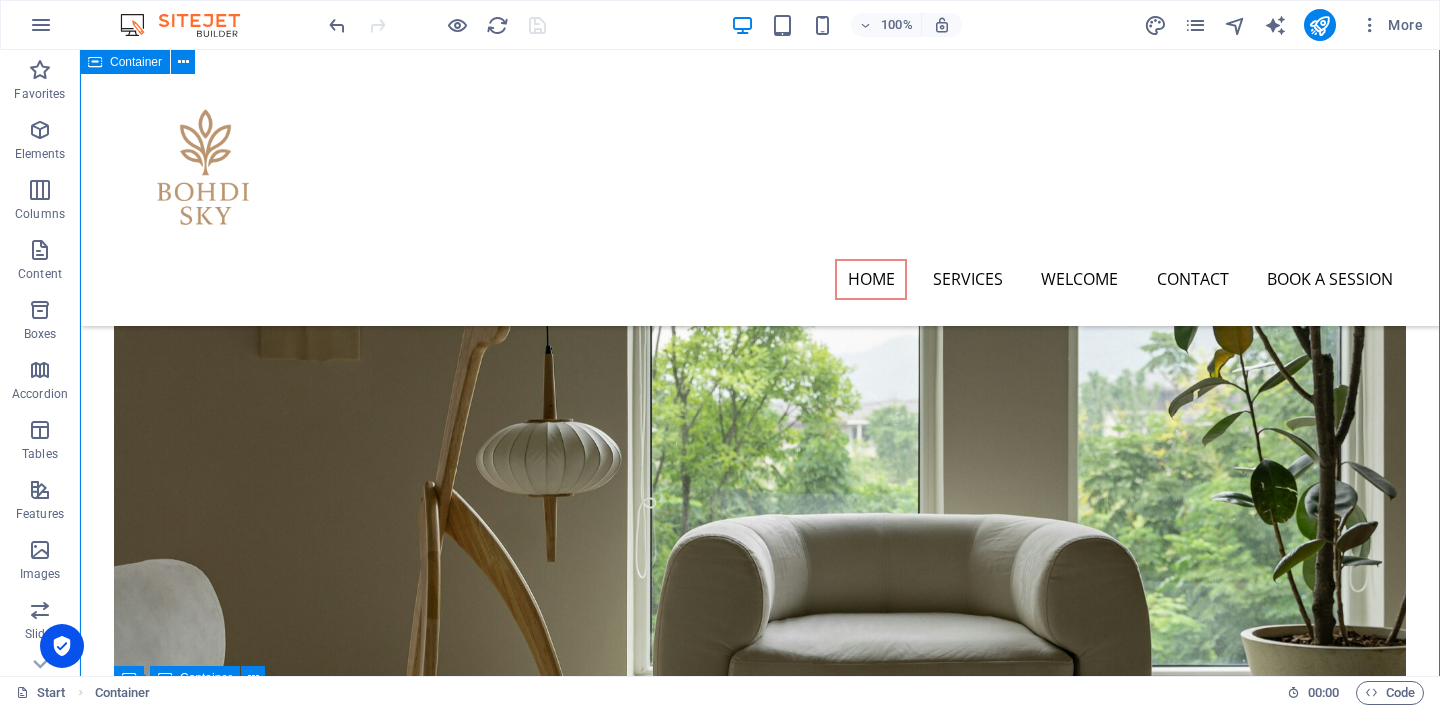 click on "Home Services Welcome Contact Book a Session Bohdi Sky Understanding the Past, Healing the Present. Learn more 11/8-18 Whitehall Street ,  Footscray, VIC   3011 0432 032 097 therapy@bohdisky.com.au 🌿  Not sure where to begin? Let’s start with a free 15-minute chat — no pressure, no expectations. Just time to connect and see if this feels right for you. 👉 [Book a free 15-minute chat] Our services Individual Counselling 50 minutes – $60 A quiet, supportive space to explore what matters to you. Together, we can gently explore your thoughts, feelings, and life experiences — at your pace and without judgement. 👉 [Read more] Couples Counselling 75 minutes – $90 A space to reconnect, rebuild trust, and communicate more openly. Whether you're navigating conflict, parenting pressures, or emotional distance — you do not need to face it alone. 👉 [Read more] Group Therapy 90 minutes – $45 per person 👉 [Read more] 👤 Welcome to My Page Hi, I am Bohdi. Thursday 08:00 AM - 6:30 PM Friday 🕒" at bounding box center (760, 5497) 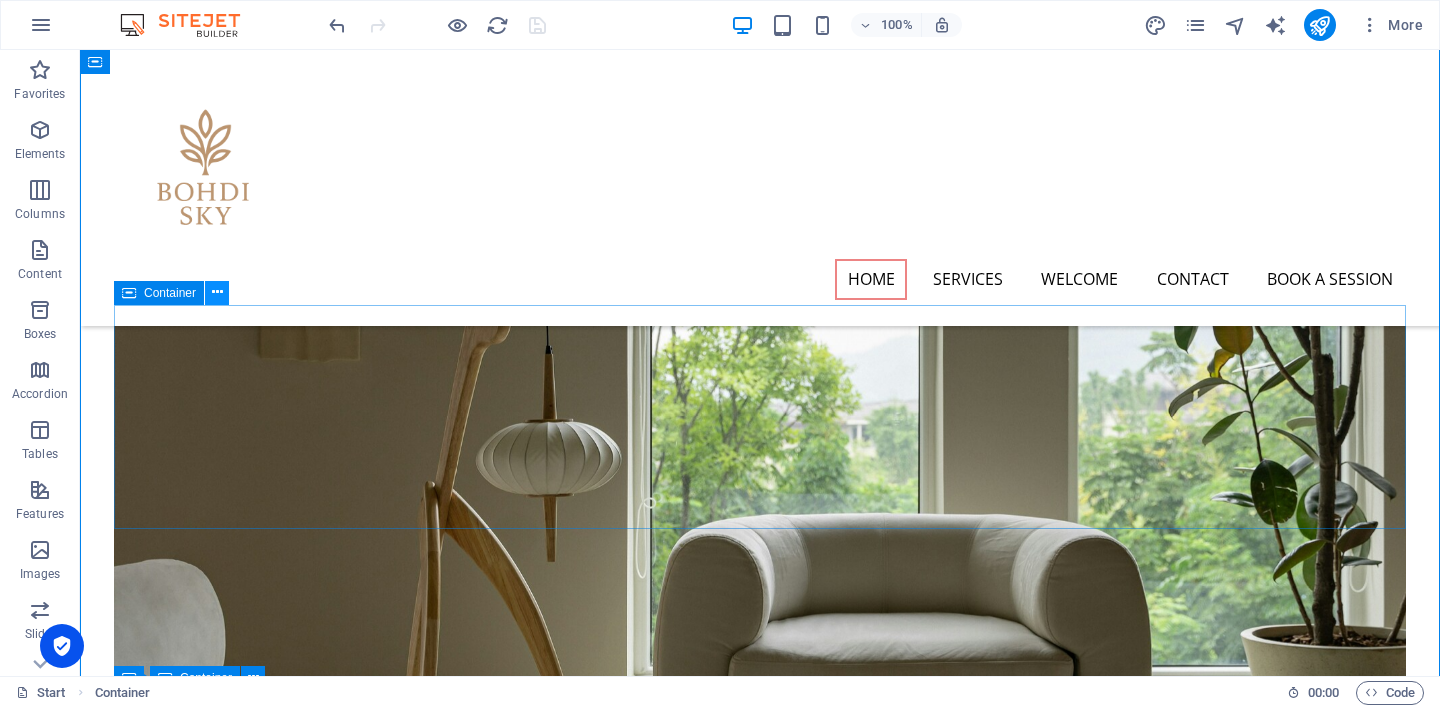 click at bounding box center [217, 292] 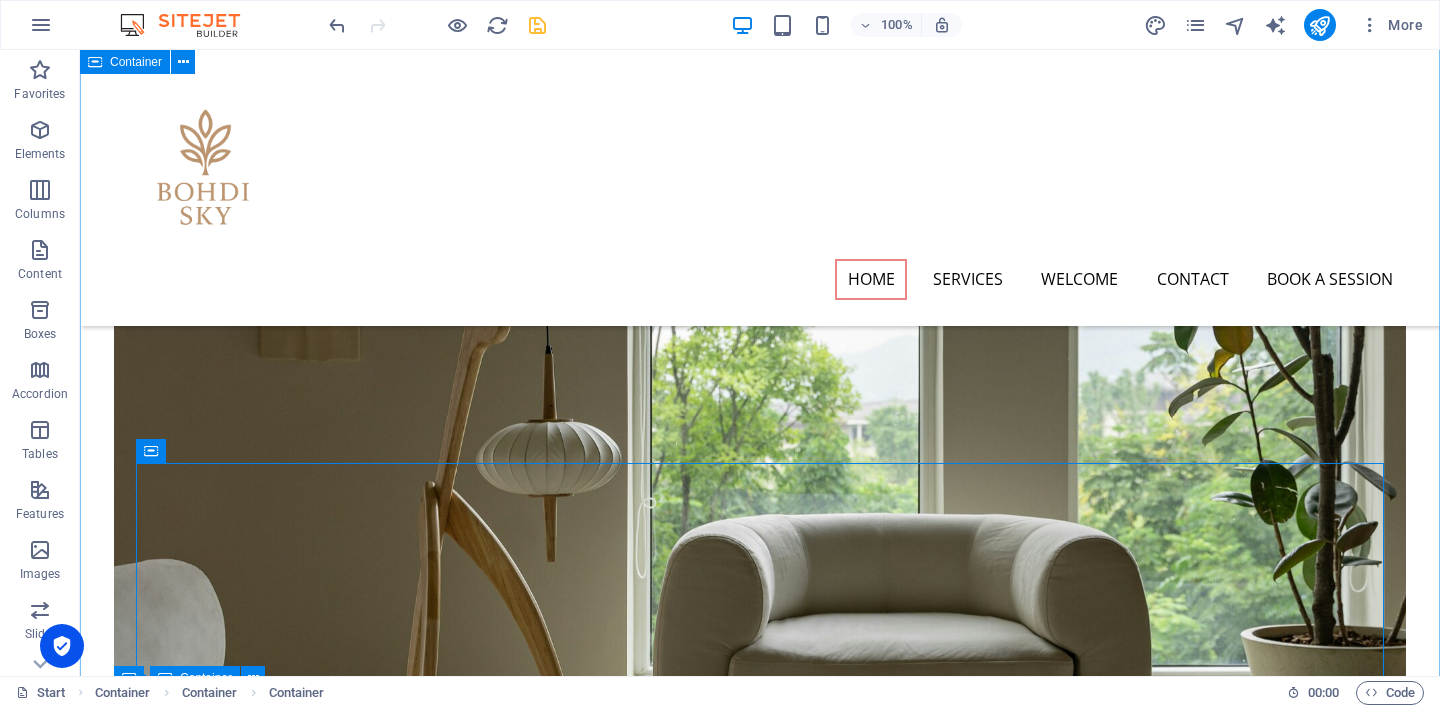 click on "Home Services Welcome Contact Book a Session Bohdi Sky Understanding the Past, Healing the Present. Learn more 11/8-18 Whitehall Street ,  Footscray, VIC   3011 0432 032 097 therapy@bohdisky.com.au Our services 🌿  Not sure where to begin? Let’s start with a free 15-minute chat — no pressure, no expectations. Just time to connect and see if this feels right for you. 👉 [Book a free 15-minute chat] Individual Counselling 50 minutes – $60 A quiet, supportive space to explore what matters to you. Together, we can gently explore your thoughts, feelings, and life experiences — at your pace and without judgement. 👉 [Read more] Couples Counselling 75 minutes – $90 A space to reconnect, rebuild trust, and communicate more openly. Whether you're navigating conflict, parenting pressures, or emotional distance — you do not need to face it alone. 👉 [Read more] Group Therapy 90 minutes – $45 per person 👉 [Read more] 👤 Welcome to My Page Hi, I am Bohdi. Thursday 08:00 AM - 6:30 PM Friday 🕒" at bounding box center [760, 5497] 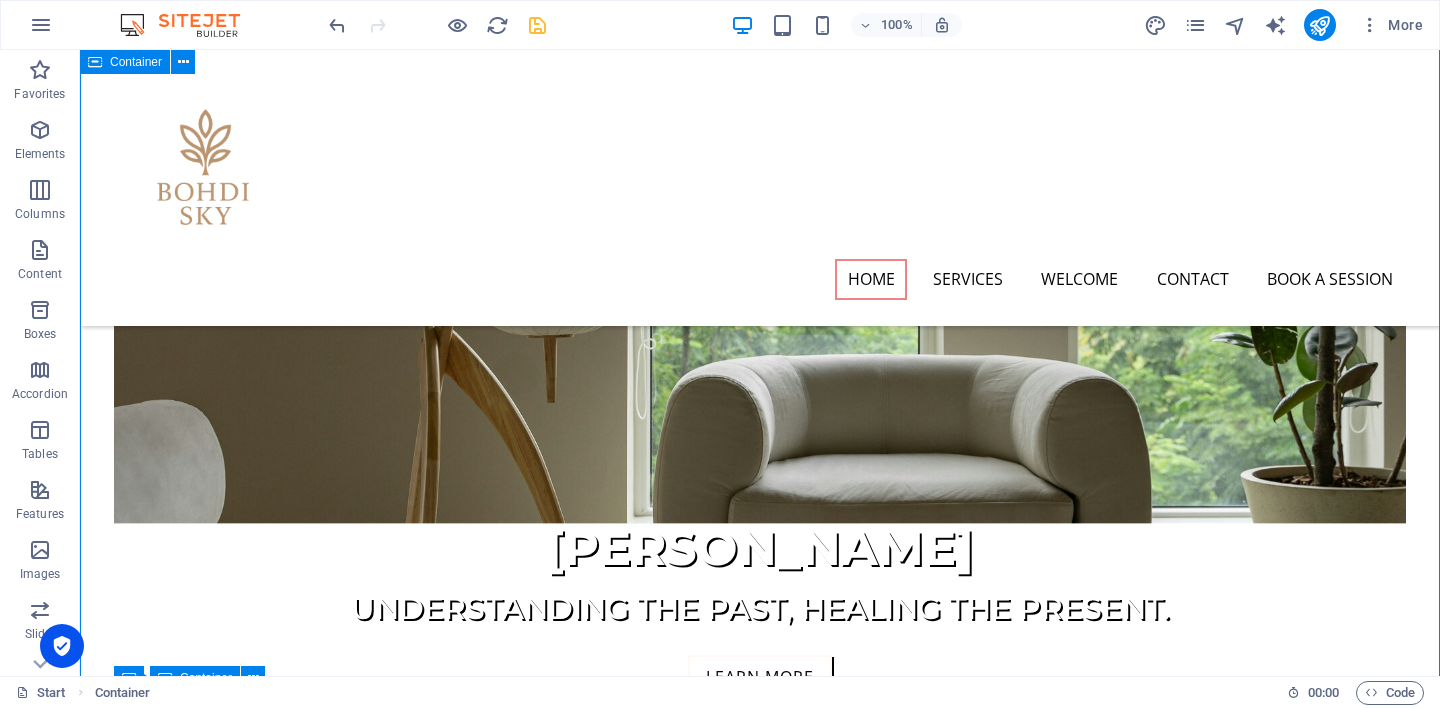 scroll, scrollTop: 457, scrollLeft: 0, axis: vertical 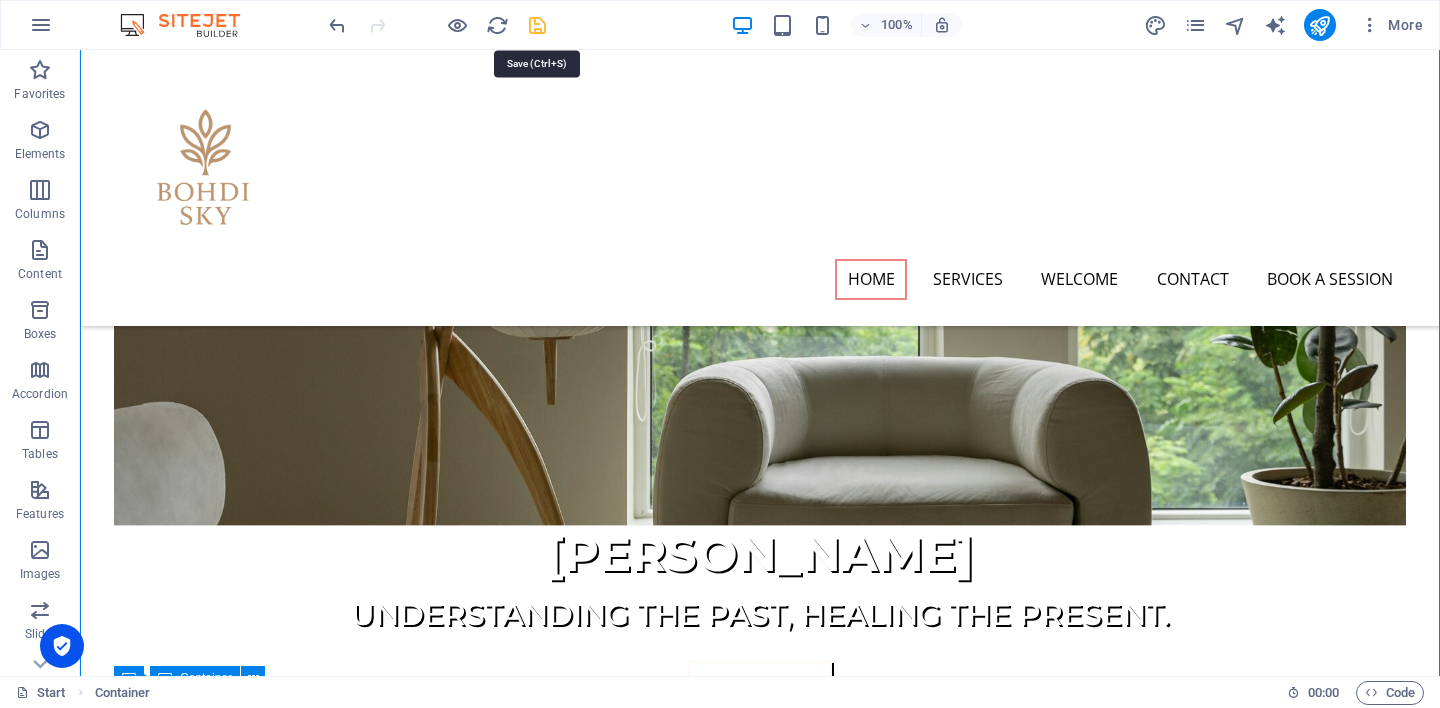 click at bounding box center [537, 25] 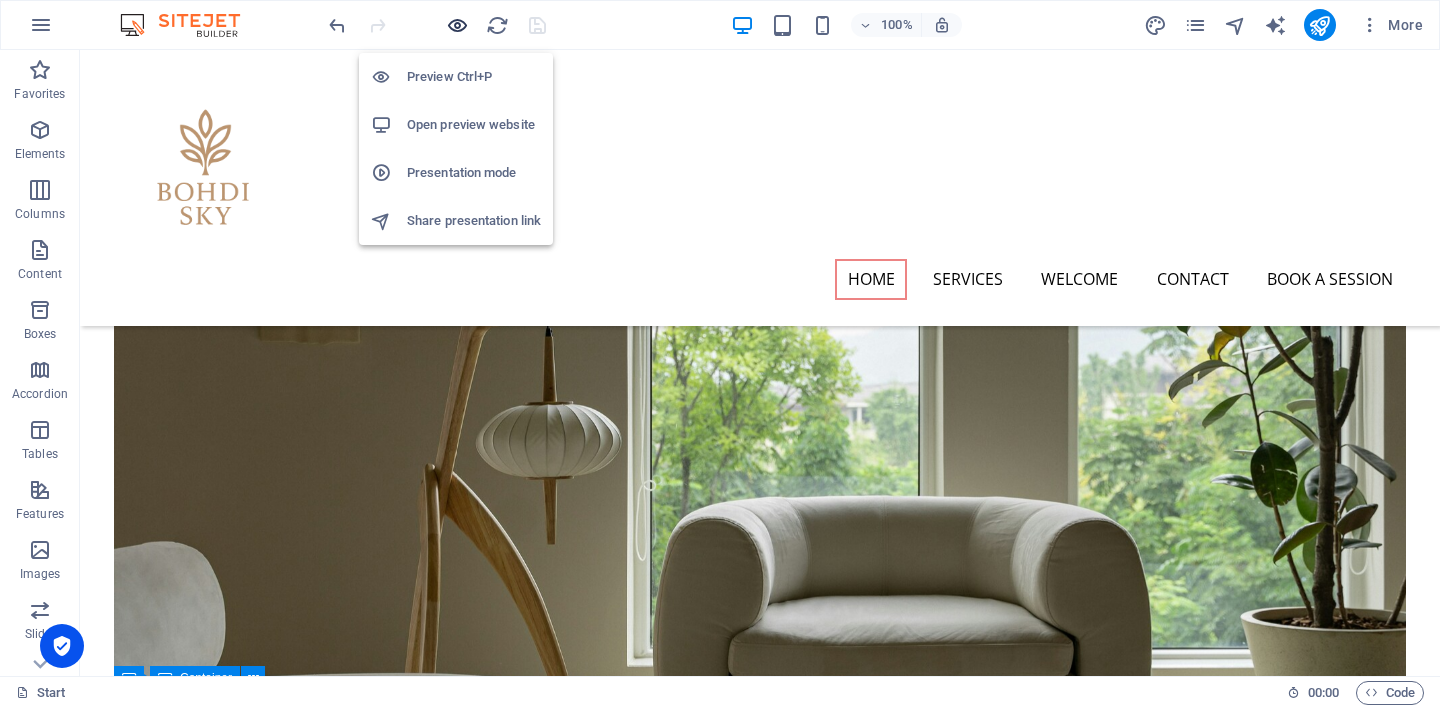 click at bounding box center [457, 25] 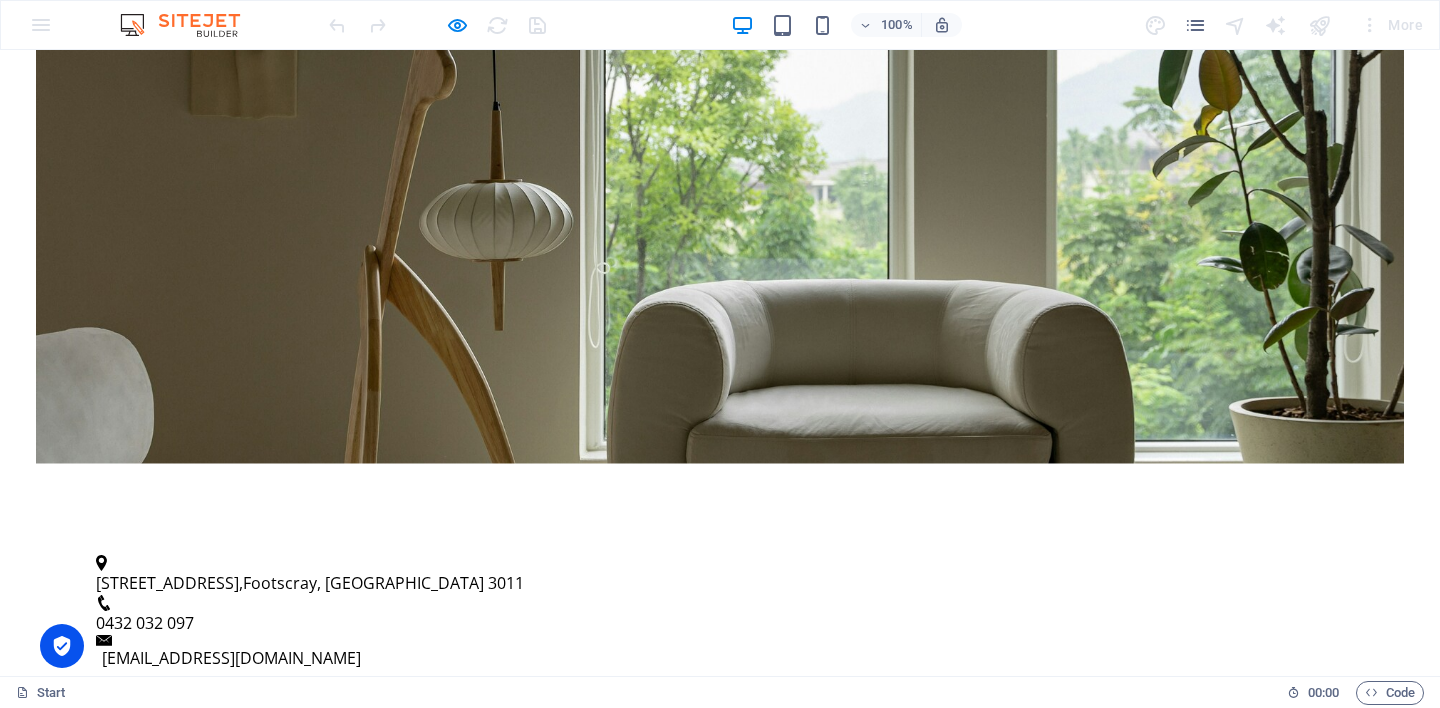 scroll, scrollTop: 817, scrollLeft: 0, axis: vertical 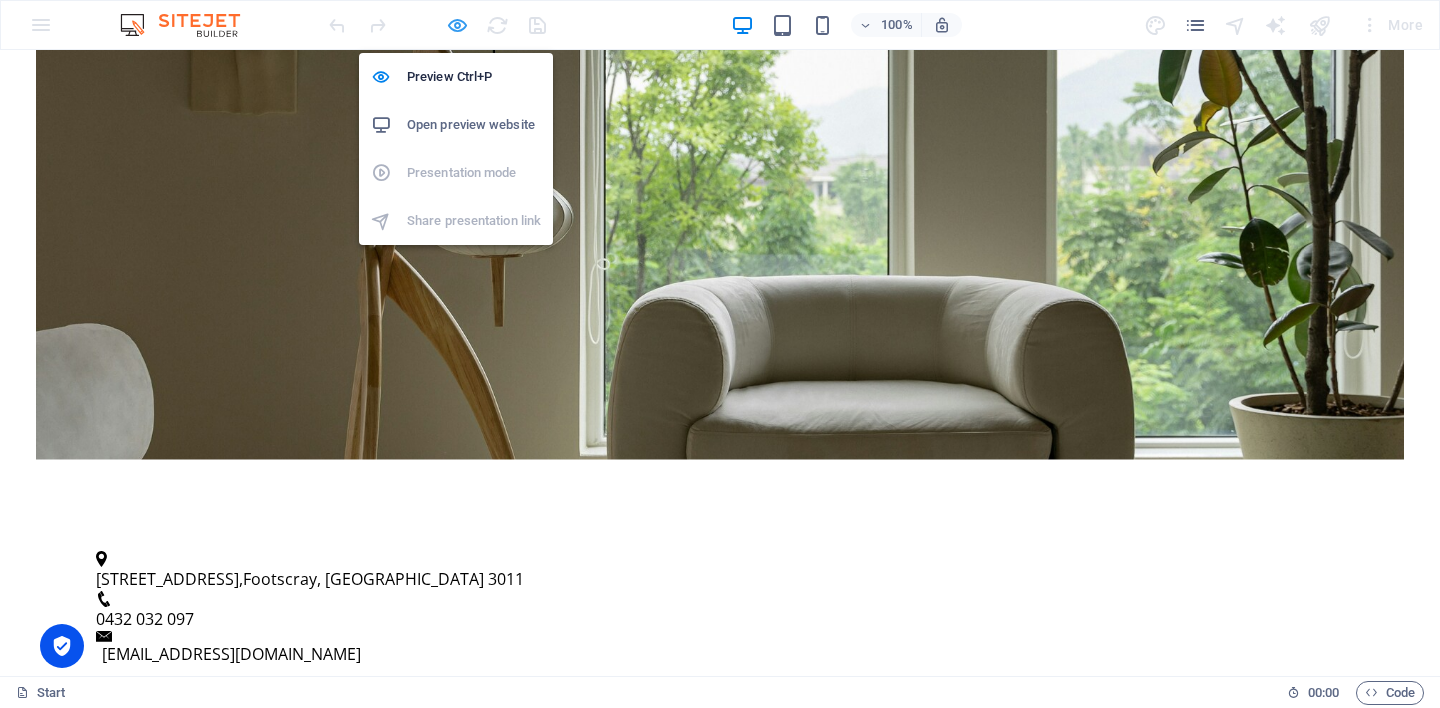 click at bounding box center [457, 25] 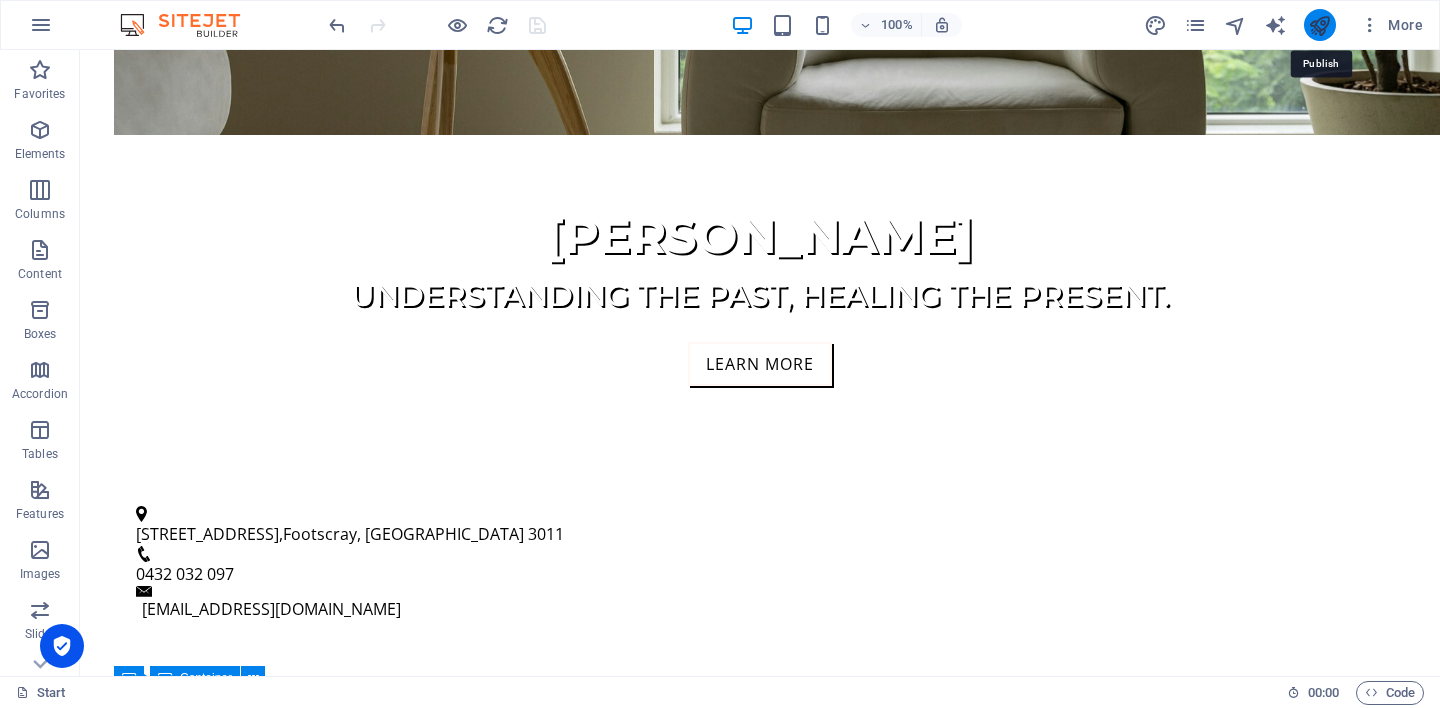 click at bounding box center [1319, 25] 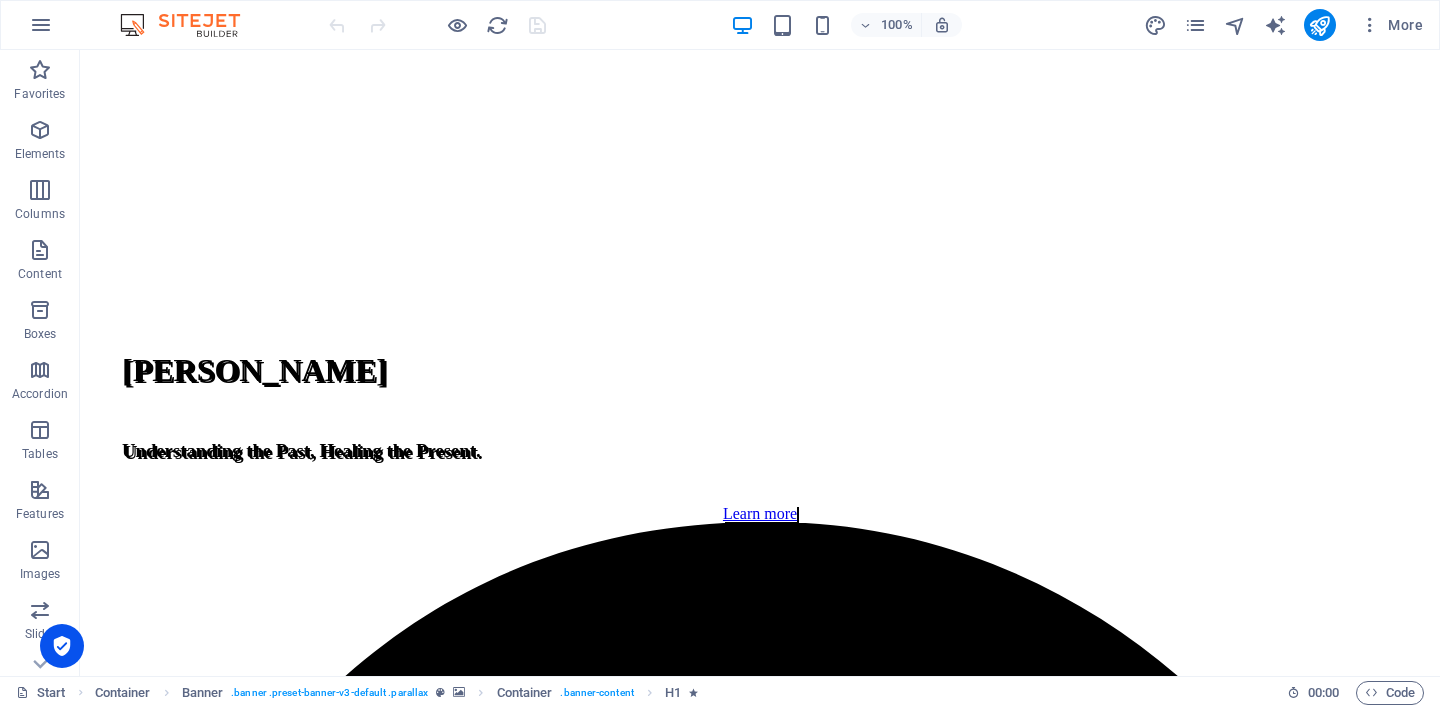 scroll, scrollTop: 649, scrollLeft: 0, axis: vertical 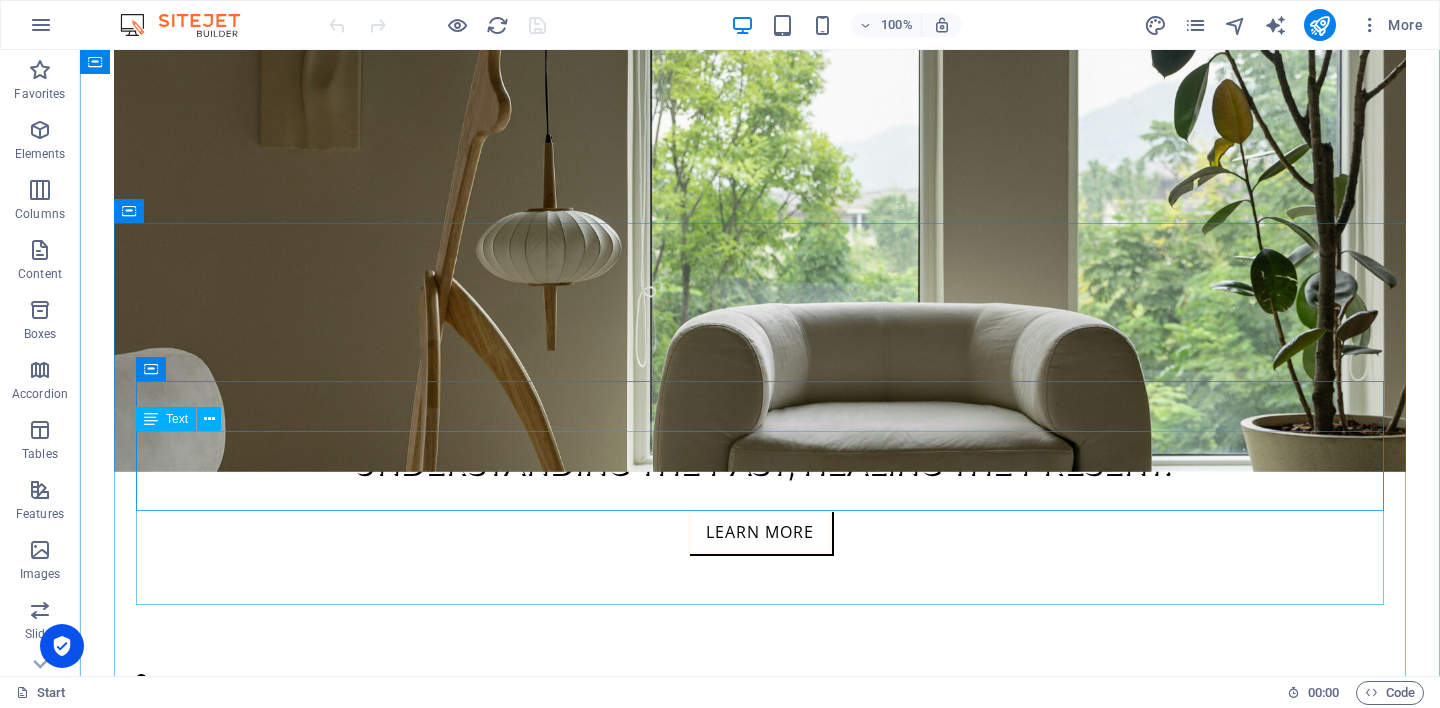 click on "🌿  Not sure where to begin? Let’s start with a free 15-minute chat — no pressure, no expectations. Just time to connect and see if this feels right for you." at bounding box center [760, 1046] 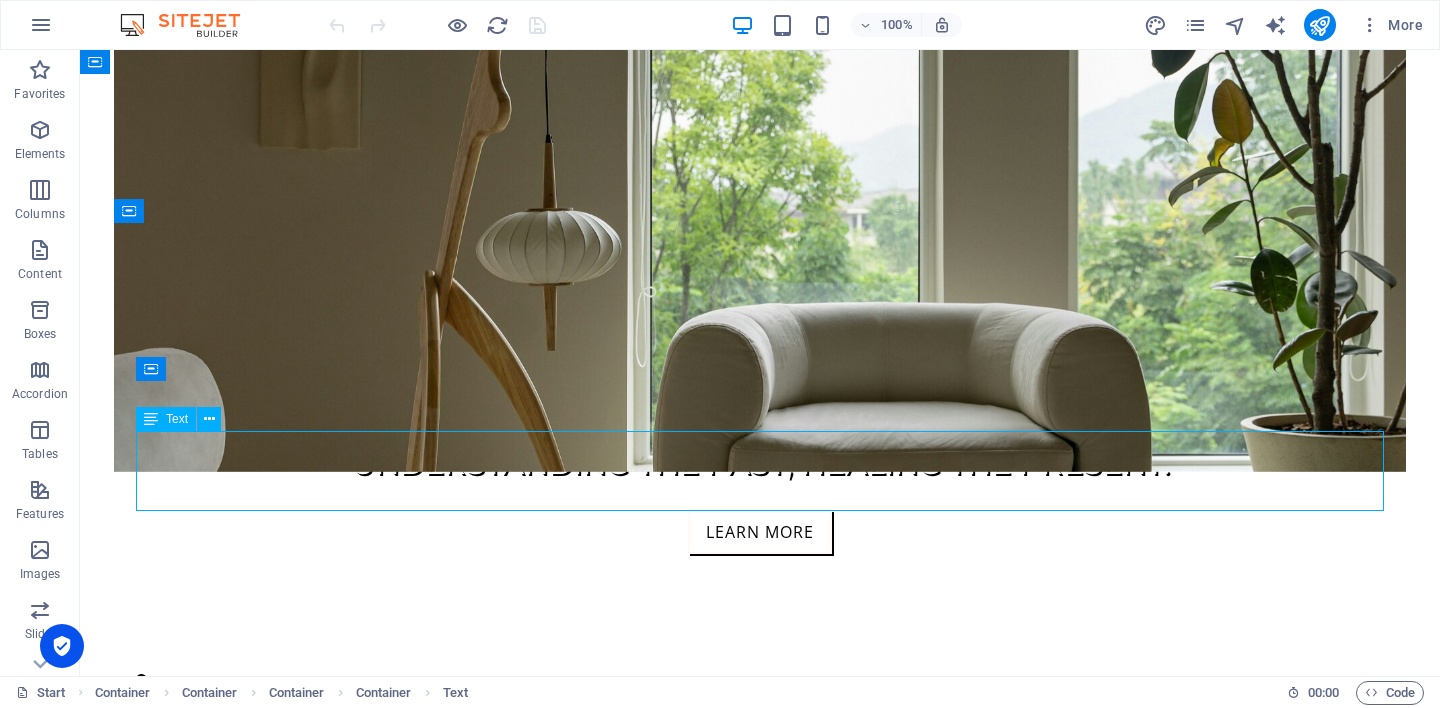click on "🌿  Not sure where to begin? Let’s start with a free 15-minute chat — no pressure, no expectations. Just time to connect and see if this feels right for you." at bounding box center (760, 1046) 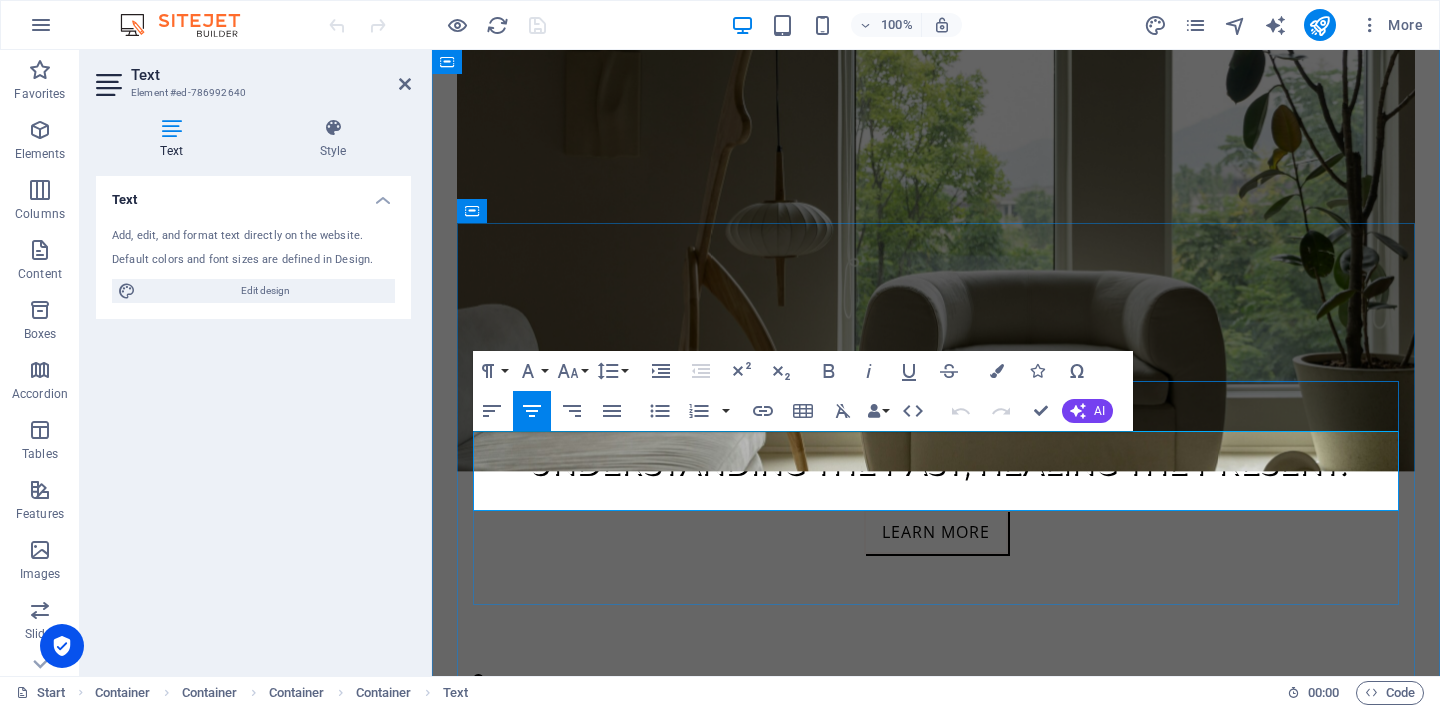 drag, startPoint x: 481, startPoint y: 484, endPoint x: 1348, endPoint y: 486, distance: 867.0023 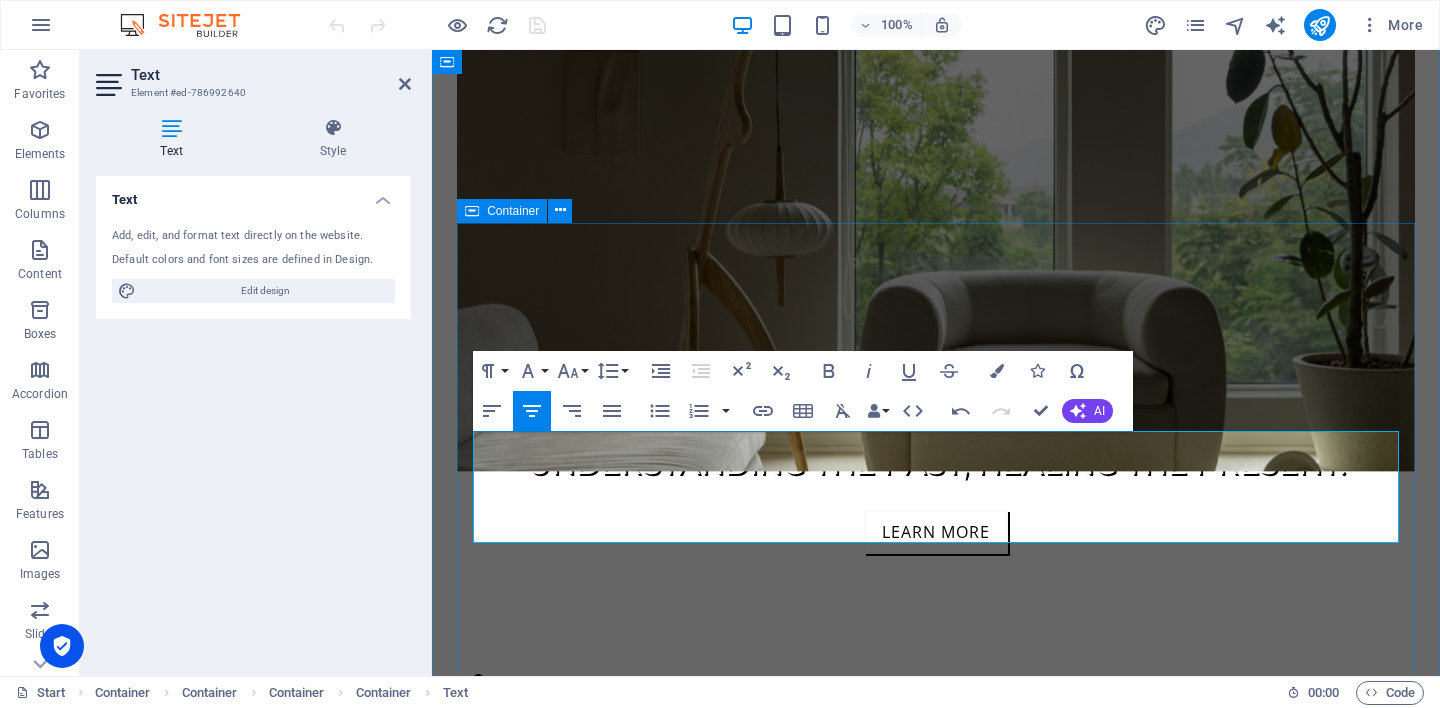 click on "Our services 🌿  Not sure where to begin? Let us start with a free 15-minute chat — no pressure, no expectations. Just time to connect and see if this feels right for you. 👉 [Book a free 15-minute chat] Individual Counselling 50 minutes – $60 A quiet, supportive space to explore what matters to you. Together, we can gently explore your thoughts, feelings, and life experiences — at your pace and without judgement. 👉 [Read more] Couples Counselling 75 minutes – $90 A space to reconnect, rebuild trust, and communicate more openly. Whether you're navigating conflict, parenting pressures, or emotional distance — you do not need to face it alone. 👉 [Read more] [MEDICAL_DATA] 90 minutes – $45 per person Share, listen, and grow in a supportive group environment. Themes may include grief, identity, belonging, or emotional resilience. There is strength in being heard — and hearing others. 👉 [Read more]" at bounding box center (936, 2460) 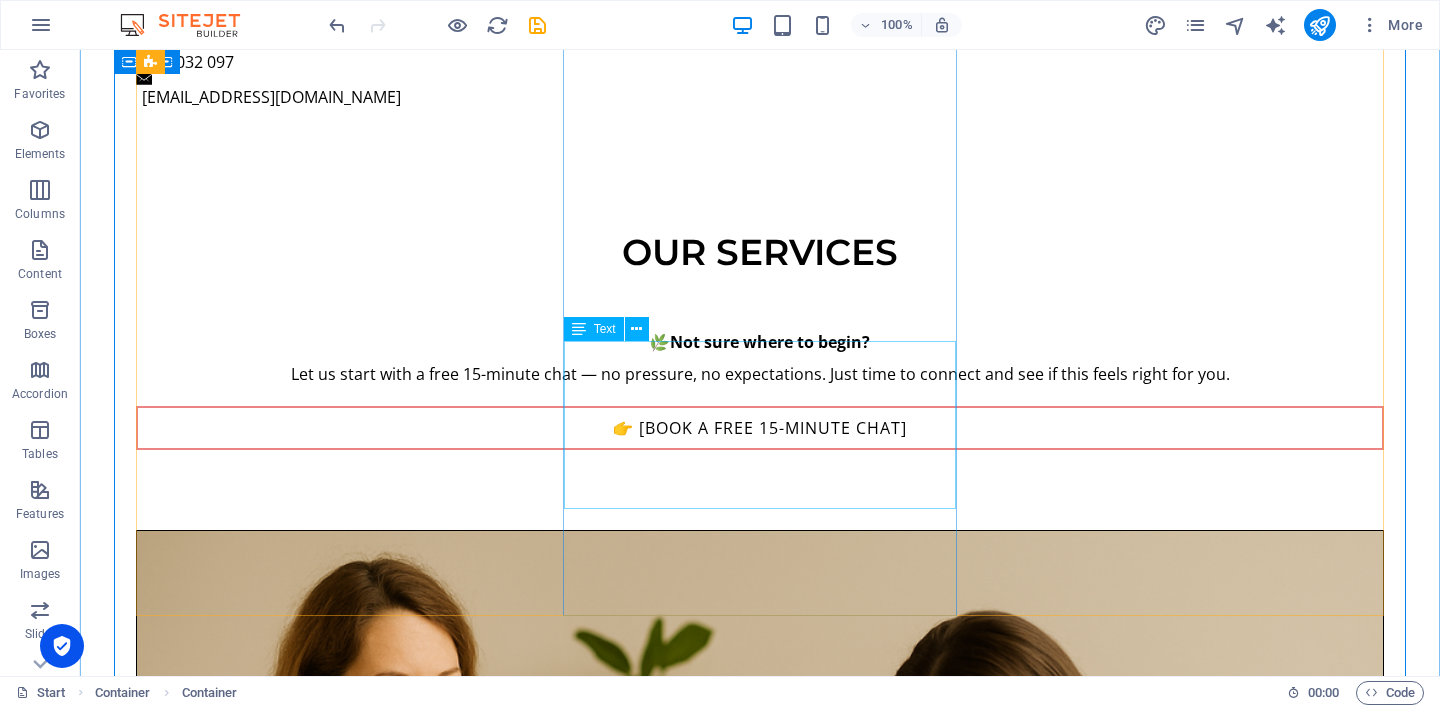 scroll, scrollTop: 1343, scrollLeft: 0, axis: vertical 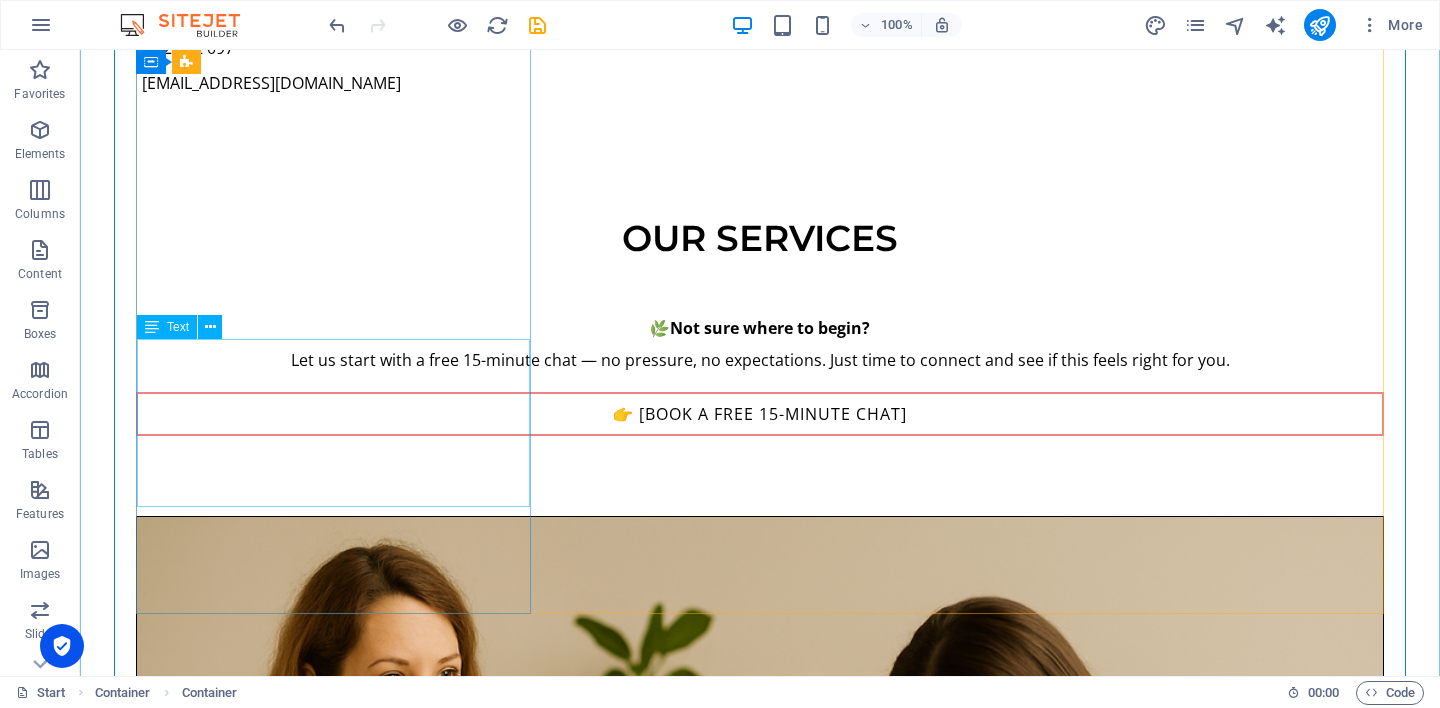 click on "50 minutes – $60 A quiet, supportive space to explore what matters to you. Together, we can gently explore your thoughts, feelings, and life experiences — at your pace and without judgement." at bounding box center [760, 1487] 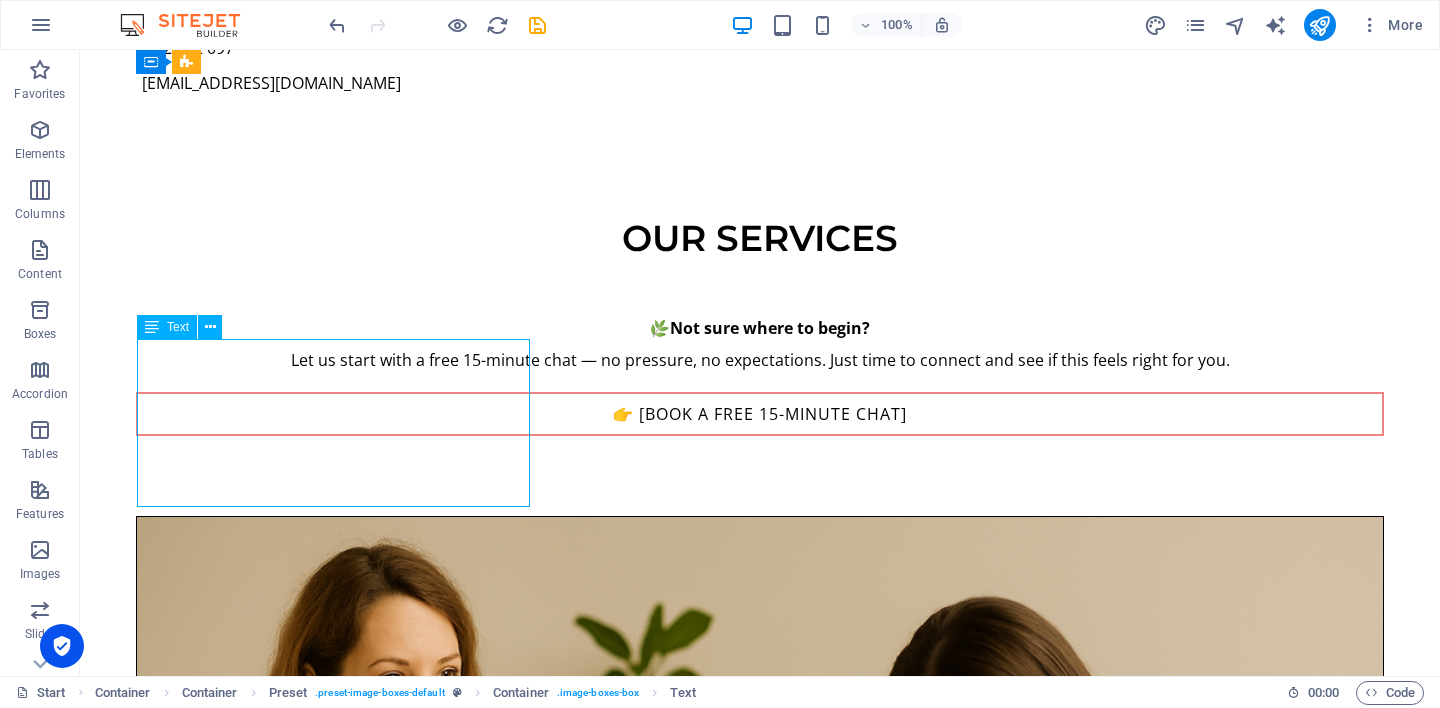 click on "50 minutes – $60 A quiet, supportive space to explore what matters to you. Together, we can gently explore your thoughts, feelings, and life experiences — at your pace and without judgement." at bounding box center [760, 1487] 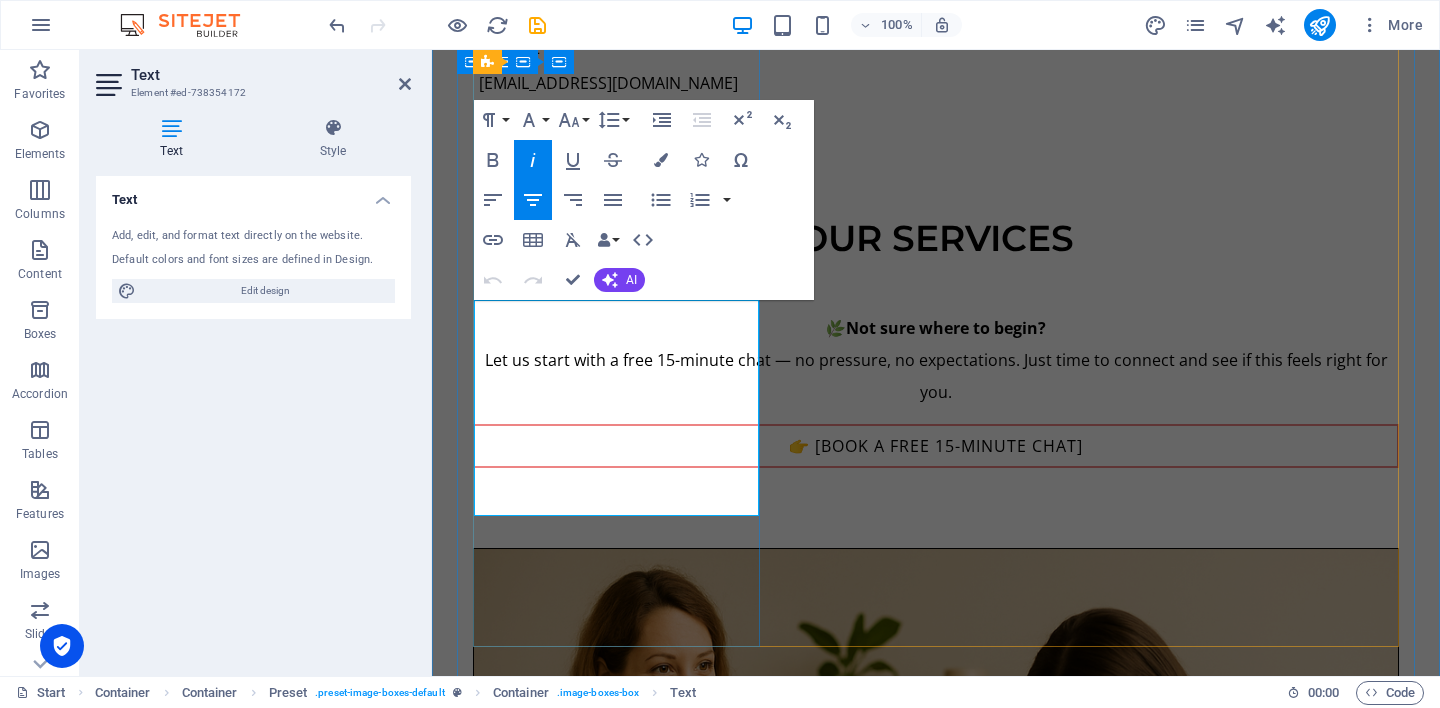 click on "A quiet, supportive space to explore what matters to you. Together, we can gently explore your thoughts, feelings, and life experiences — at your pace and without judgement." at bounding box center [936, 1329] 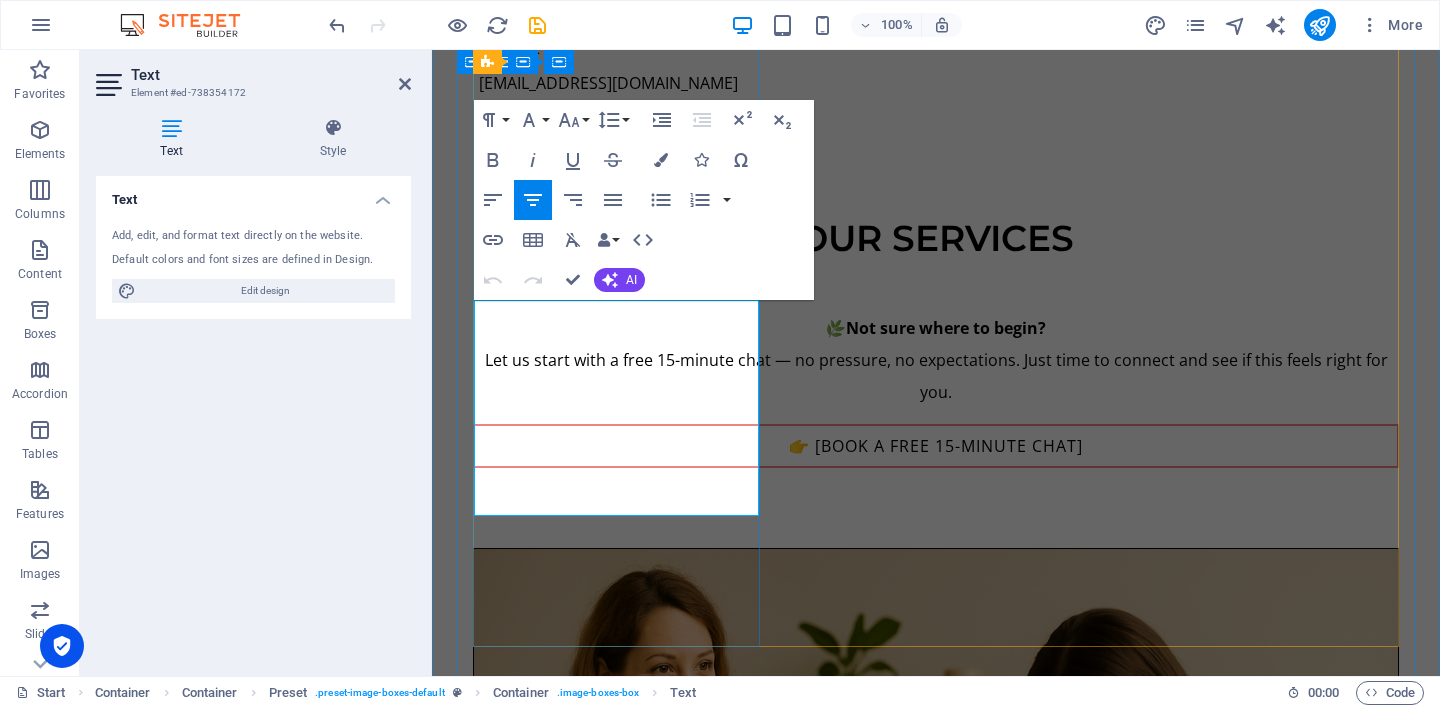 drag, startPoint x: 514, startPoint y: 360, endPoint x: 678, endPoint y: 504, distance: 218.24756 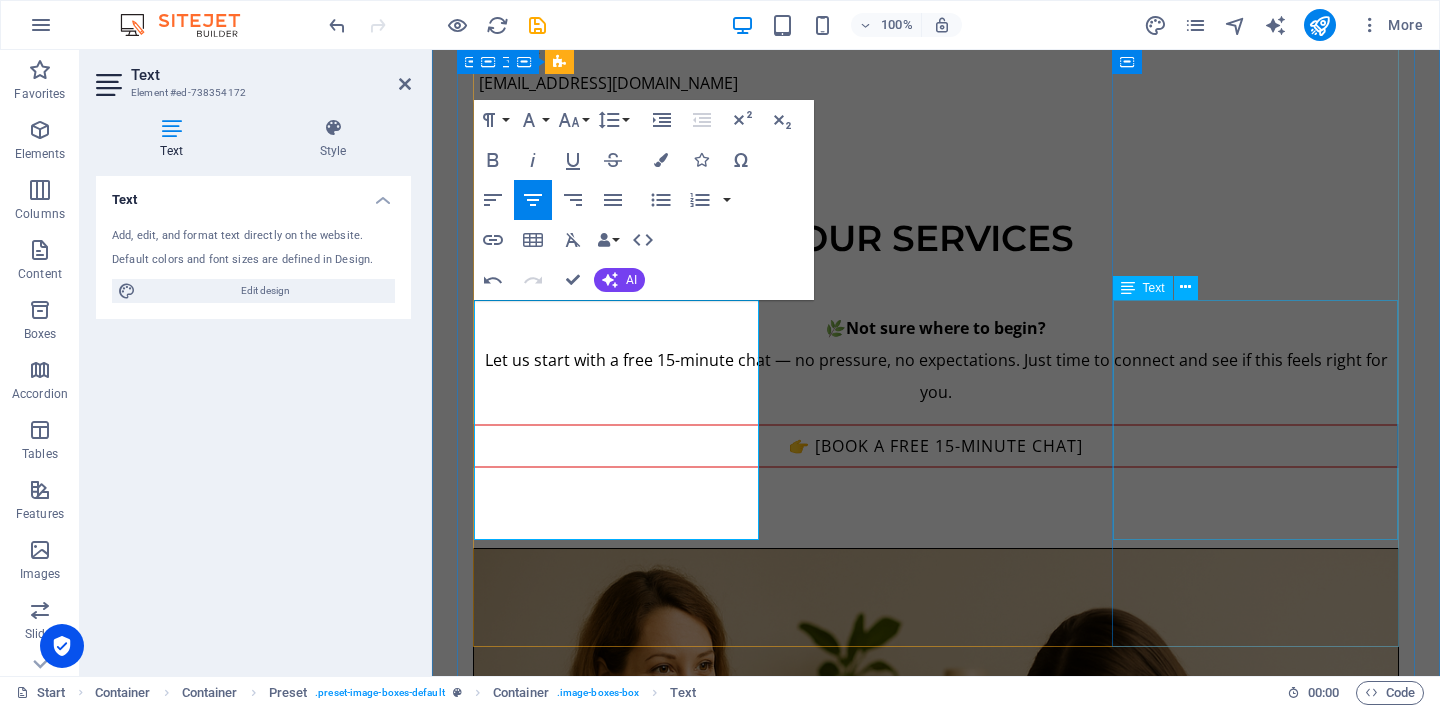 click on "90 minutes – $45 per person Share, listen, and grow in a supportive group environment. Themes may include grief, identity, belonging, or emotional resilience. There is strength in being heard — and hearing others." at bounding box center [936, 3162] 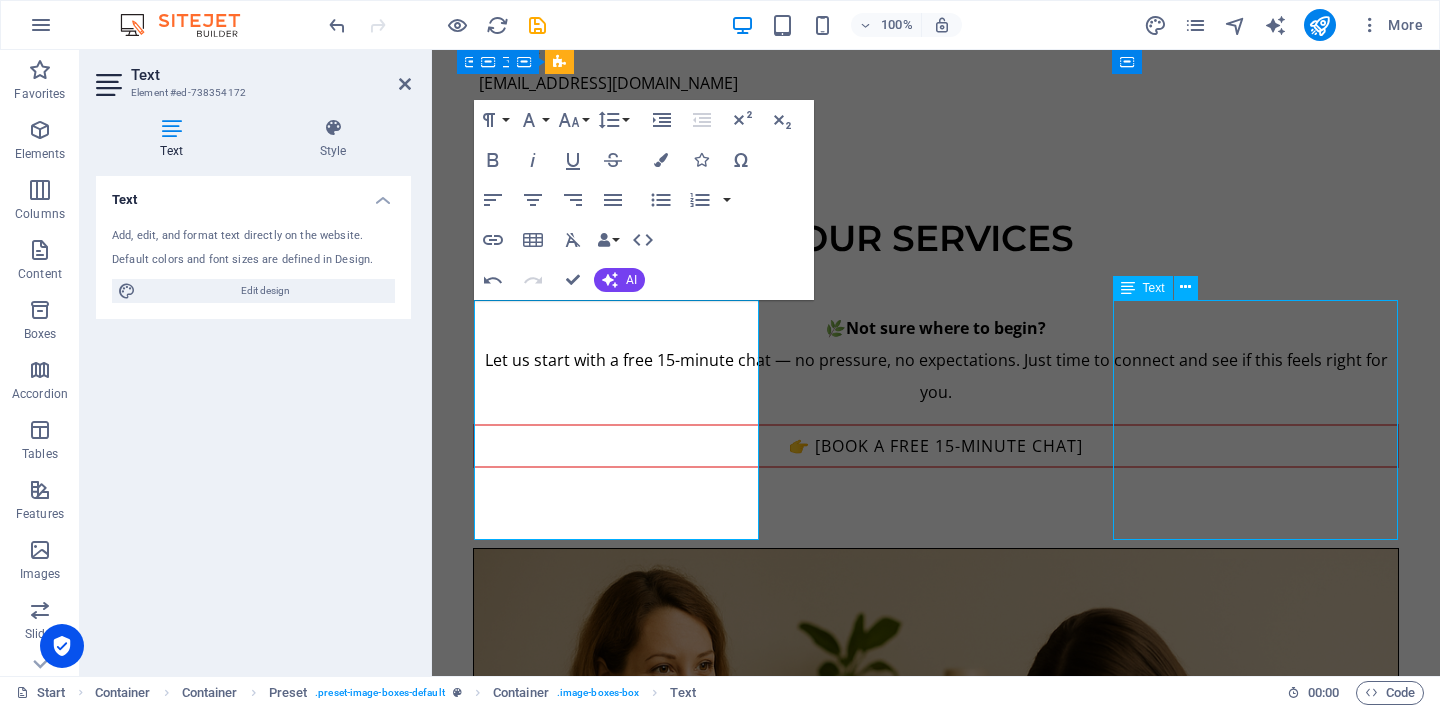 click on "90 minutes – $45 per person Share, listen, and grow in a supportive group environment. Themes may include grief, identity, belonging, or emotional resilience. There is strength in being heard — and hearing others." at bounding box center (936, 3162) 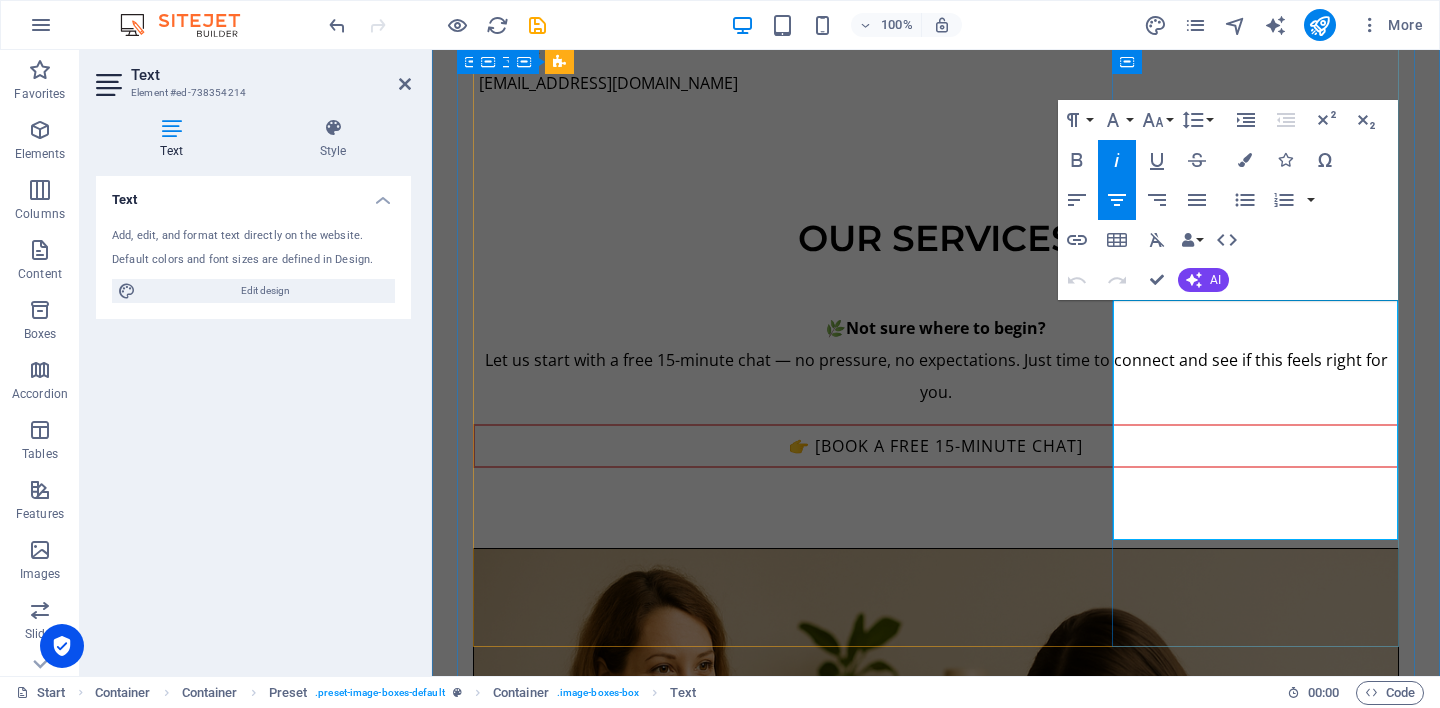 click on "Share, listen, and grow in a supportive group environment. Themes may include grief, identity, belonging, or emotional resilience. There is strength in being heard — and hearing others." at bounding box center (936, 3186) 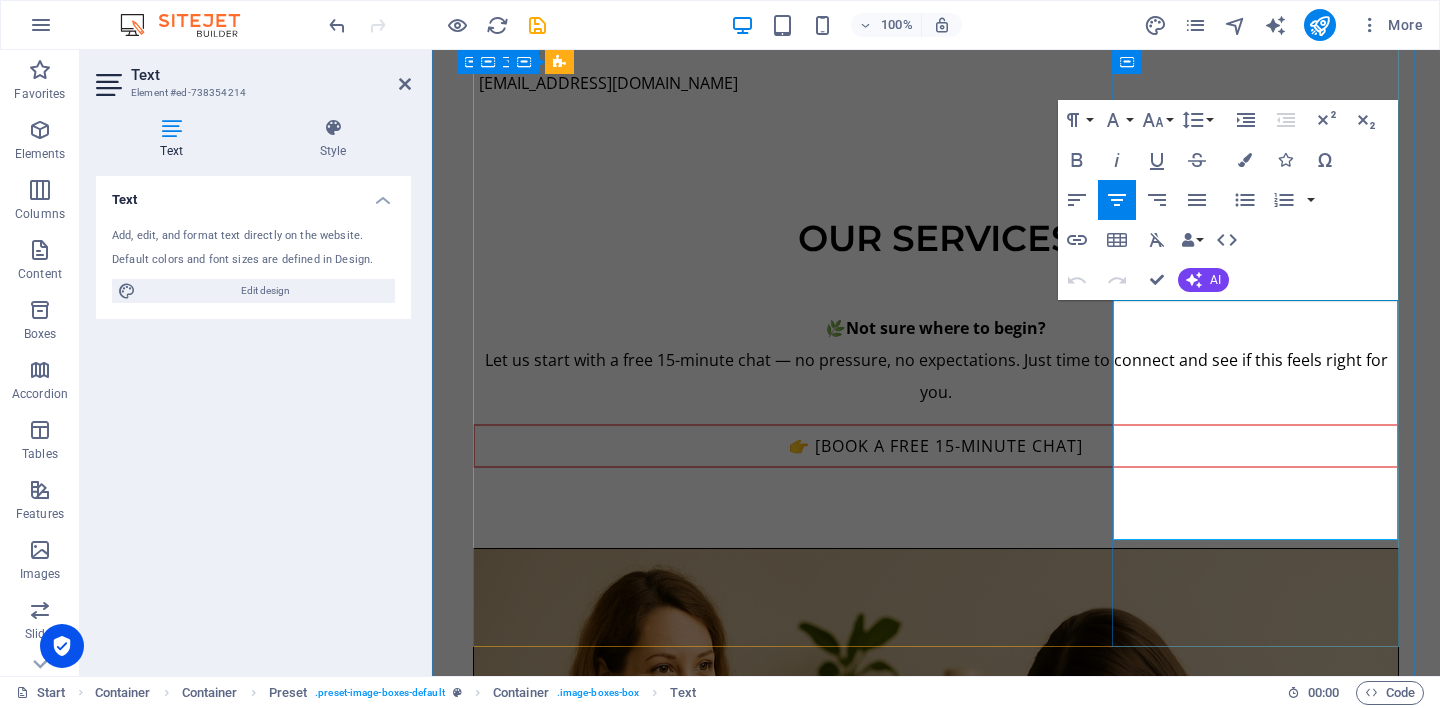 drag, startPoint x: 1157, startPoint y: 359, endPoint x: 1326, endPoint y: 529, distance: 239.71024 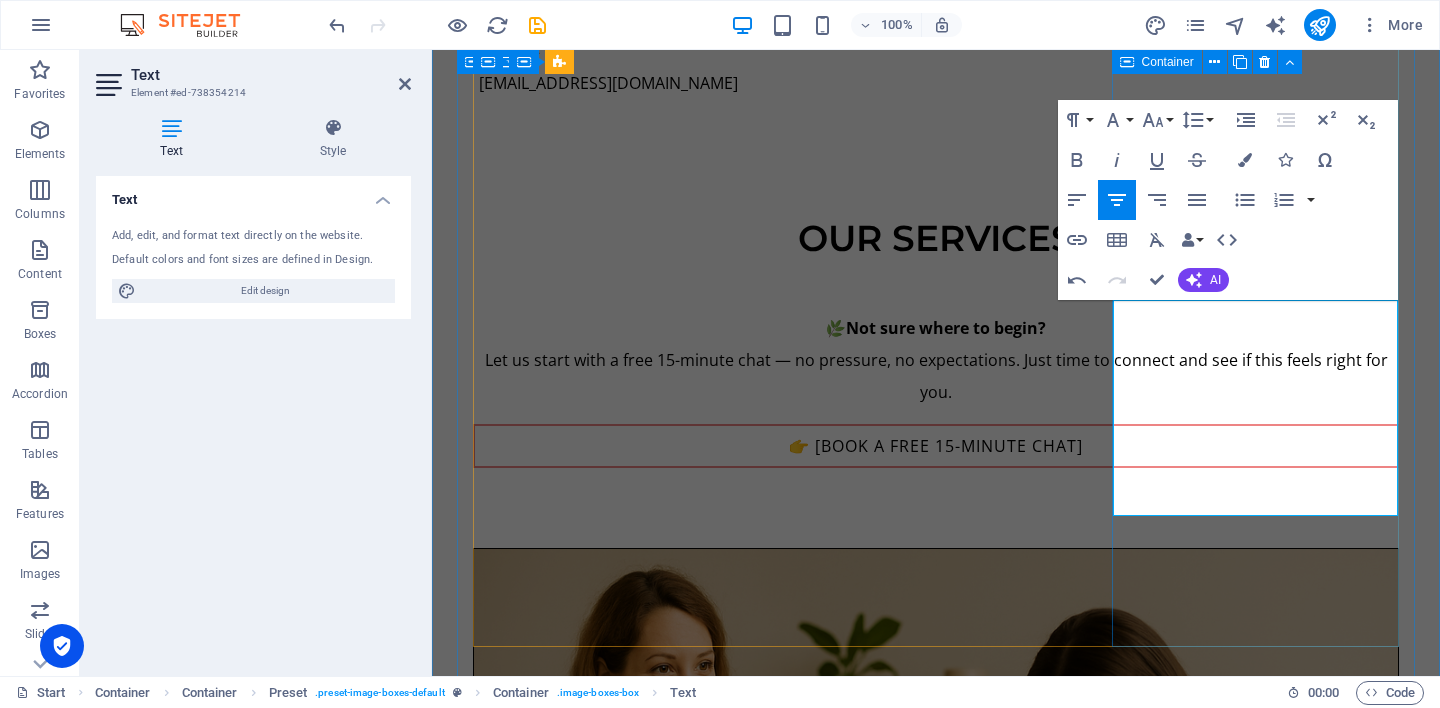 click on "[MEDICAL_DATA] 90 minutes – $45 per person Share, listen, and grow in a safe group environment. Themes may include grief, identity, belonging, or emotional resilience. There is strength in being heard — and in hearing others. 👉 [Read more]" at bounding box center [936, 2860] 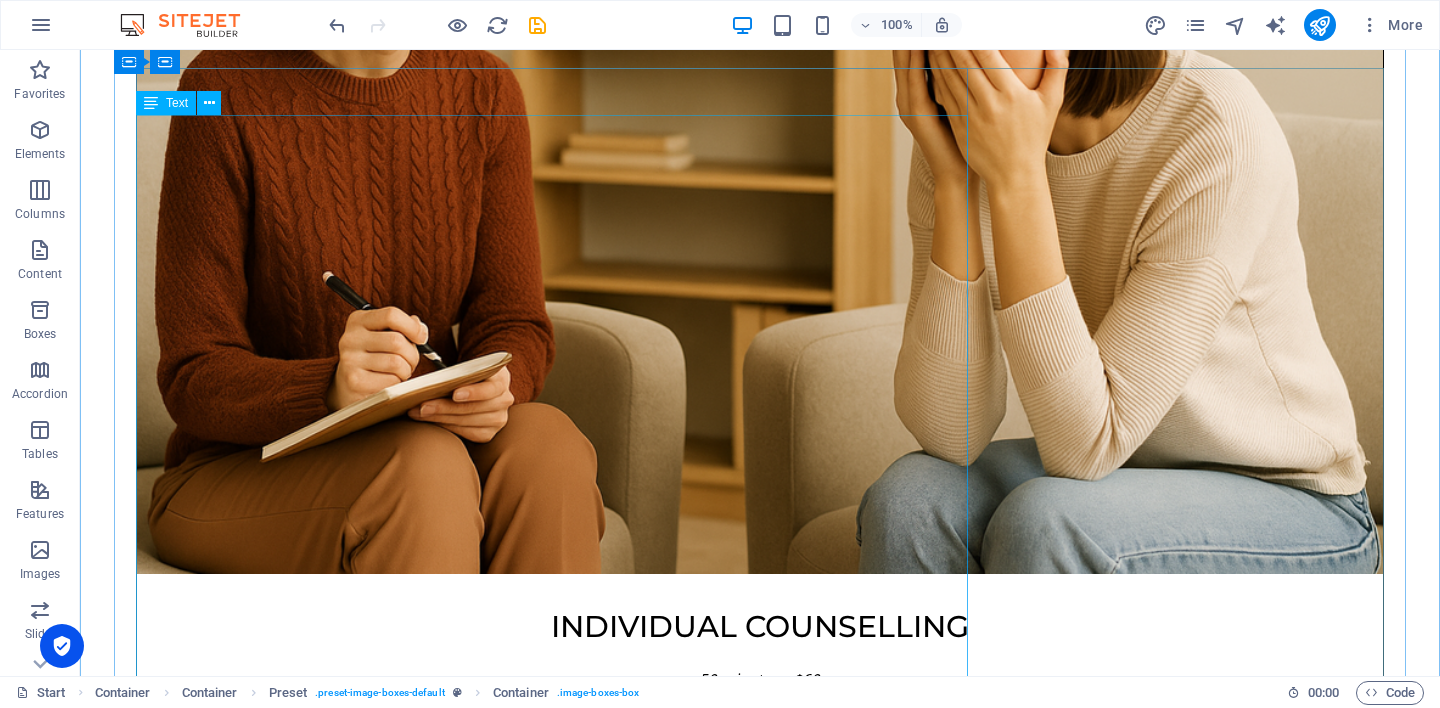 scroll, scrollTop: 2117, scrollLeft: 0, axis: vertical 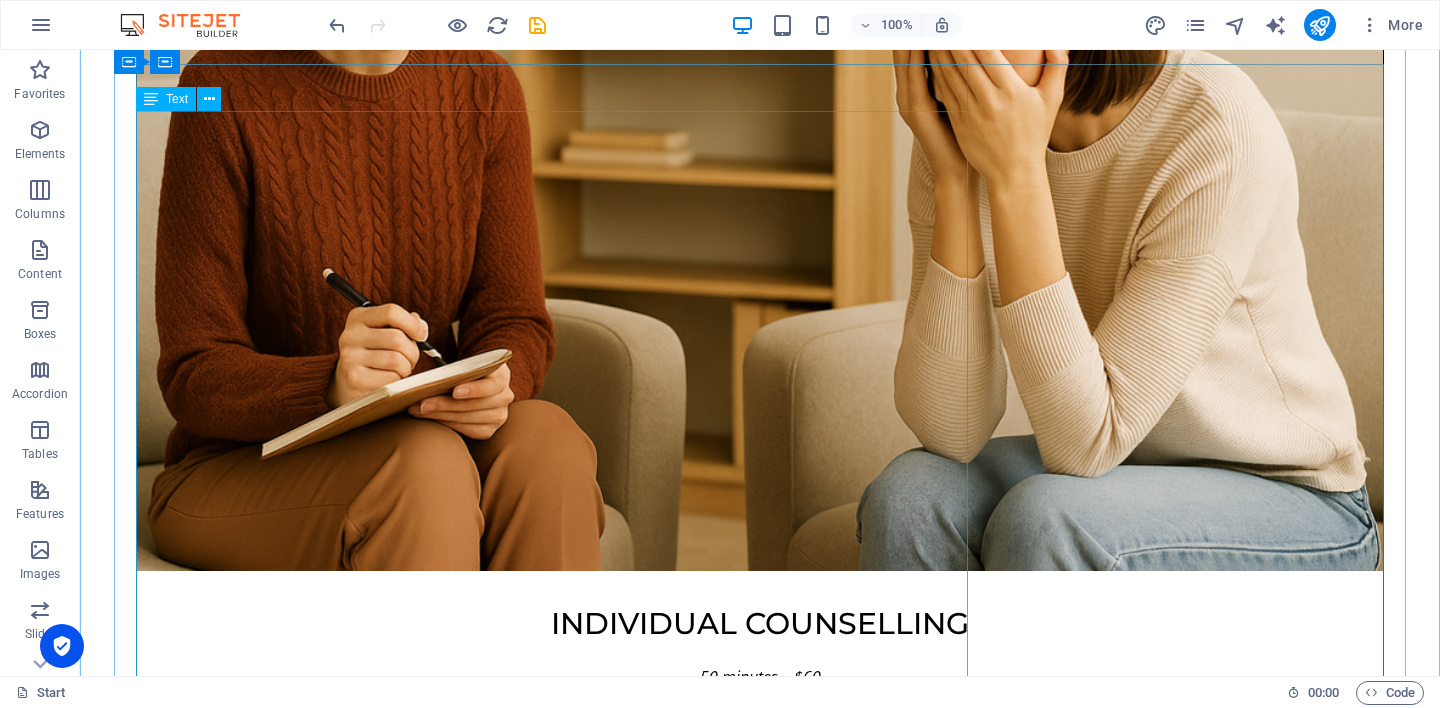 click on "Hi, I am [PERSON_NAME]. This space is not about a business — it is about a person. Just me. A fellow human who has lived through change, grief, and healing. I was born in [DEMOGRAPHIC_DATA] and have lived across [GEOGRAPHIC_DATA], [GEOGRAPHIC_DATA], [GEOGRAPHIC_DATA], [GEOGRAPHIC_DATA], and now [GEOGRAPHIC_DATA]. Along the way, I have worked in many different fields — and those experiences have shaped how I understand people: not as roles or diagnoses, but as stories in motion. I lost my first partner, who had [DEMOGRAPHIC_DATA] ancestry, to [MEDICAL_DATA]. At the time, I was emotionally overwhelmed and not in a place to care for our daughter in the way I had hoped. Since then, life has taken many turns. I now share life with my [DEMOGRAPHIC_DATA] wife and our two children, including a young son who lives with developmental challenges. These relationships — and the moments of love, loss, and care they bring — continue to shape how I show up for others. Thank you for visiting this page. I hope it offers you a small sense of connection — and a gentle reminder that you are not alone." at bounding box center (760, 3701) 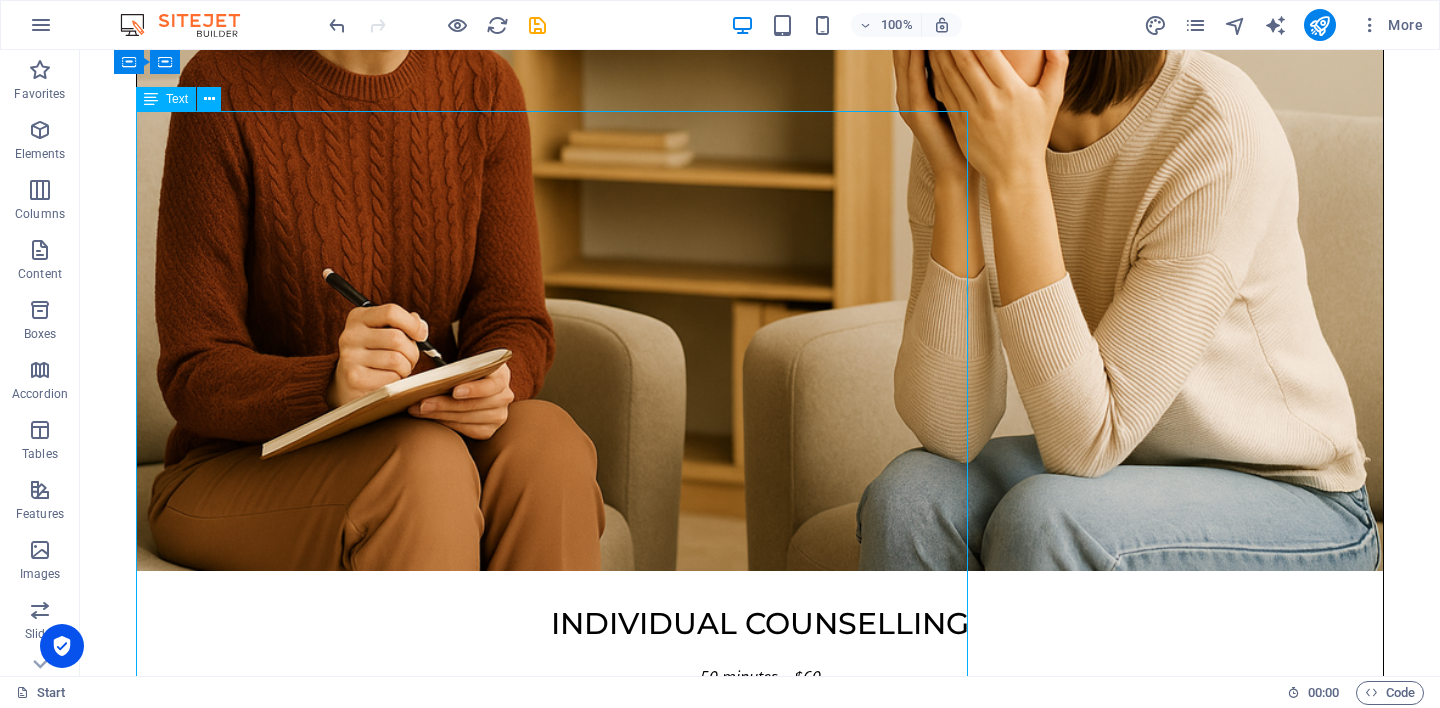 click on "Hi, I am [PERSON_NAME]. This space is not about a business — it is about a person. Just me. A fellow human who has lived through change, grief, and healing. I was born in [DEMOGRAPHIC_DATA] and have lived across [GEOGRAPHIC_DATA], [GEOGRAPHIC_DATA], [GEOGRAPHIC_DATA], [GEOGRAPHIC_DATA], and now [GEOGRAPHIC_DATA]. Along the way, I have worked in many different fields — and those experiences have shaped how I understand people: not as roles or diagnoses, but as stories in motion. I lost my first partner, who had [DEMOGRAPHIC_DATA] ancestry, to [MEDICAL_DATA]. At the time, I was emotionally overwhelmed and not in a place to care for our daughter in the way I had hoped. Since then, life has taken many turns. I now share life with my [DEMOGRAPHIC_DATA] wife and our two children, including a young son who lives with developmental challenges. These relationships — and the moments of love, loss, and care they bring — continue to shape how I show up for others. Thank you for visiting this page. I hope it offers you a small sense of connection — and a gentle reminder that you are not alone." at bounding box center (760, 3701) 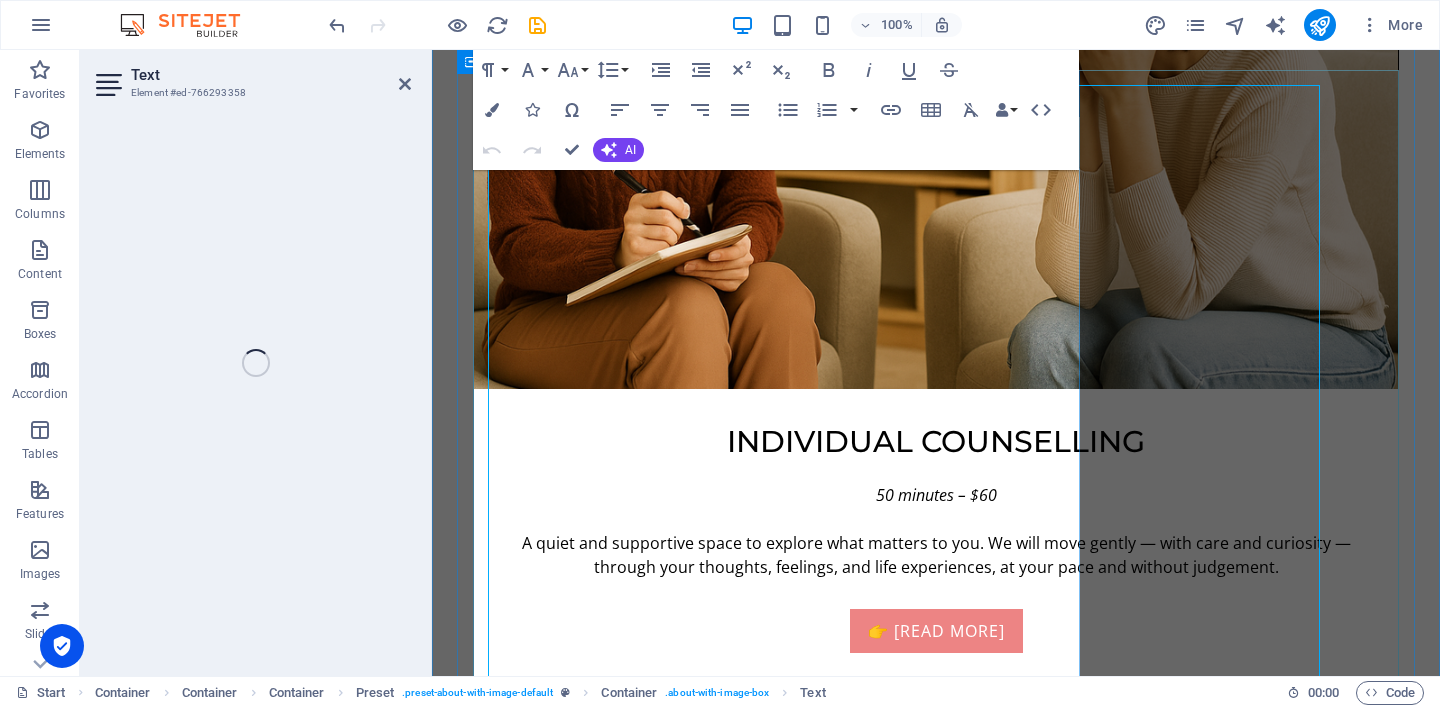 scroll, scrollTop: 2143, scrollLeft: 0, axis: vertical 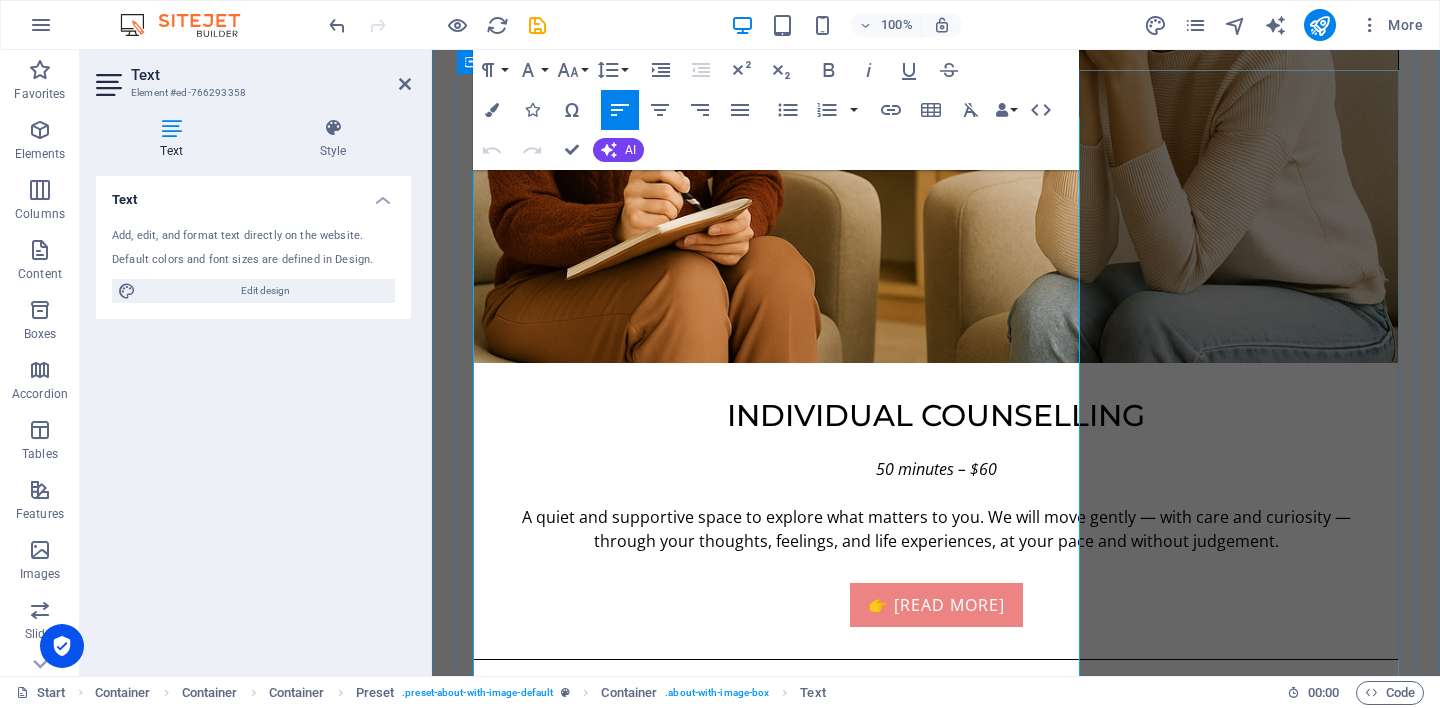 drag, startPoint x: 562, startPoint y: 439, endPoint x: 555, endPoint y: 480, distance: 41.59327 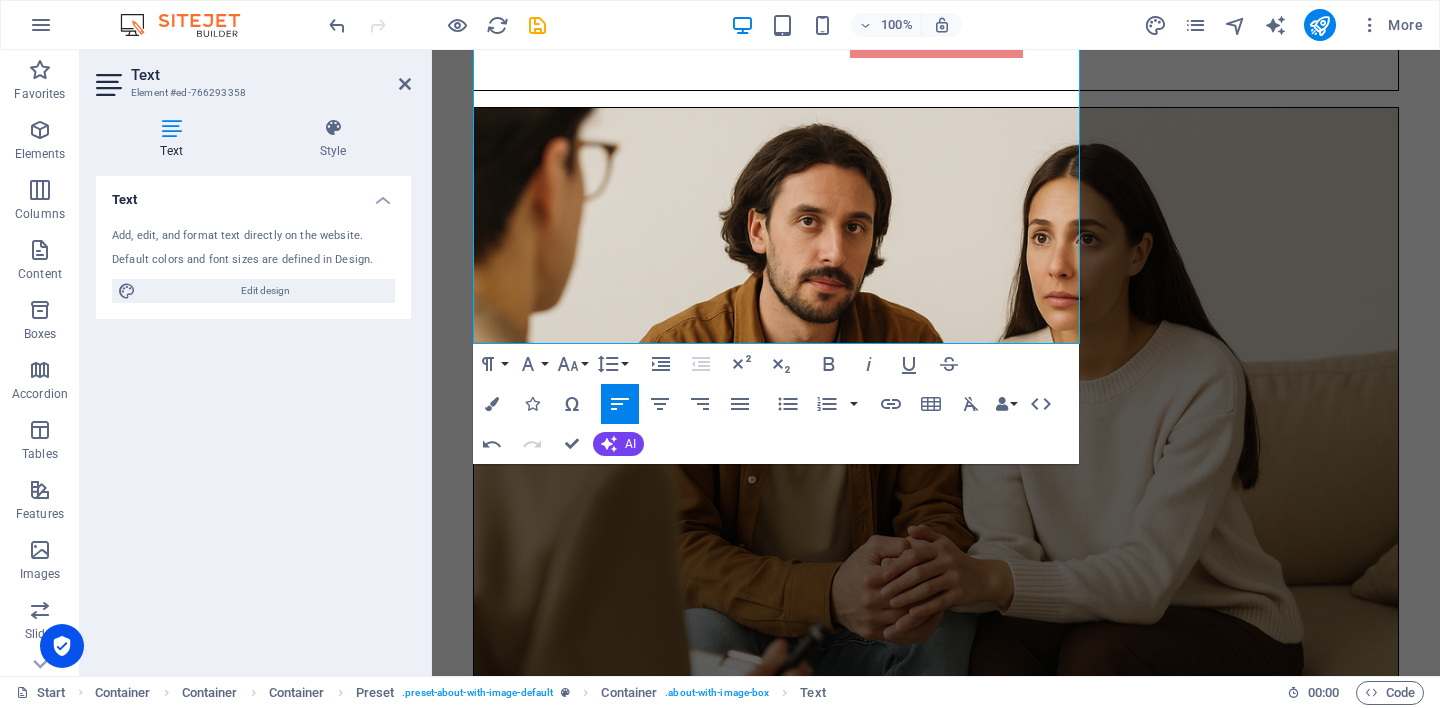 scroll, scrollTop: 2716, scrollLeft: 0, axis: vertical 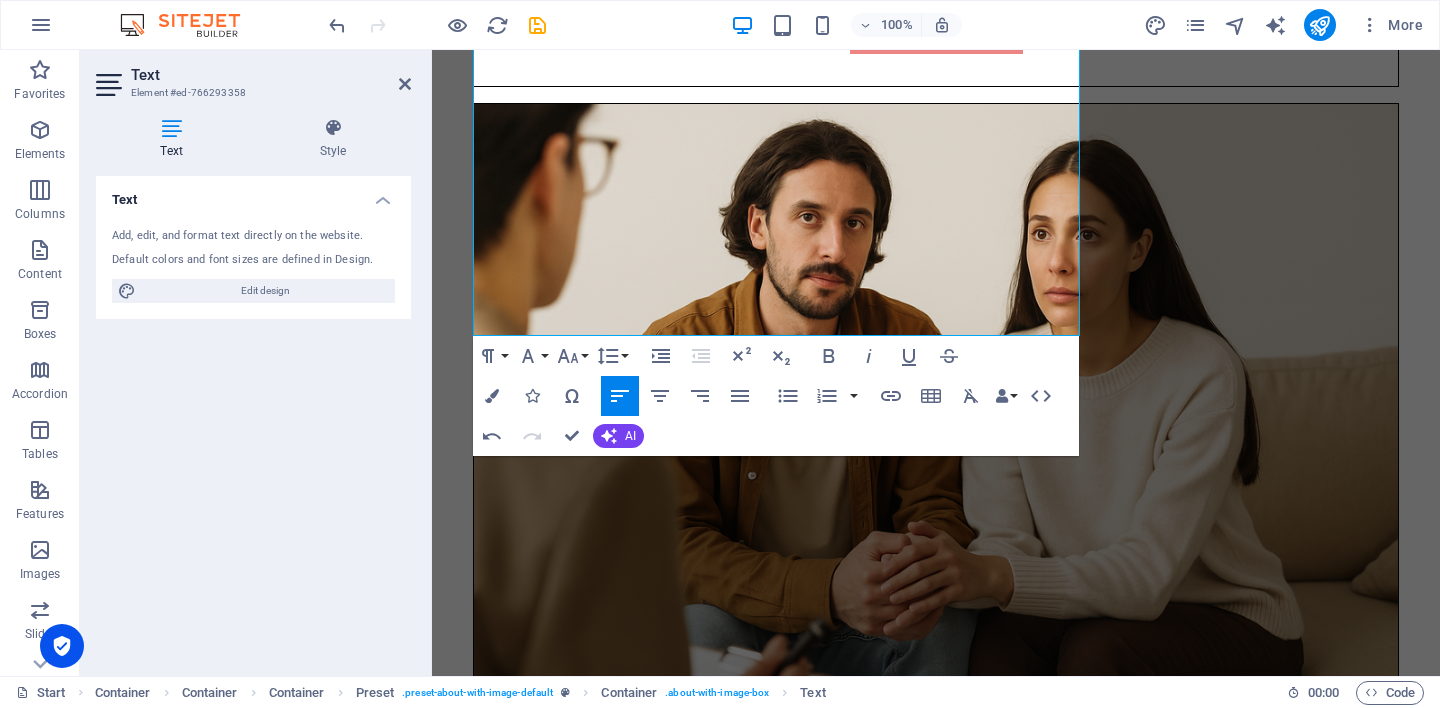 click at bounding box center (936, 3170) 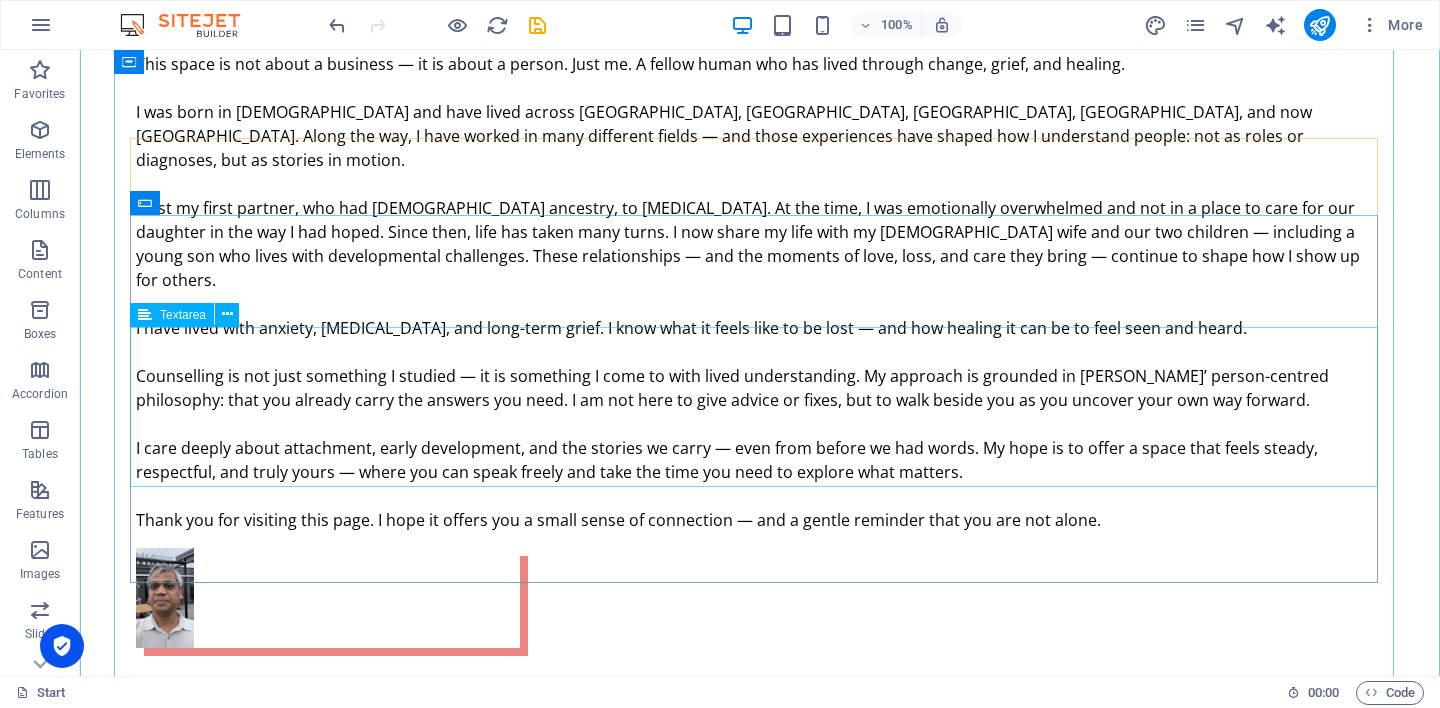scroll, scrollTop: 5565, scrollLeft: 0, axis: vertical 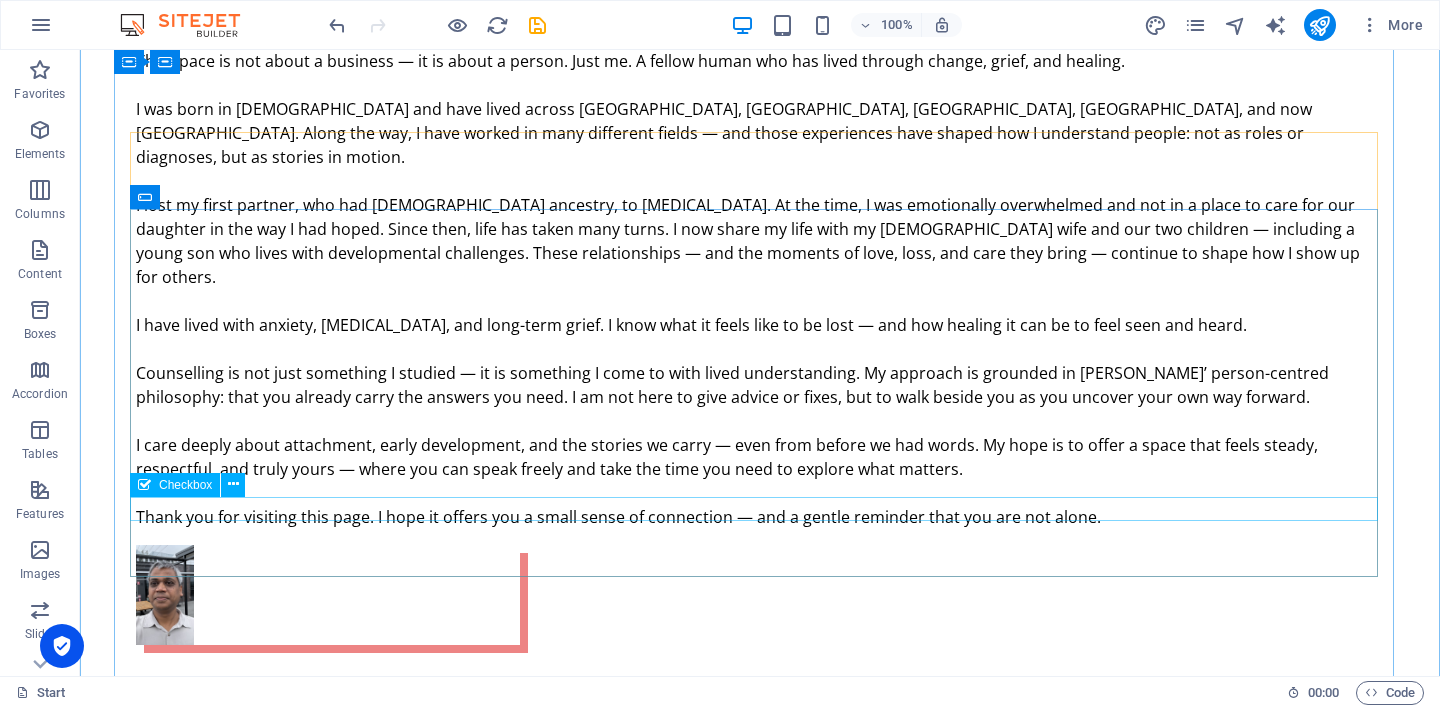 click on "I have read and understand the privacy policy." 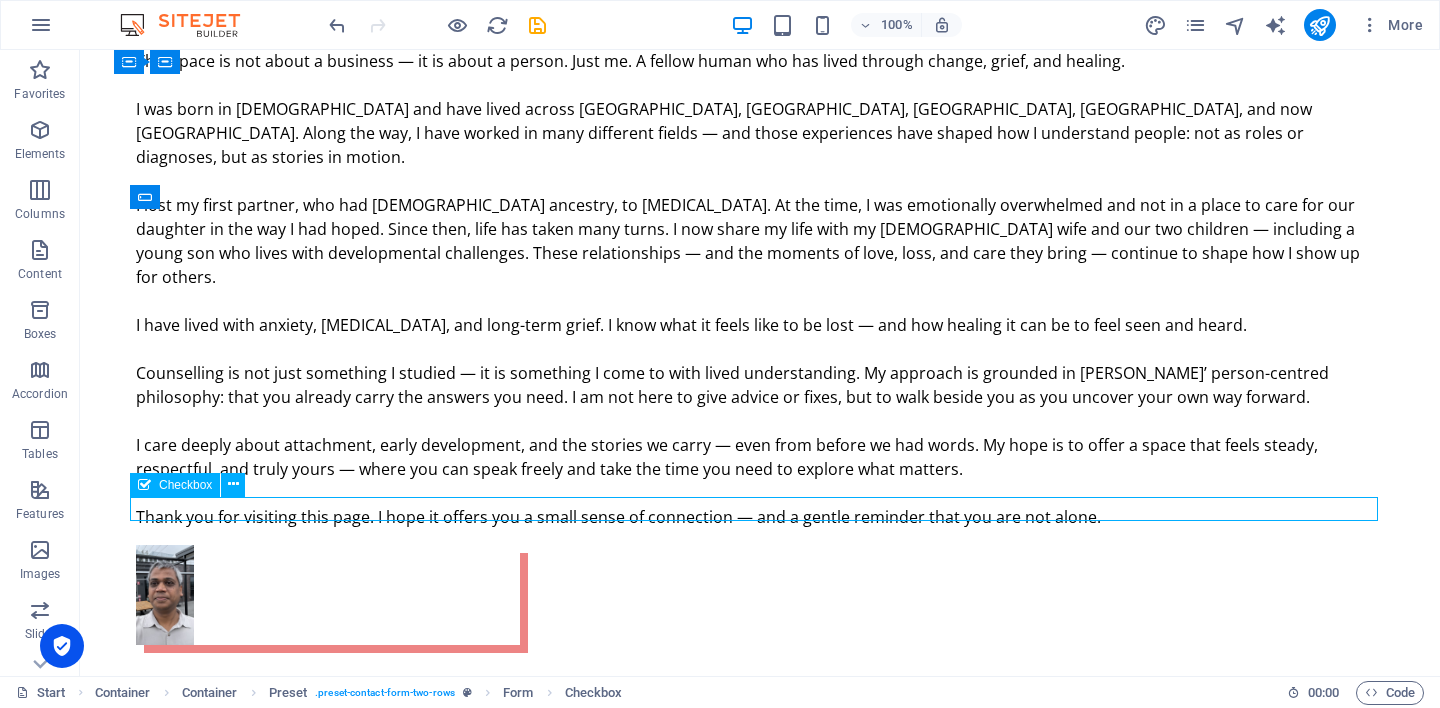 click on "I have read and understand the privacy policy." 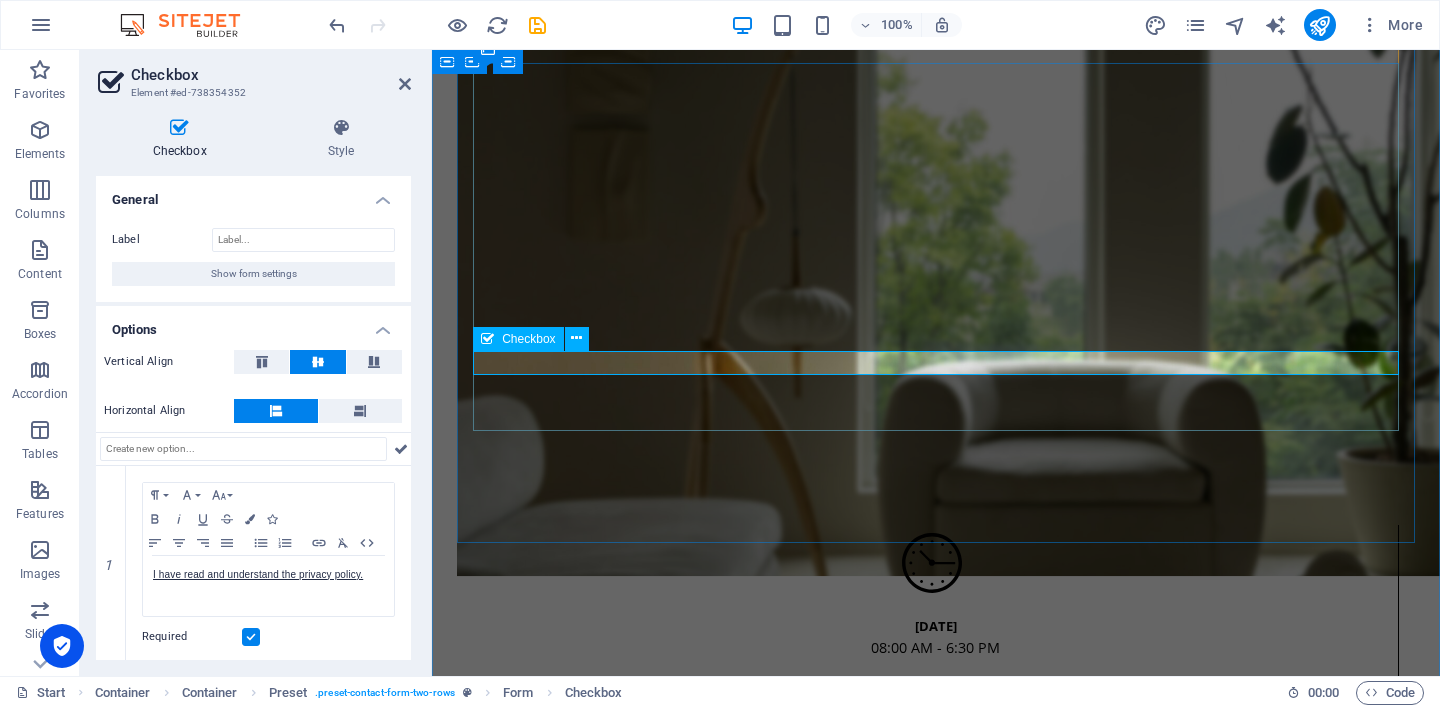 click on "I have read and understand the privacy policy." 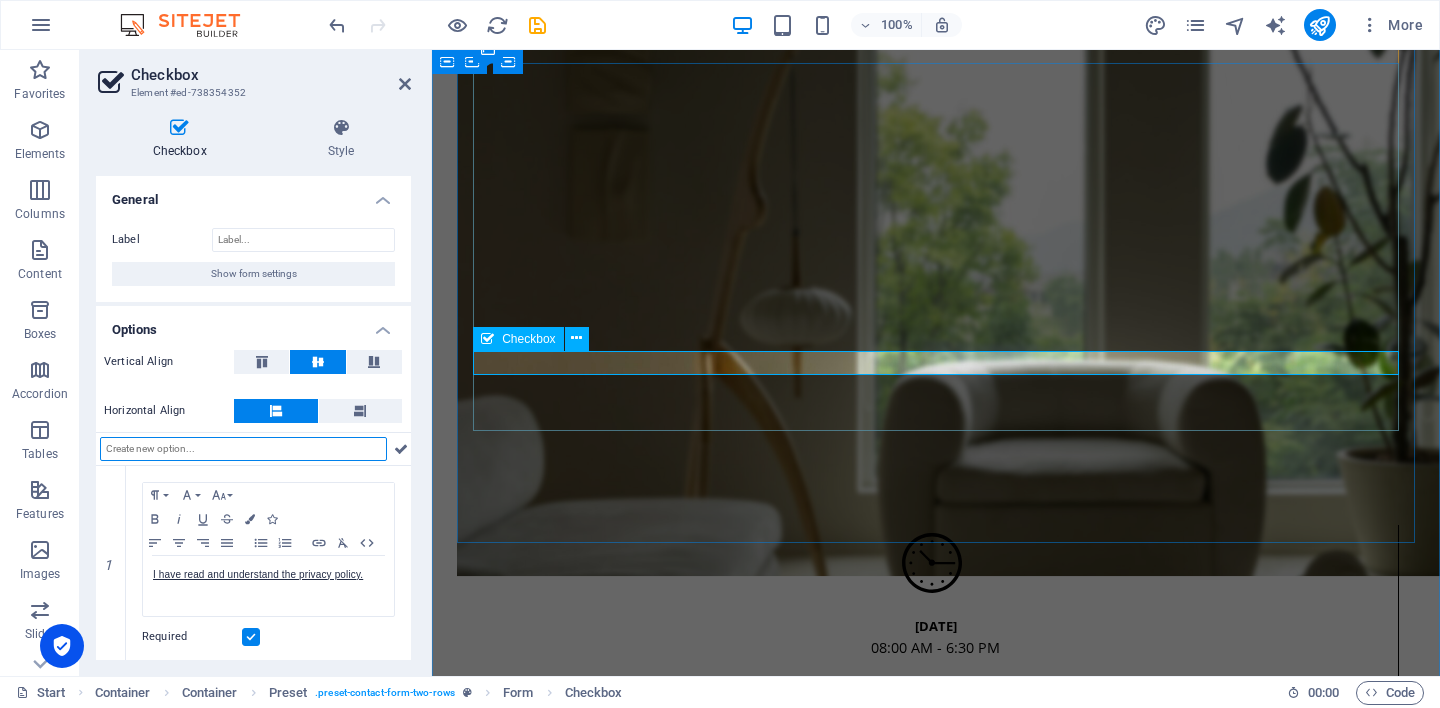 click on "I have read and understand the privacy policy." 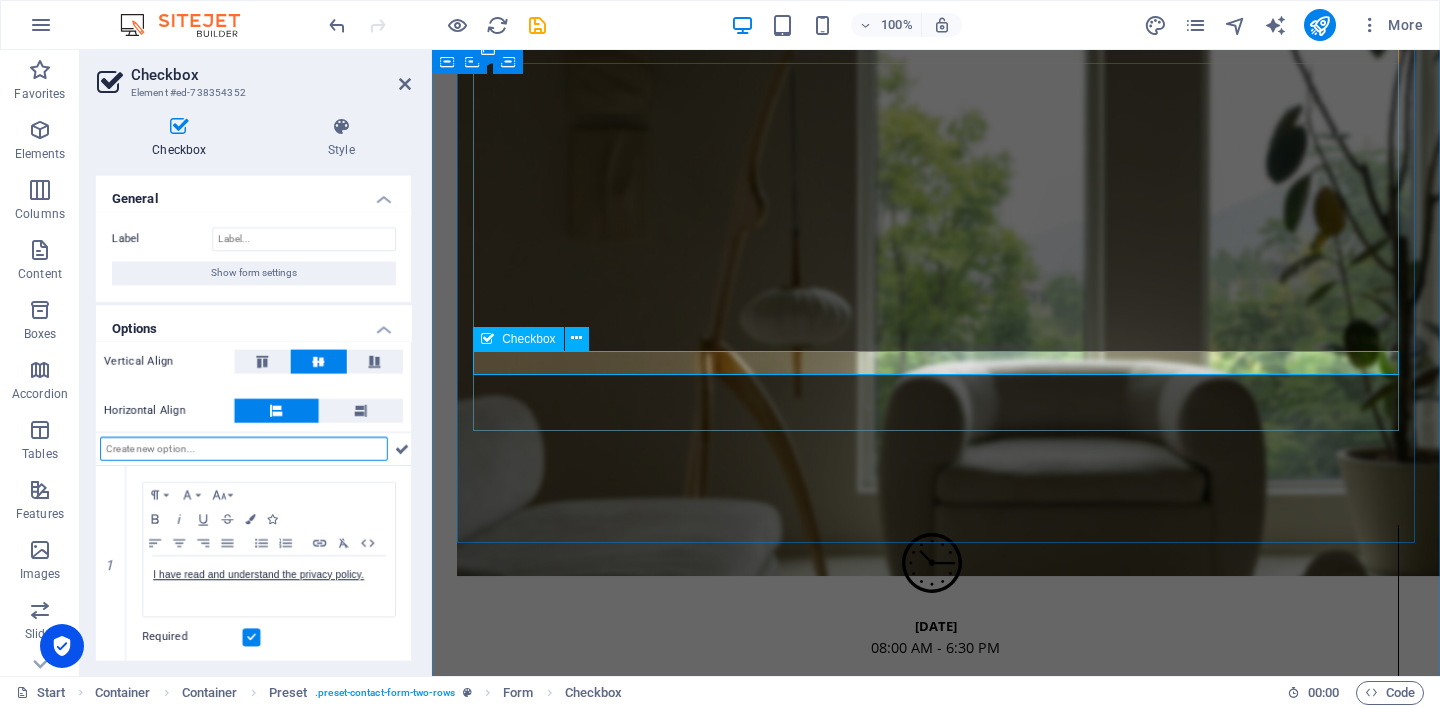 click on "I have read and understand the privacy policy." 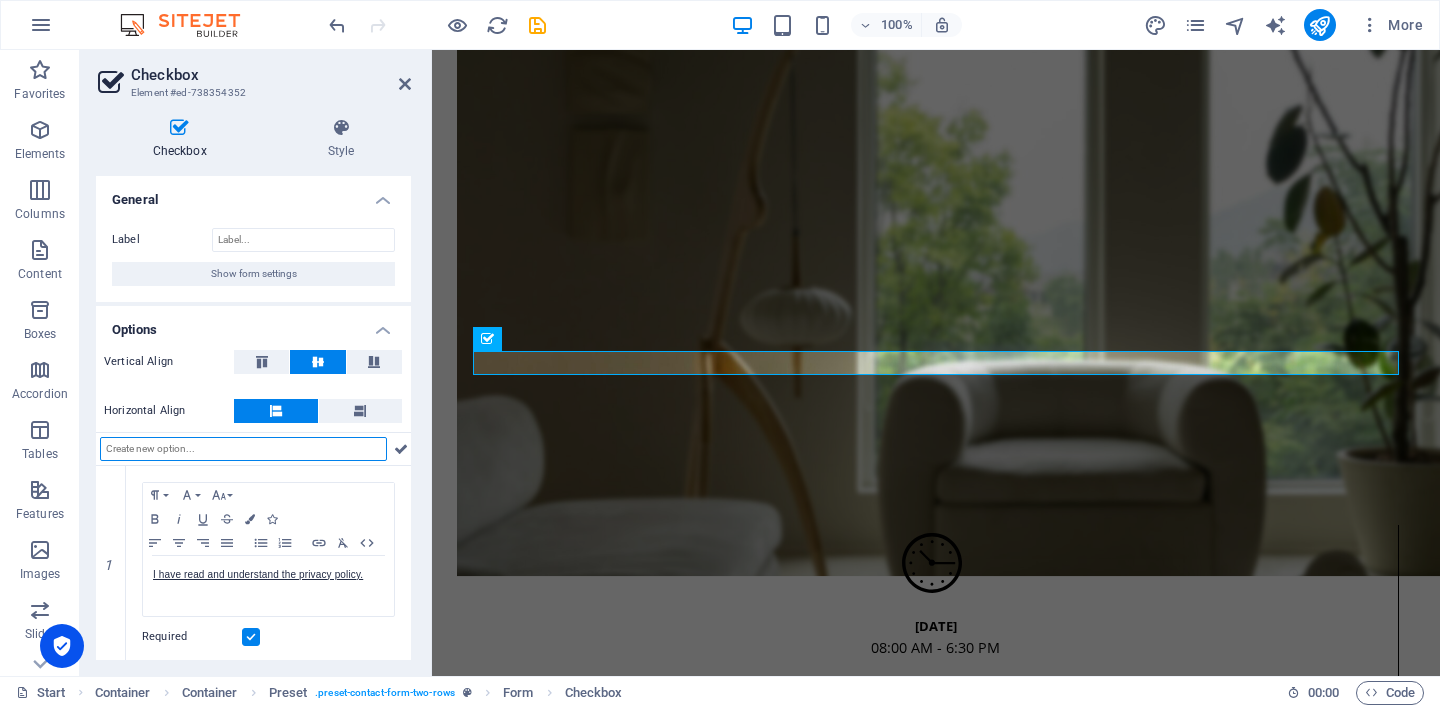 scroll, scrollTop: 5, scrollLeft: 0, axis: vertical 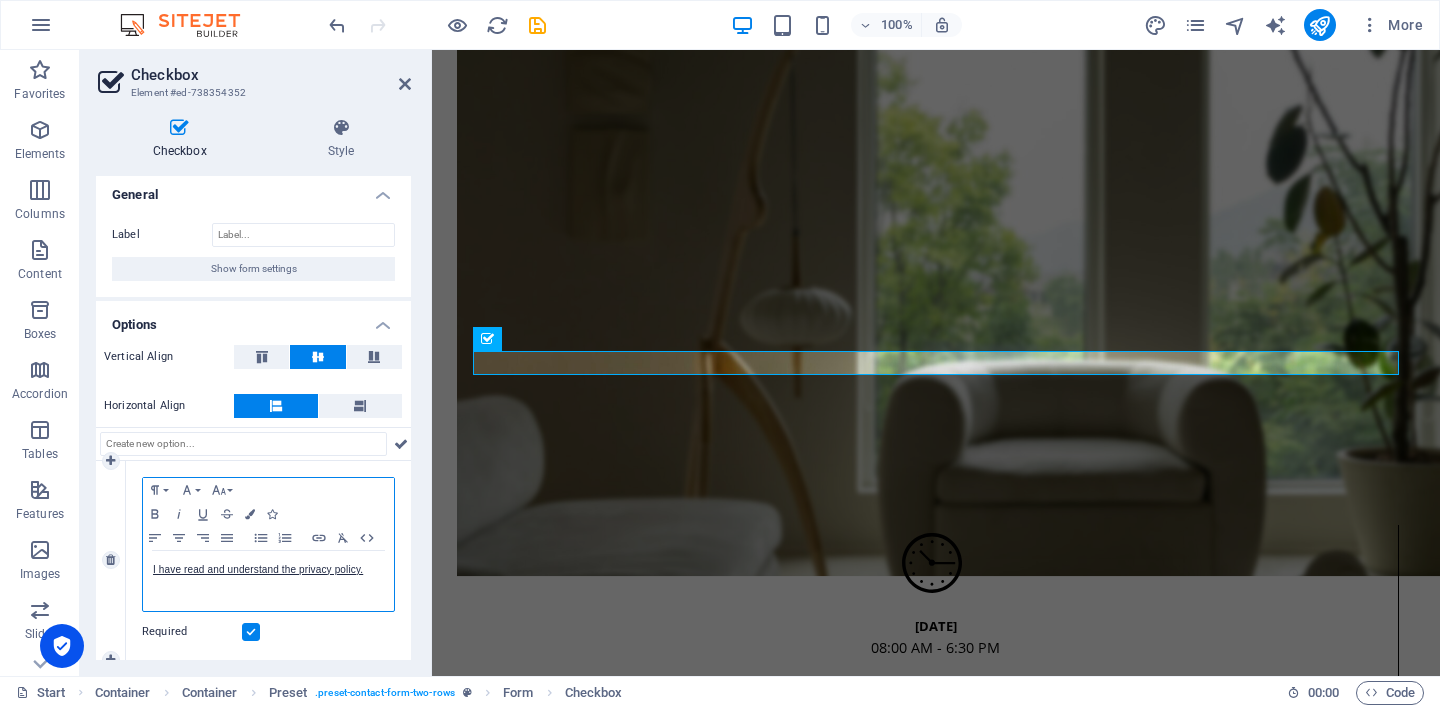 click on "I have read and understand the privacy policy." at bounding box center (268, 570) 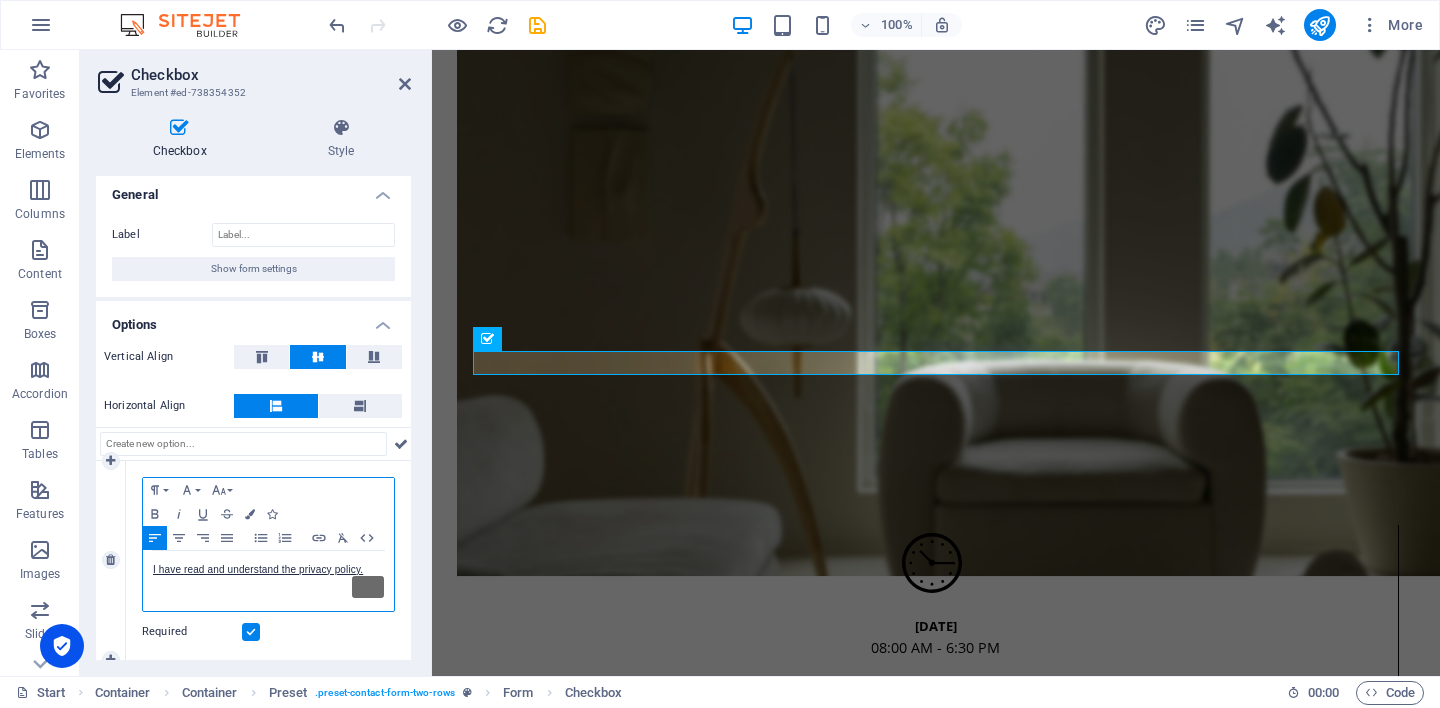 click on "I have read and understand the privacy policy." at bounding box center (268, 570) 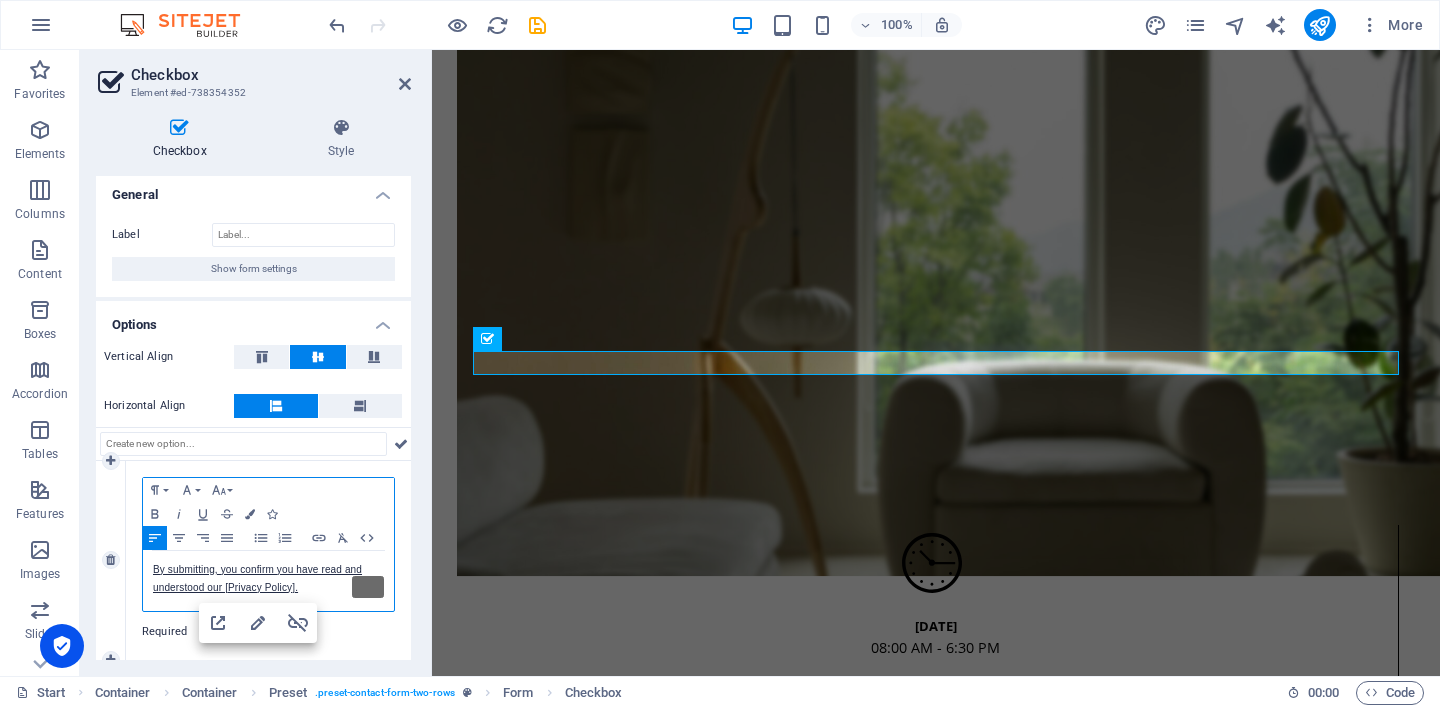 scroll, scrollTop: 0, scrollLeft: 0, axis: both 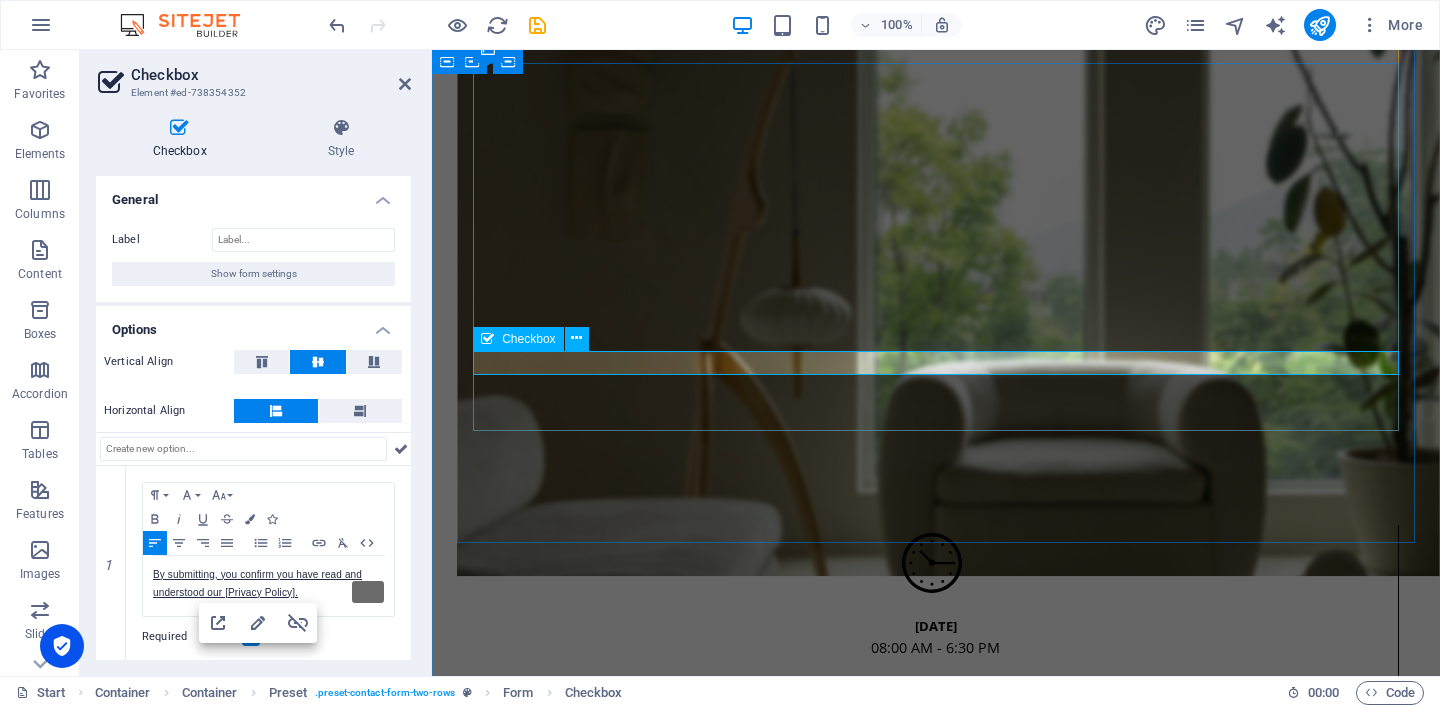 click on "By submitting, you confirm you have read and understood our [Privacy Policy]." 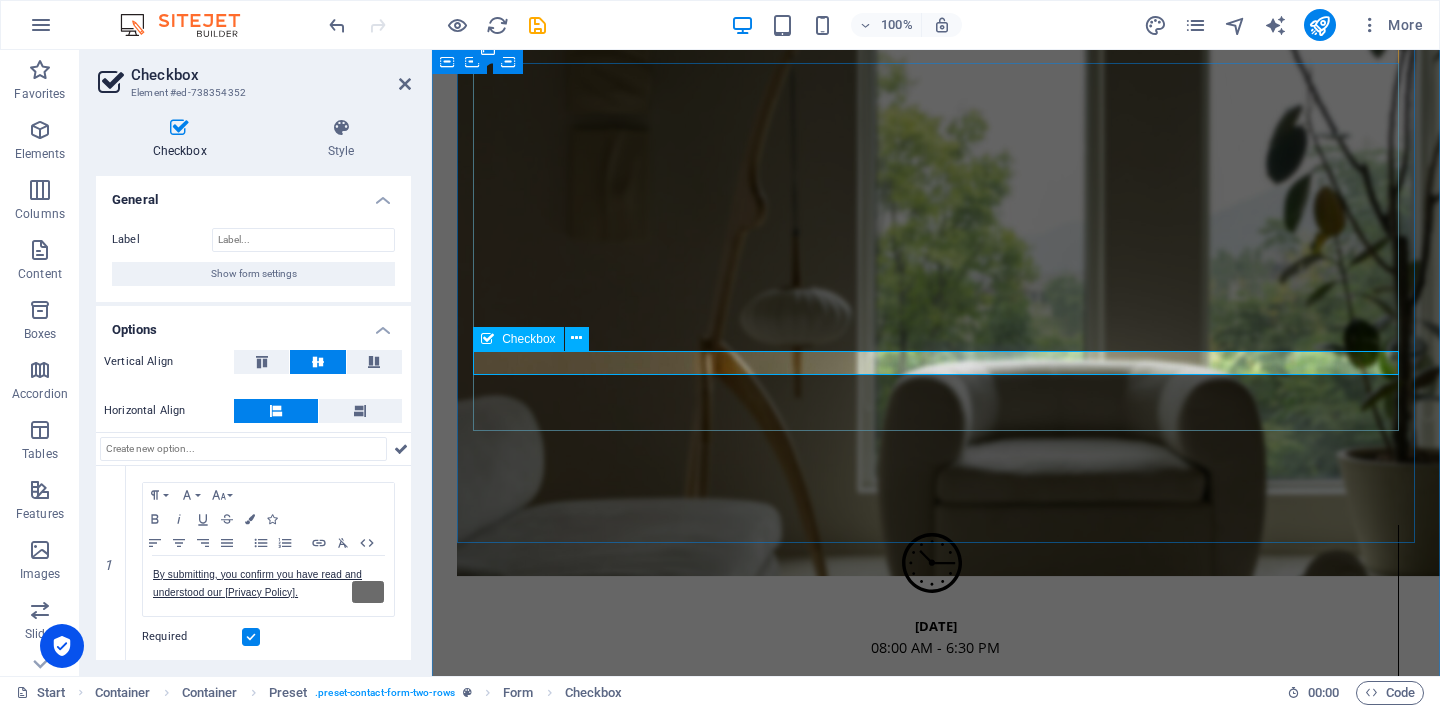 click on "By submitting, you confirm you have read and understood our [Privacy Policy]." 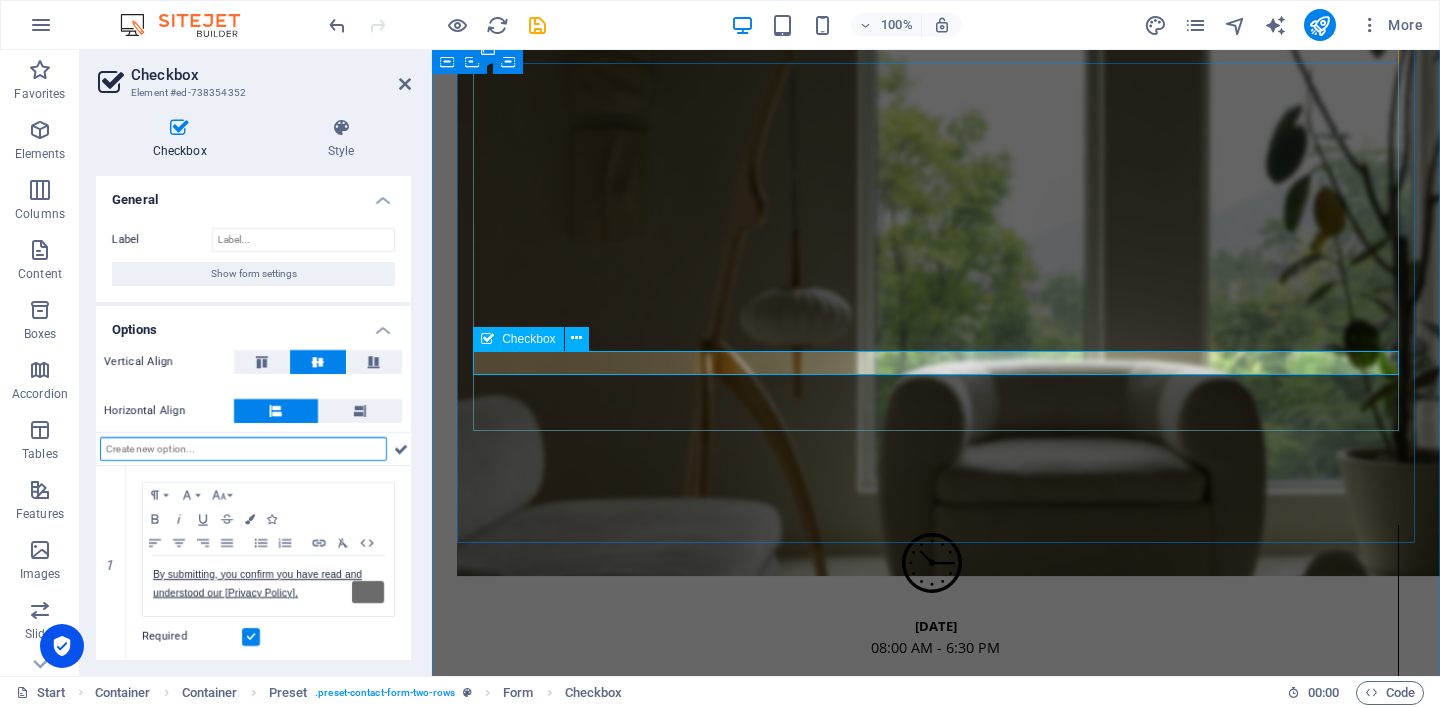 click on "By submitting, you confirm you have read and understood our [Privacy Policy]." 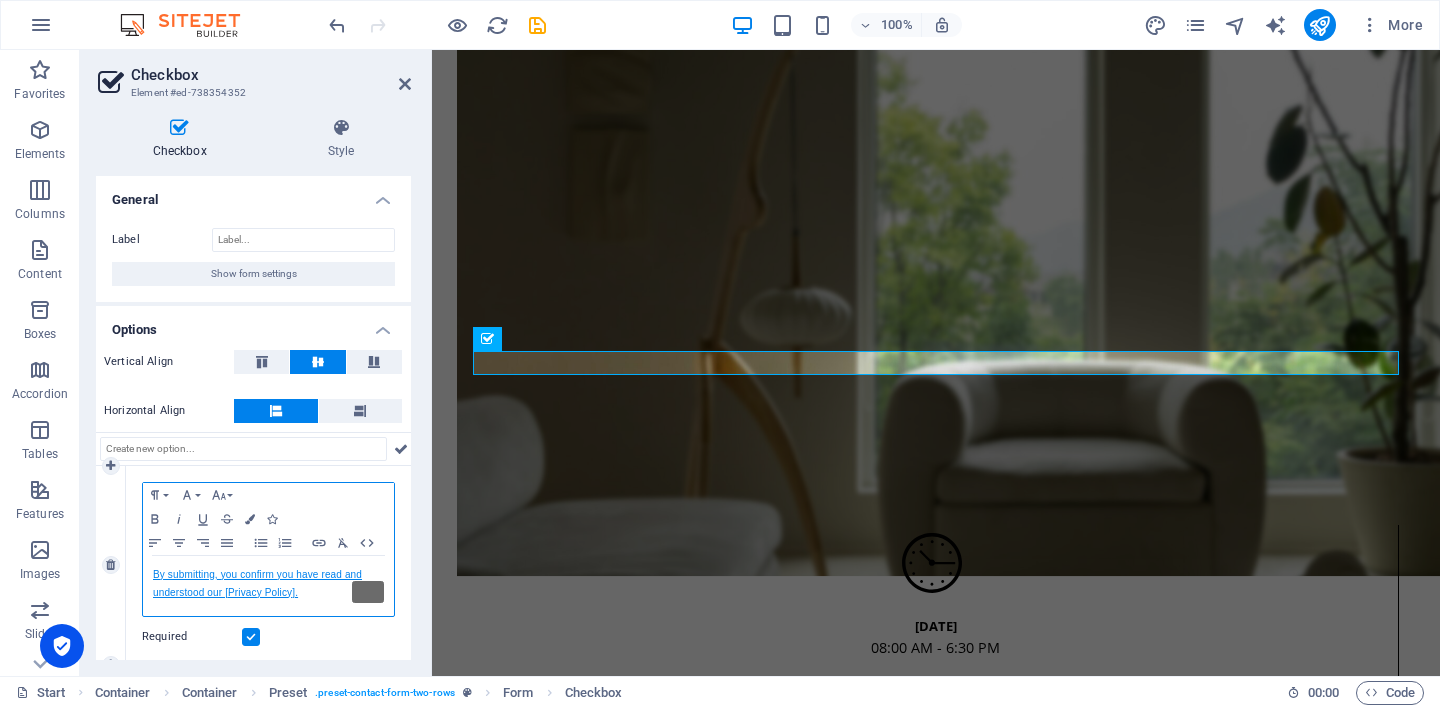 click on "By submitting, you confirm you have read and understood our [Privacy Policy]." at bounding box center [257, 583] 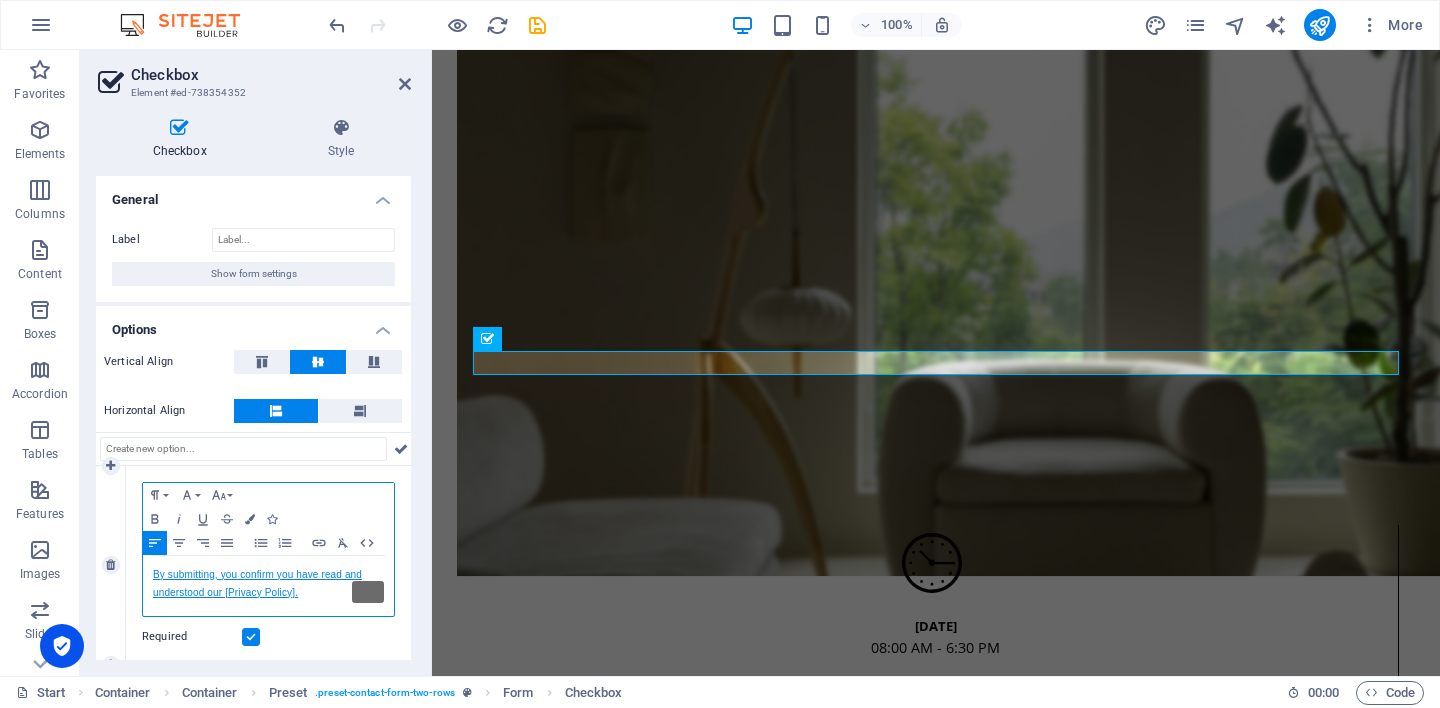 click on "By submitting, you confirm you have read and understood our [Privacy Policy]." at bounding box center (257, 583) 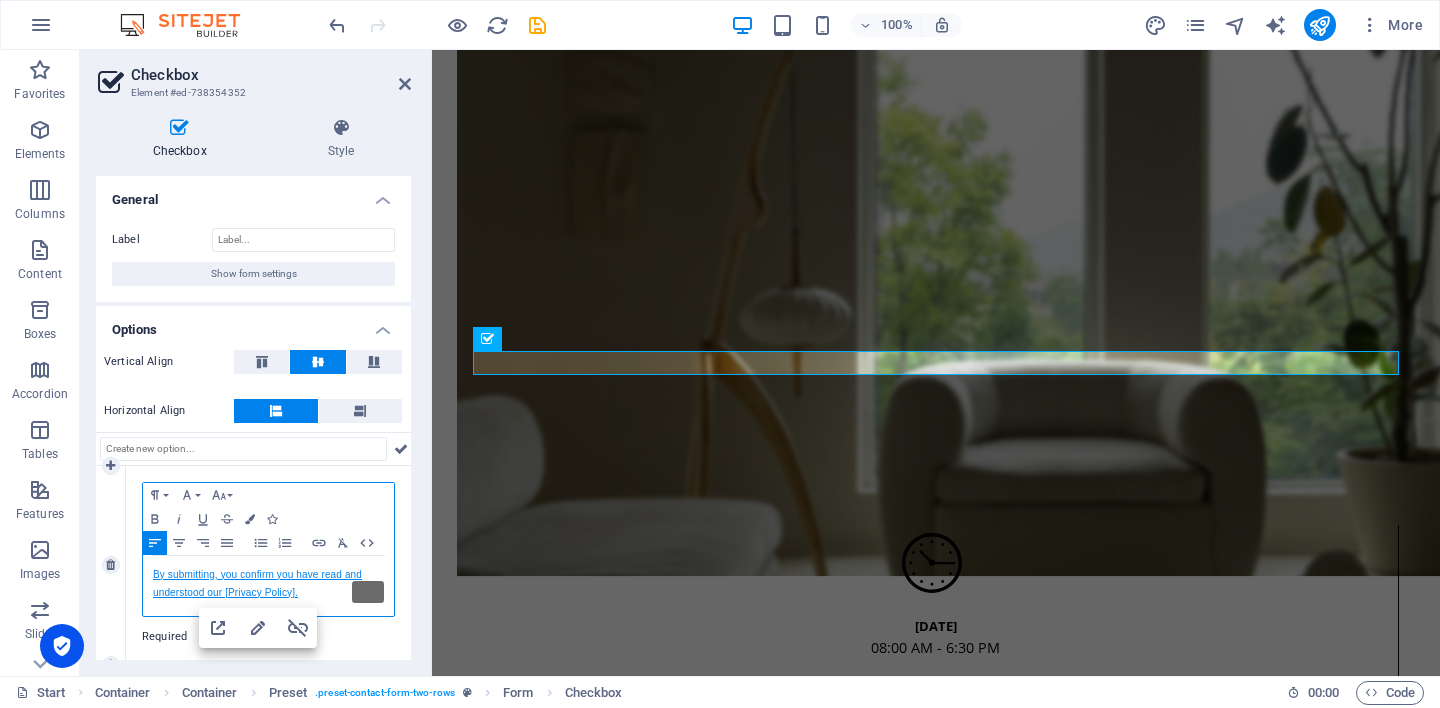 click on "By submitting, you confirm you have read and understood our [Privacy Policy]." at bounding box center (257, 583) 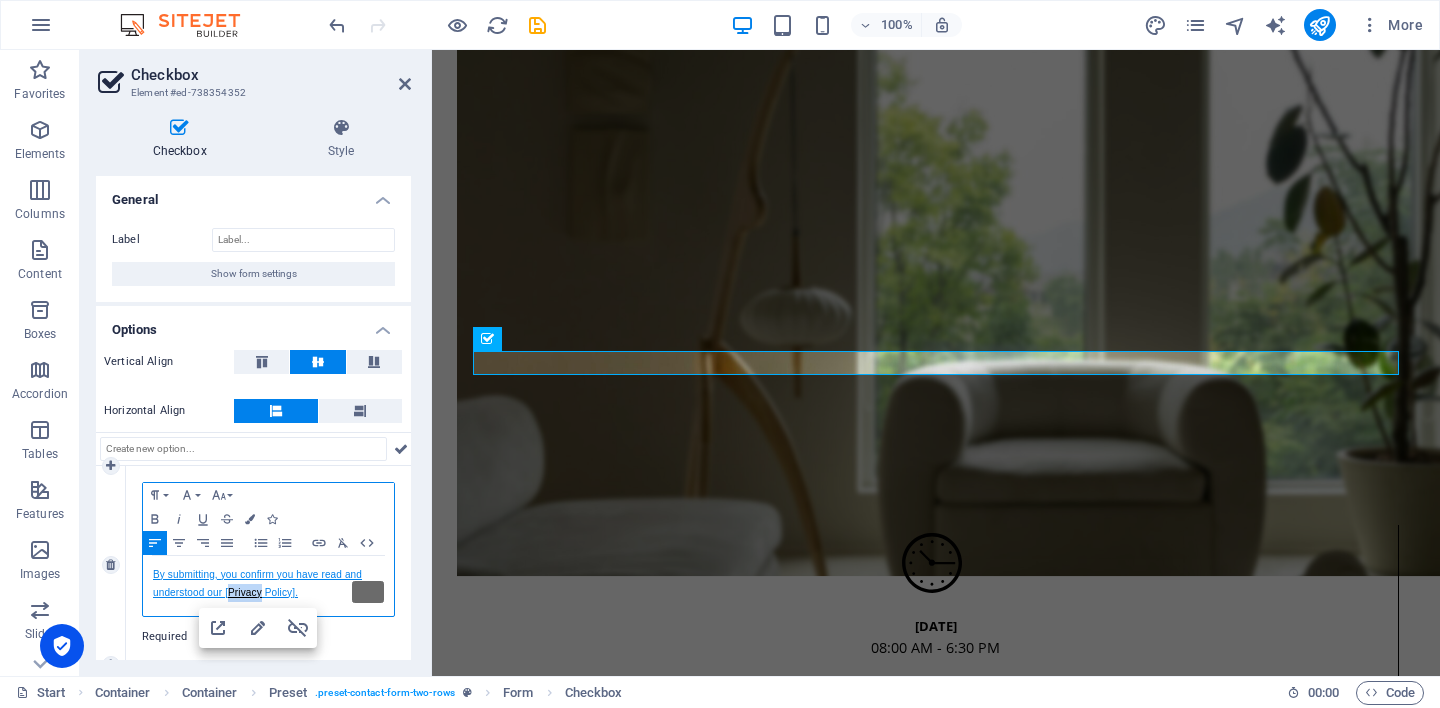 click on "By submitting, you confirm you have read and understood our [Privacy Policy]." at bounding box center [257, 583] 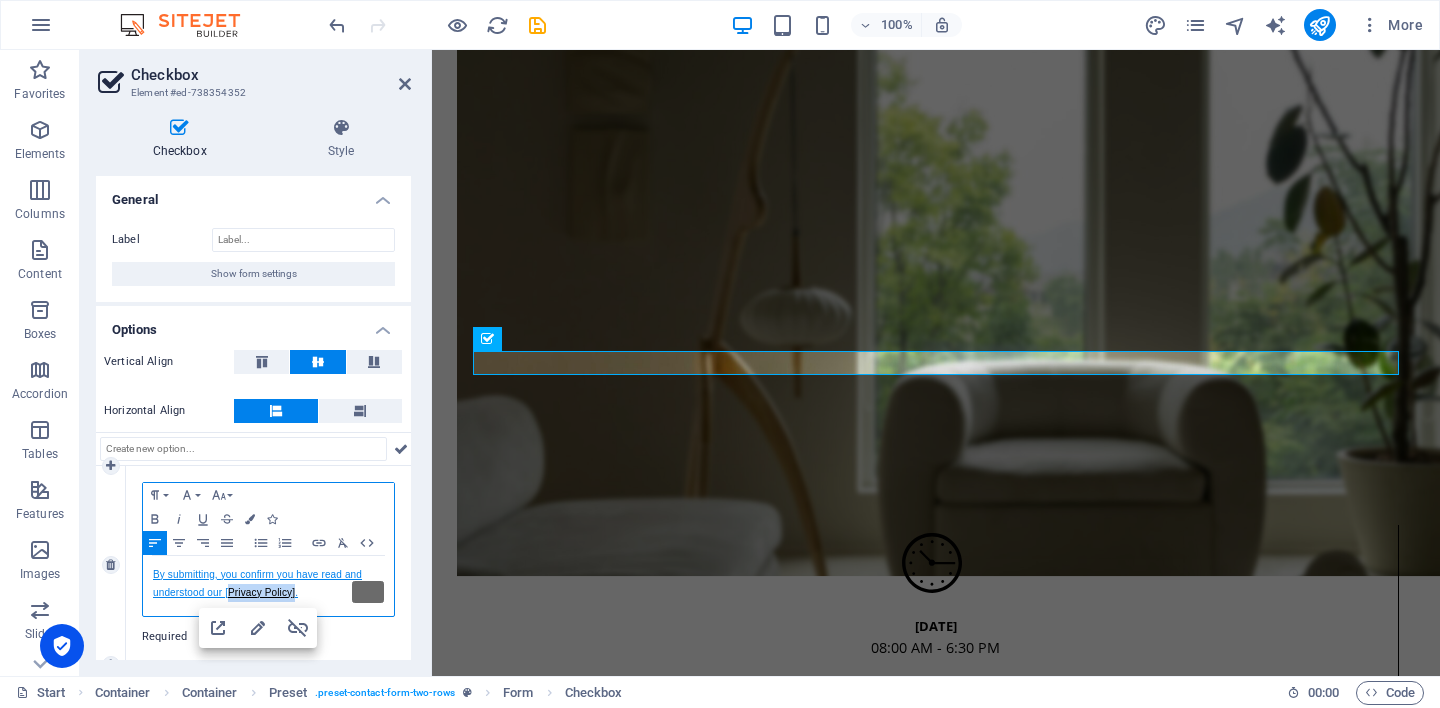 drag, startPoint x: 229, startPoint y: 595, endPoint x: 294, endPoint y: 596, distance: 65.00769 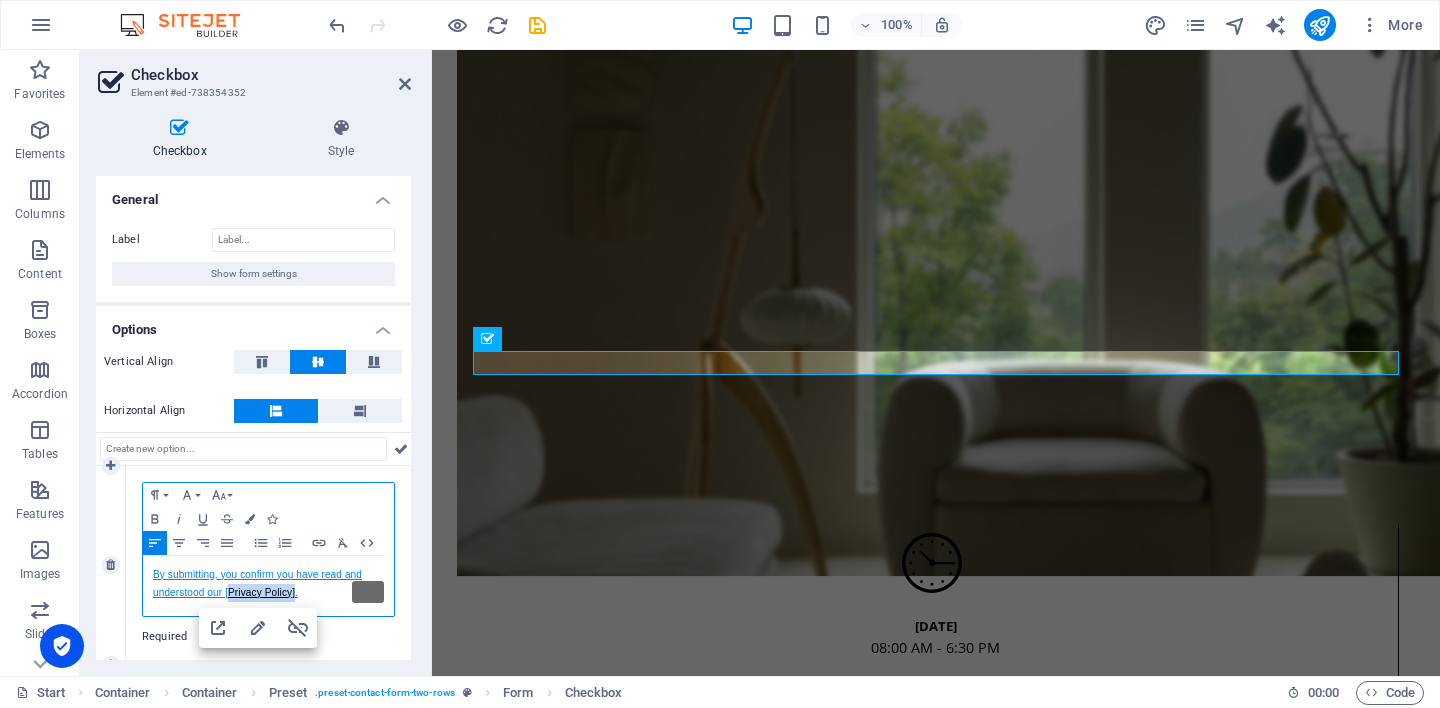 click on "By submitting, you confirm you have read and understood our [Privacy Policy]." at bounding box center [257, 583] 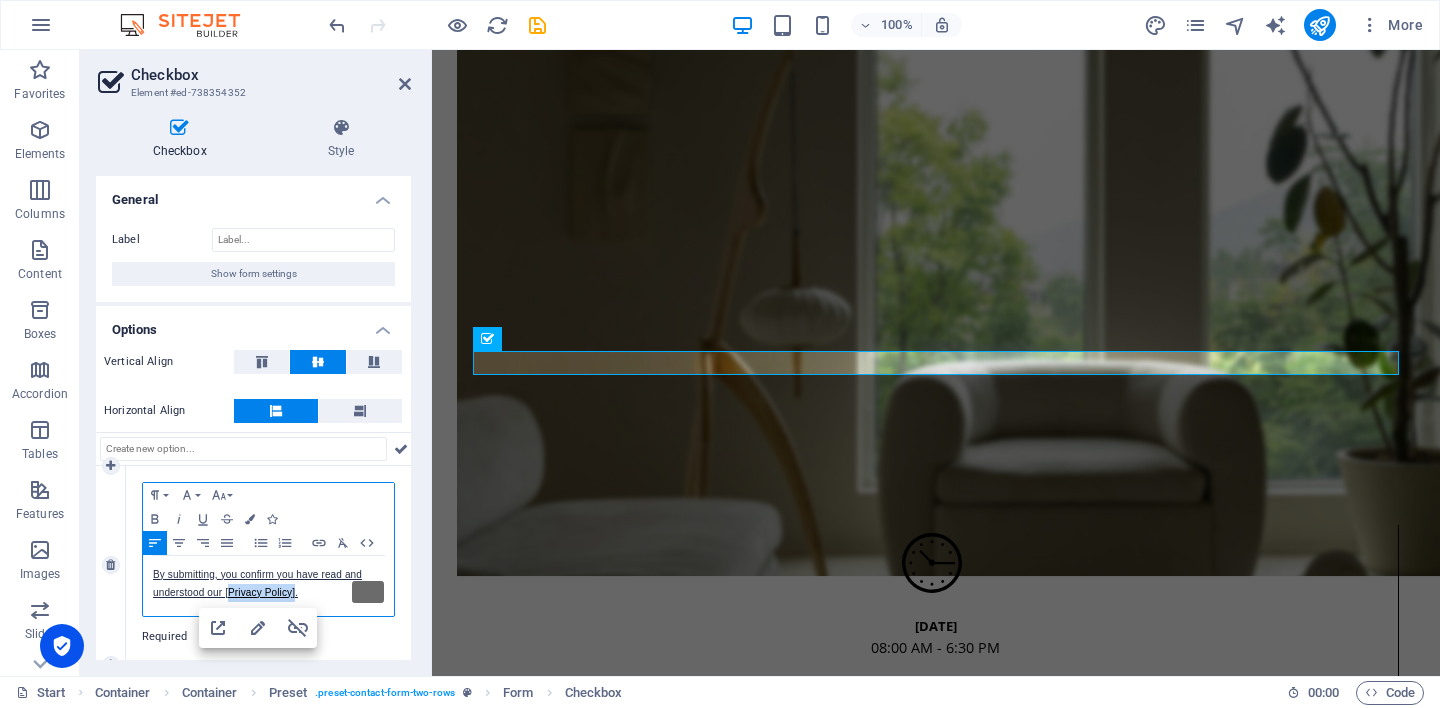 click on "By submitting, you confirm you have read and understood our [Privacy Policy]." at bounding box center (268, 584) 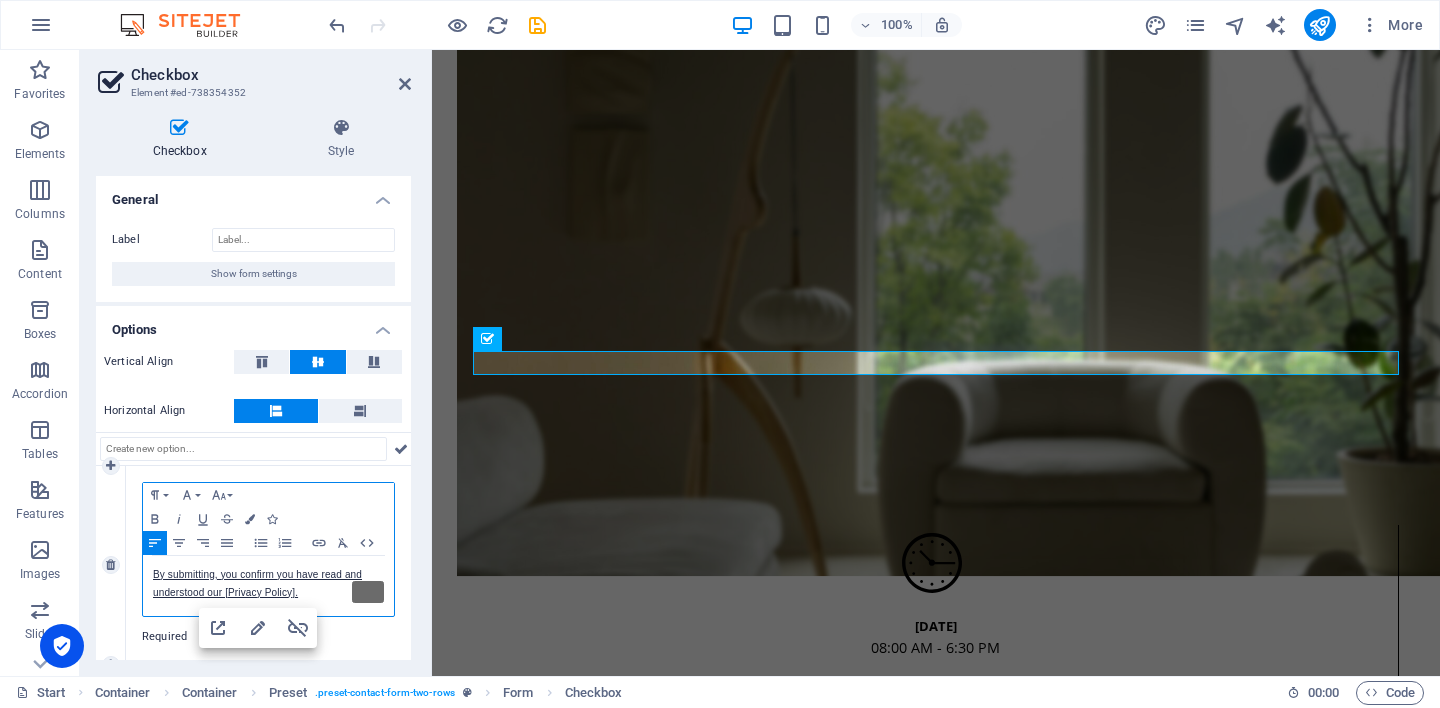 click on "By submitting, you confirm you have read and understood our [Privacy Policy]." at bounding box center [268, 584] 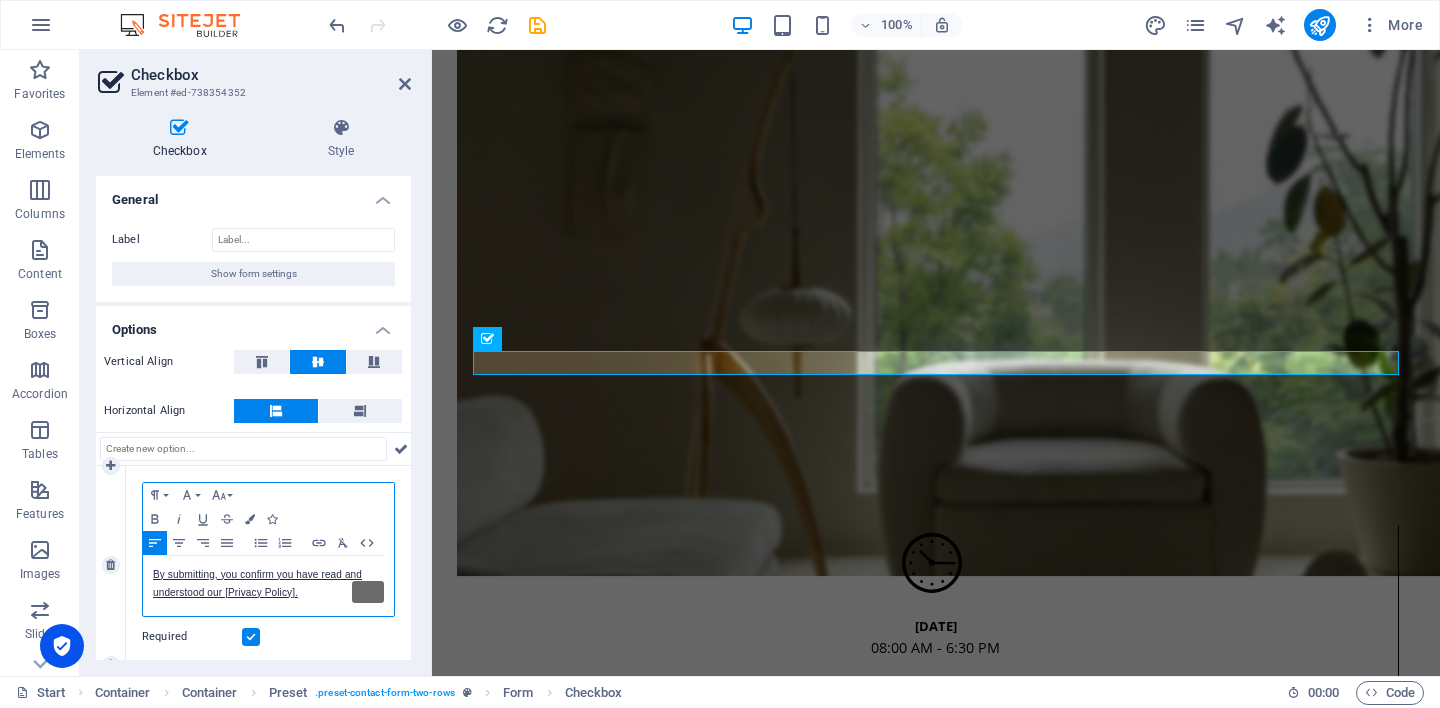 click on "By submitting, you confirm you have read and understood our [Privacy Policy]." at bounding box center [268, 584] 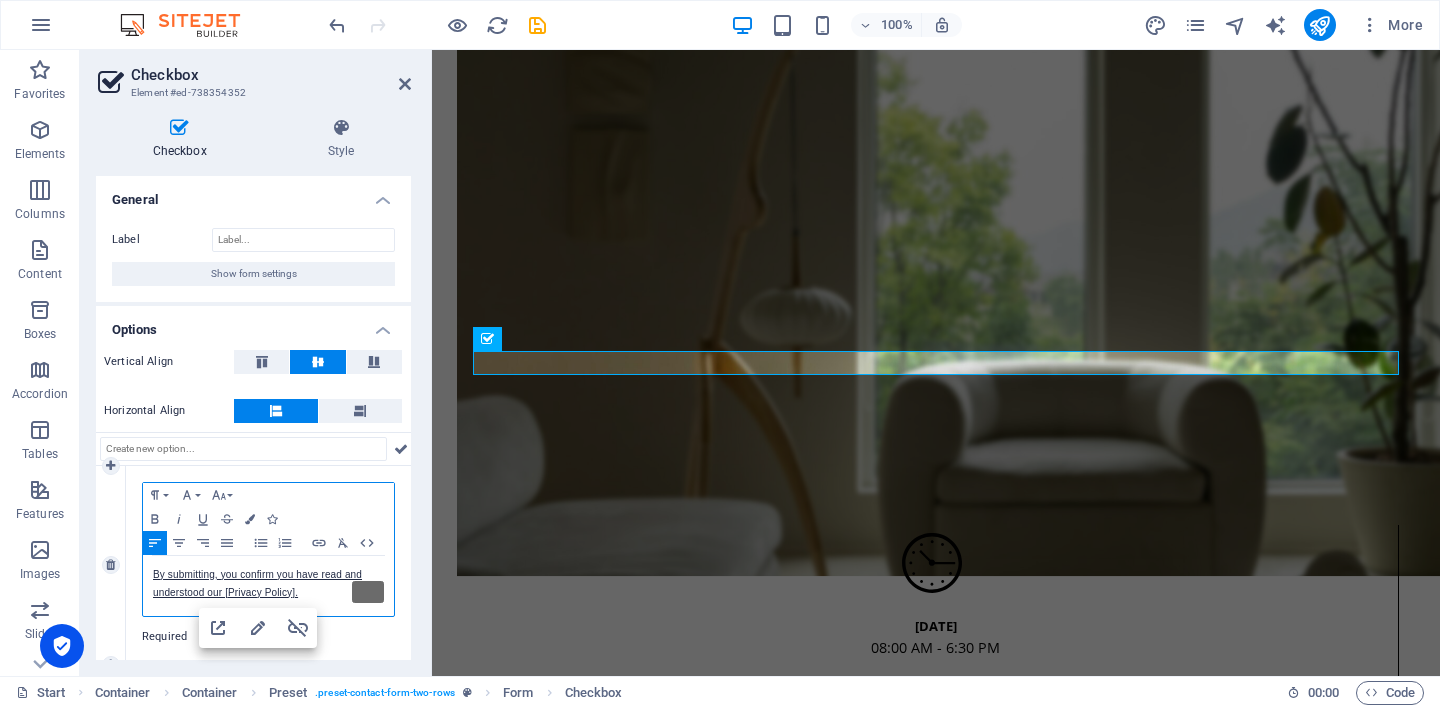 click on "By submitting, you confirm you have read and understood our [Privacy Policy]." at bounding box center [268, 584] 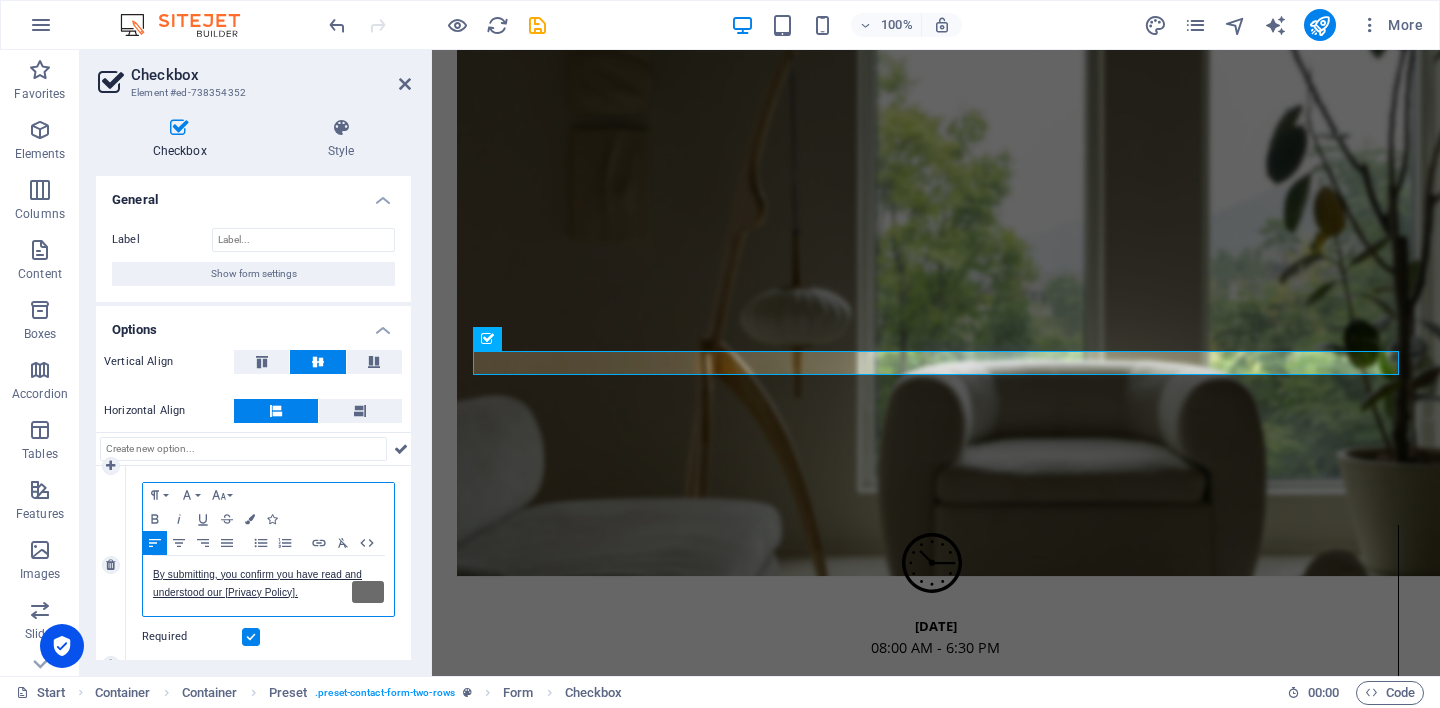 click on "By submitting, you confirm you have read and understood our [Privacy Policy]." at bounding box center (268, 584) 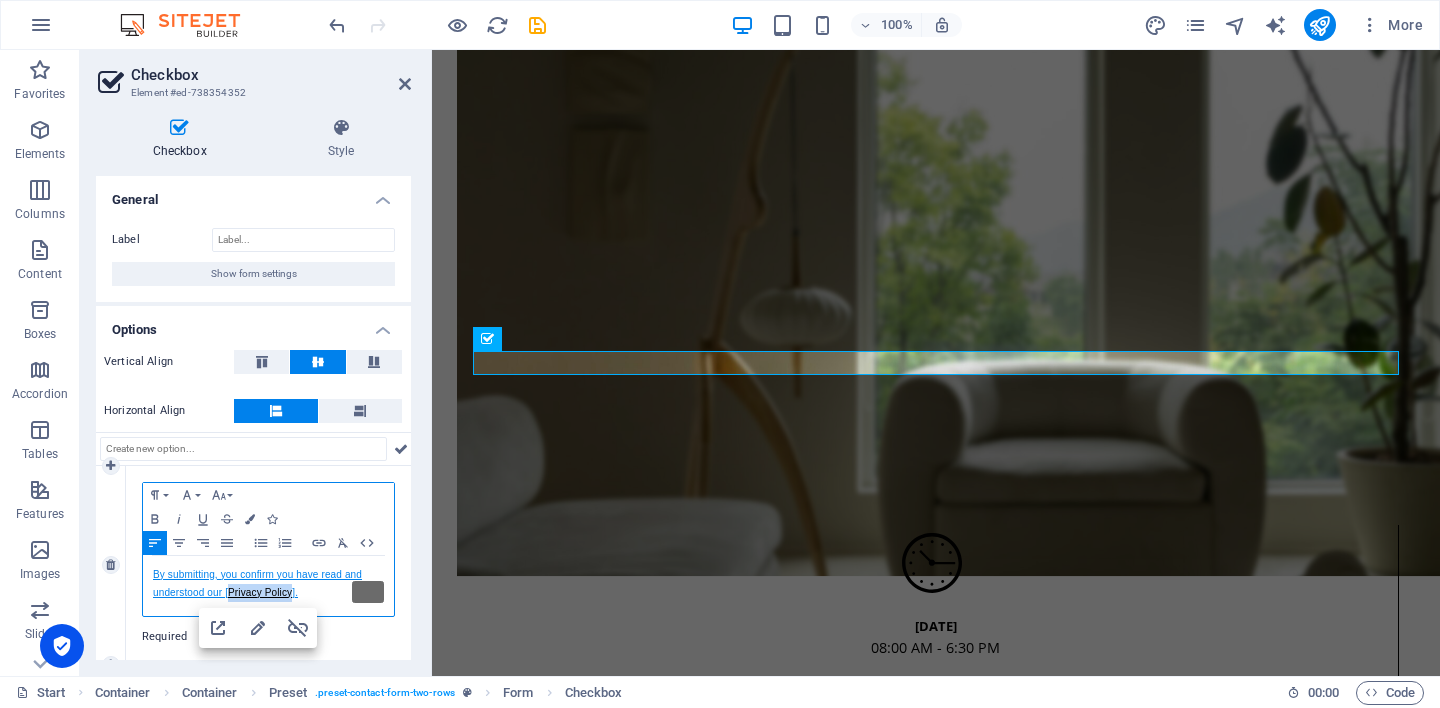 drag, startPoint x: 230, startPoint y: 594, endPoint x: 292, endPoint y: 593, distance: 62.008064 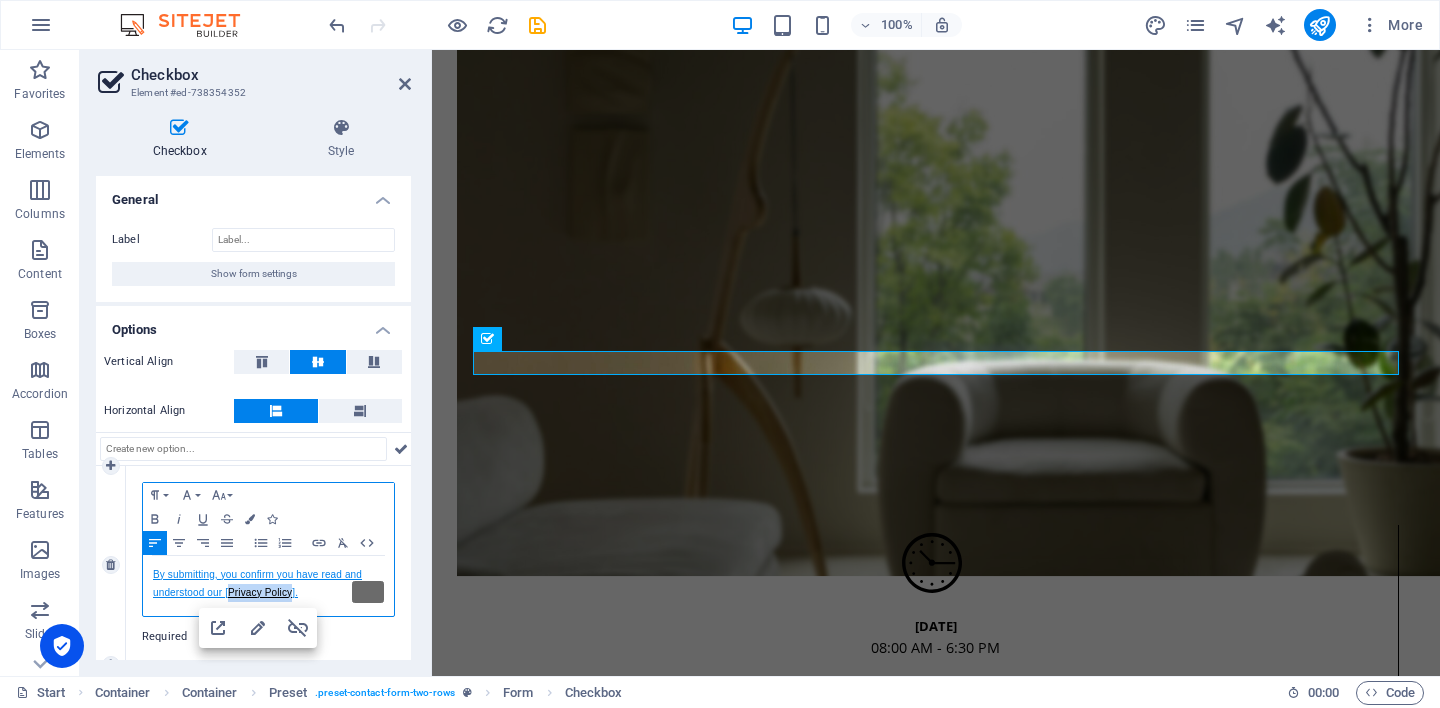 click on "By submitting, you confirm you have read and understood our [Privacy Policy]." at bounding box center [257, 583] 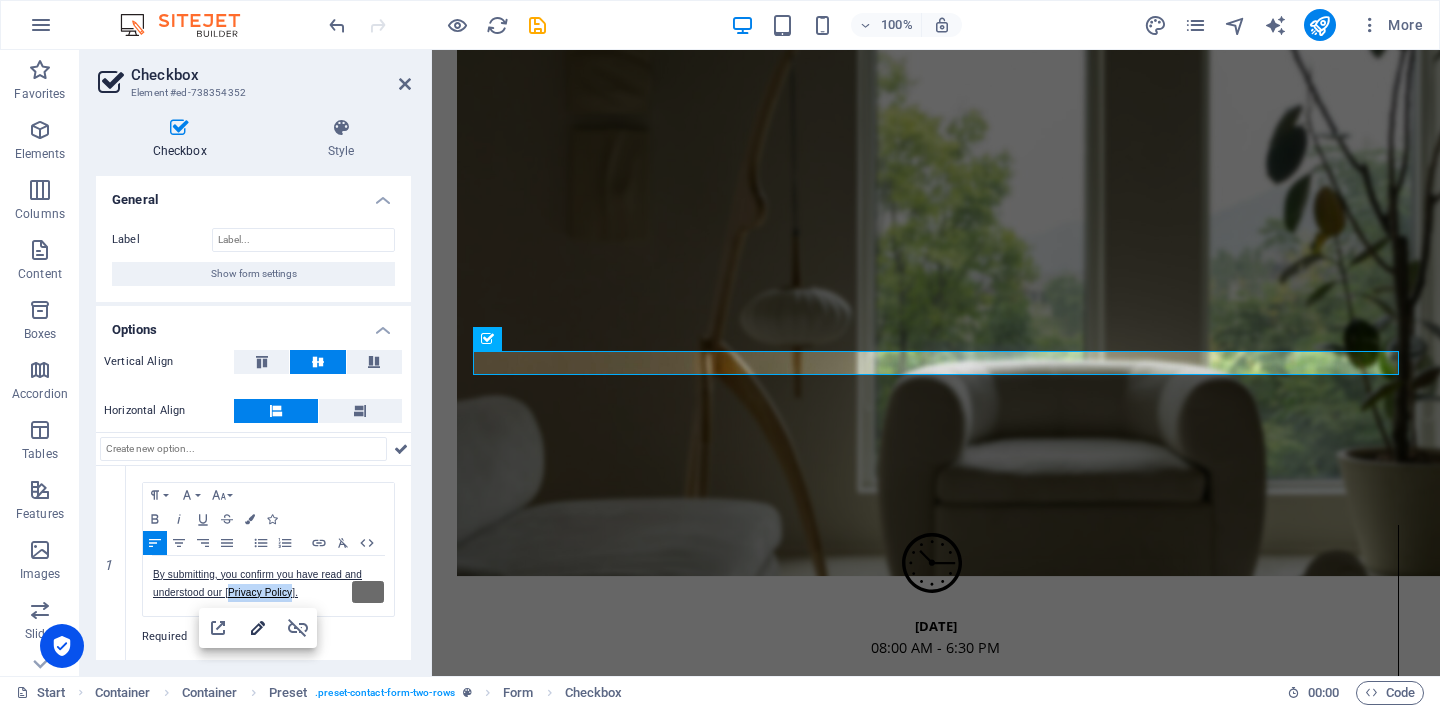 click 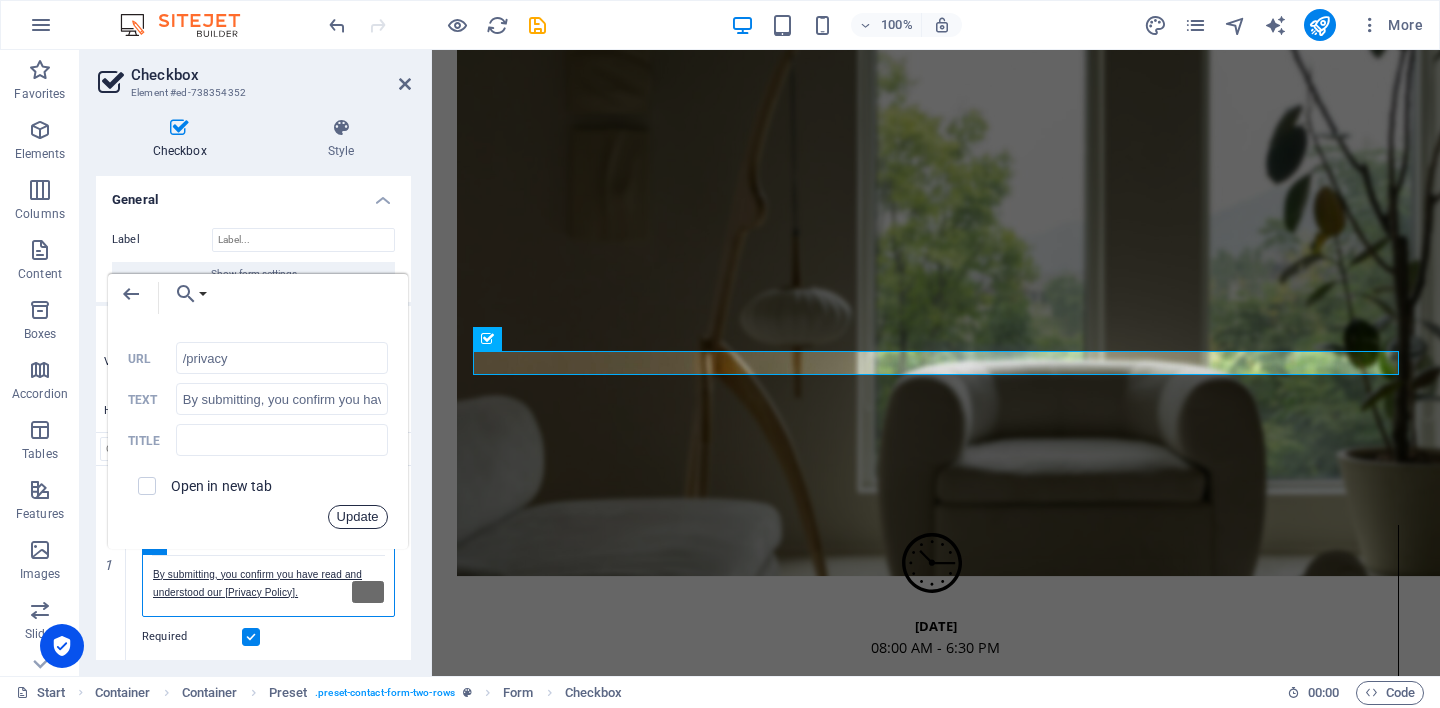 click on "Update" at bounding box center (358, 517) 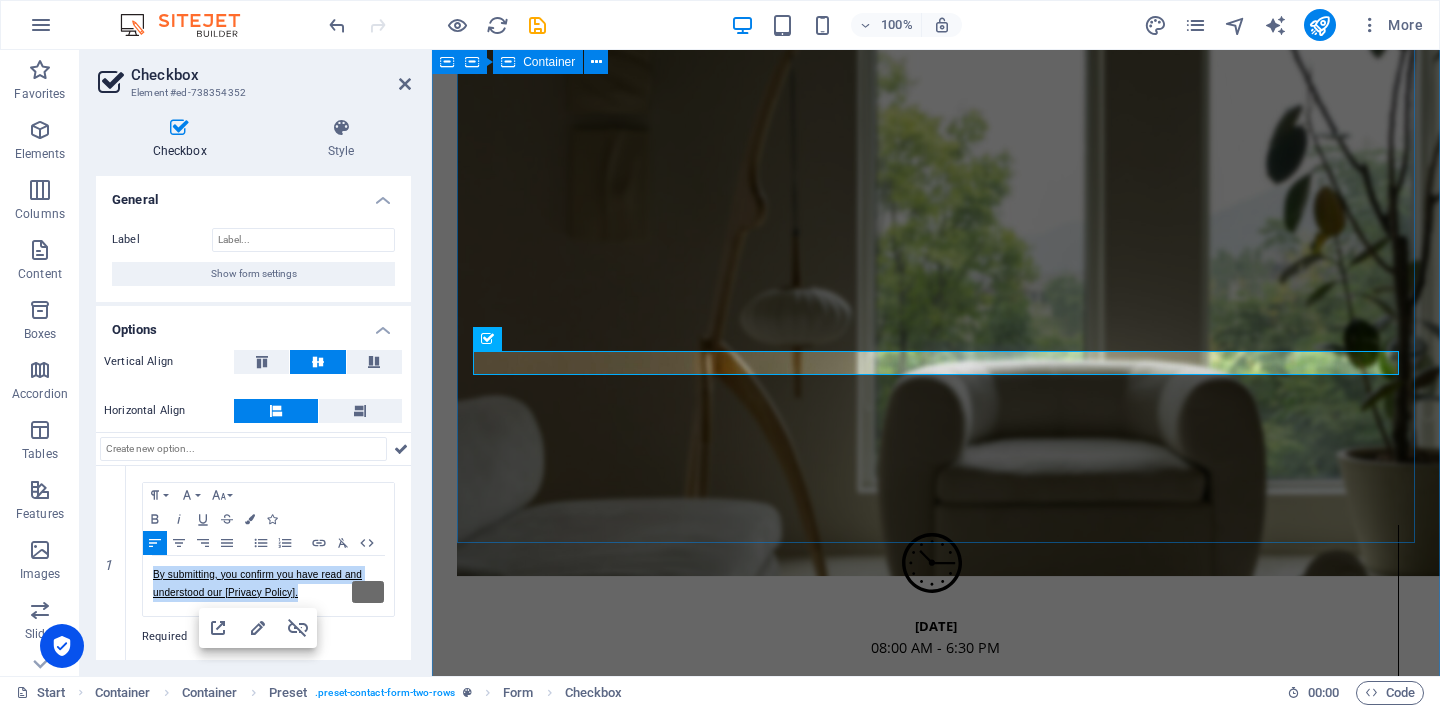 click on "Contact us   By submitting, you confirm you have read and understood our [Privacy Policy]. Nicht lesbar? Neu generieren Submit" at bounding box center (936, 3637) 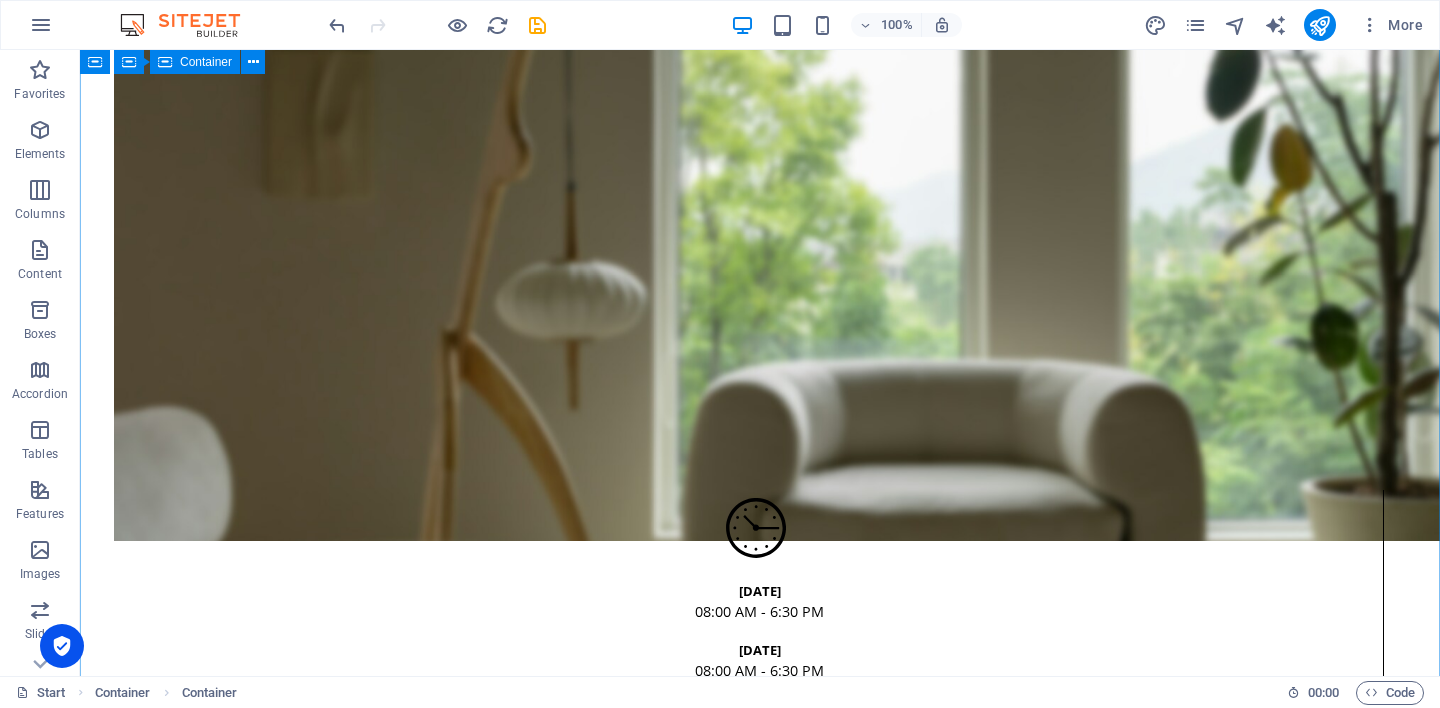 scroll, scrollTop: 6517, scrollLeft: 0, axis: vertical 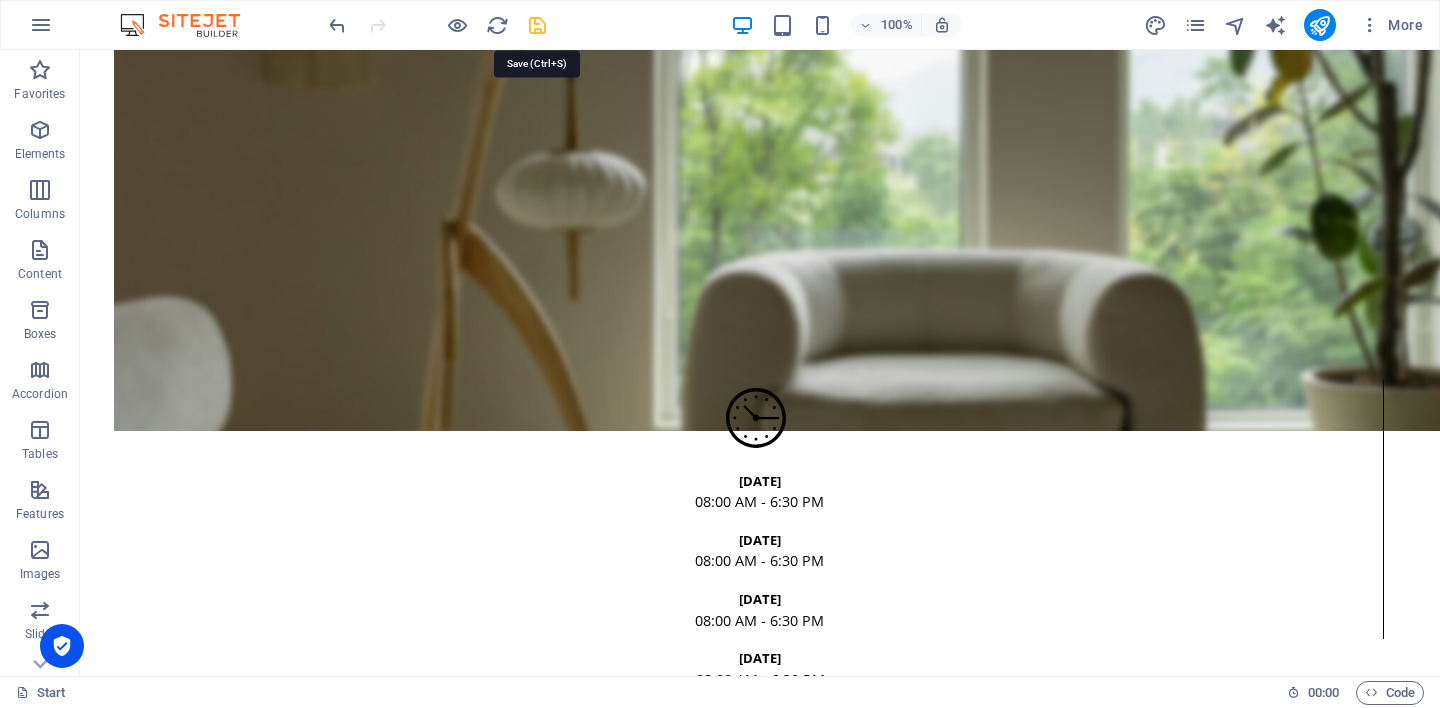 click at bounding box center [537, 25] 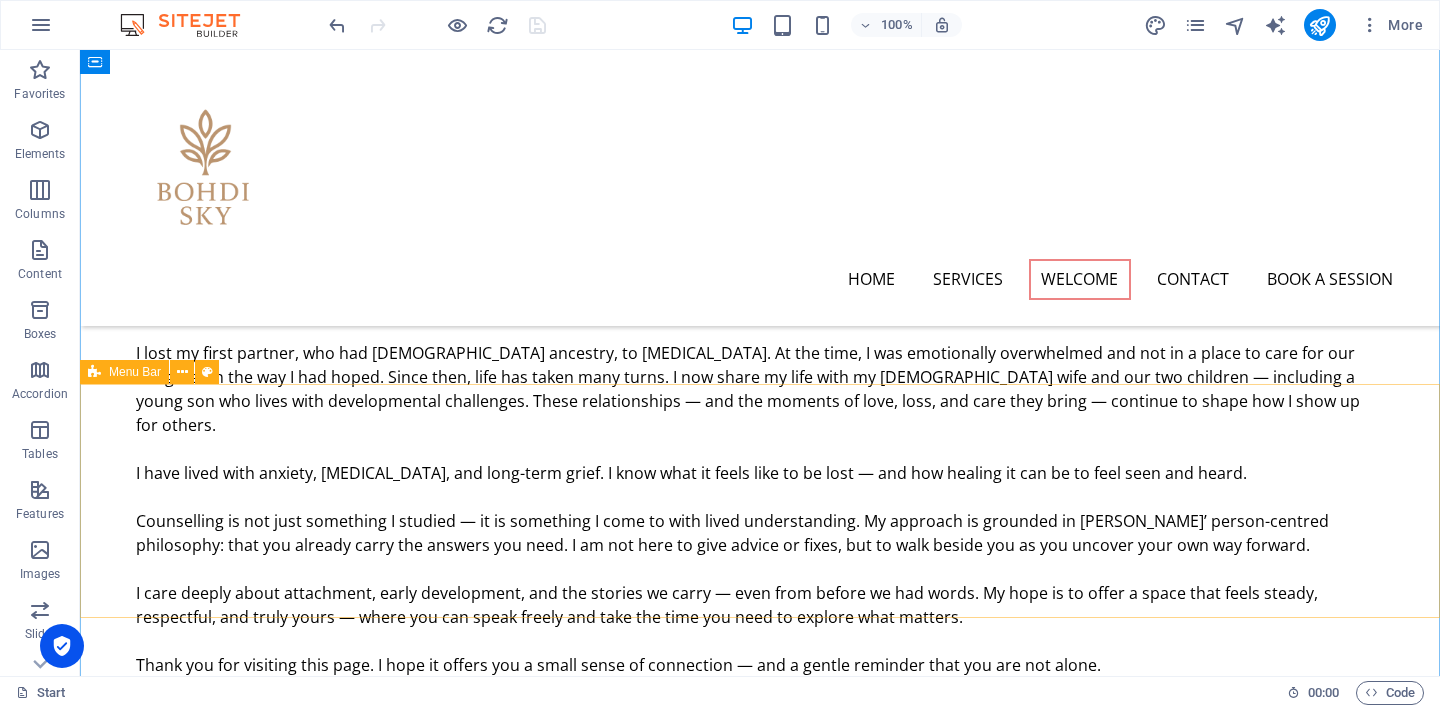 scroll, scrollTop: 5371, scrollLeft: 0, axis: vertical 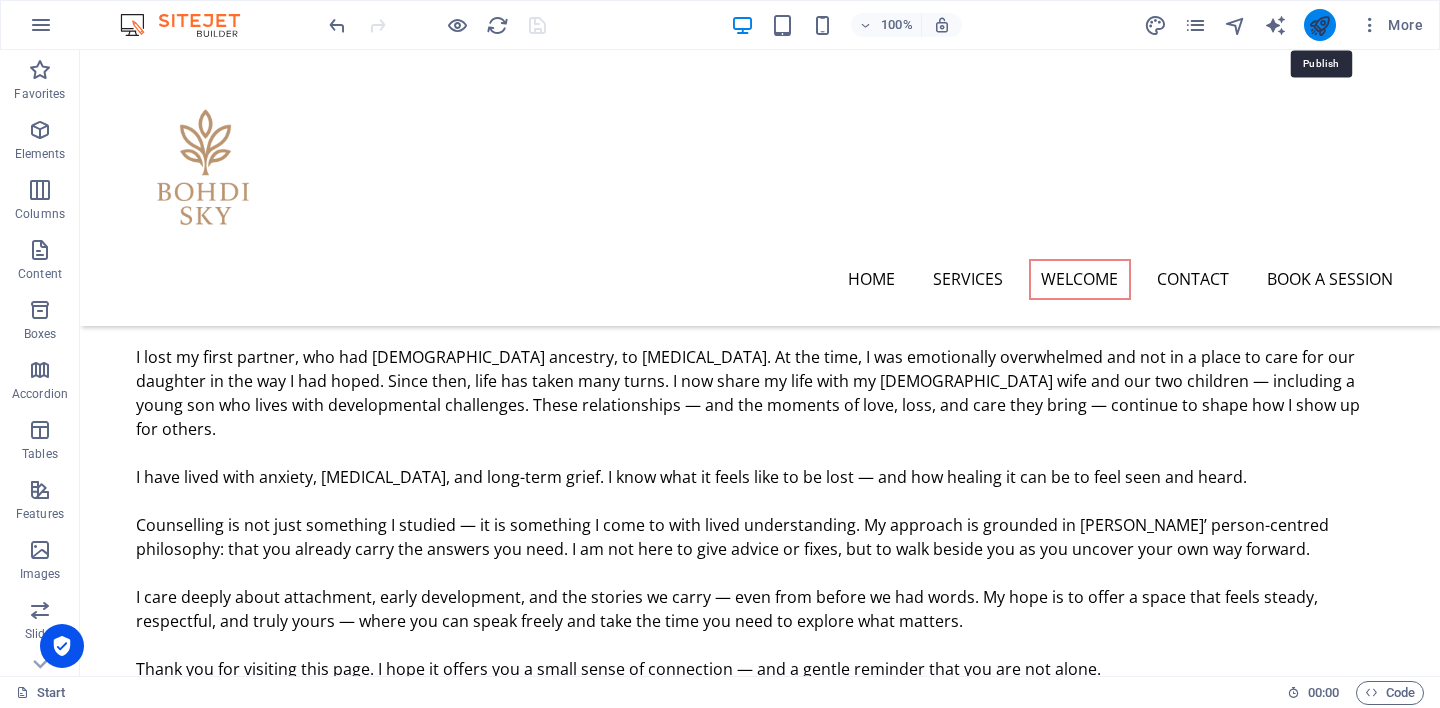click at bounding box center [1319, 25] 